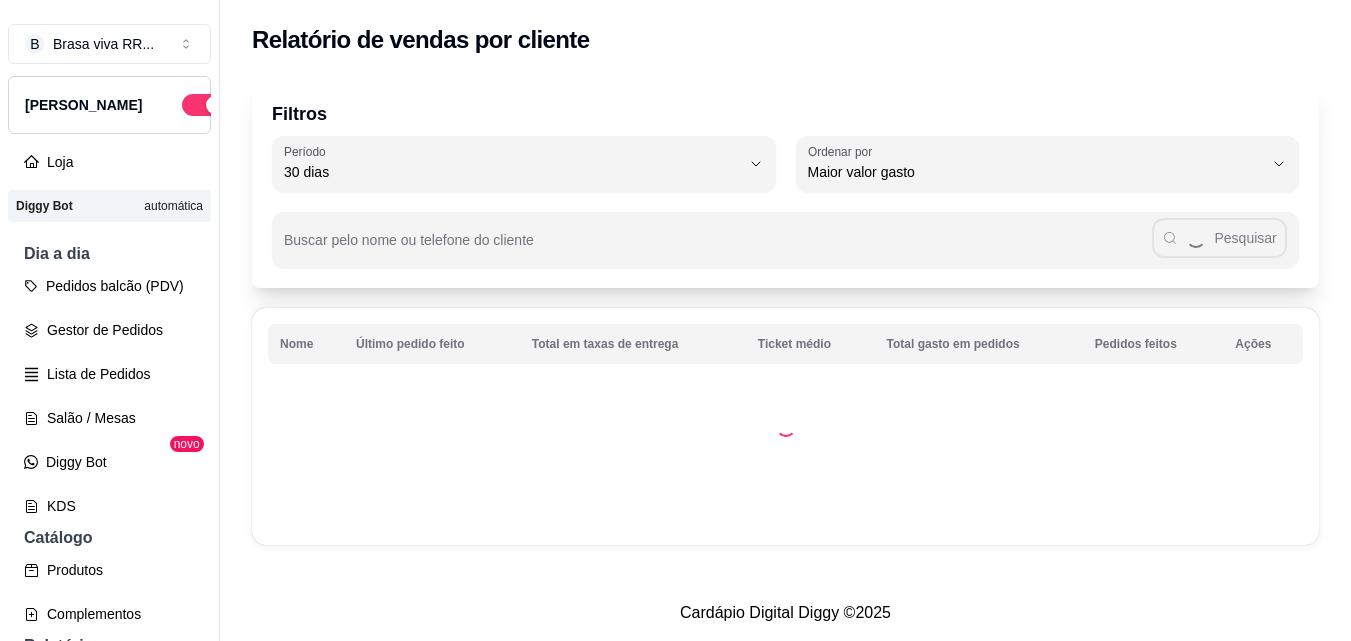 select on "30" 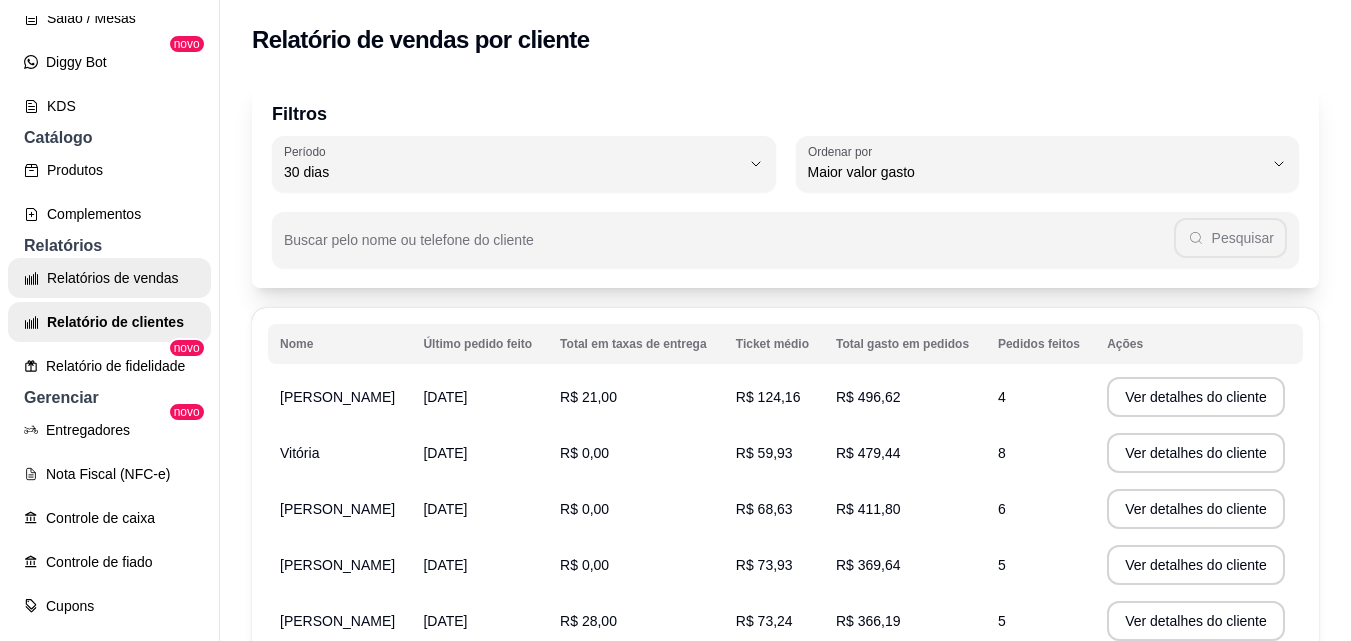 click on "Relatórios de vendas" at bounding box center [109, 278] 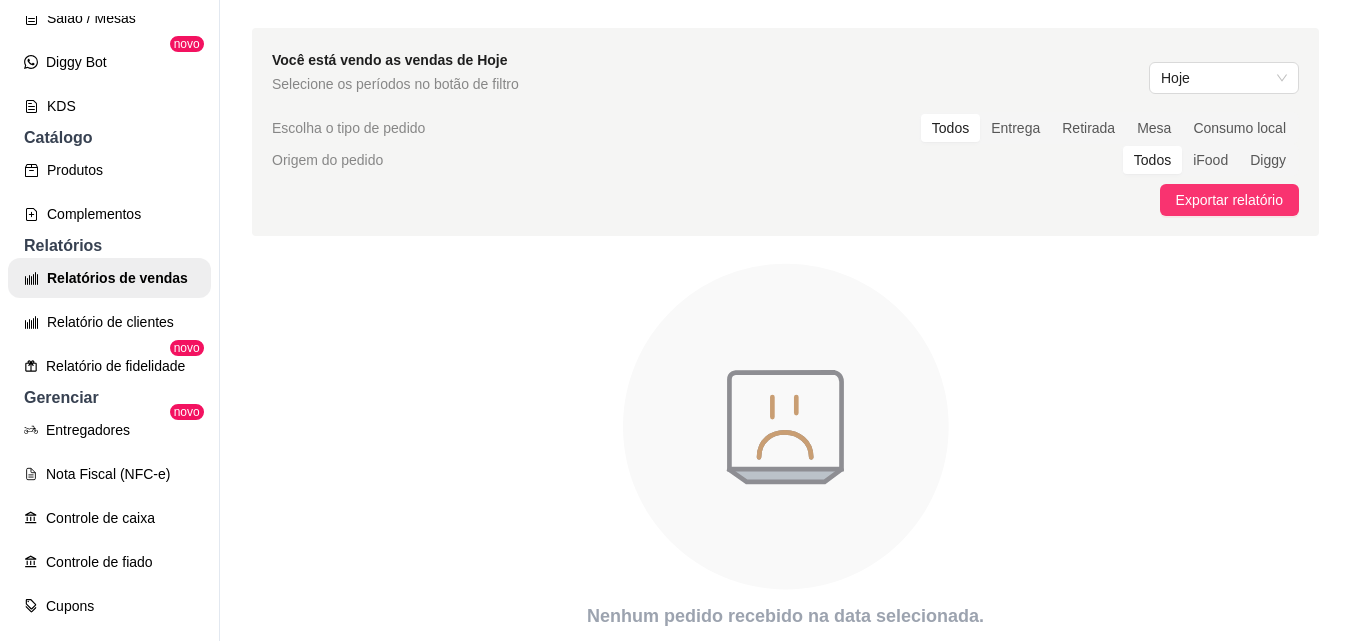 scroll, scrollTop: 0, scrollLeft: 0, axis: both 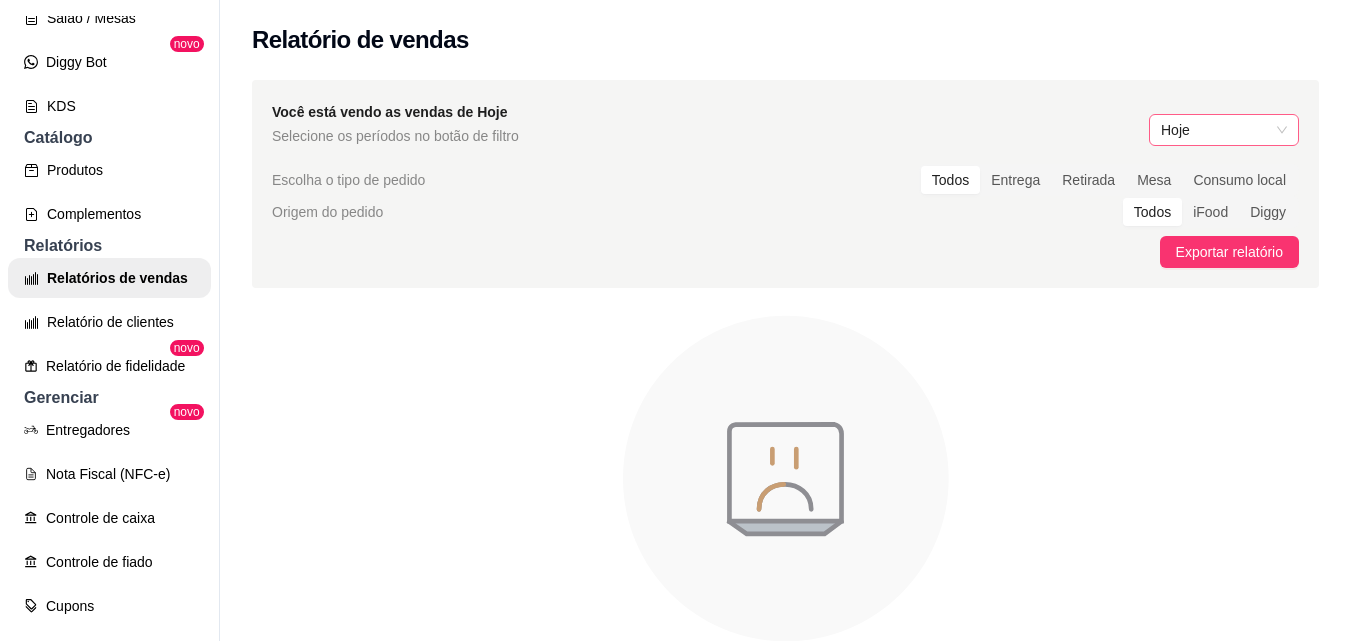 click on "Hoje" at bounding box center [1224, 130] 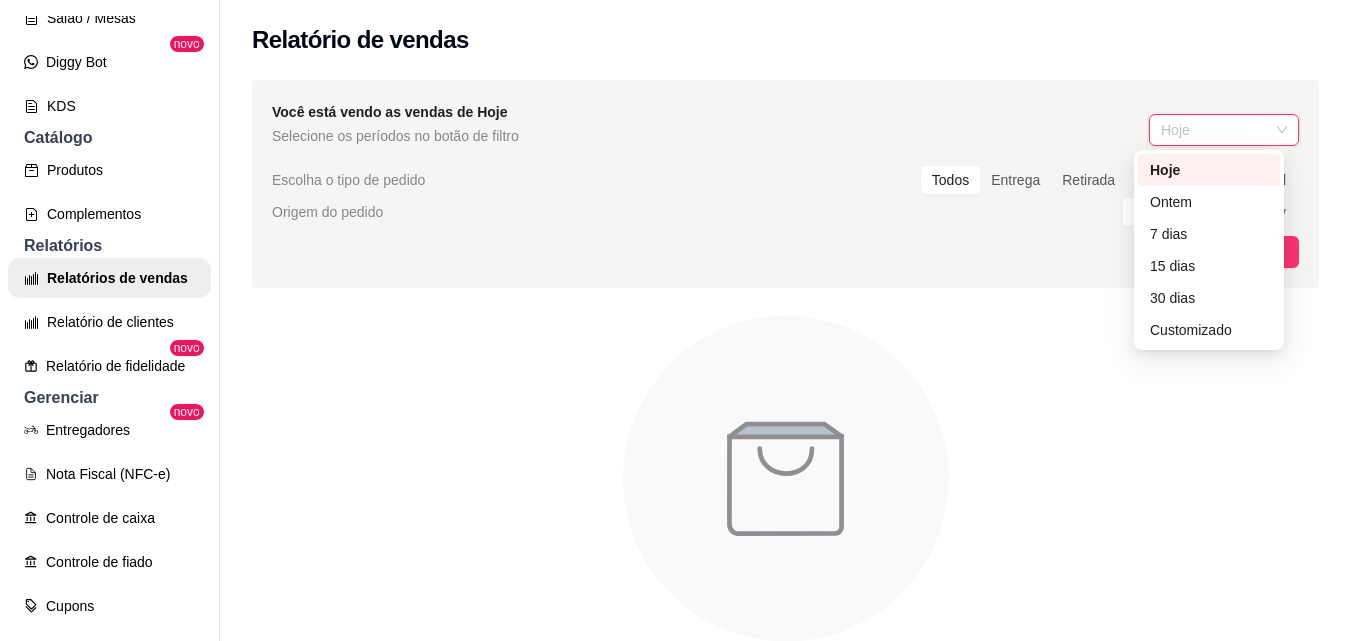 click on "Hoje" at bounding box center (1209, 170) 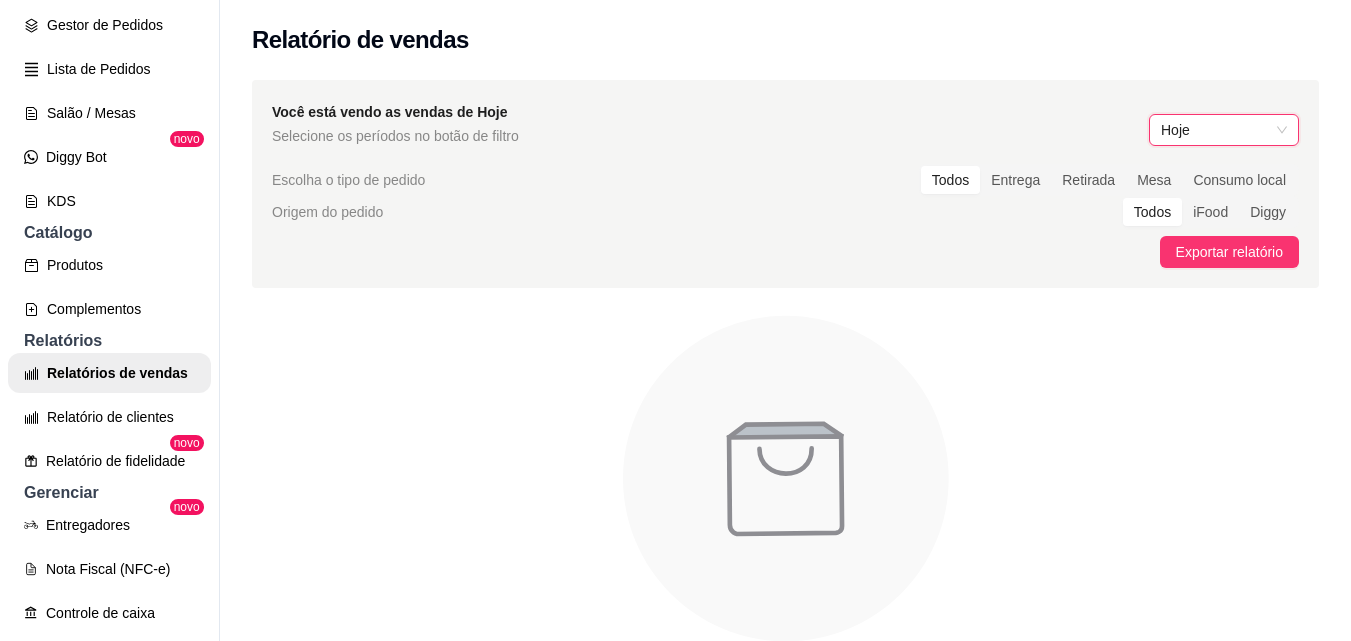 scroll, scrollTop: 200, scrollLeft: 0, axis: vertical 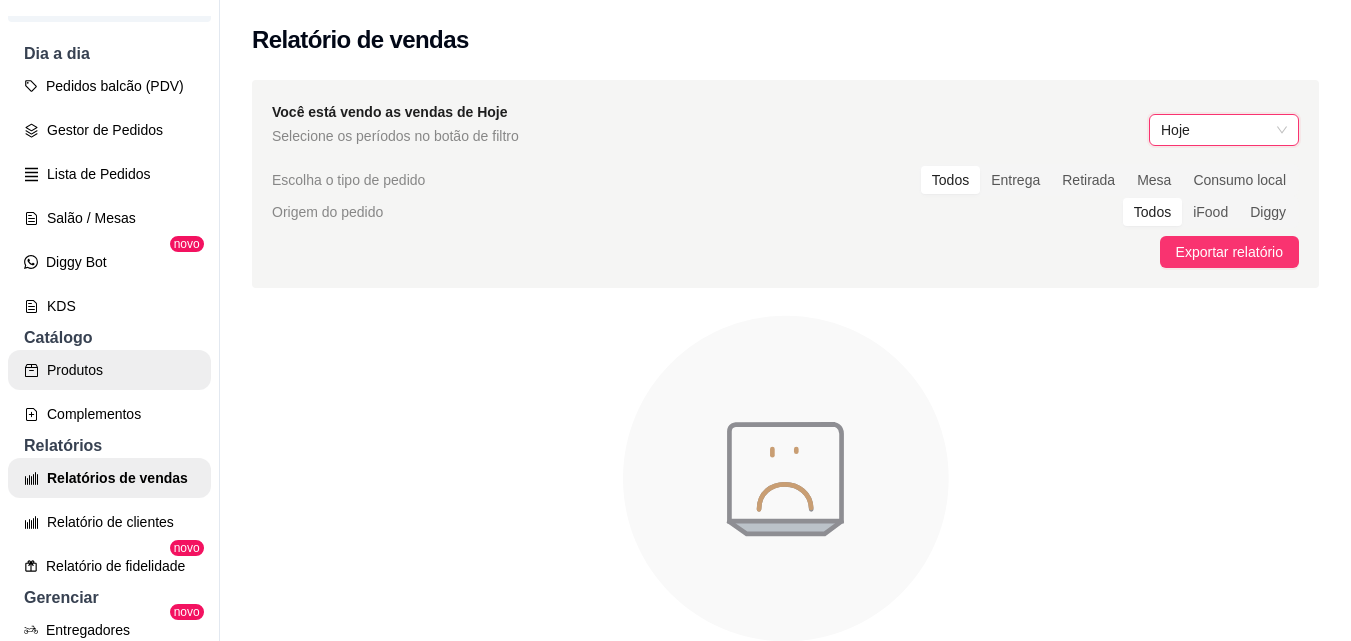click on "Produtos" at bounding box center (109, 370) 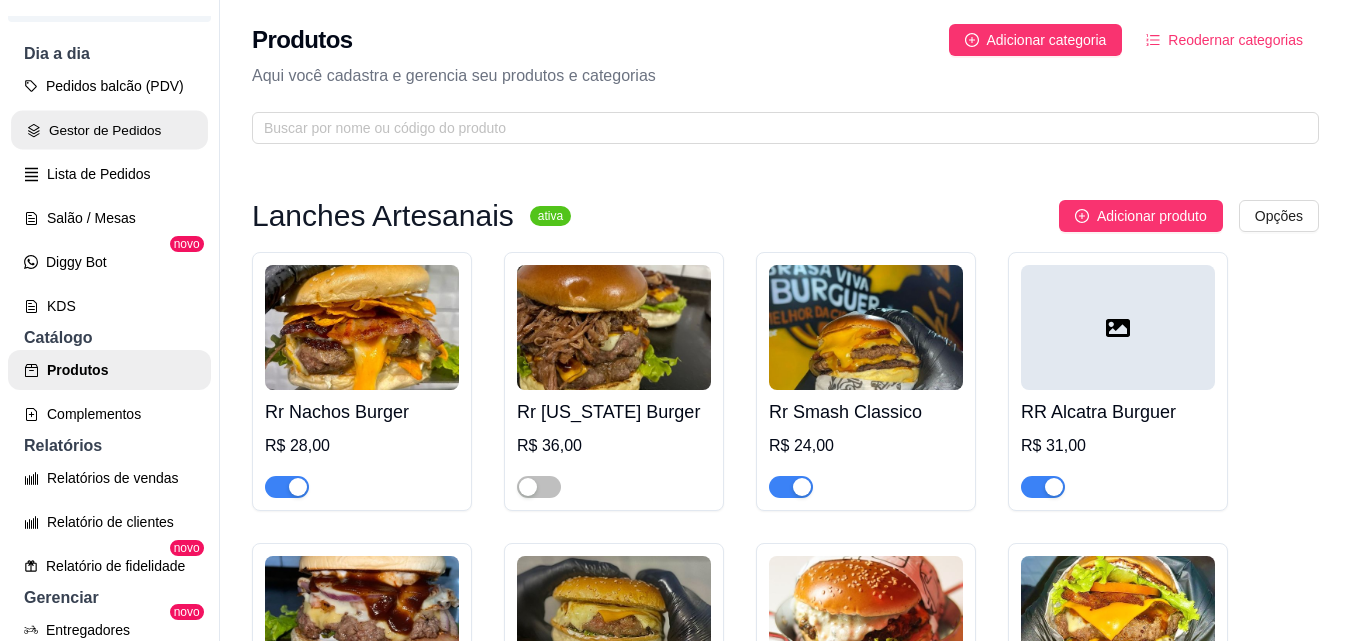 click on "Gestor de Pedidos" at bounding box center (109, 130) 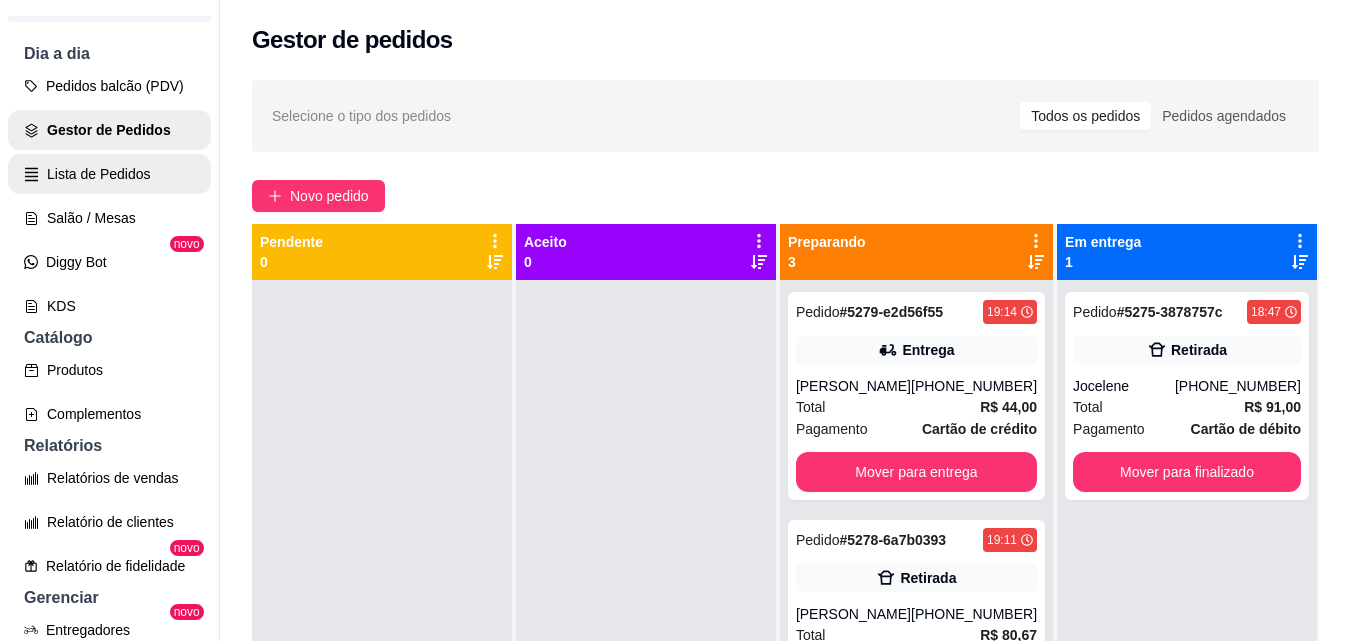click on "Lista de Pedidos" at bounding box center [109, 174] 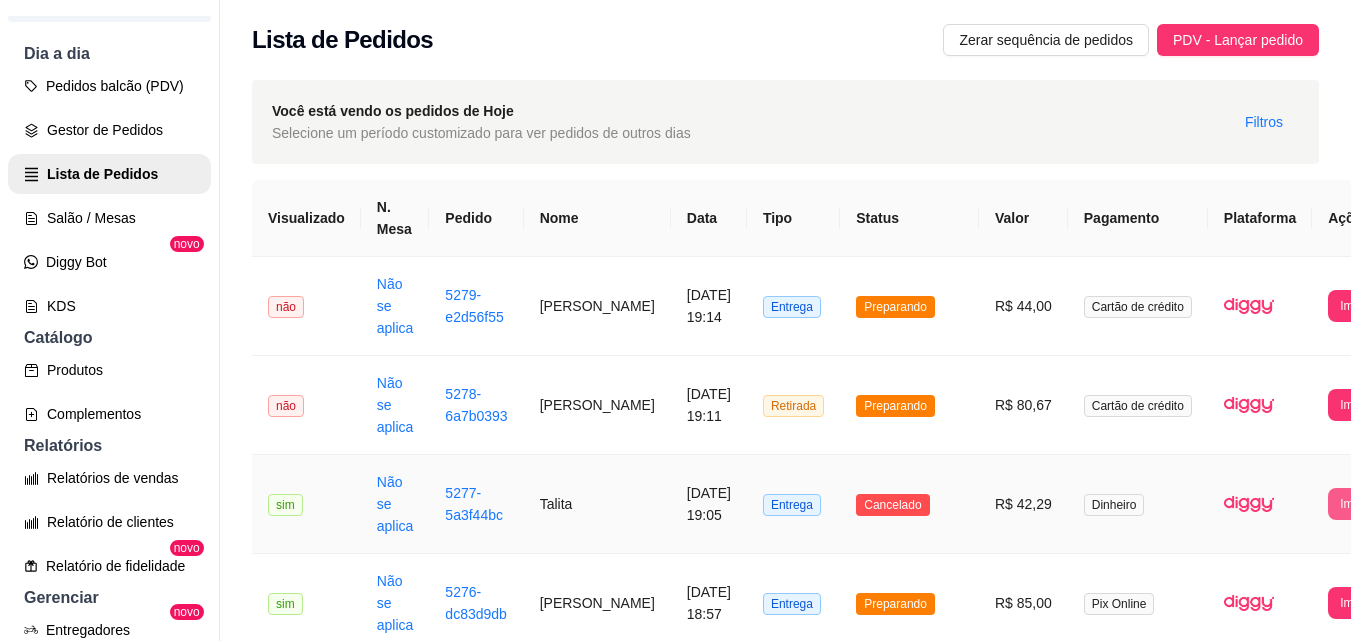 click on "Imprimir" at bounding box center (1361, 504) 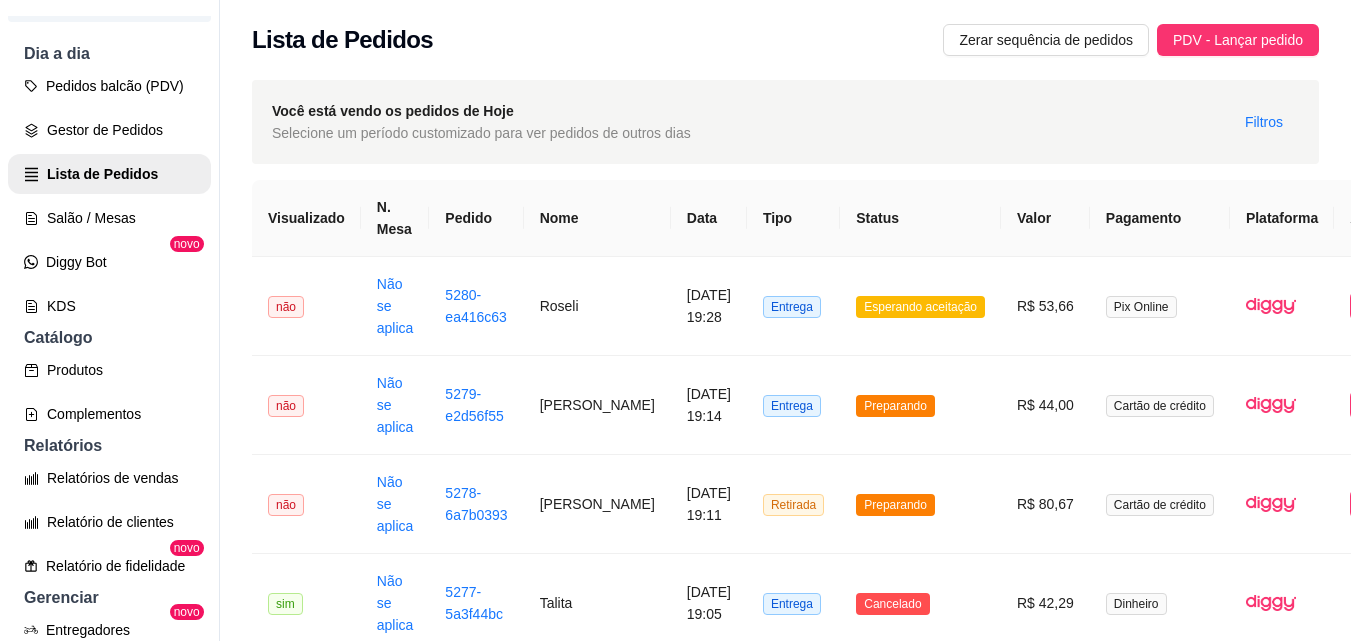 click on "**********" at bounding box center (785, 553) 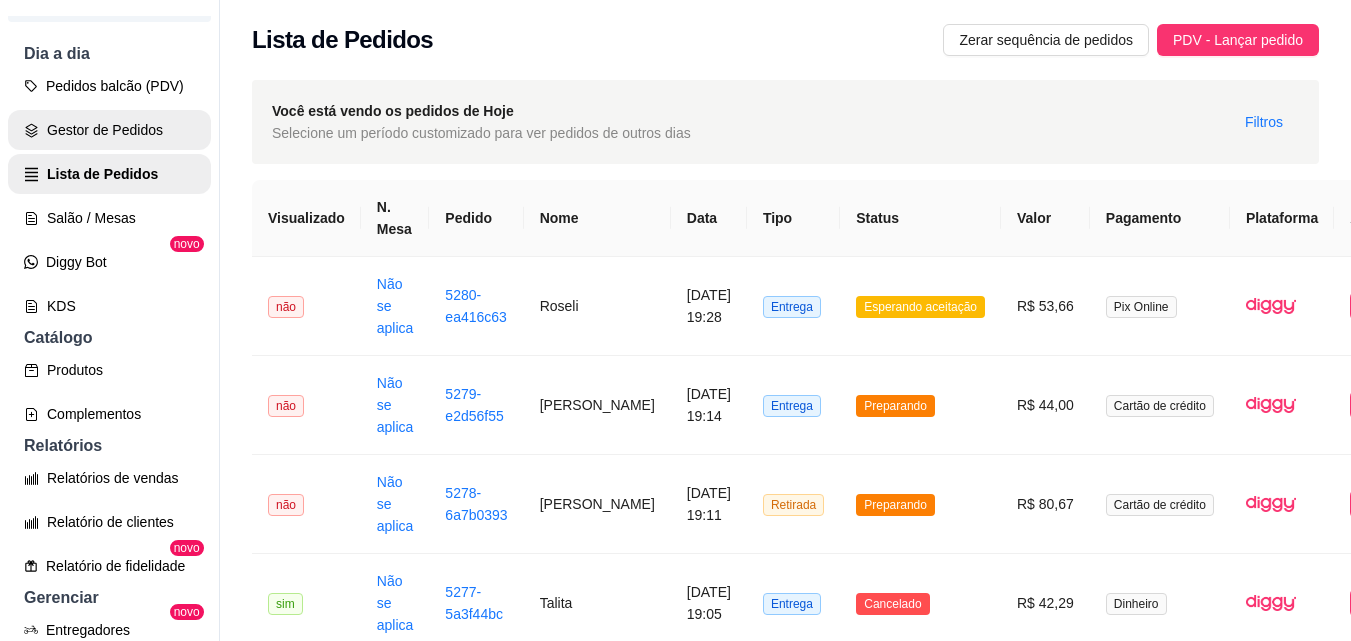 click on "Gestor de Pedidos" at bounding box center [109, 130] 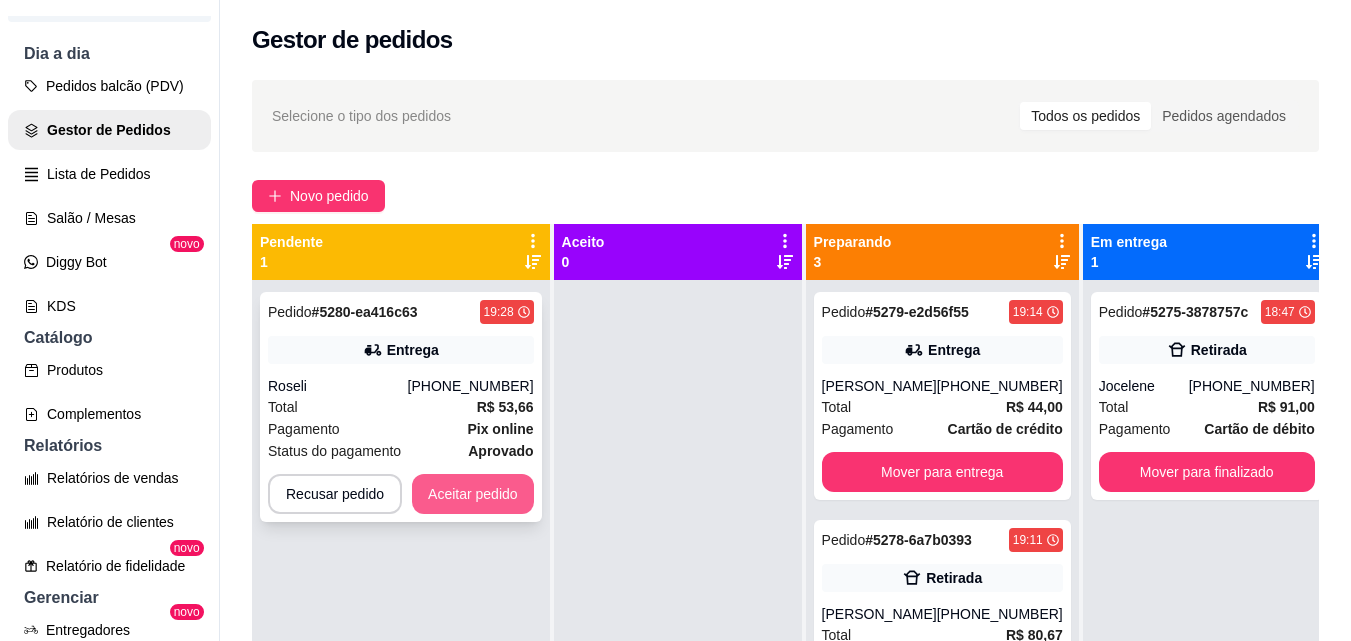 click on "Aceitar pedido" at bounding box center (473, 494) 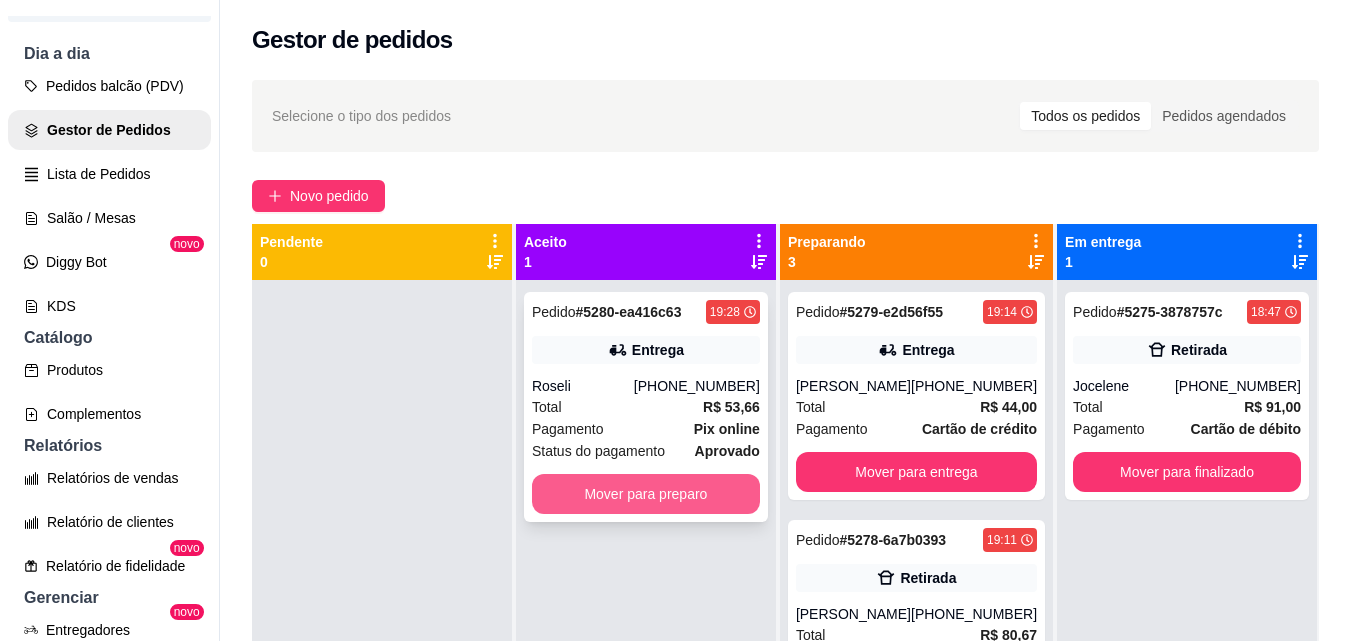 click on "Mover para preparo" at bounding box center [646, 494] 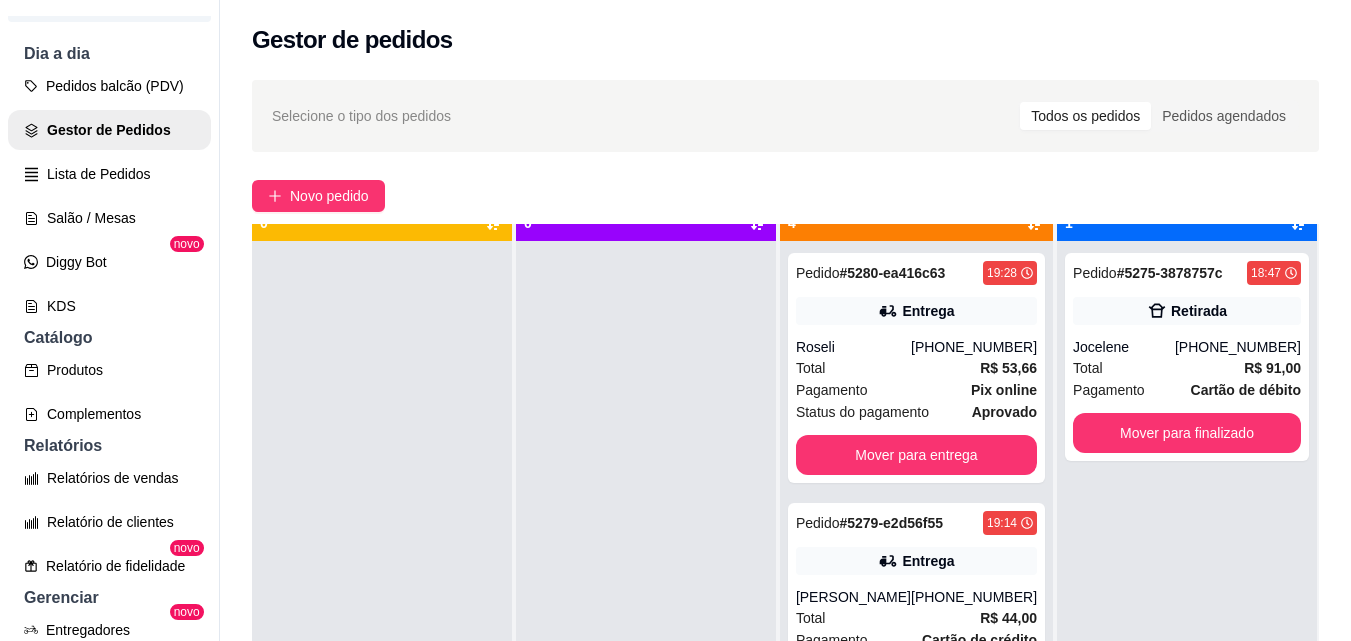 scroll, scrollTop: 56, scrollLeft: 0, axis: vertical 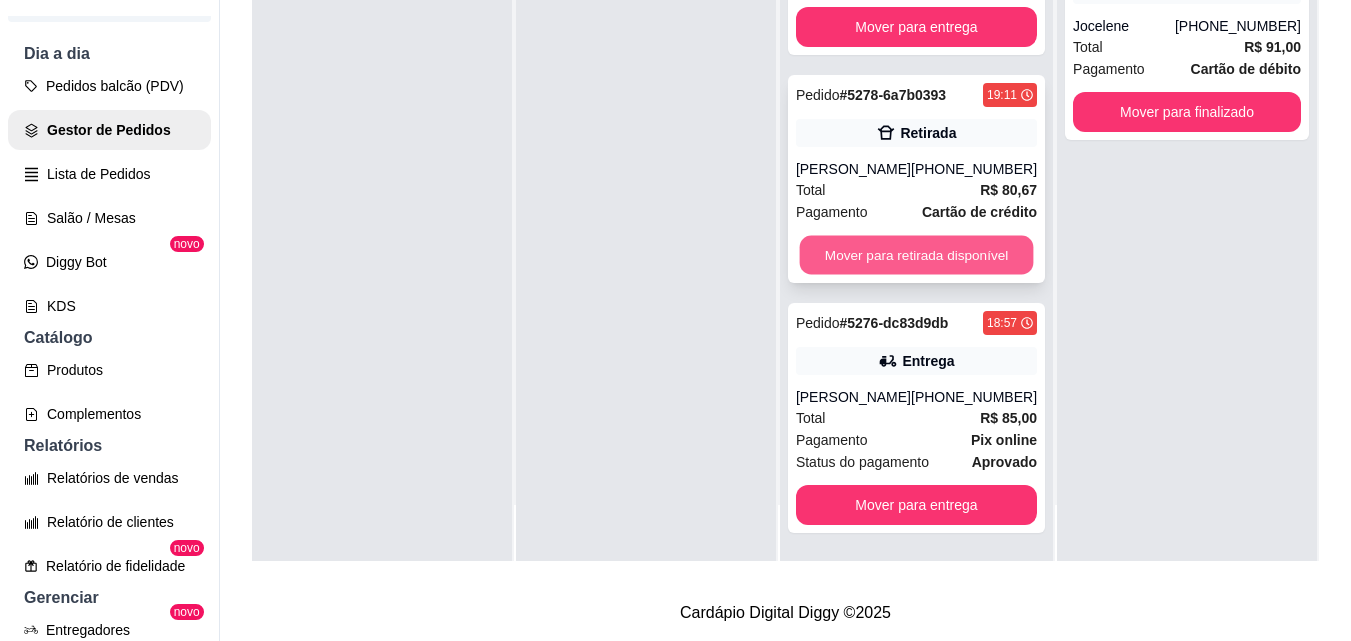click on "Mover para retirada disponível" at bounding box center (916, 255) 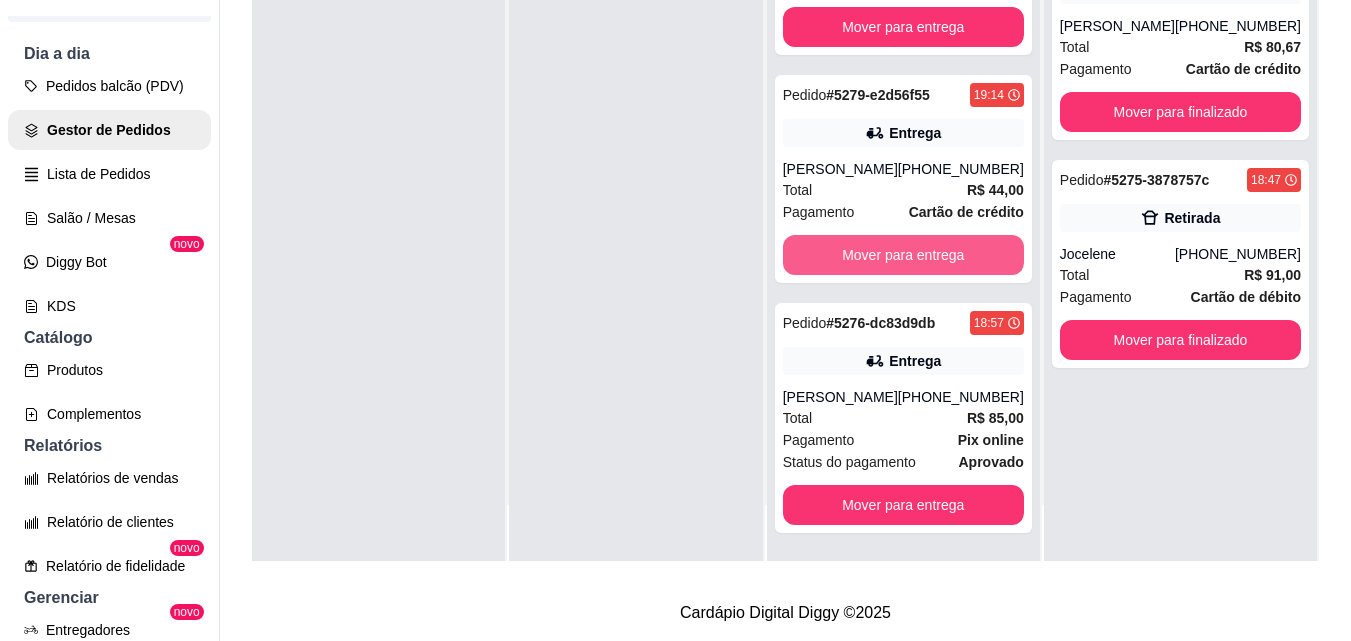 scroll, scrollTop: 107, scrollLeft: 0, axis: vertical 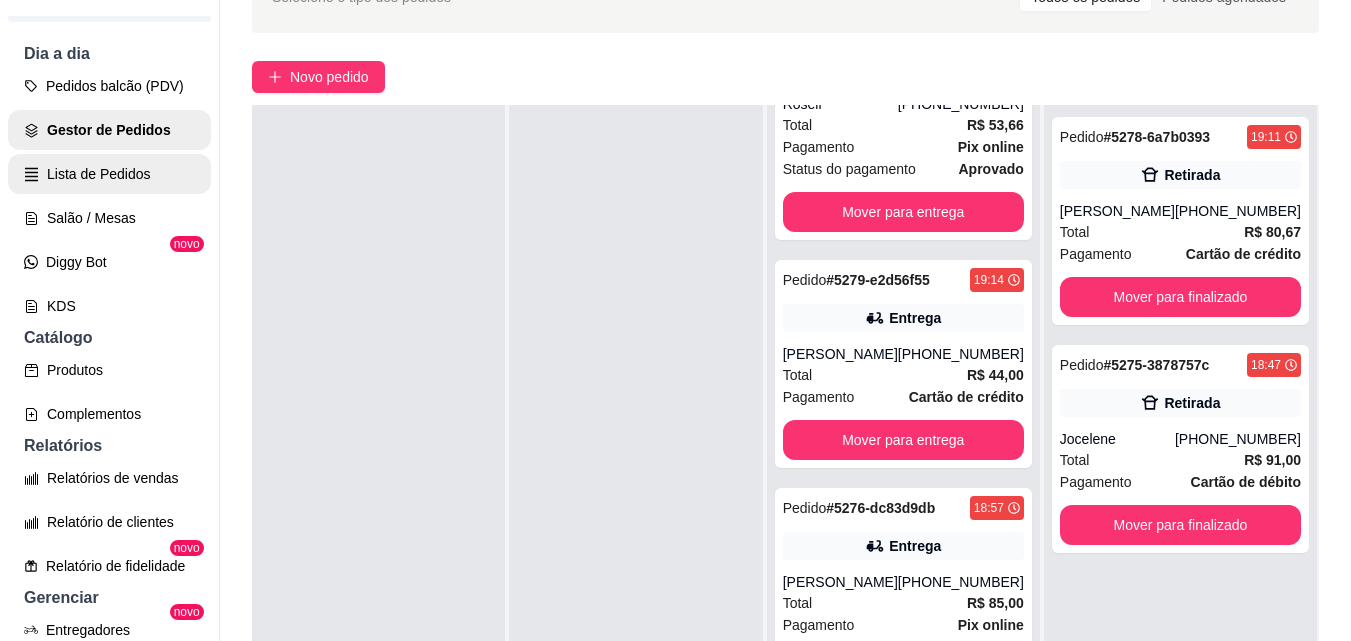click on "Lista de Pedidos" at bounding box center (109, 174) 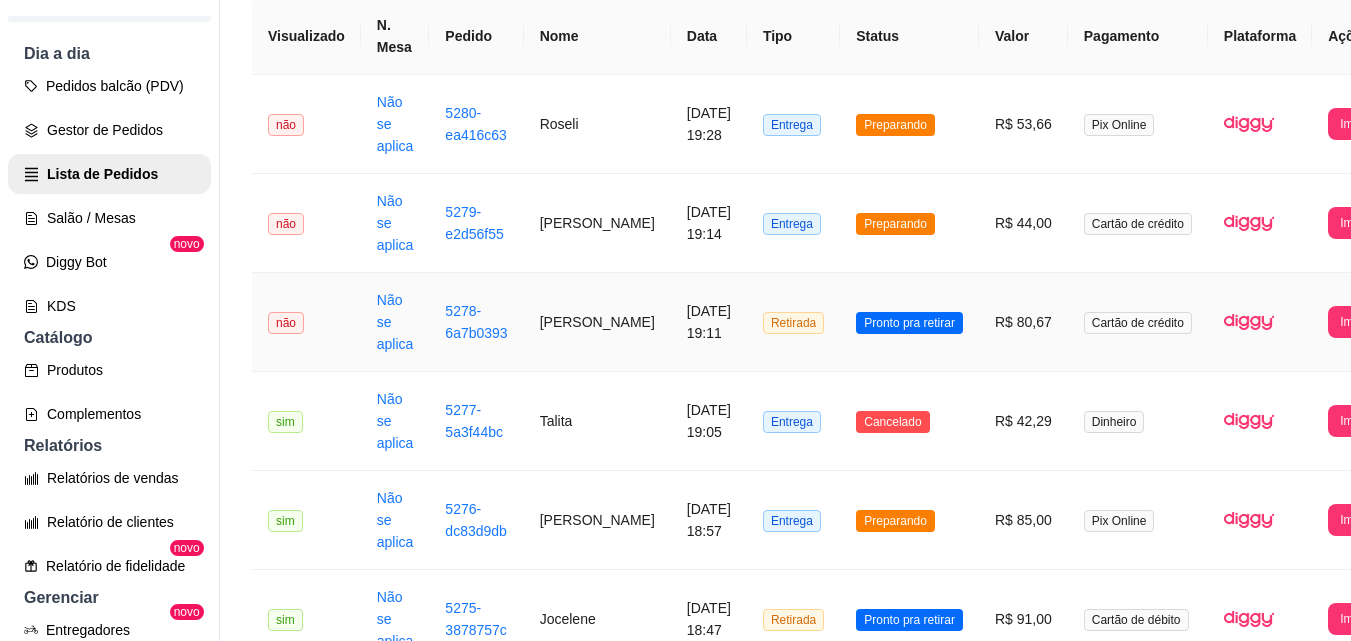 scroll, scrollTop: 200, scrollLeft: 0, axis: vertical 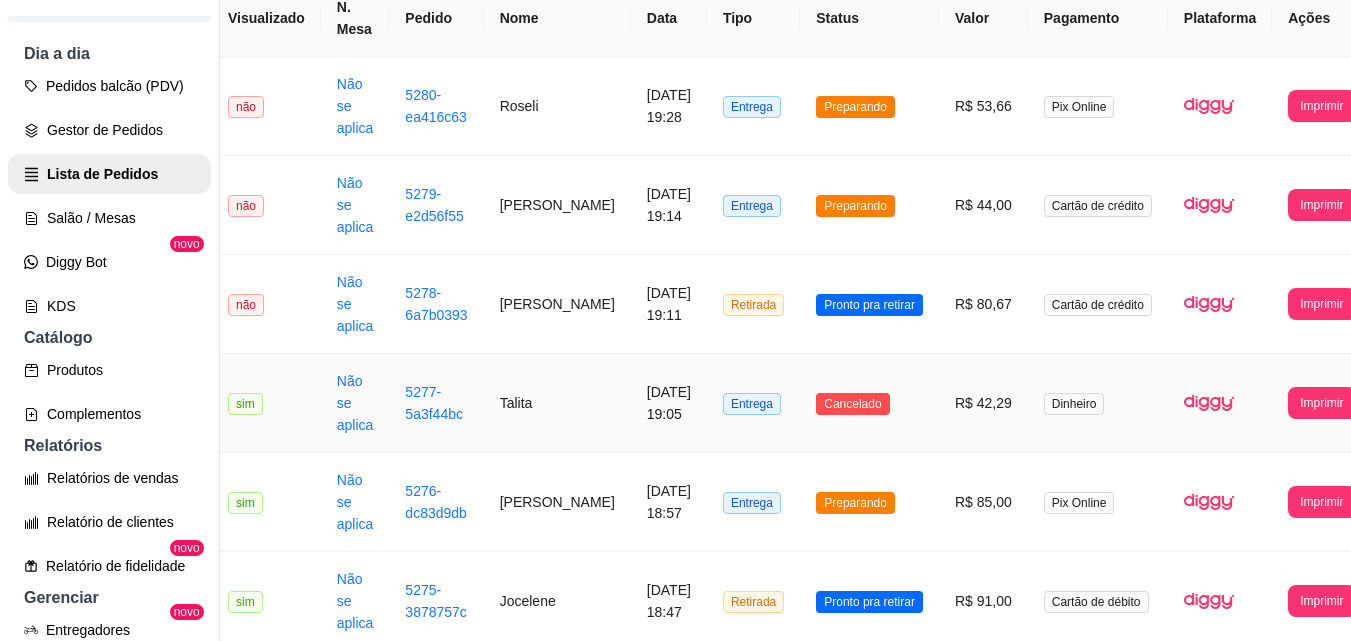 click on "Cancelado" at bounding box center (852, 404) 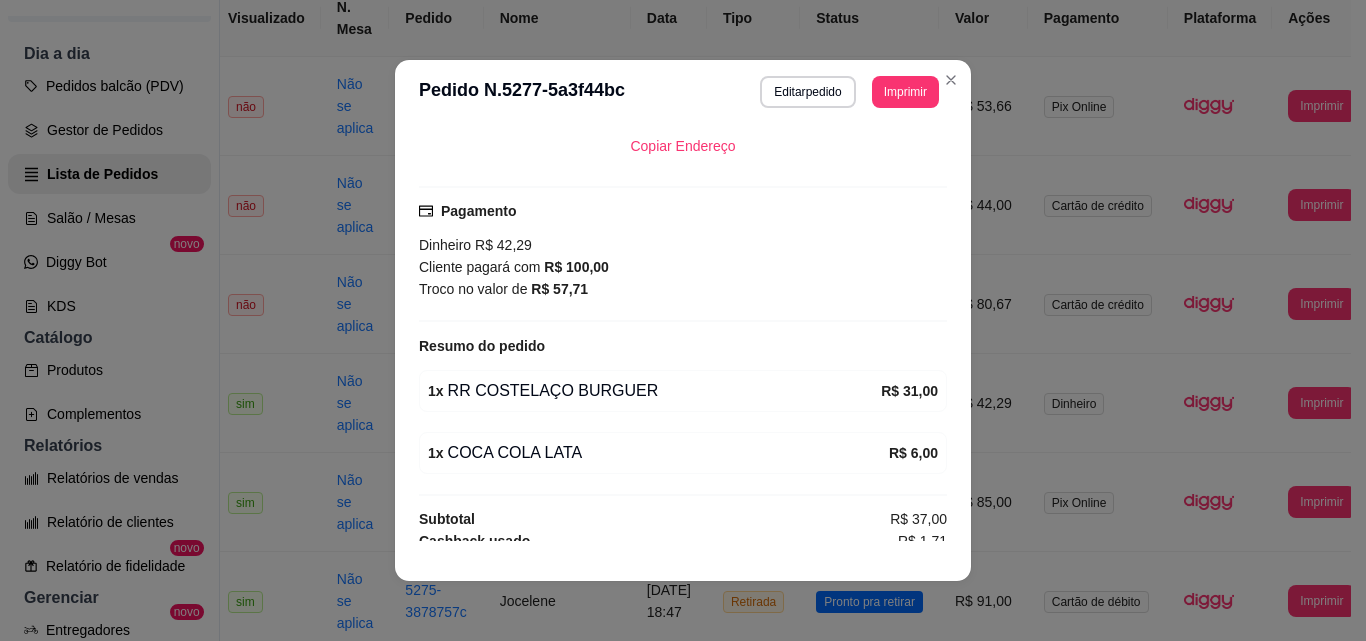 scroll, scrollTop: 496, scrollLeft: 0, axis: vertical 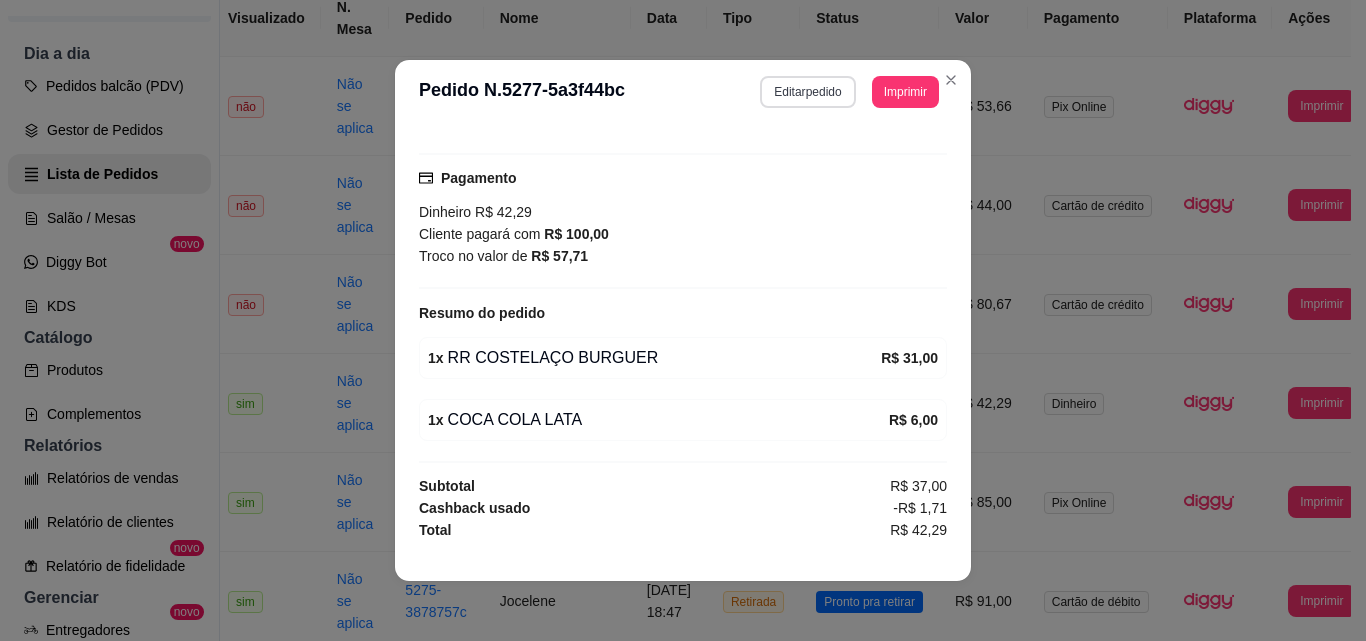 click on "Editar  pedido" at bounding box center (807, 92) 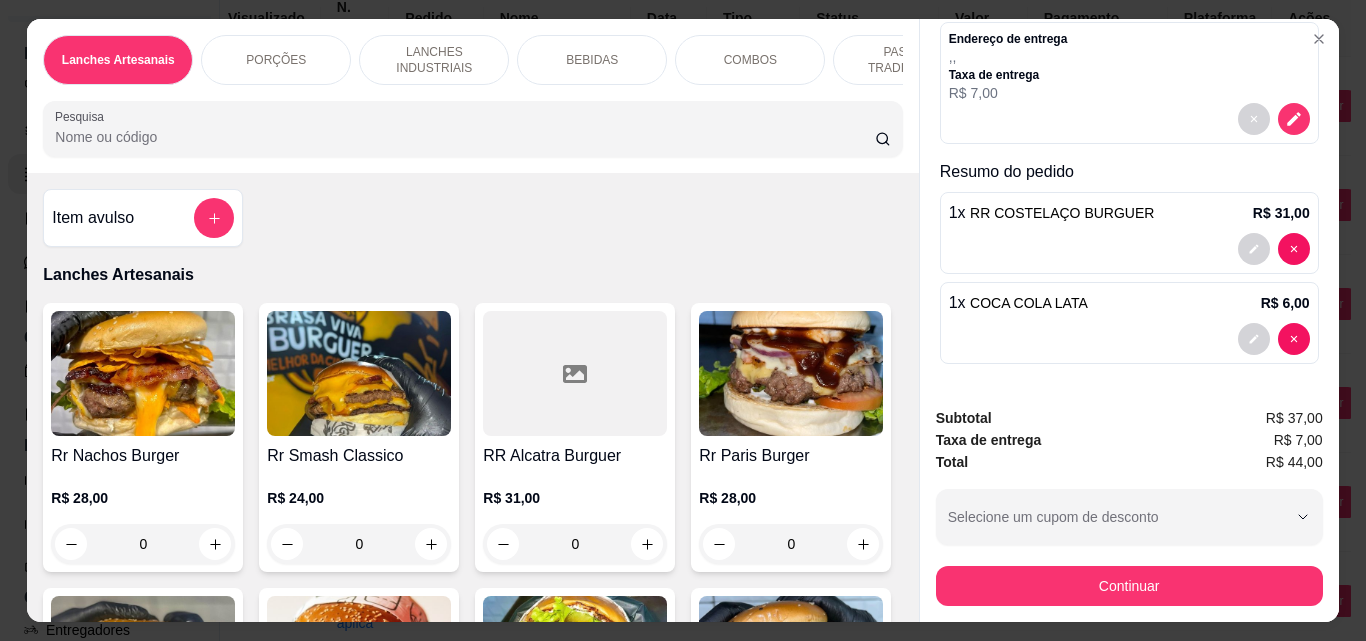 scroll, scrollTop: 190, scrollLeft: 0, axis: vertical 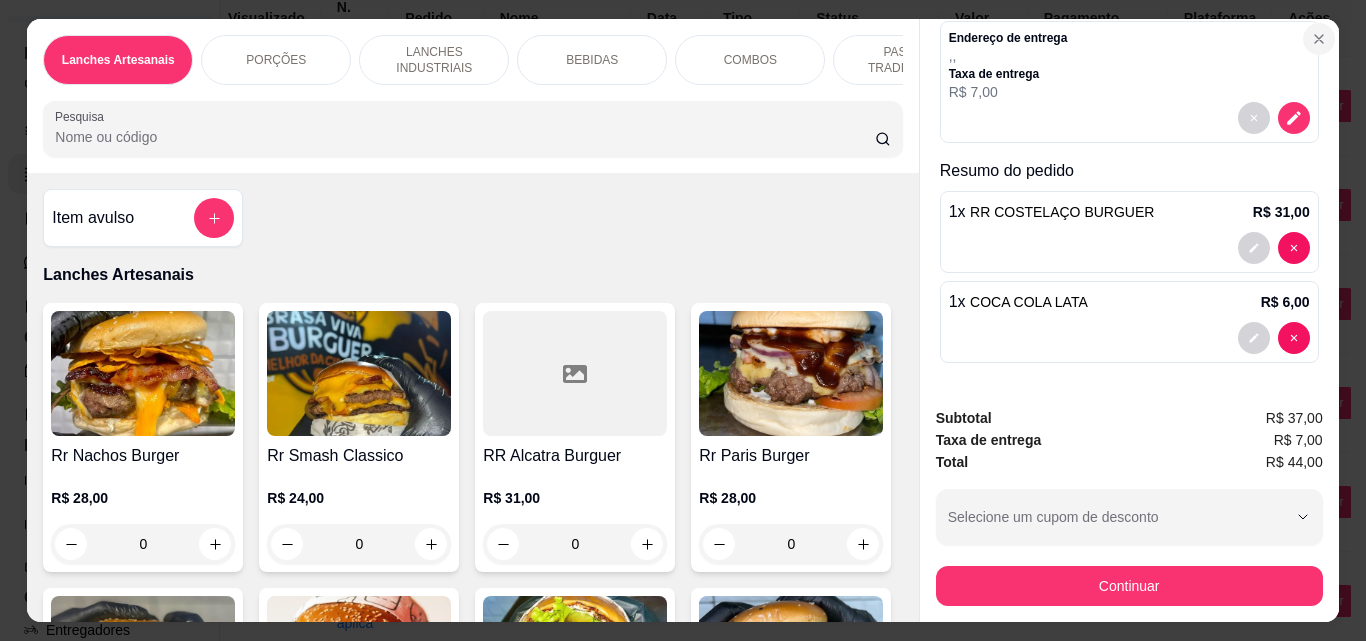 click at bounding box center (1319, 39) 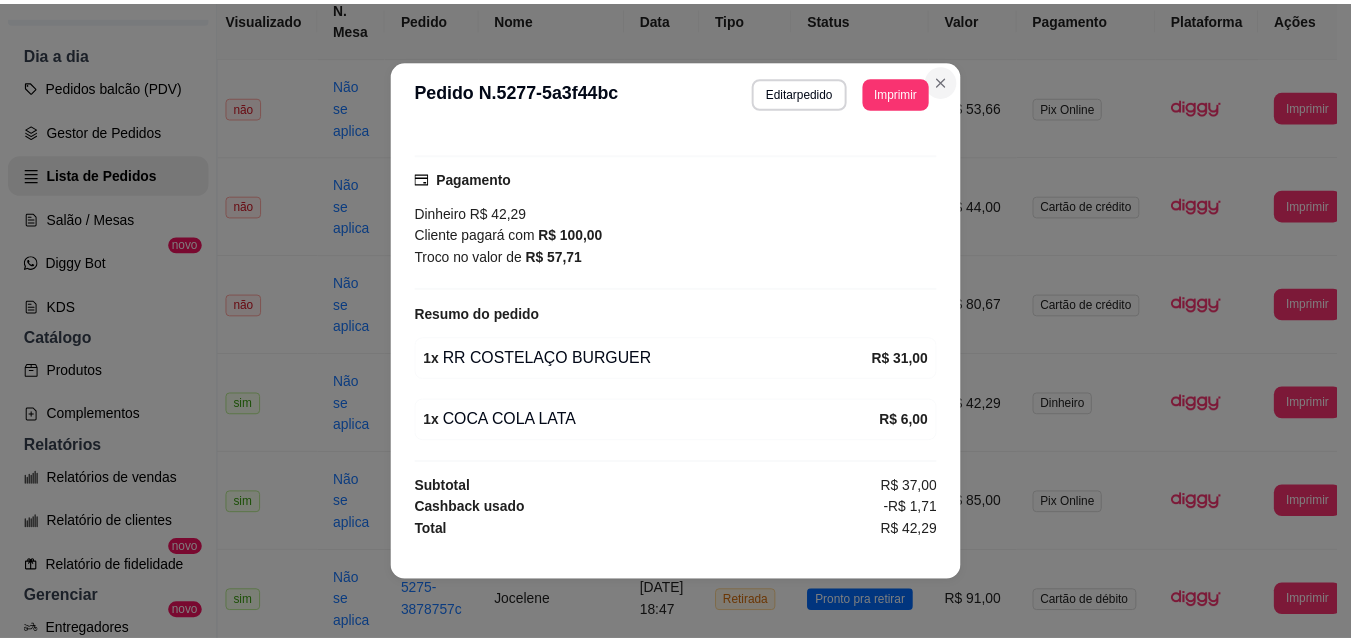 scroll, scrollTop: 200, scrollLeft: 25, axis: both 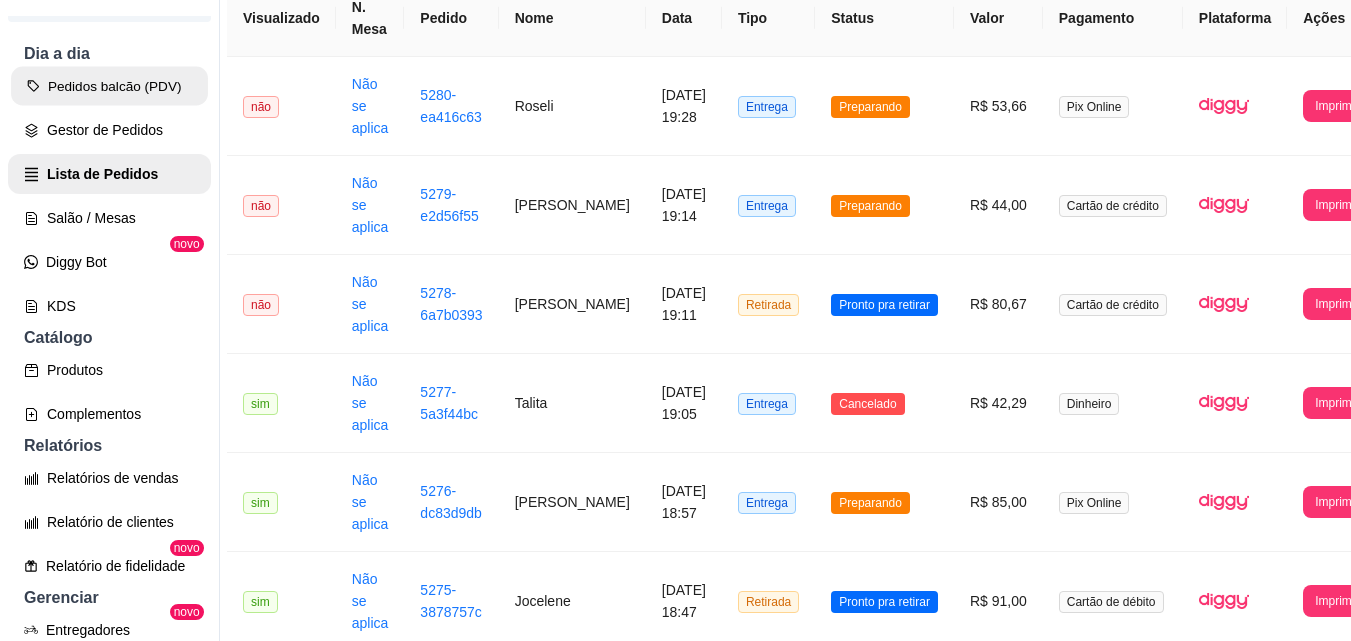 click on "Pedidos balcão (PDV)" at bounding box center [109, 86] 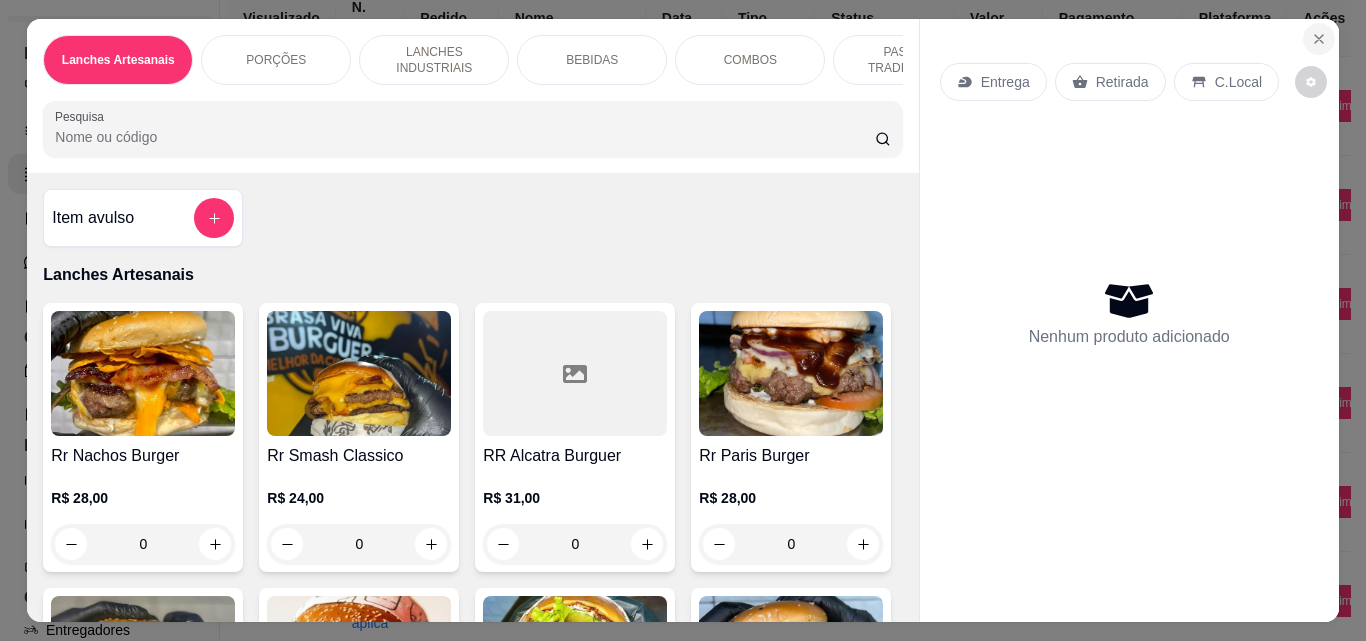 click 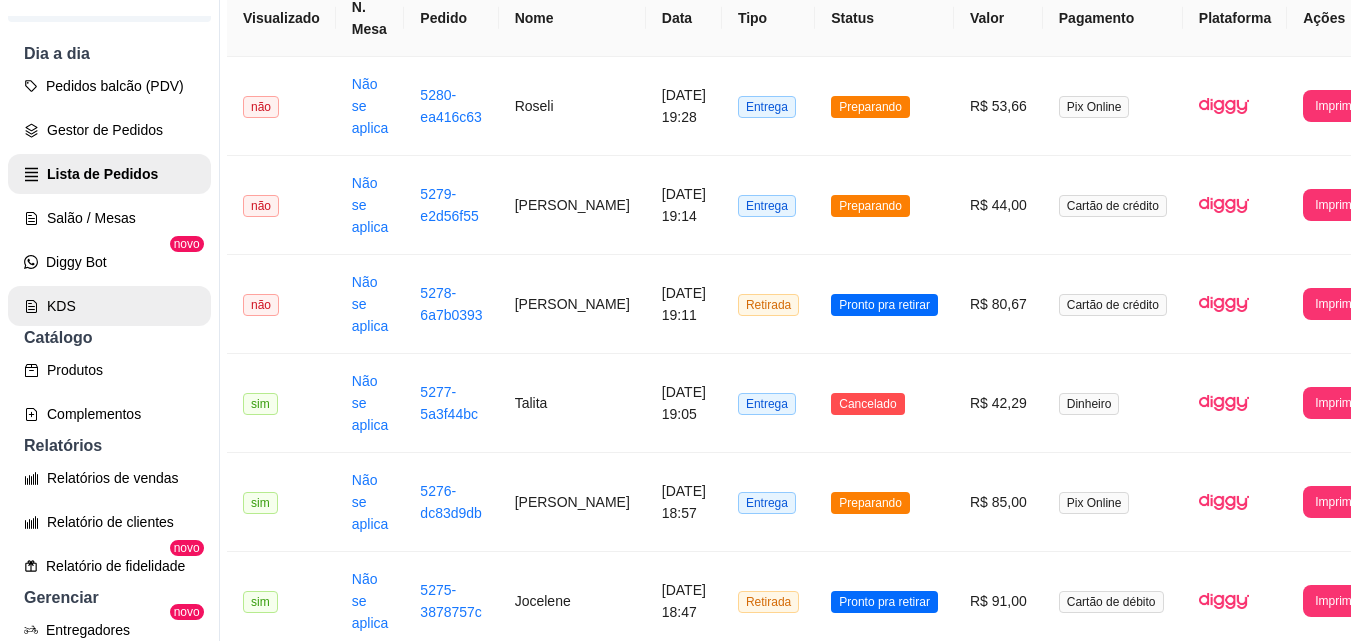 scroll, scrollTop: 0, scrollLeft: 0, axis: both 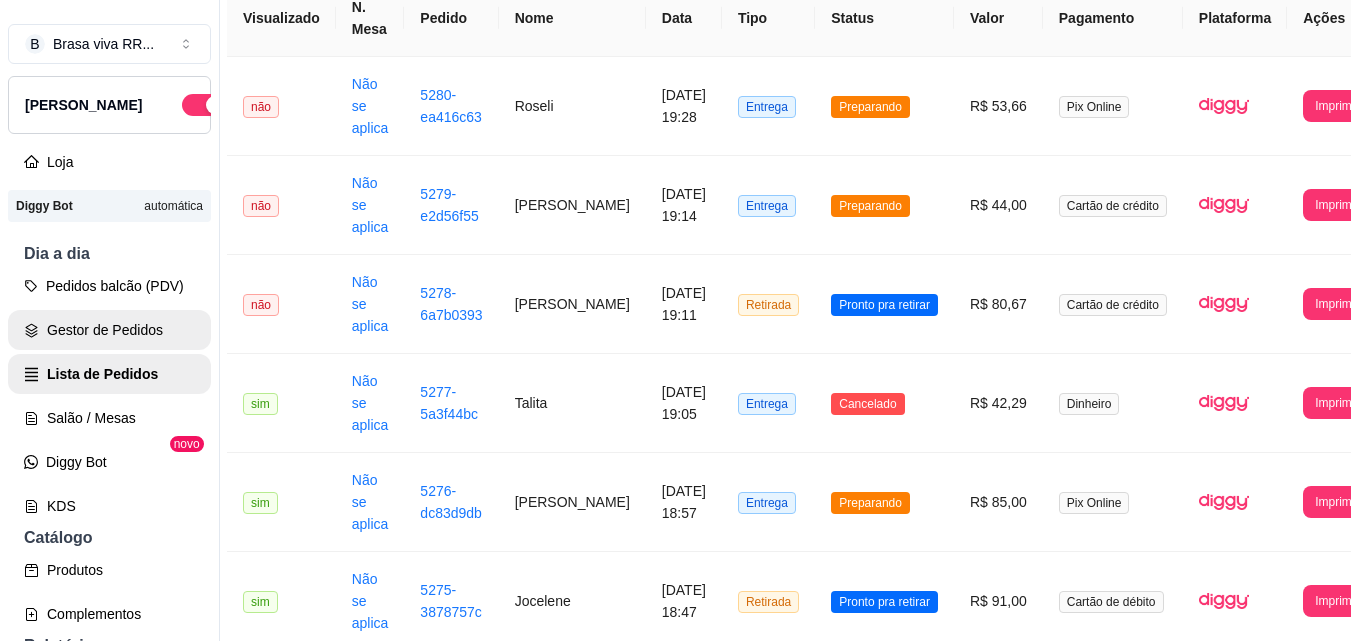 click on "Gestor de Pedidos" at bounding box center [109, 330] 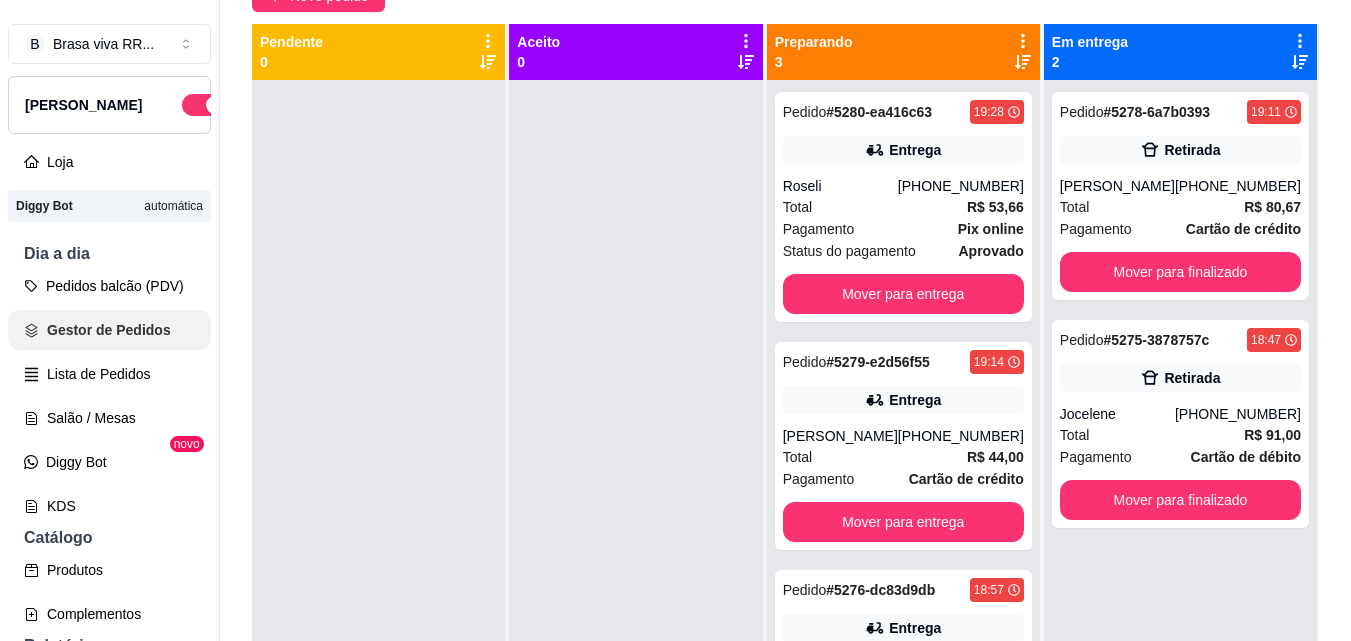 scroll, scrollTop: 0, scrollLeft: 0, axis: both 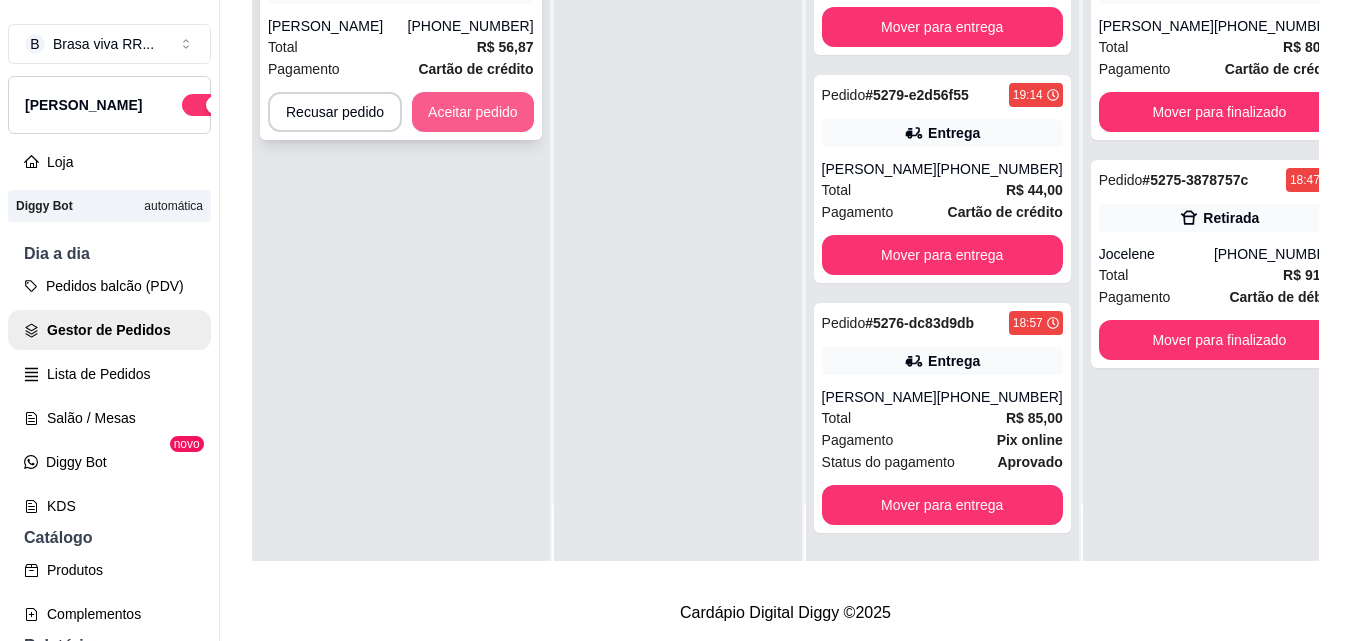click on "Aceitar pedido" at bounding box center (473, 112) 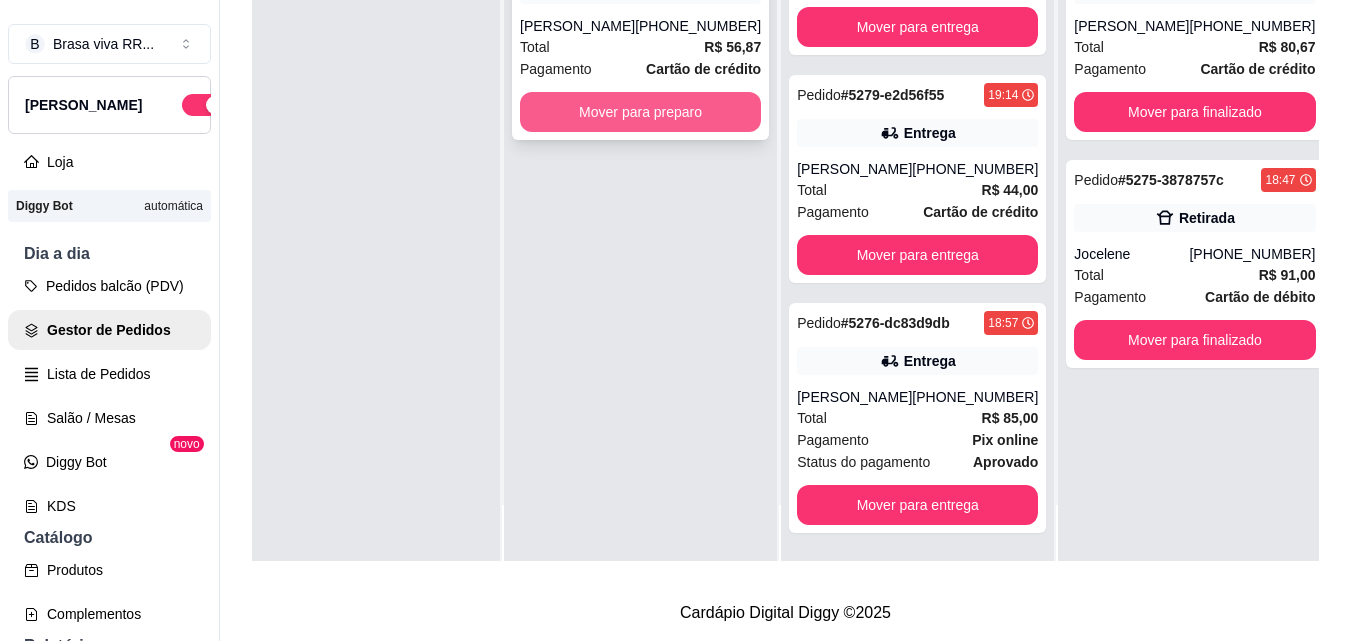 click on "Mover para preparo" at bounding box center (640, 112) 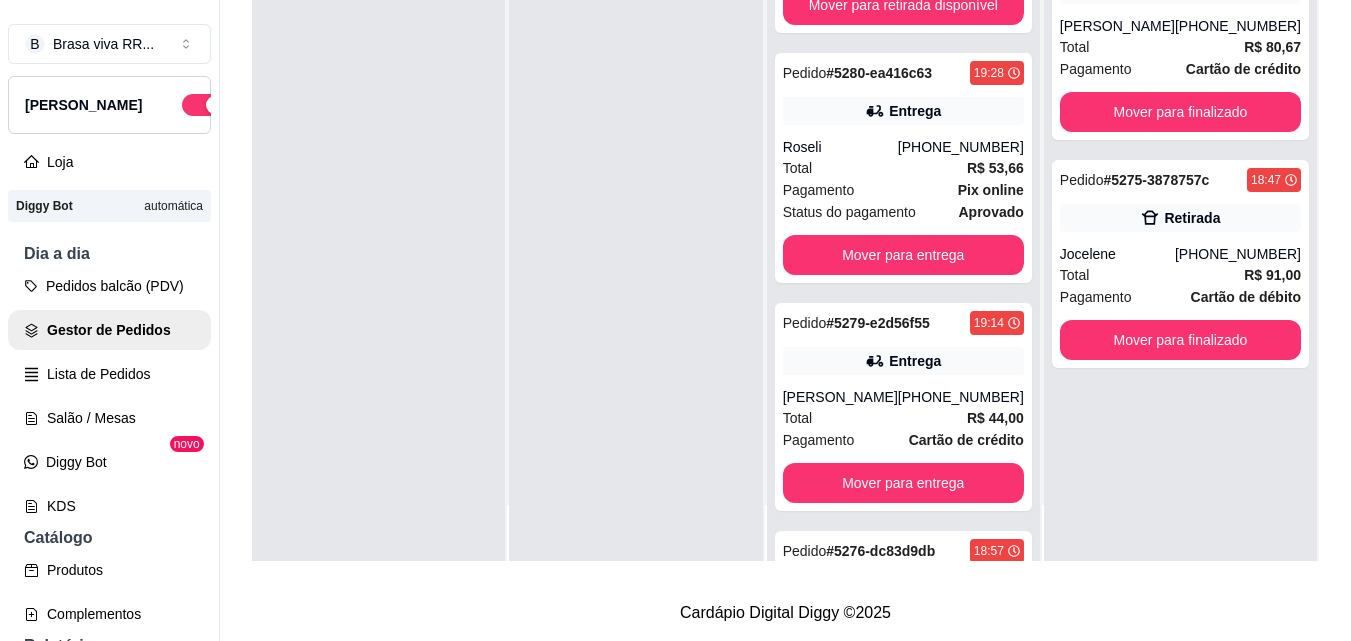 scroll, scrollTop: 335, scrollLeft: 0, axis: vertical 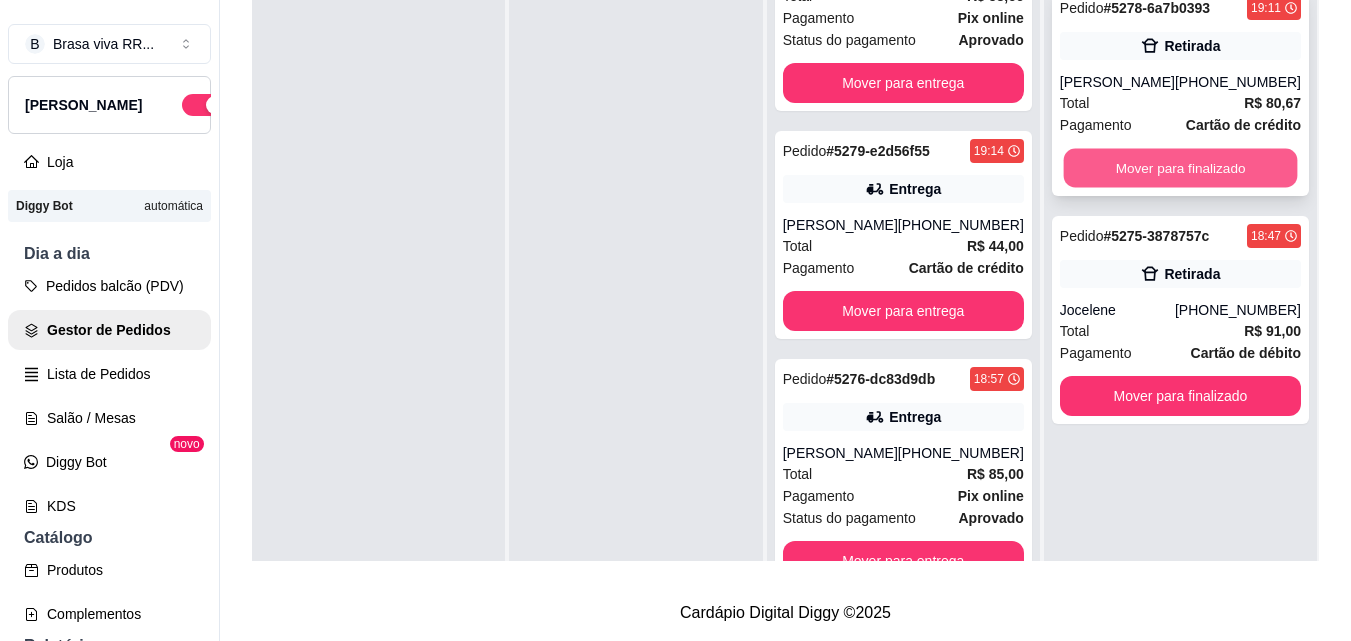 click on "Mover para finalizado" at bounding box center [1180, 168] 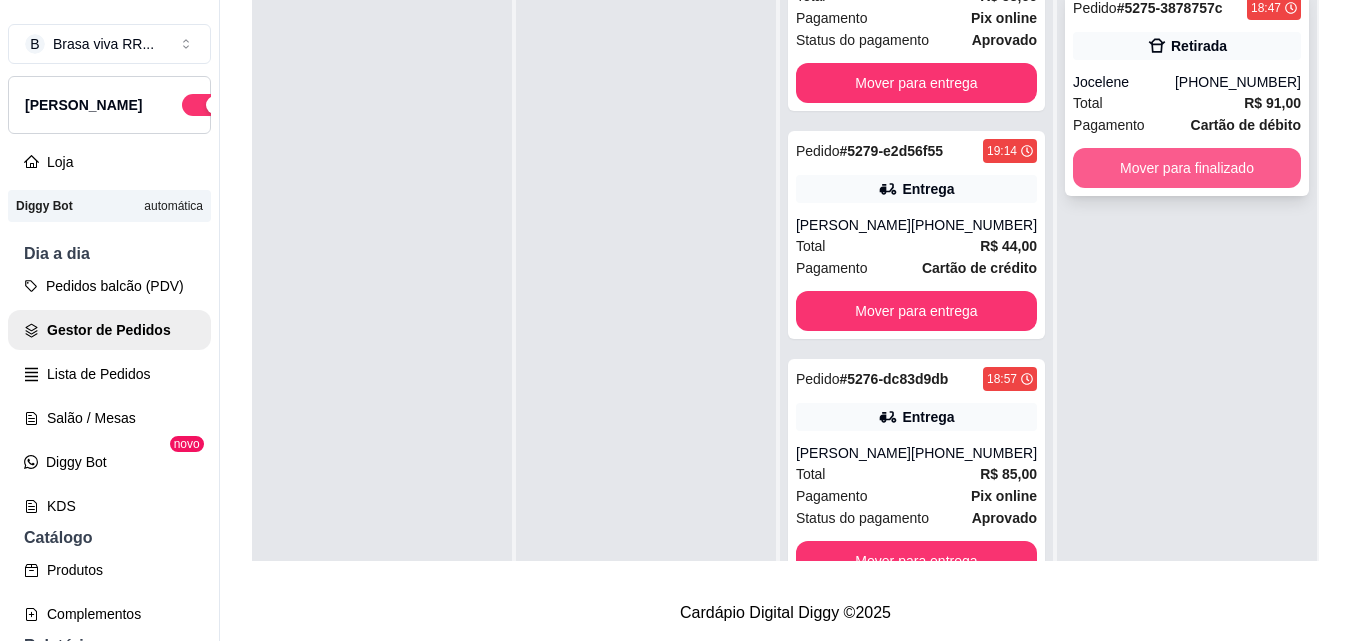 click on "Mover para finalizado" at bounding box center [1187, 168] 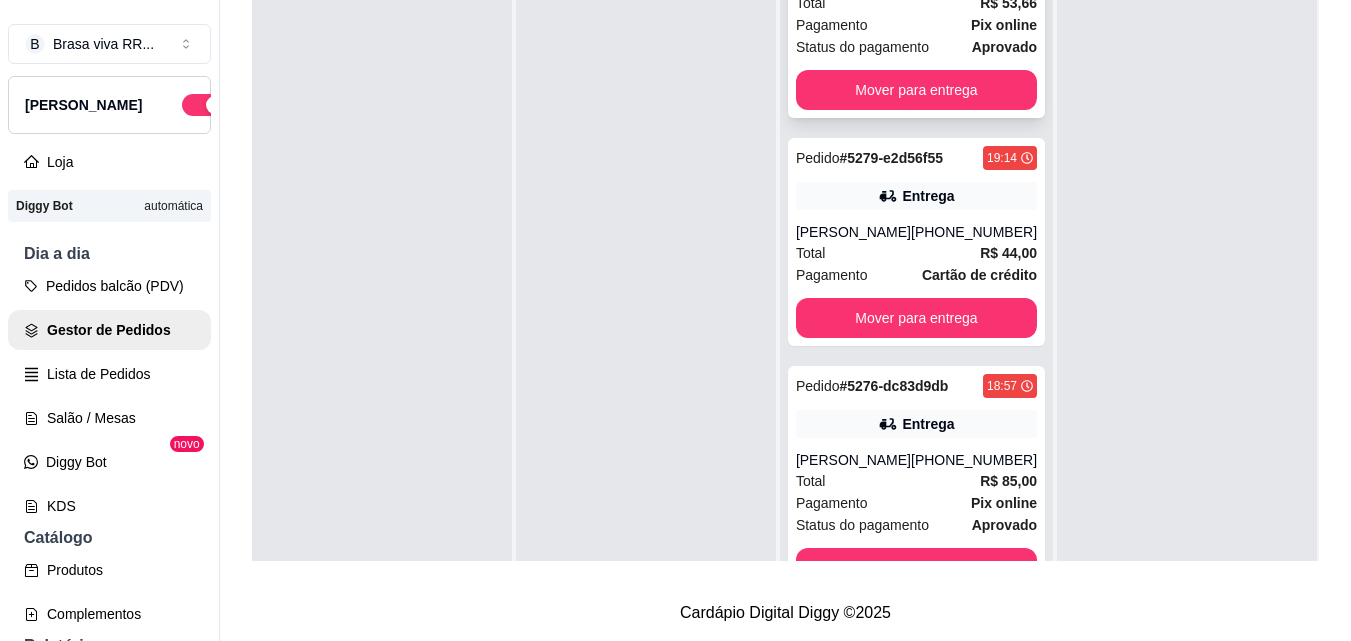 scroll, scrollTop: 335, scrollLeft: 0, axis: vertical 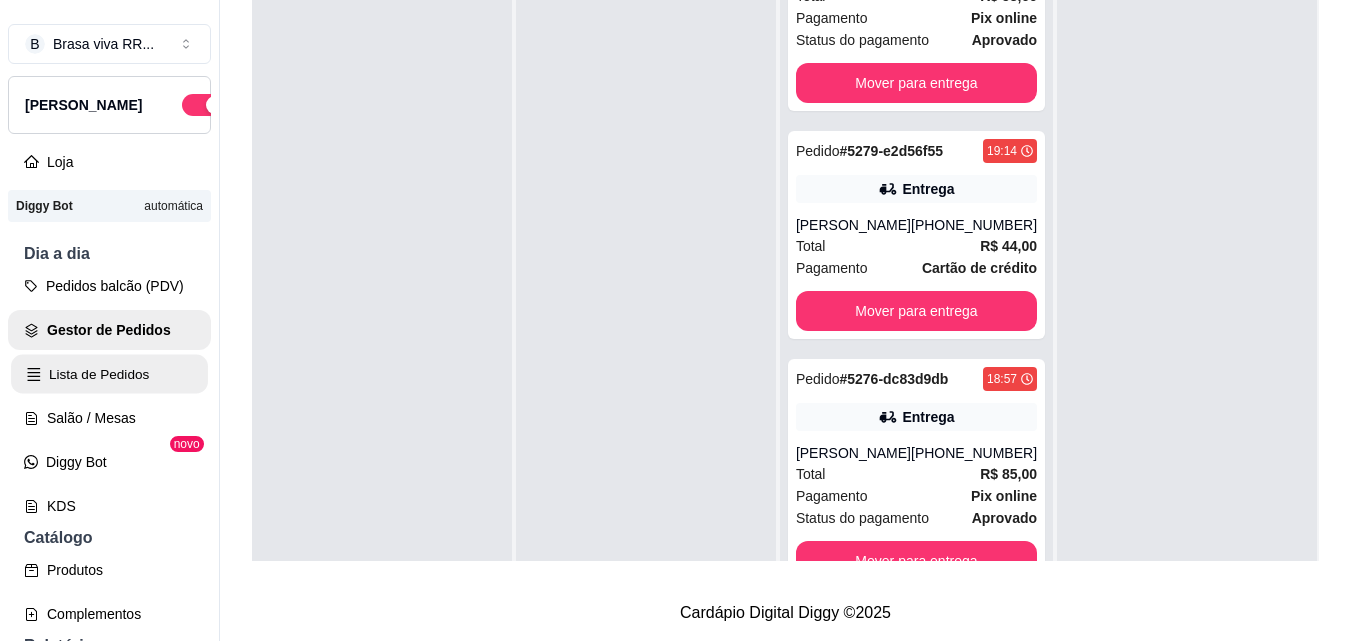 click on "Lista de Pedidos" at bounding box center (109, 374) 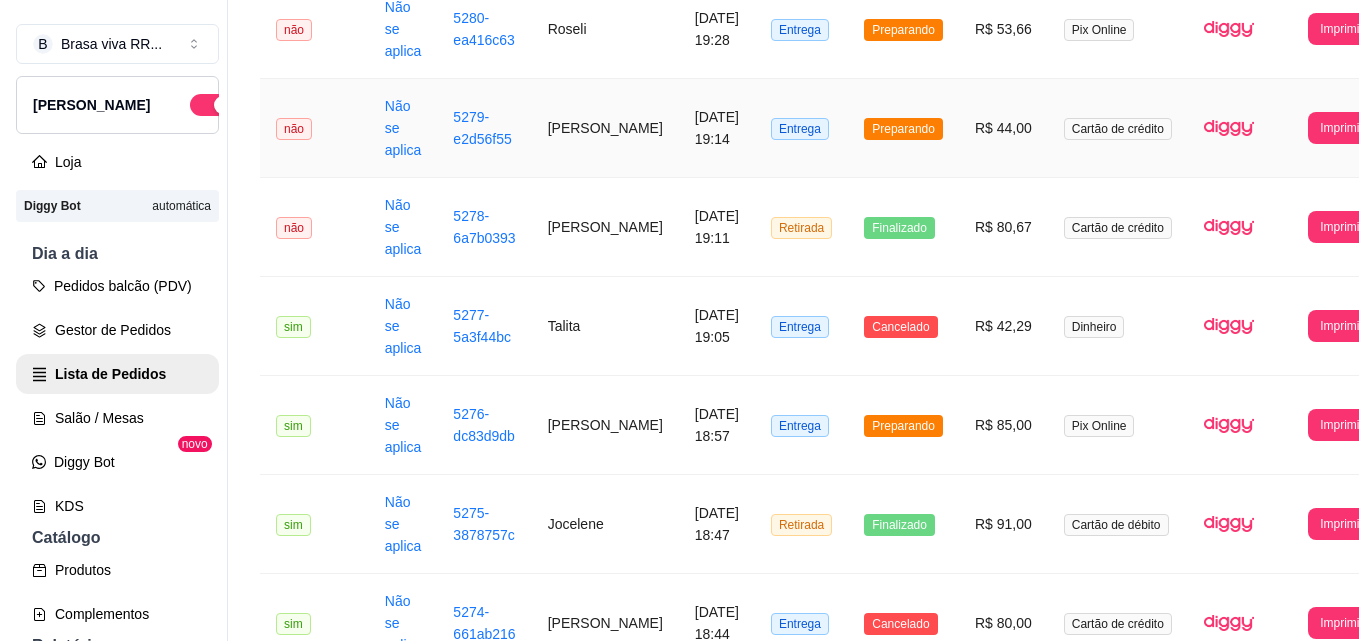 scroll, scrollTop: 400, scrollLeft: 0, axis: vertical 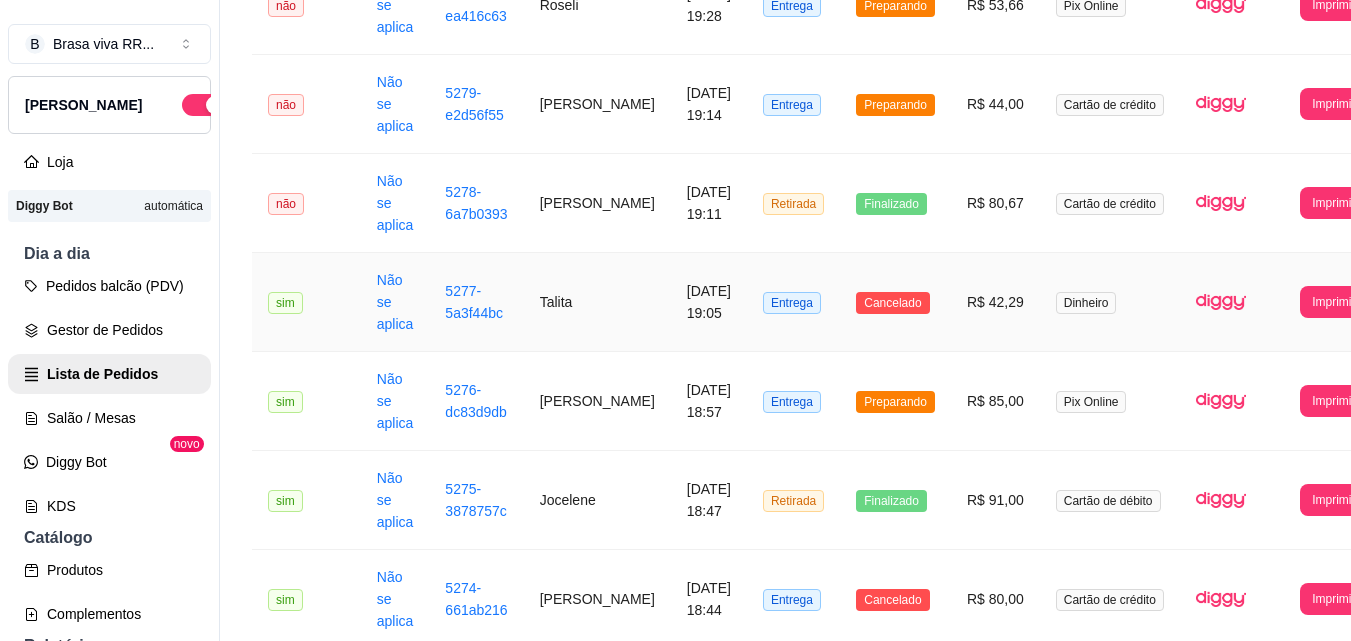 click on "Cancelado" at bounding box center [892, 303] 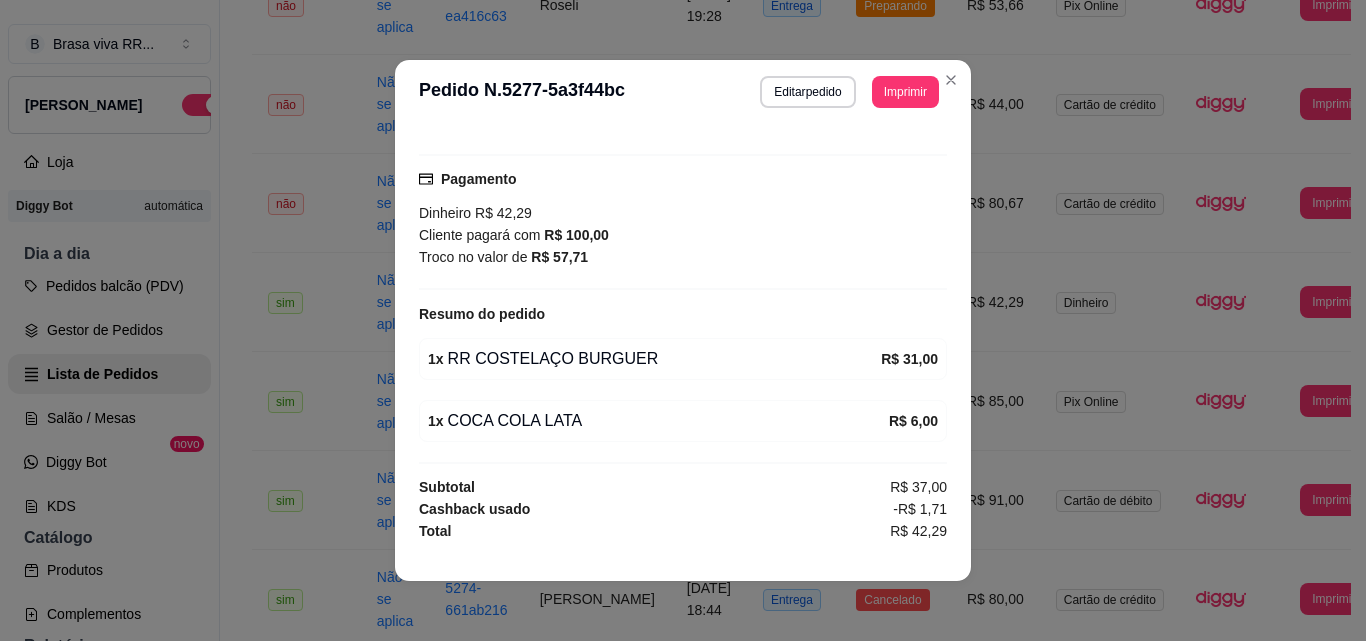 scroll, scrollTop: 496, scrollLeft: 0, axis: vertical 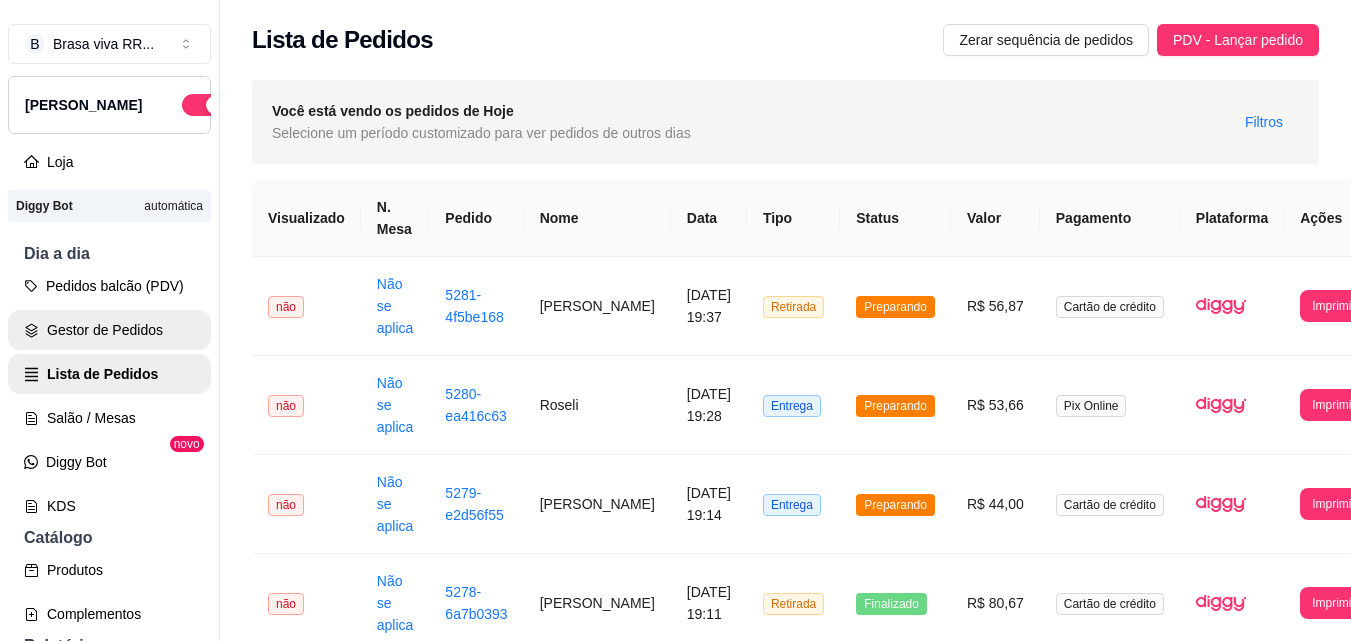 click on "Gestor de Pedidos" at bounding box center [109, 330] 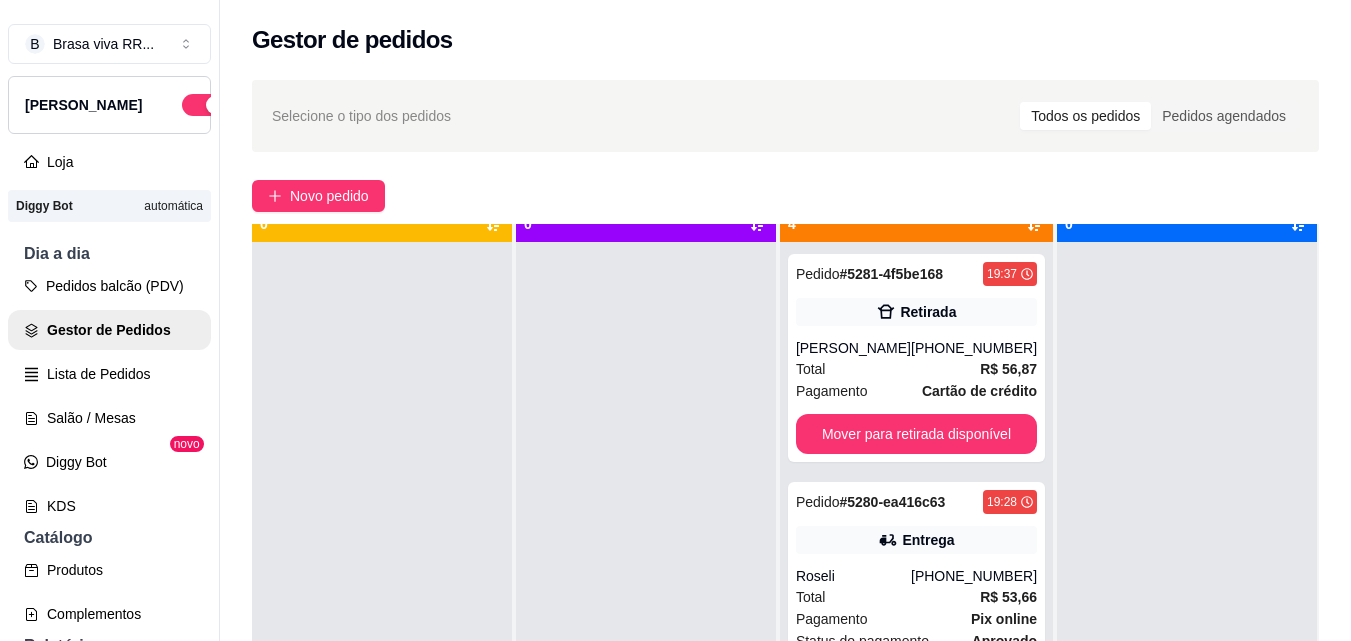 scroll, scrollTop: 56, scrollLeft: 0, axis: vertical 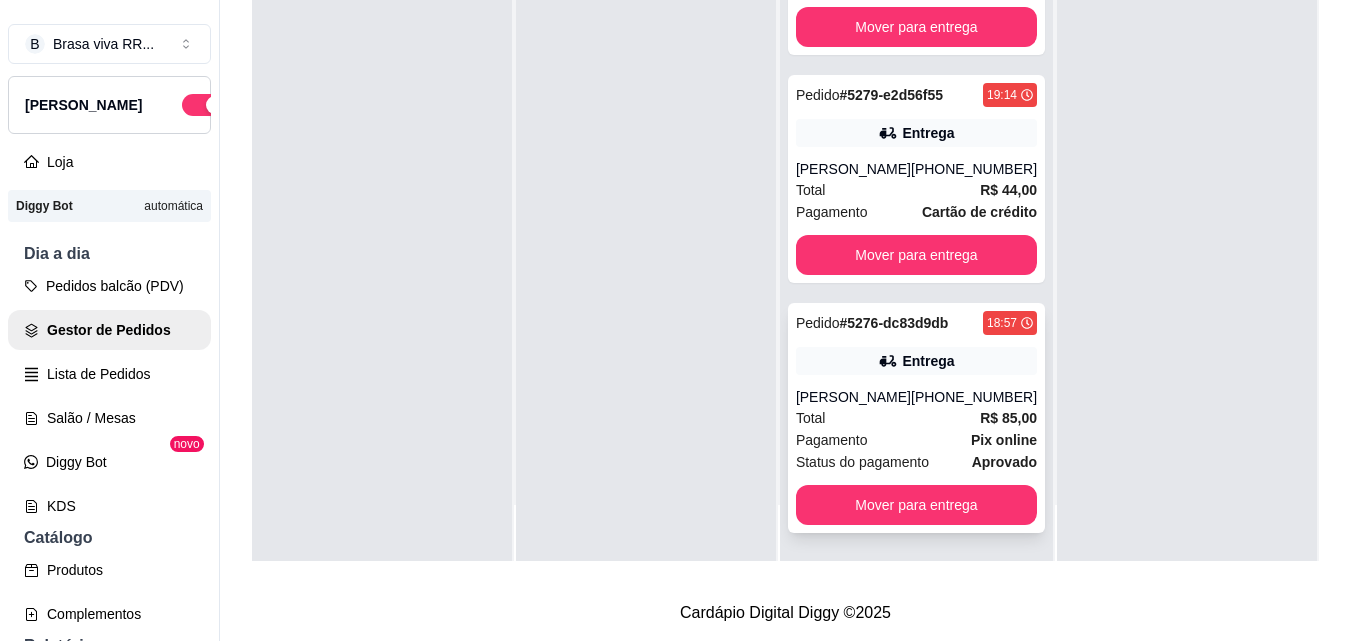 click on "Pedido  # 5276-dc83d9db 18:57 Entrega [PERSON_NAME] [PHONE_NUMBER] Total R$ 85,00 Pagamento Pix online Status do pagamento aprovado Mover para entrega" at bounding box center [916, 418] 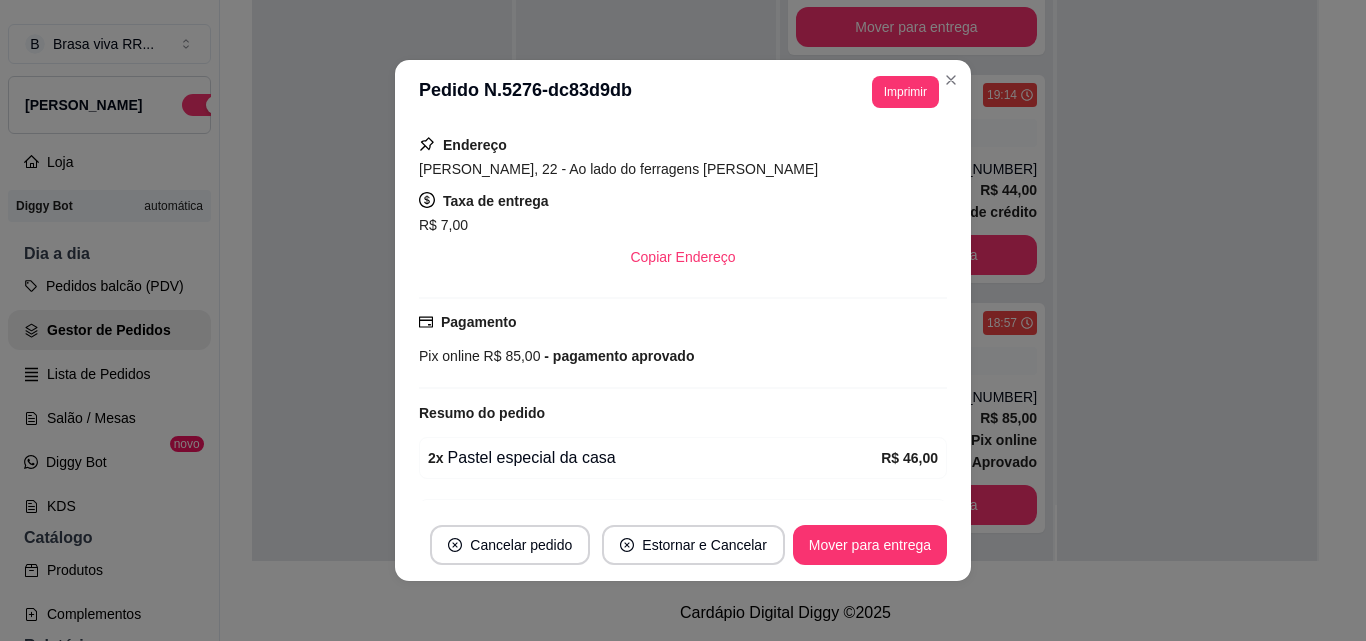 scroll, scrollTop: 554, scrollLeft: 0, axis: vertical 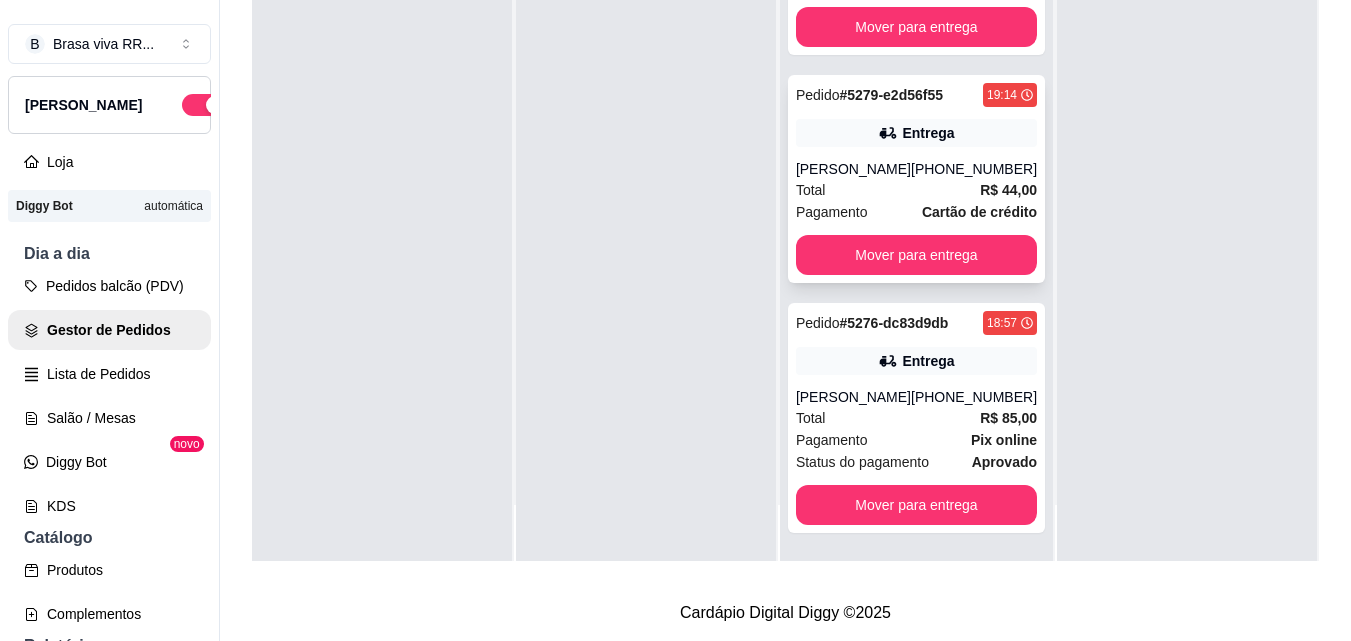 click on "[PERSON_NAME]" at bounding box center (853, 169) 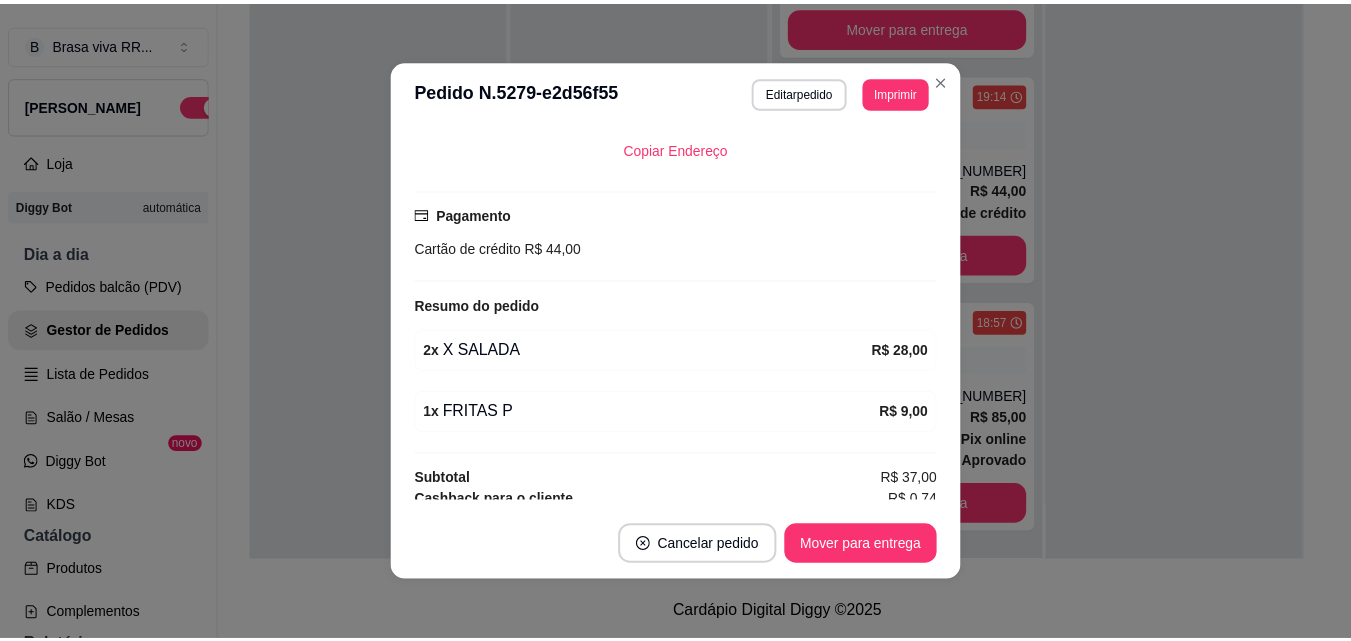 scroll, scrollTop: 492, scrollLeft: 0, axis: vertical 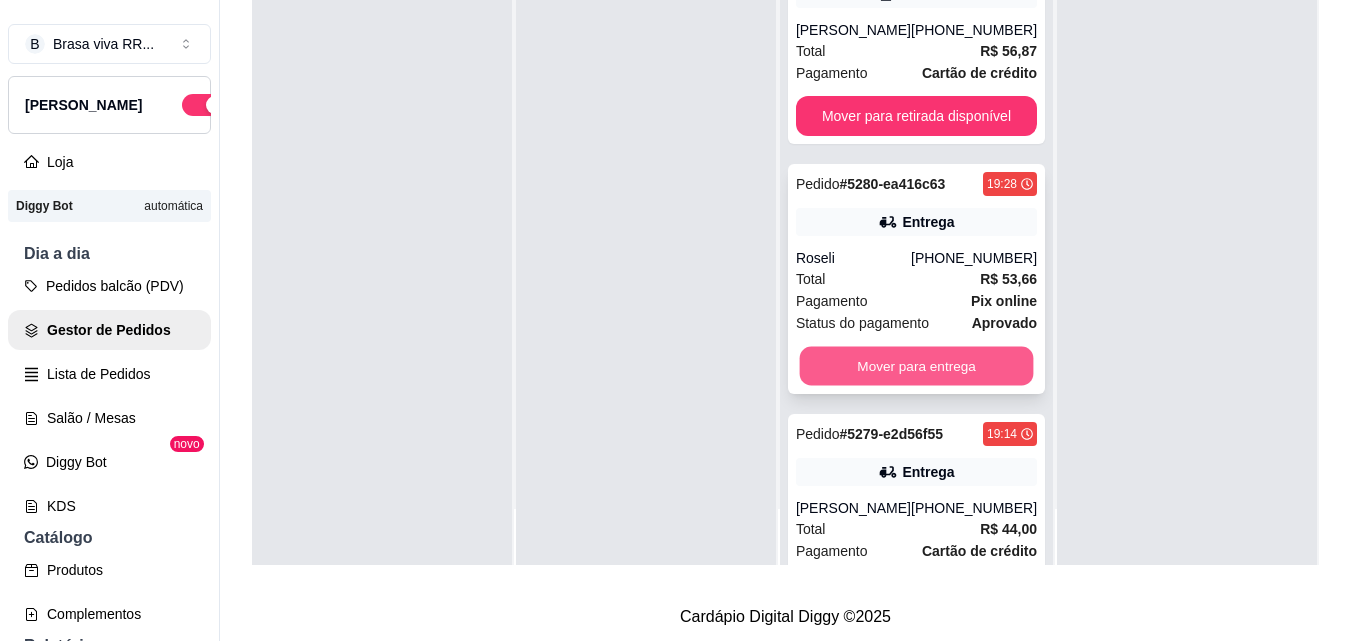 click on "Mover para entrega" at bounding box center [916, 366] 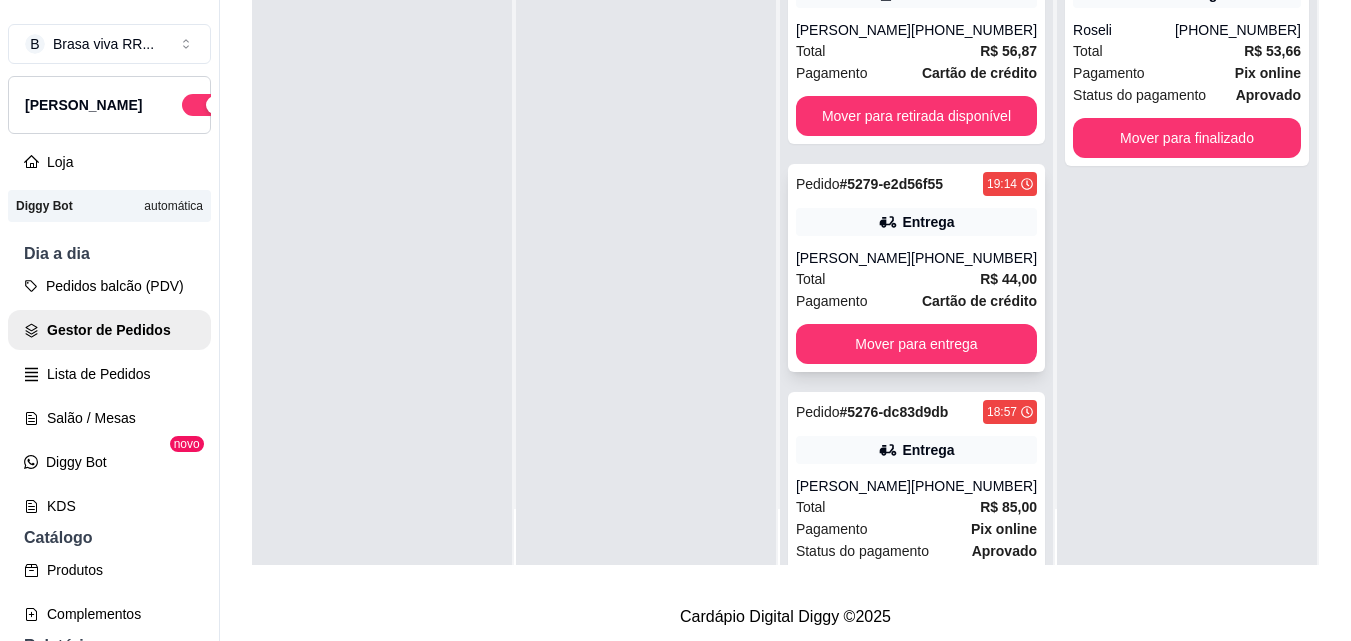 click on "Total R$ 44,00" at bounding box center (916, 279) 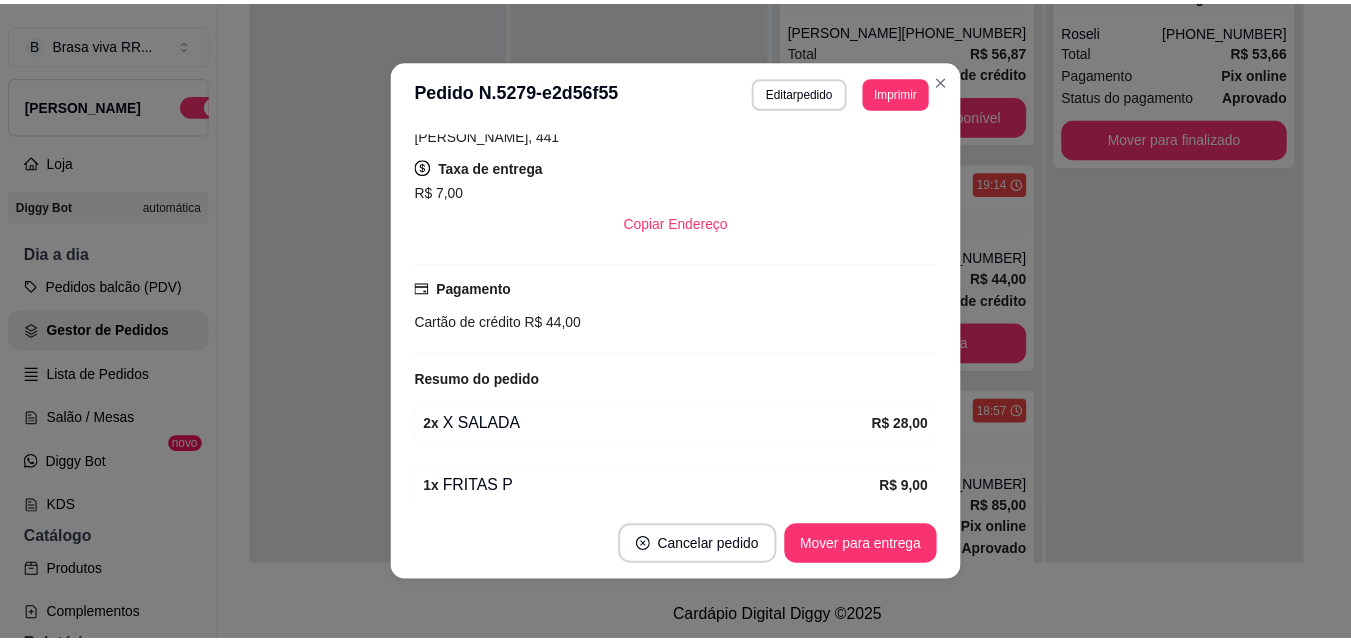 scroll, scrollTop: 400, scrollLeft: 0, axis: vertical 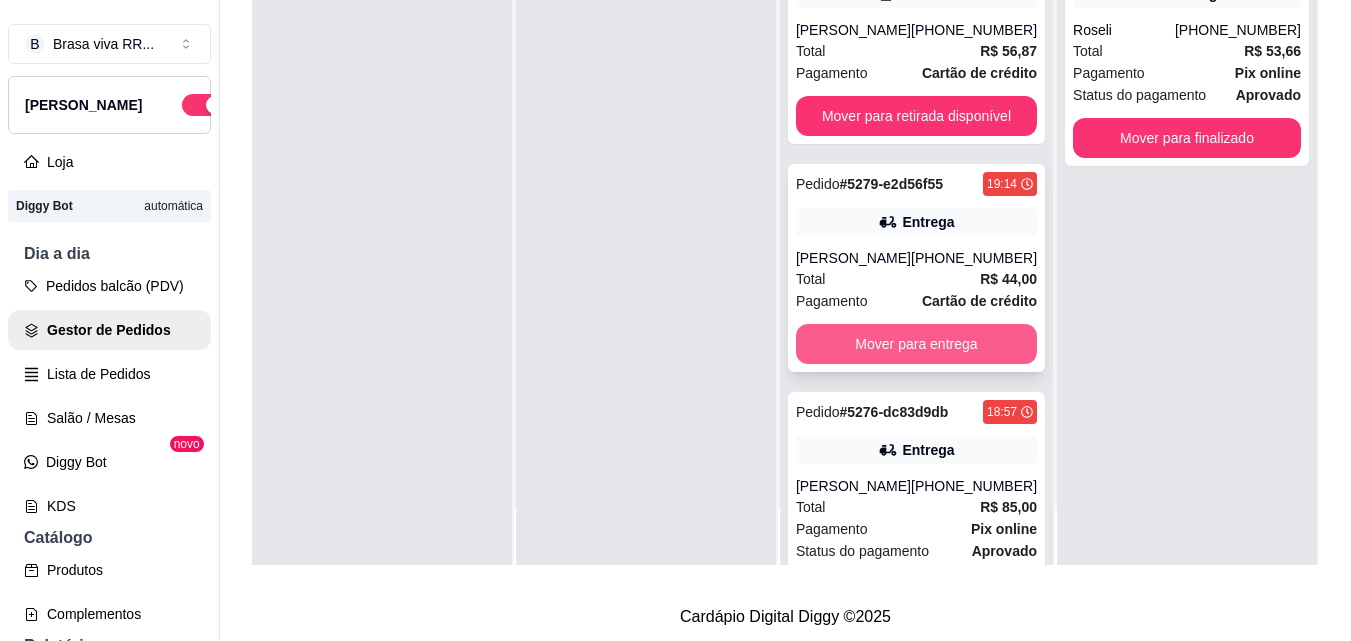 click on "Mover para entrega" at bounding box center (916, 344) 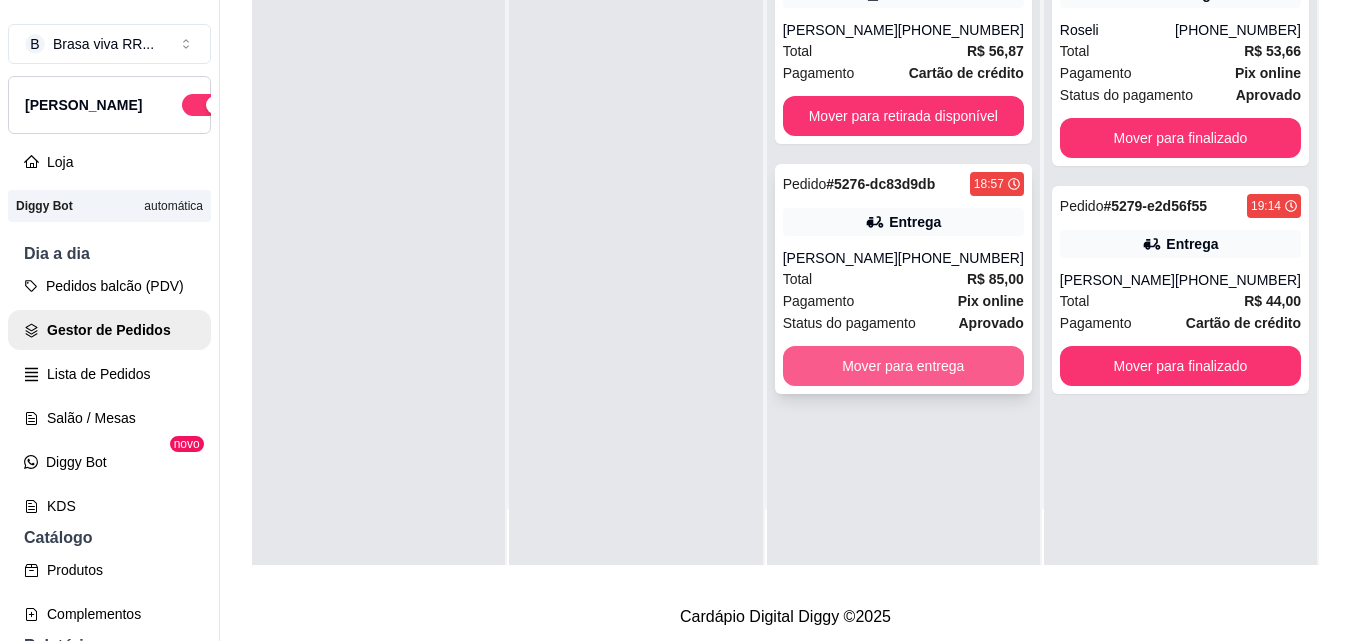 click on "Mover para entrega" at bounding box center [903, 366] 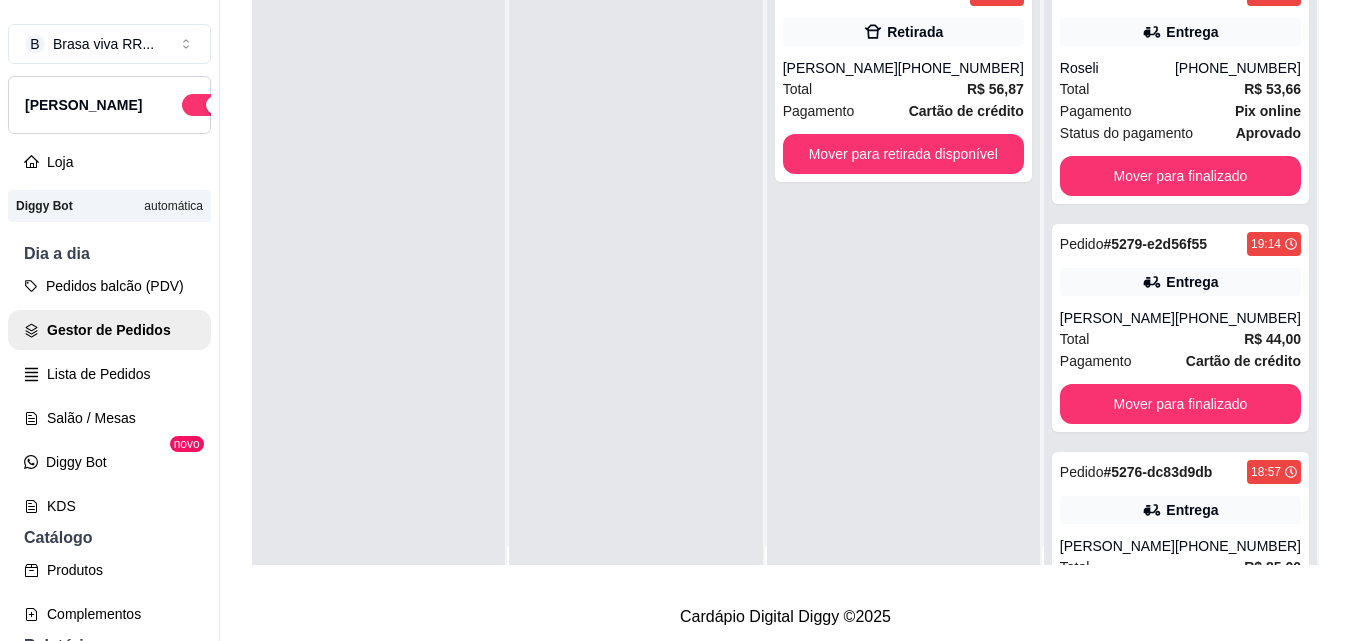 scroll, scrollTop: 0, scrollLeft: 0, axis: both 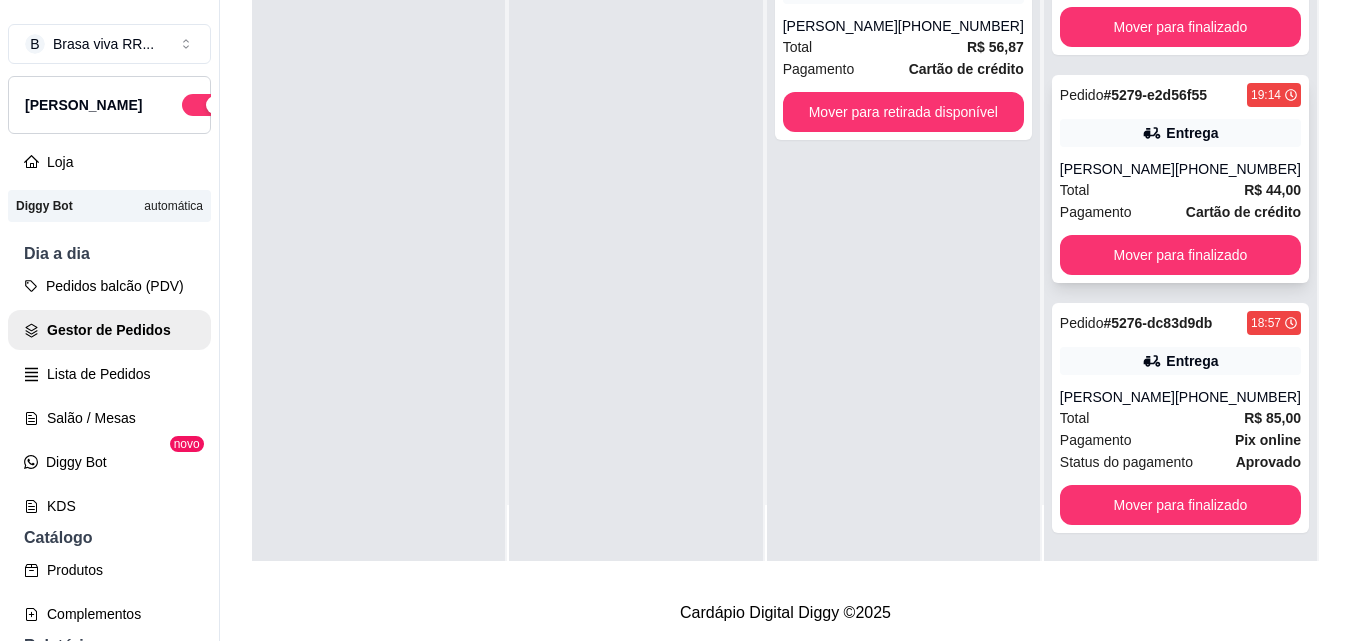 click on "Pedido  # 5279-e2d56f55 19:14 Entrega sophia [PHONE_NUMBER] Total R$ 44,00 Pagamento Cartão de crédito Mover para finalizado" at bounding box center [1180, 179] 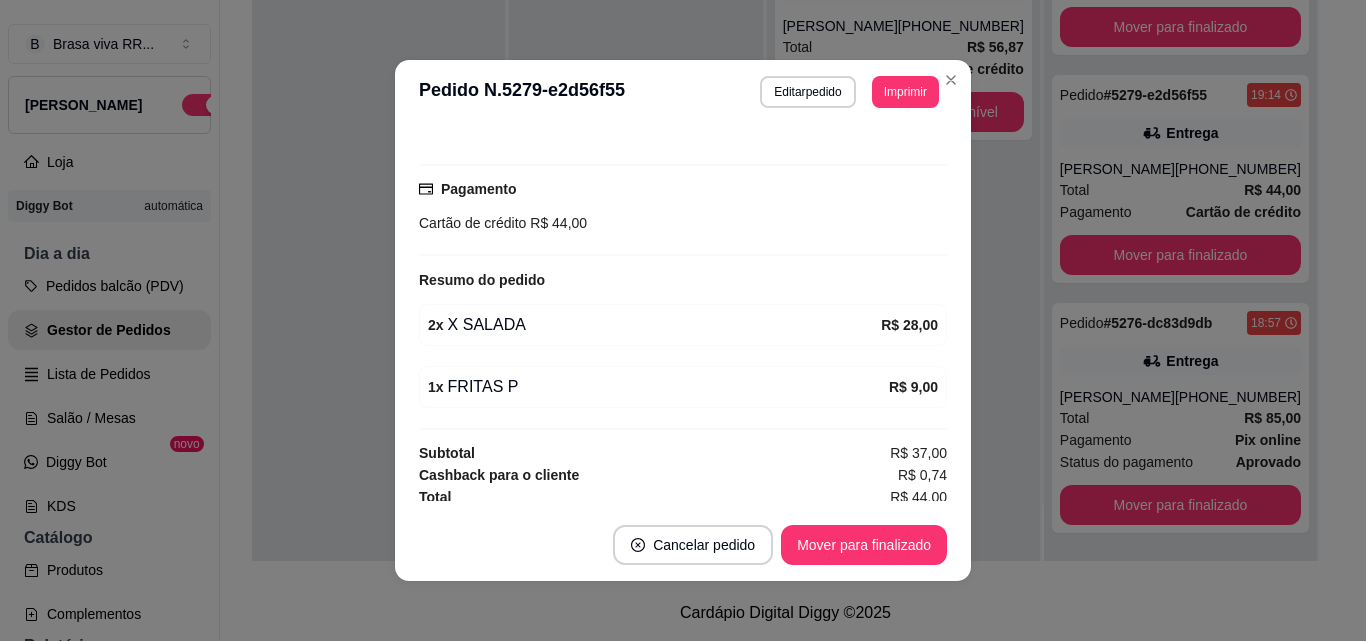 scroll, scrollTop: 492, scrollLeft: 0, axis: vertical 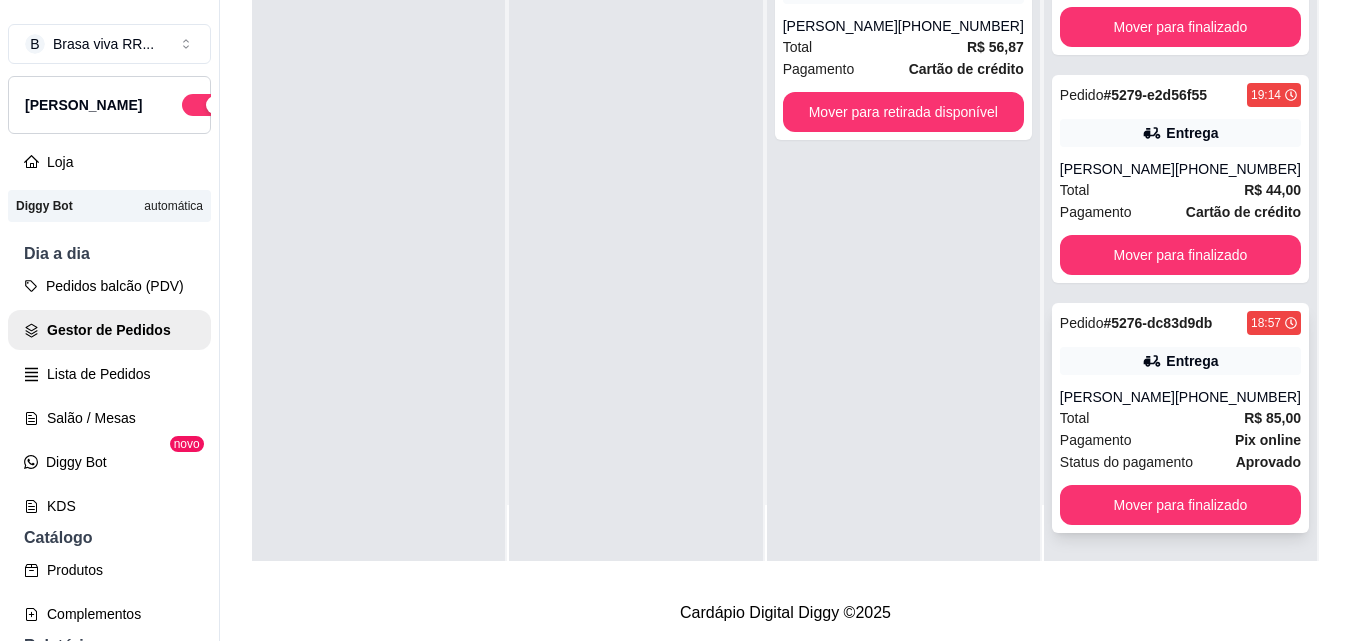 click on "Entrega" at bounding box center (1192, 361) 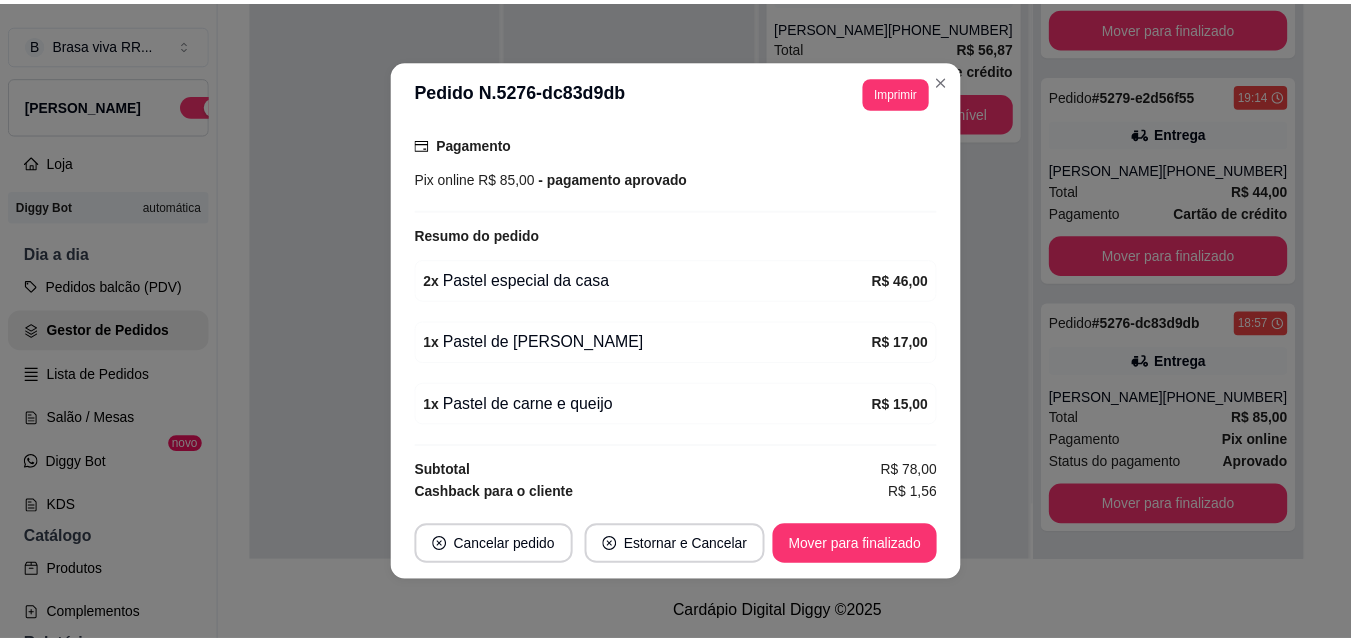scroll, scrollTop: 554, scrollLeft: 0, axis: vertical 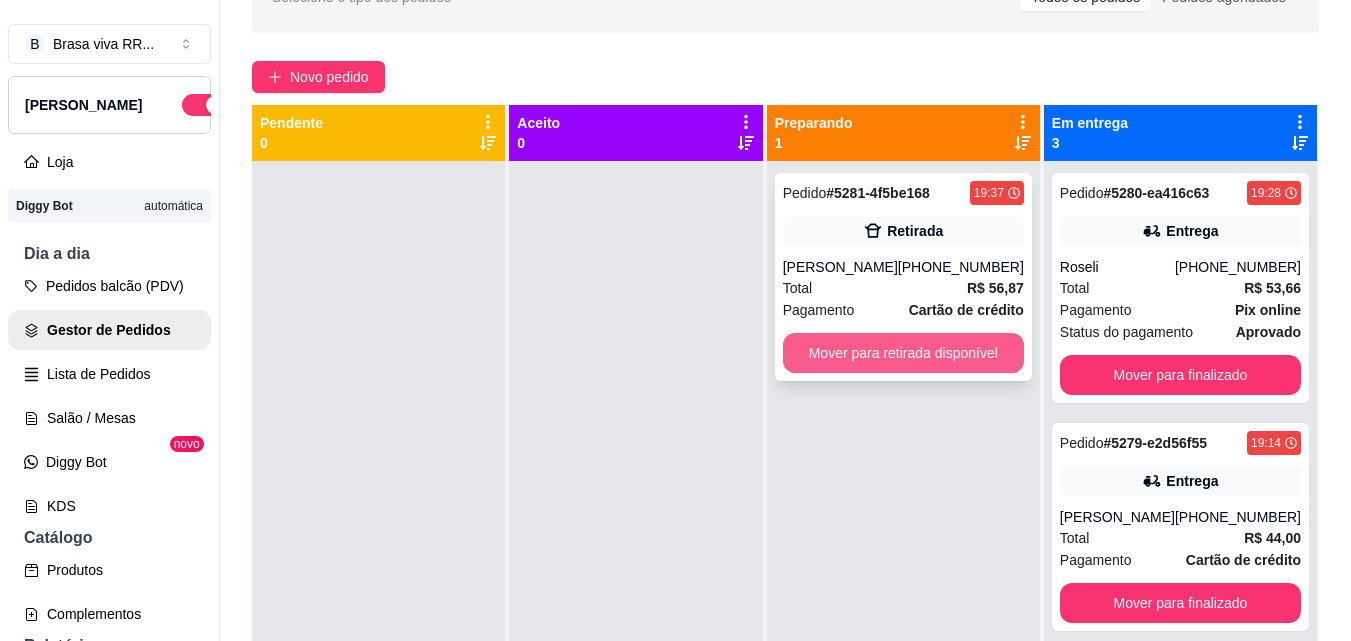 click on "Mover para retirada disponível" at bounding box center (903, 353) 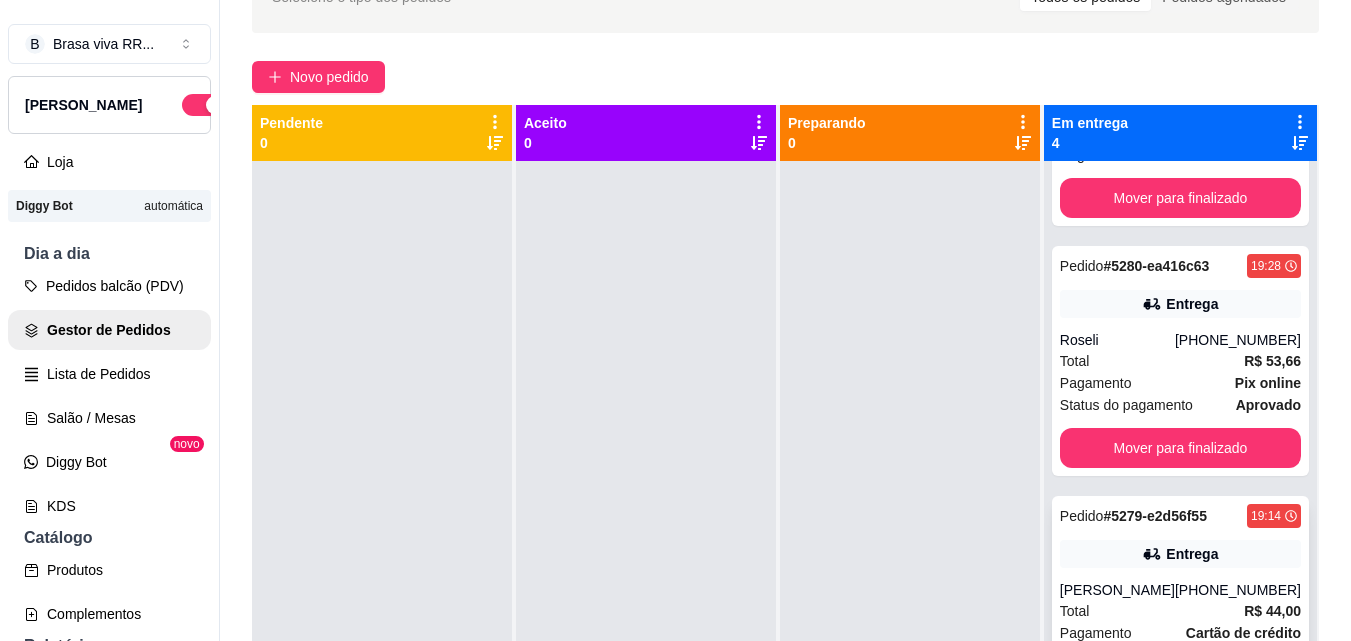 scroll, scrollTop: 335, scrollLeft: 0, axis: vertical 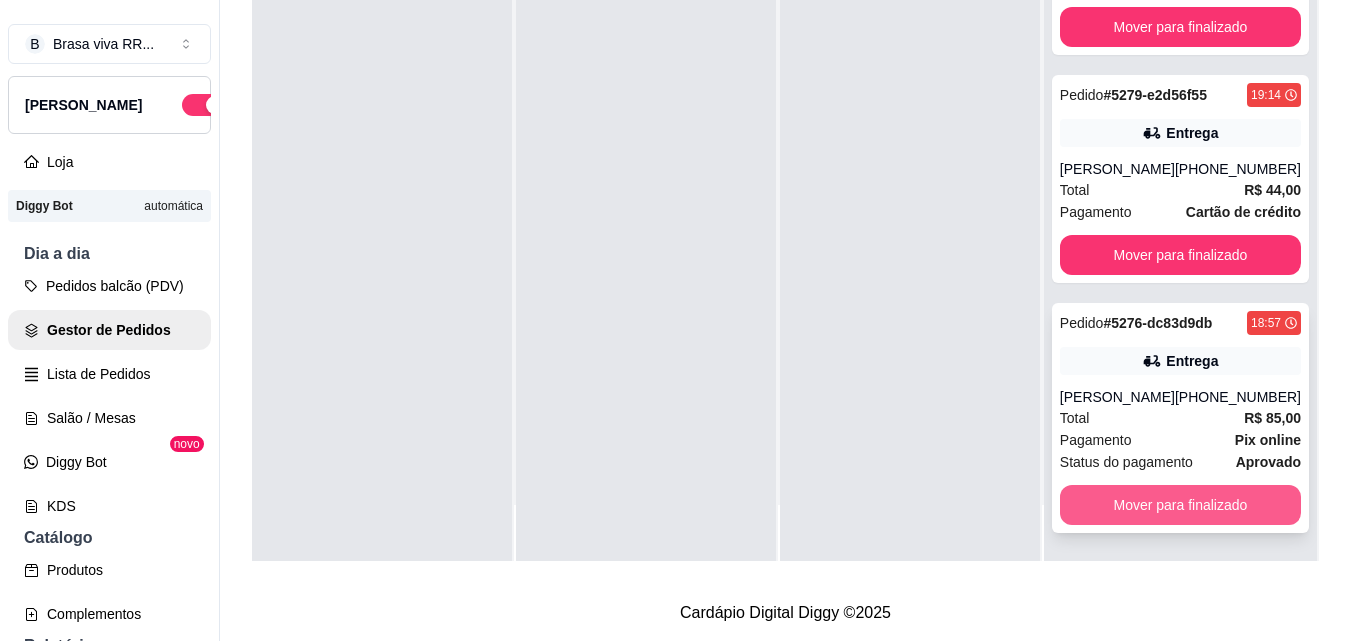click on "Mover para finalizado" at bounding box center (1180, 505) 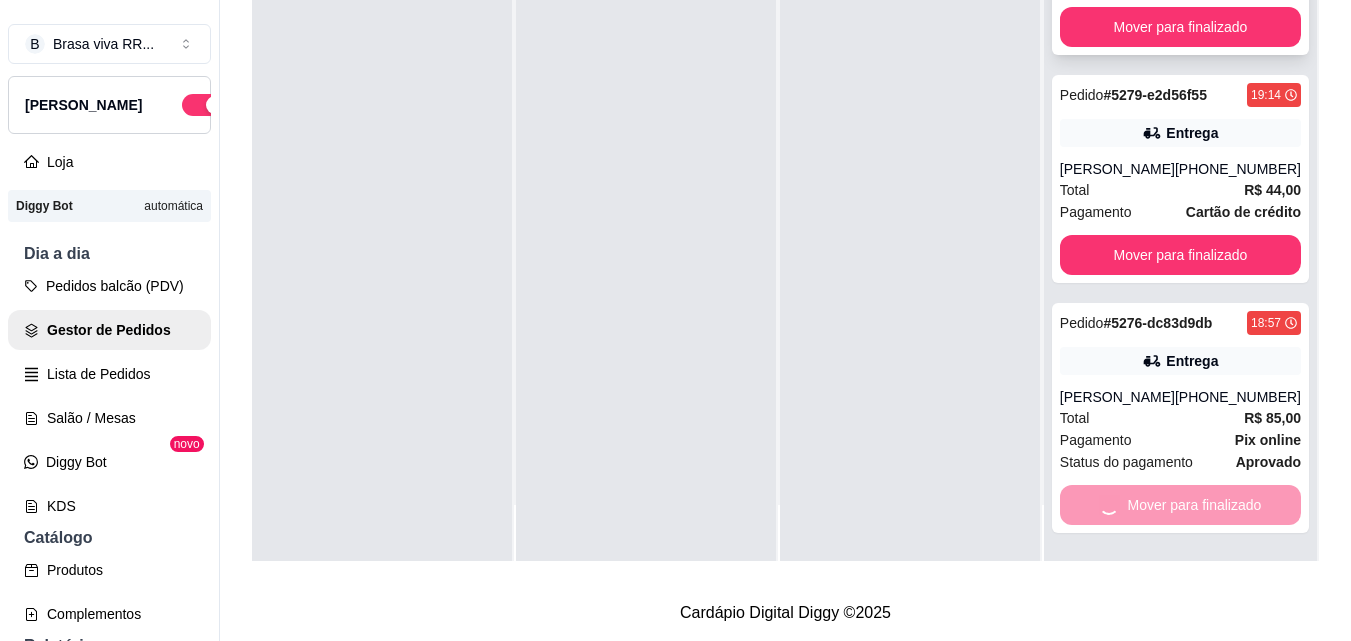 scroll, scrollTop: 85, scrollLeft: 0, axis: vertical 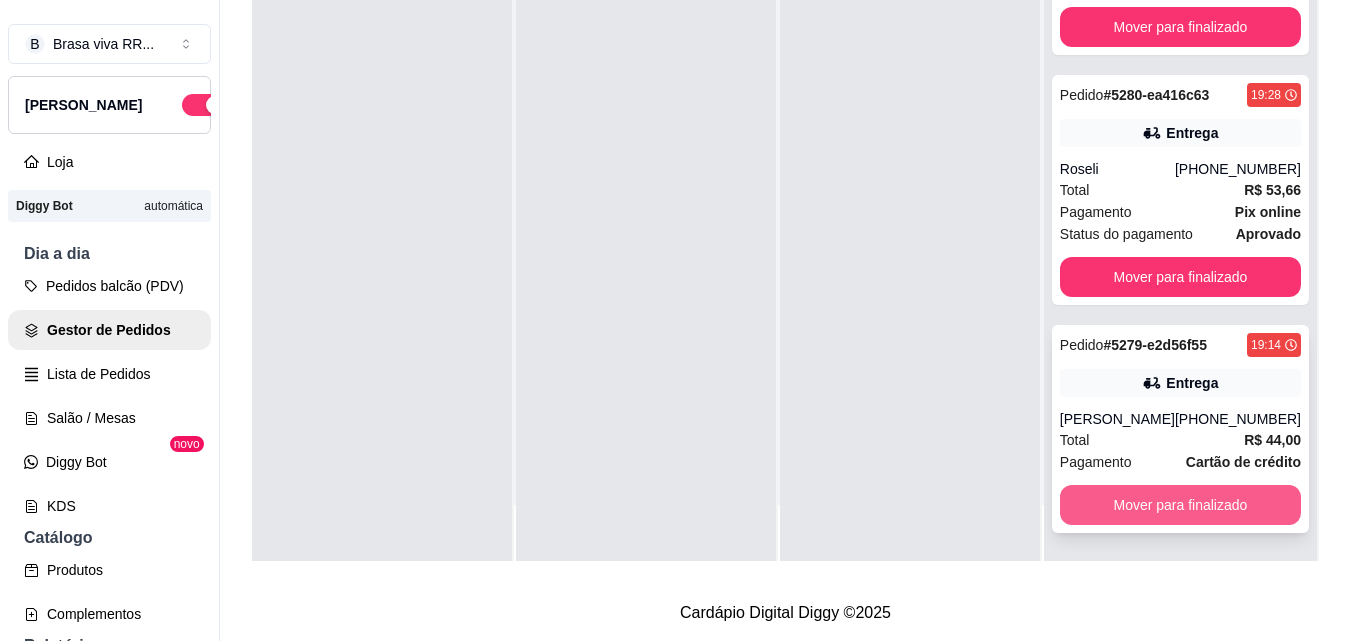 click on "Mover para finalizado" at bounding box center (1180, 505) 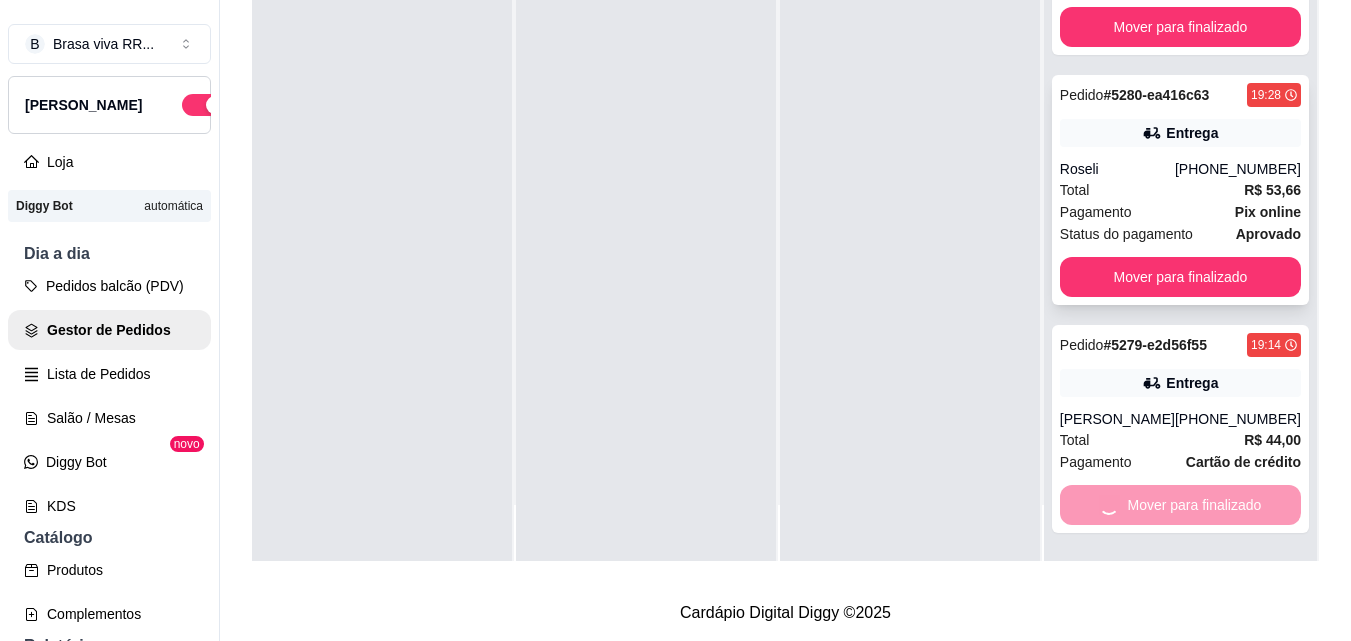 scroll, scrollTop: 0, scrollLeft: 0, axis: both 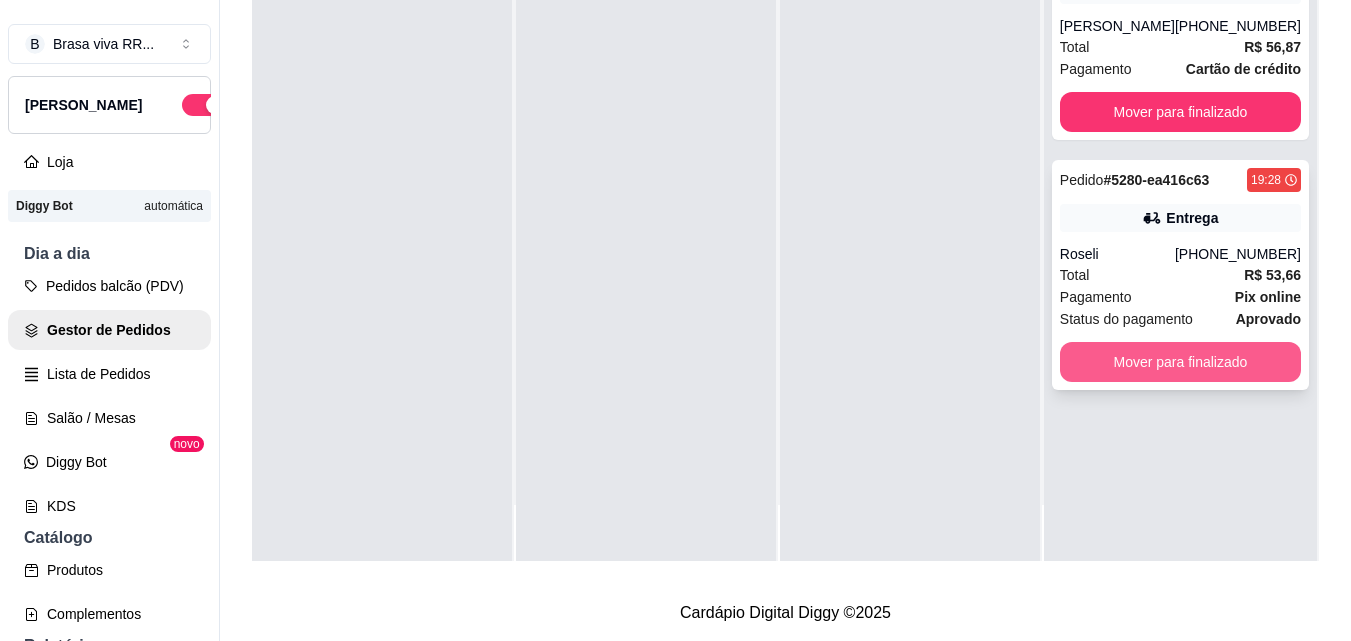 click on "Mover para finalizado" at bounding box center (1180, 362) 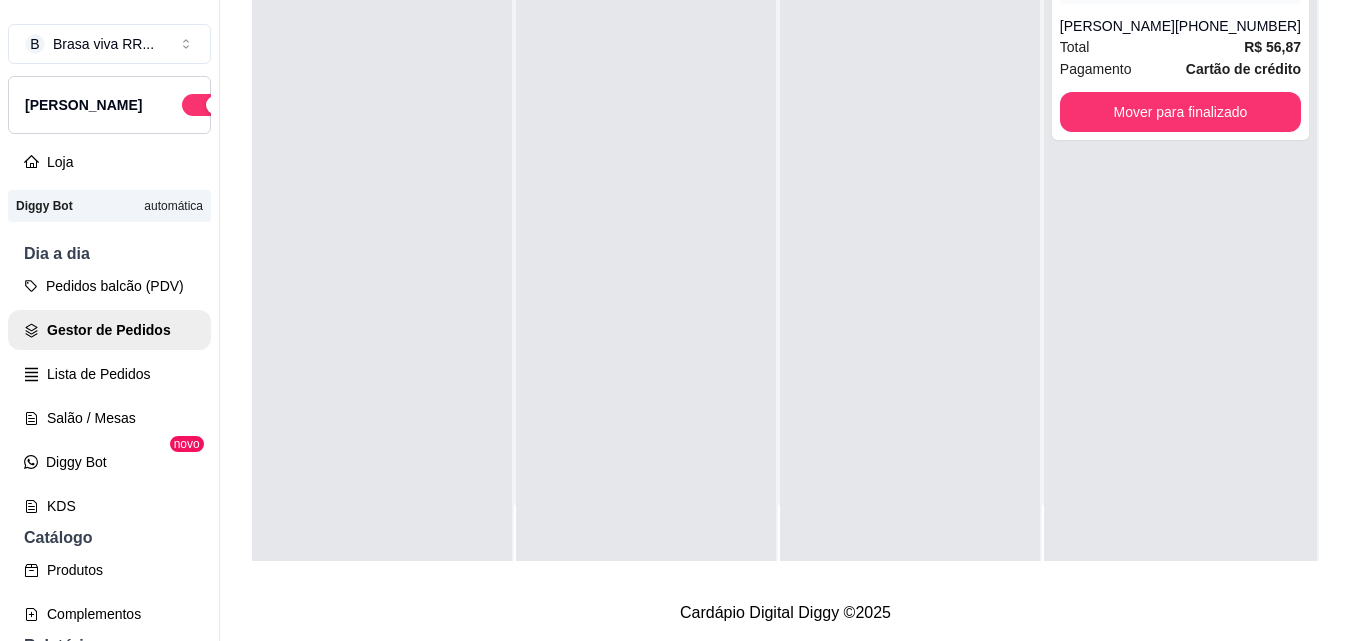 scroll, scrollTop: 0, scrollLeft: 0, axis: both 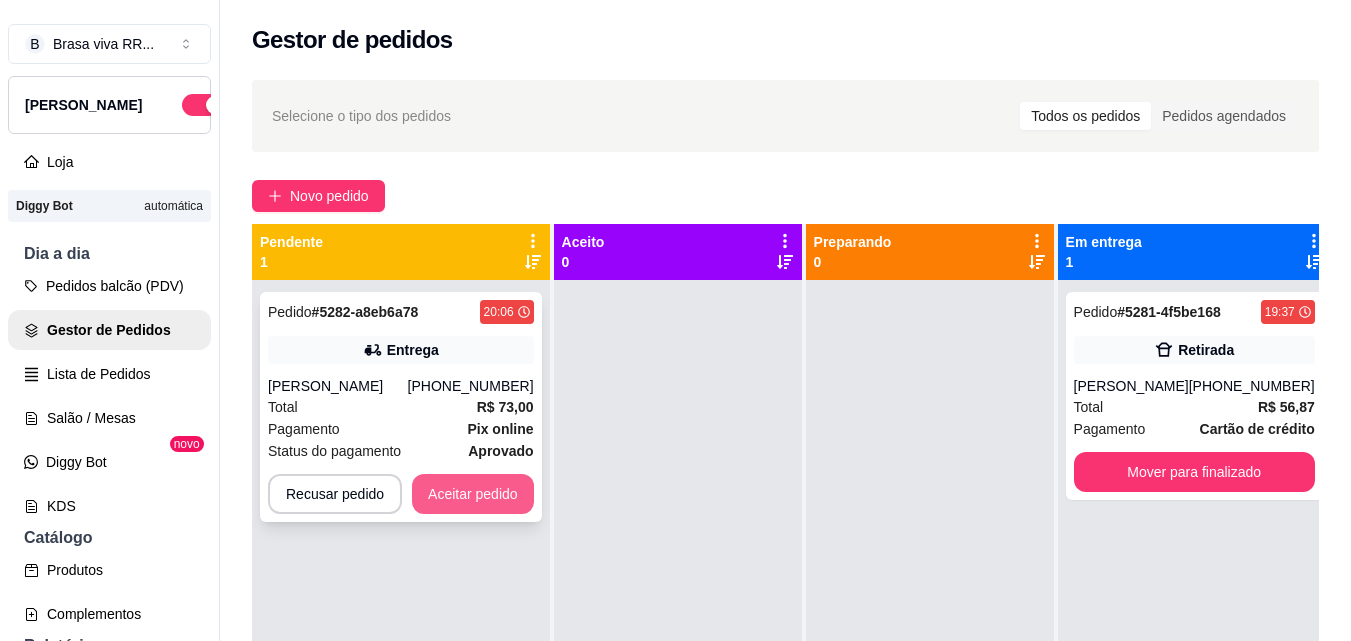 click on "Aceitar pedido" at bounding box center [473, 494] 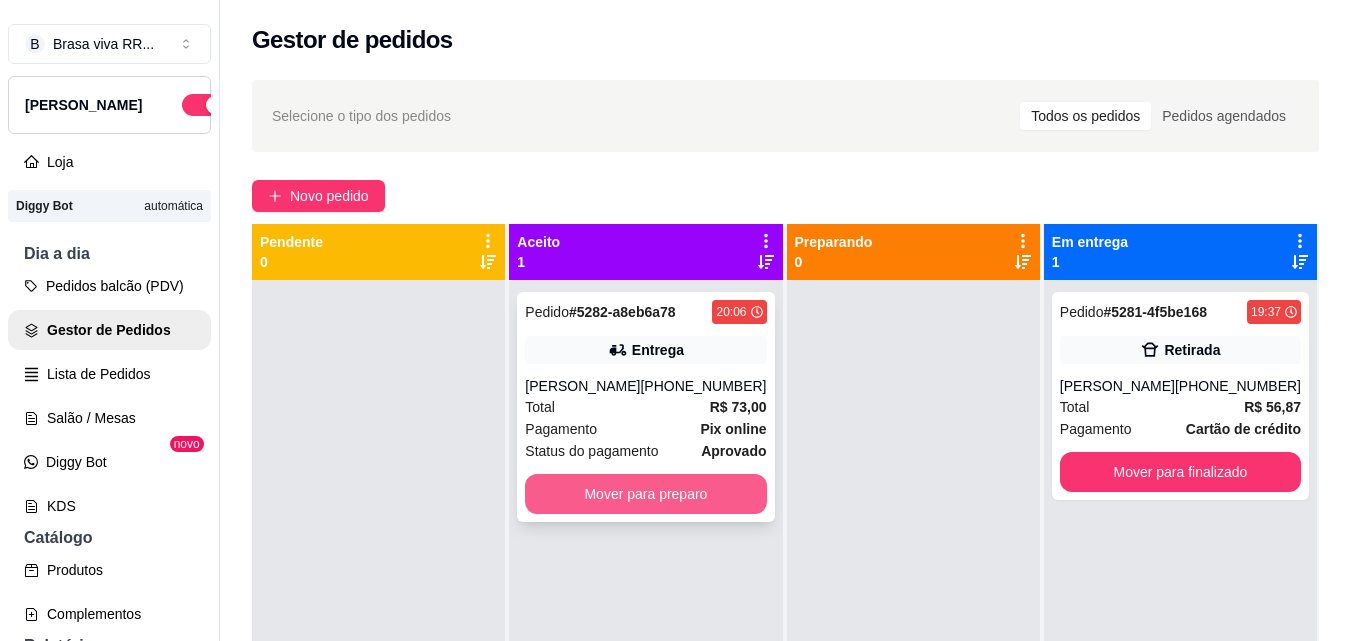 click on "Mover para preparo" at bounding box center (645, 494) 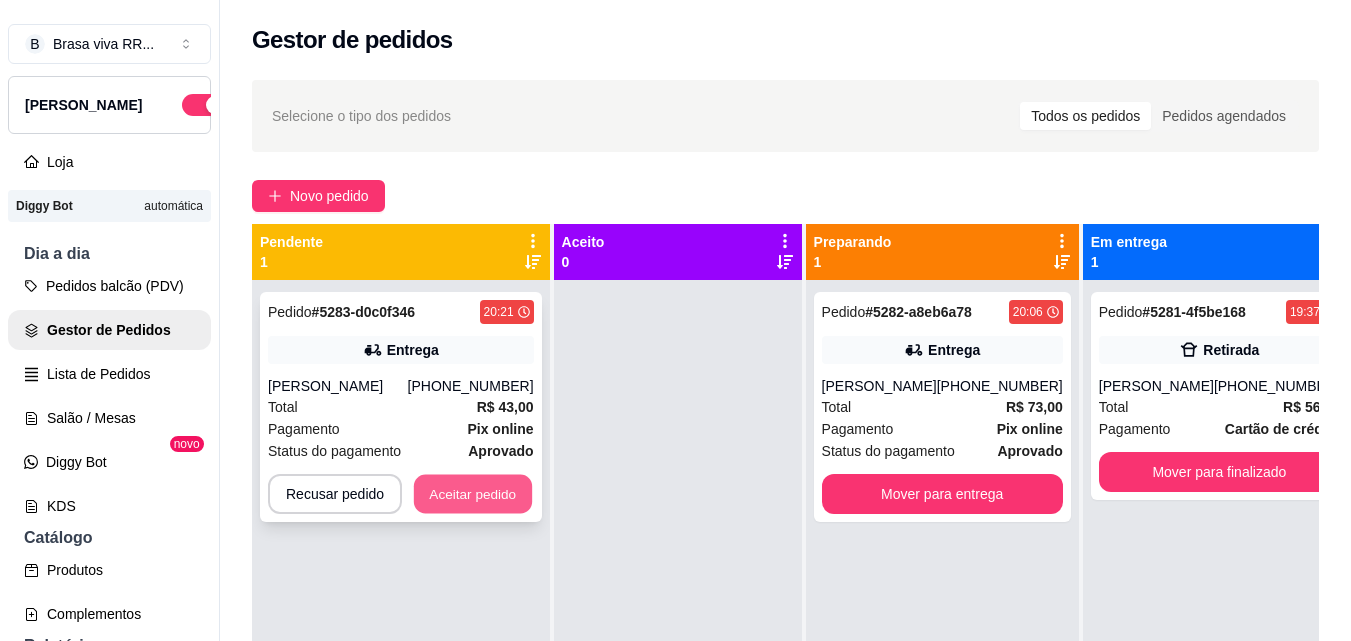 click on "Aceitar pedido" at bounding box center [473, 494] 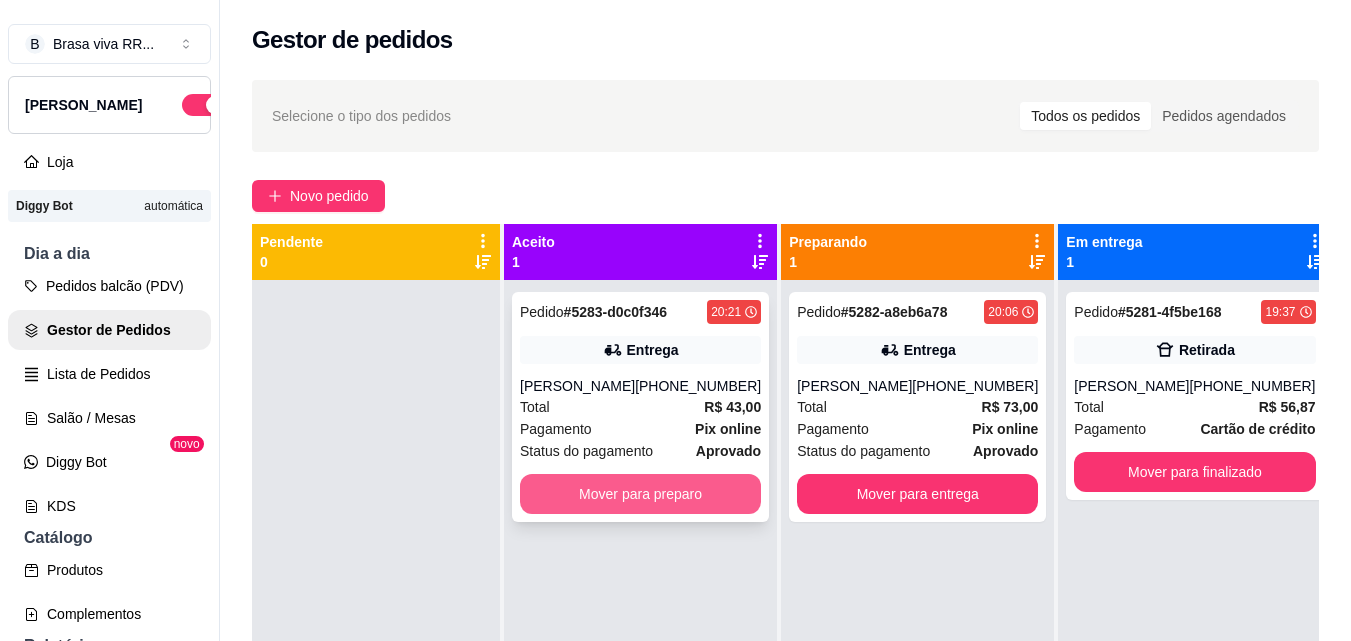 click on "Mover para preparo" at bounding box center [640, 494] 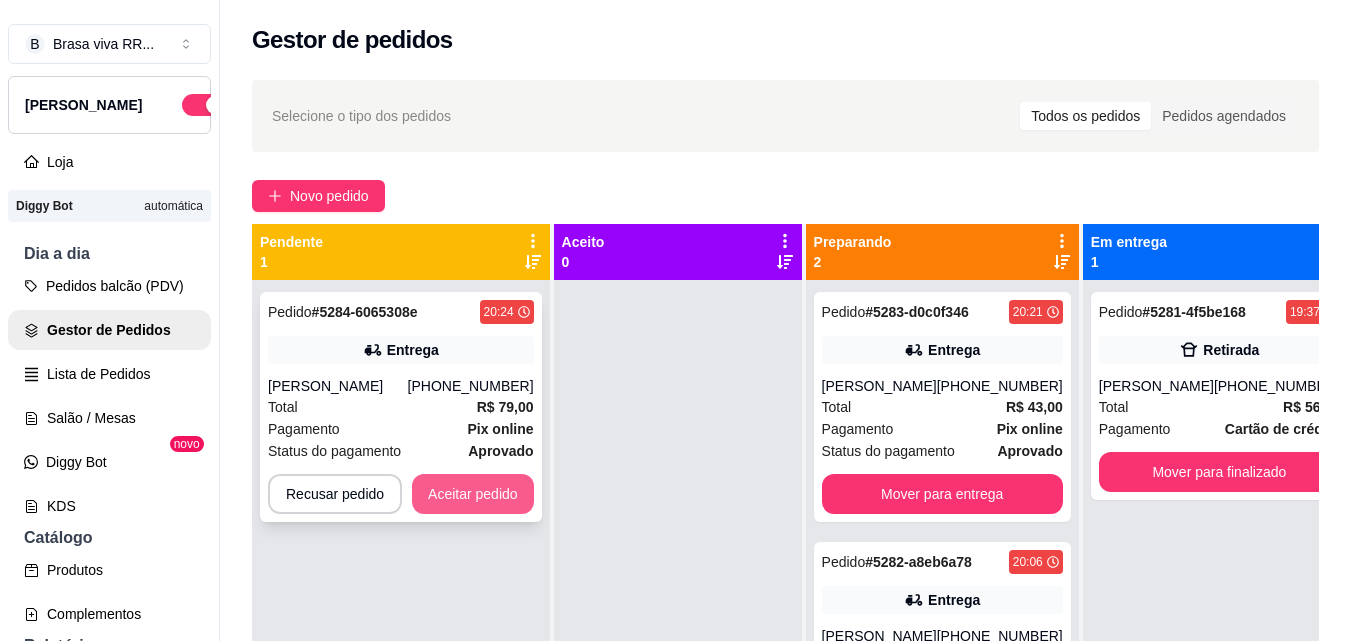 click on "Aceitar pedido" at bounding box center [473, 494] 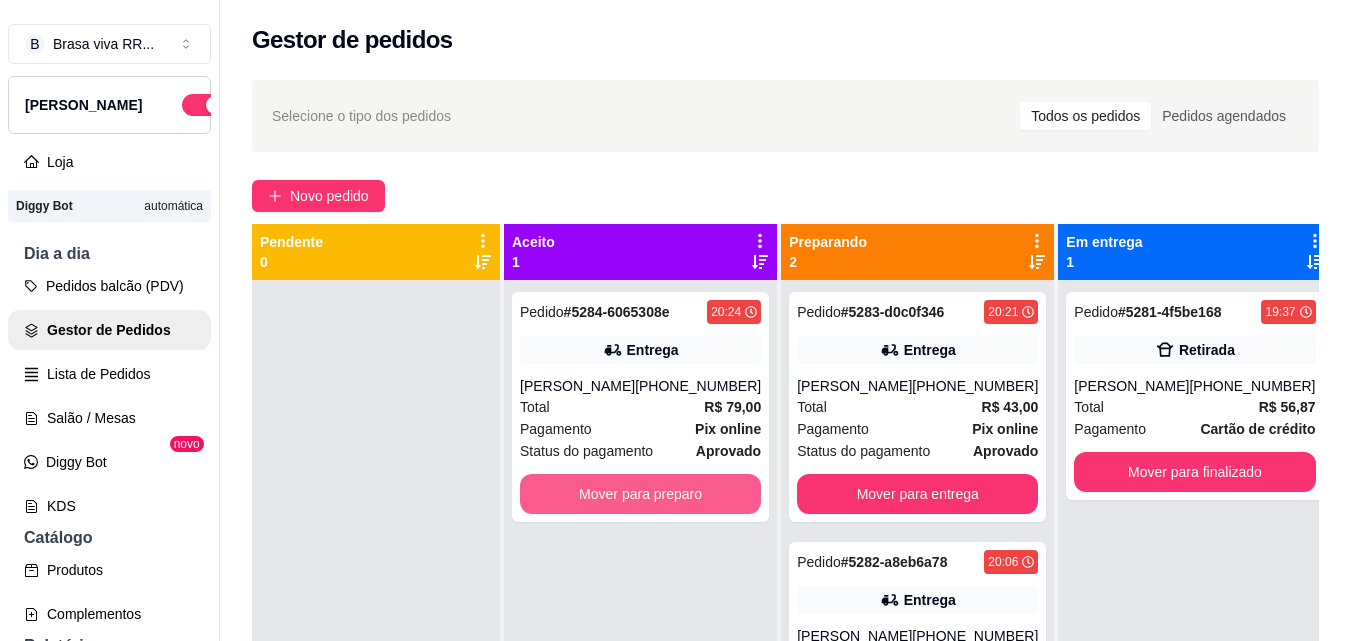 click on "Mover para preparo" at bounding box center (640, 494) 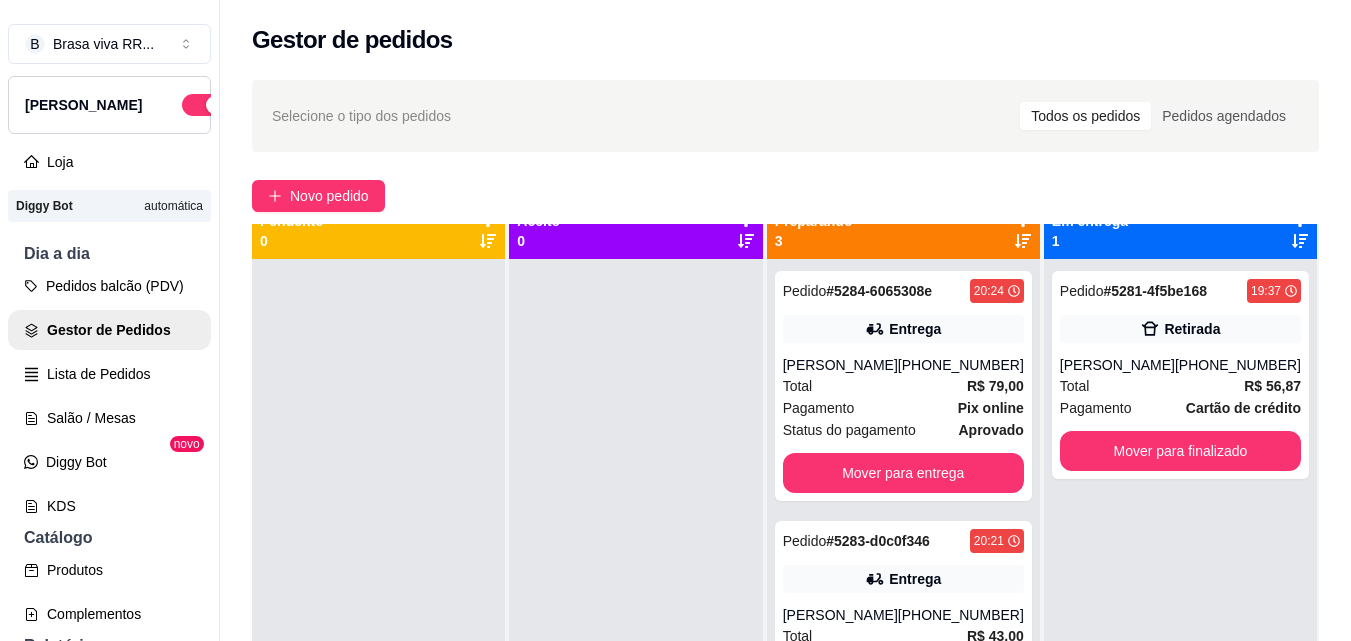 scroll, scrollTop: 56, scrollLeft: 0, axis: vertical 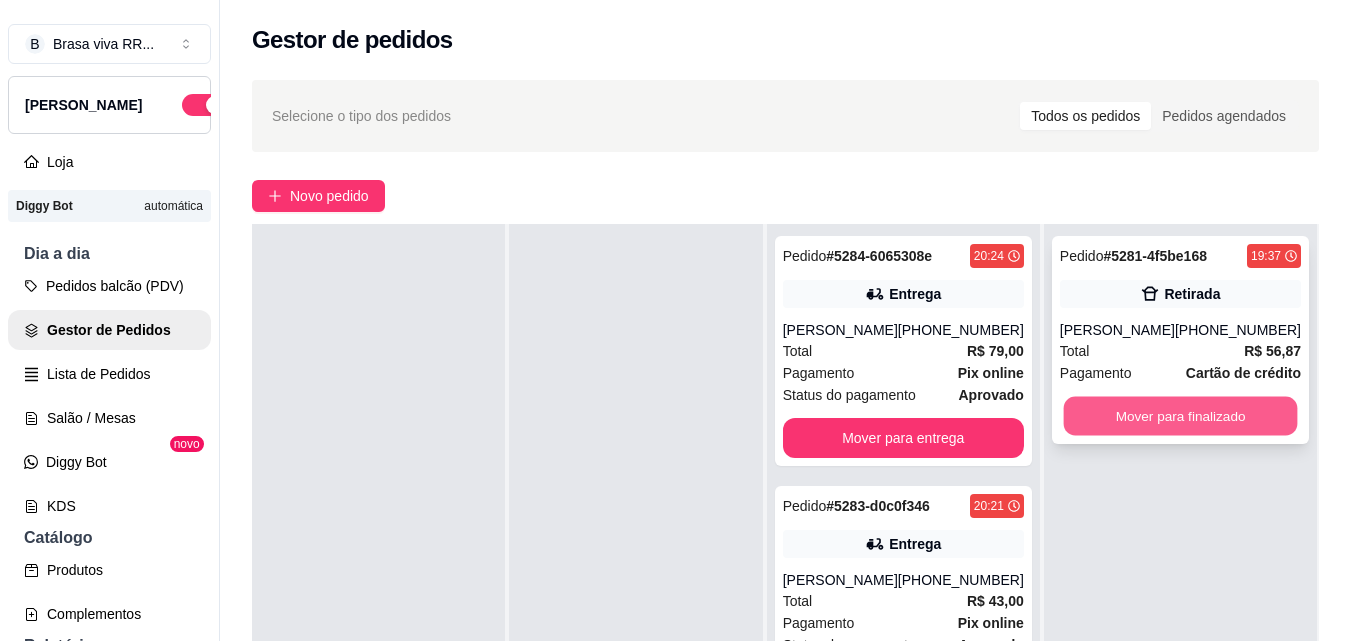 click on "Mover para finalizado" at bounding box center [1180, 416] 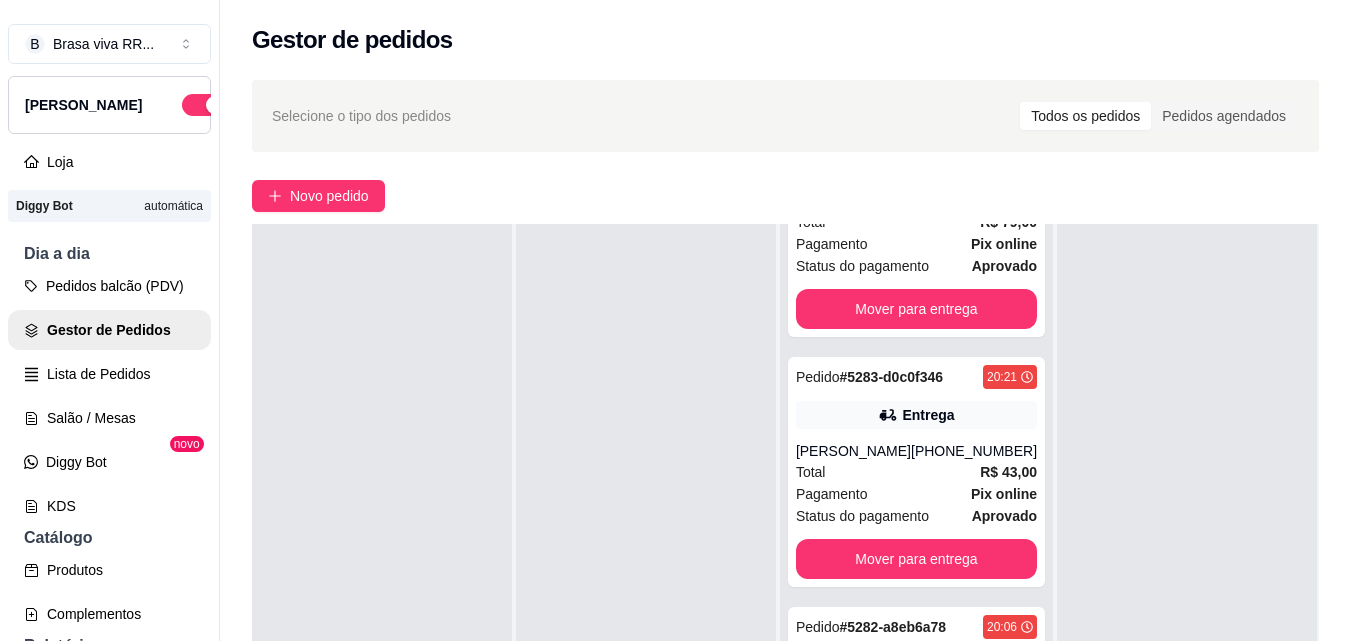 scroll, scrollTop: 209, scrollLeft: 0, axis: vertical 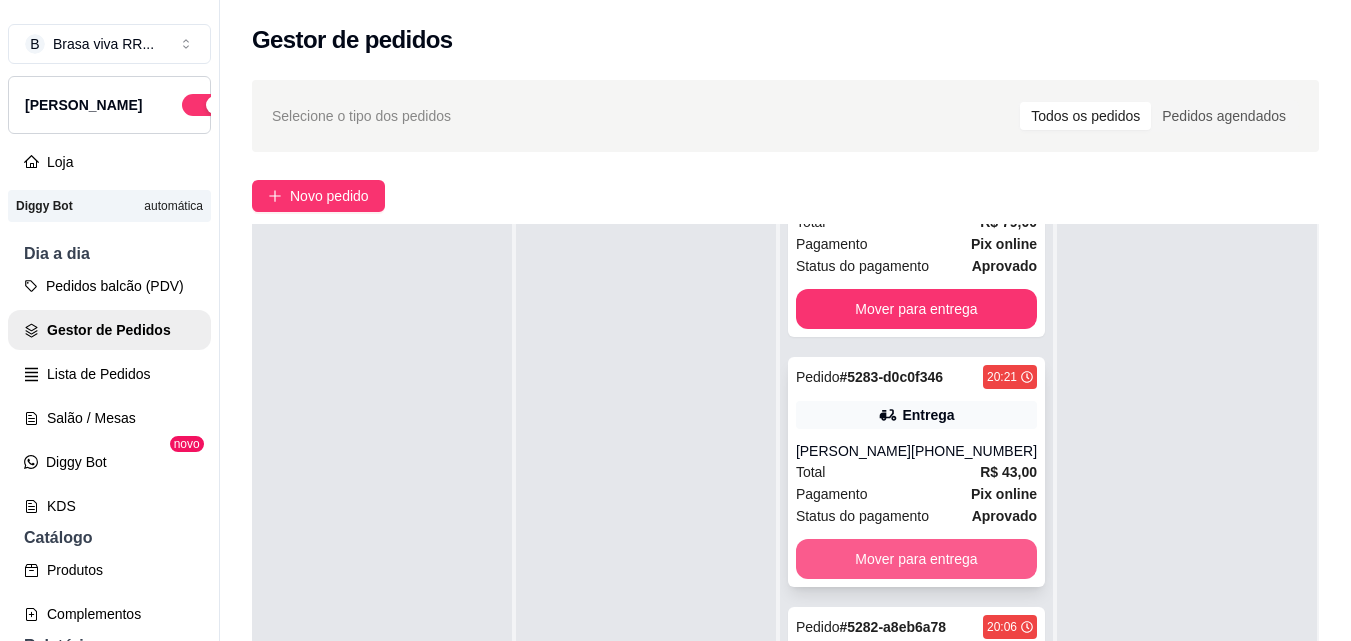 click on "Mover para entrega" at bounding box center [916, 559] 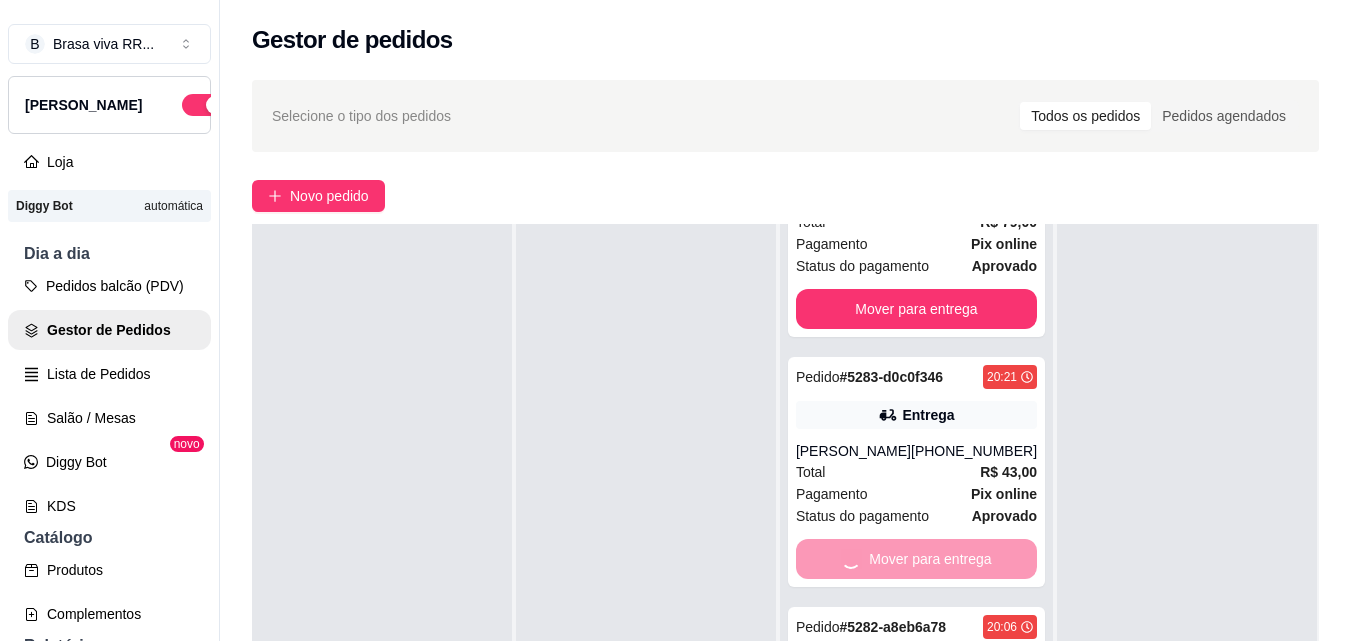 scroll, scrollTop: 0, scrollLeft: 0, axis: both 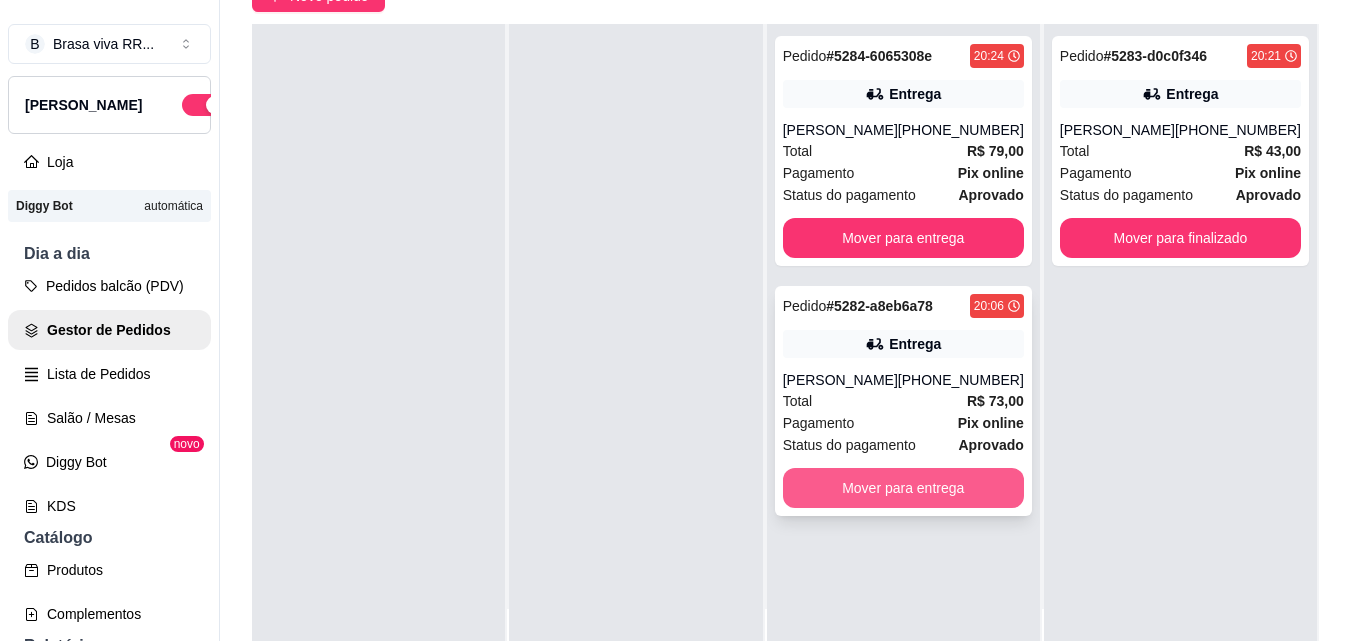 click on "Mover para entrega" at bounding box center (903, 488) 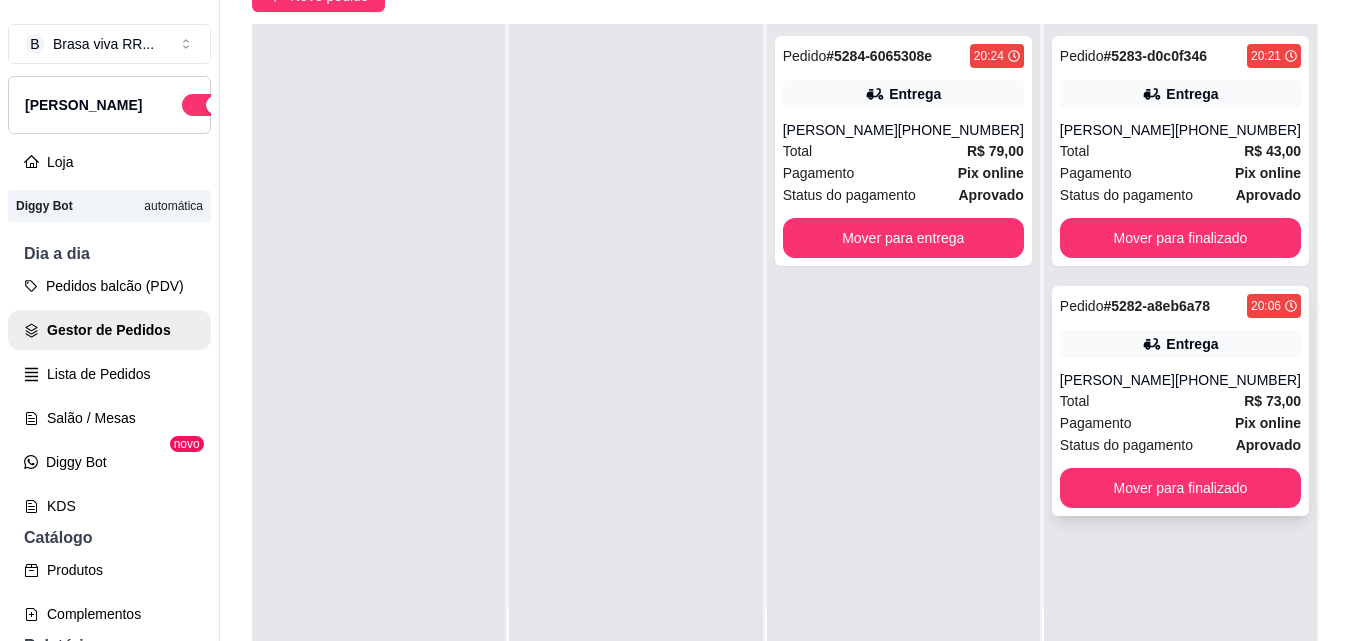 click on "Pagamento Pix online" at bounding box center [1180, 423] 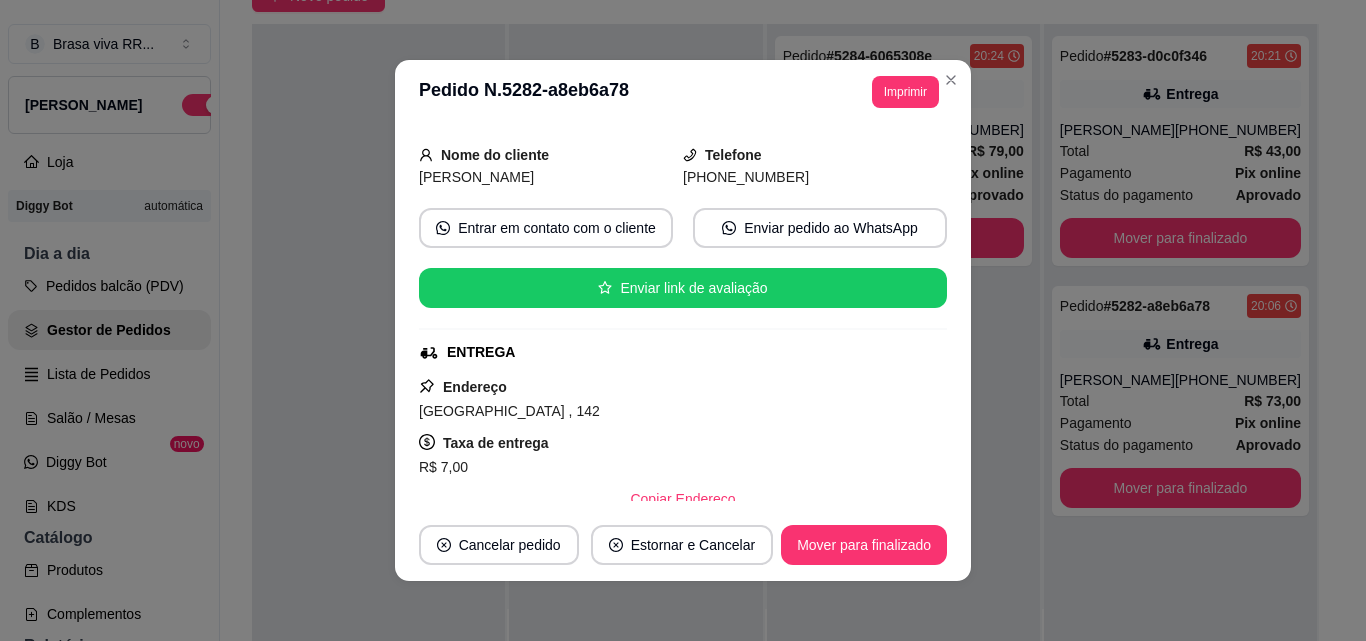 scroll, scrollTop: 100, scrollLeft: 0, axis: vertical 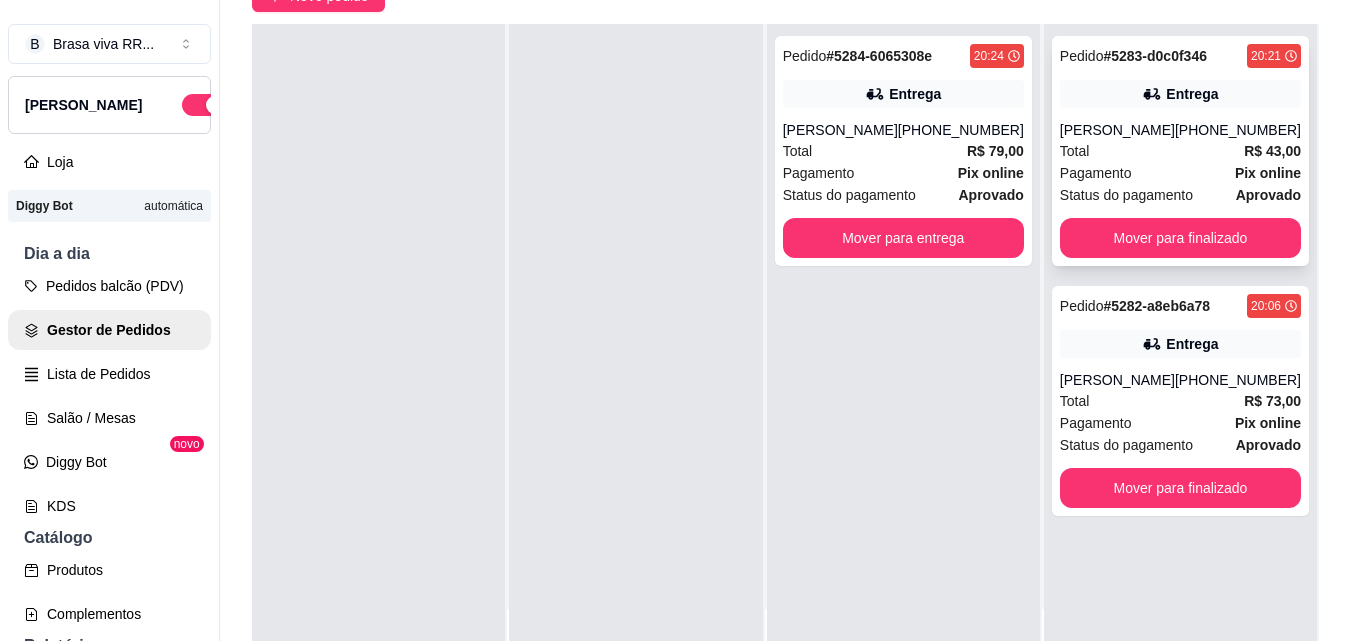 click on "[PHONE_NUMBER]" at bounding box center (1238, 130) 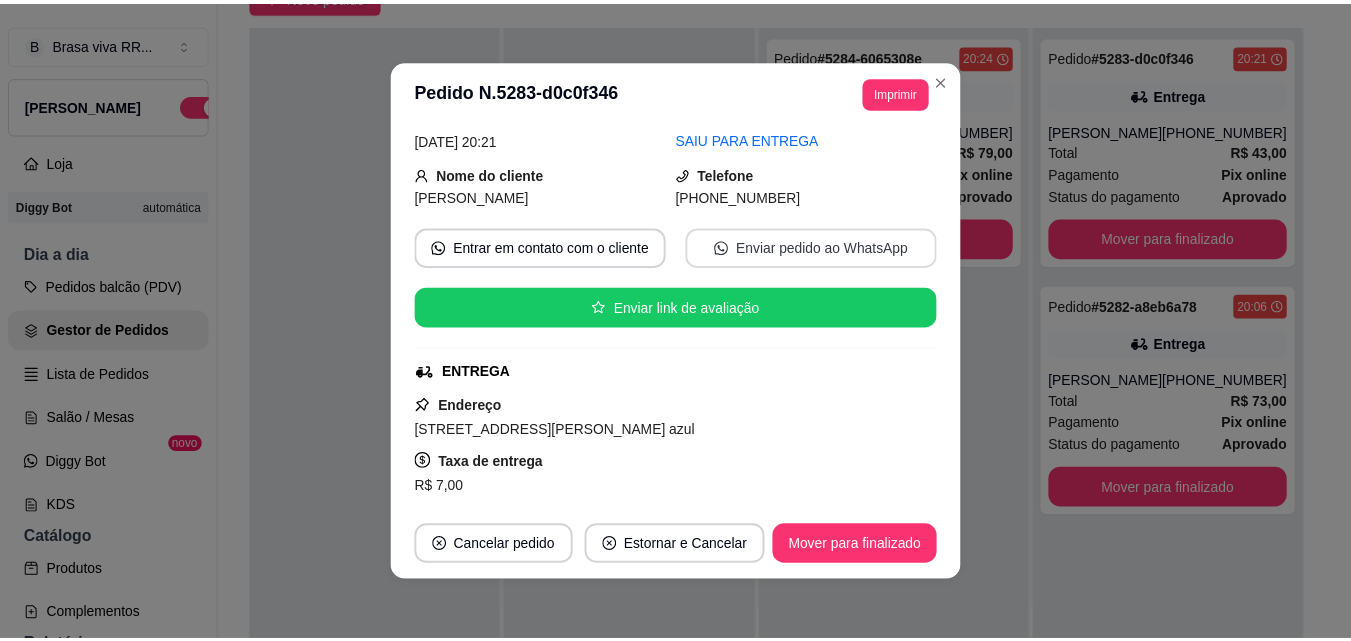 scroll, scrollTop: 300, scrollLeft: 0, axis: vertical 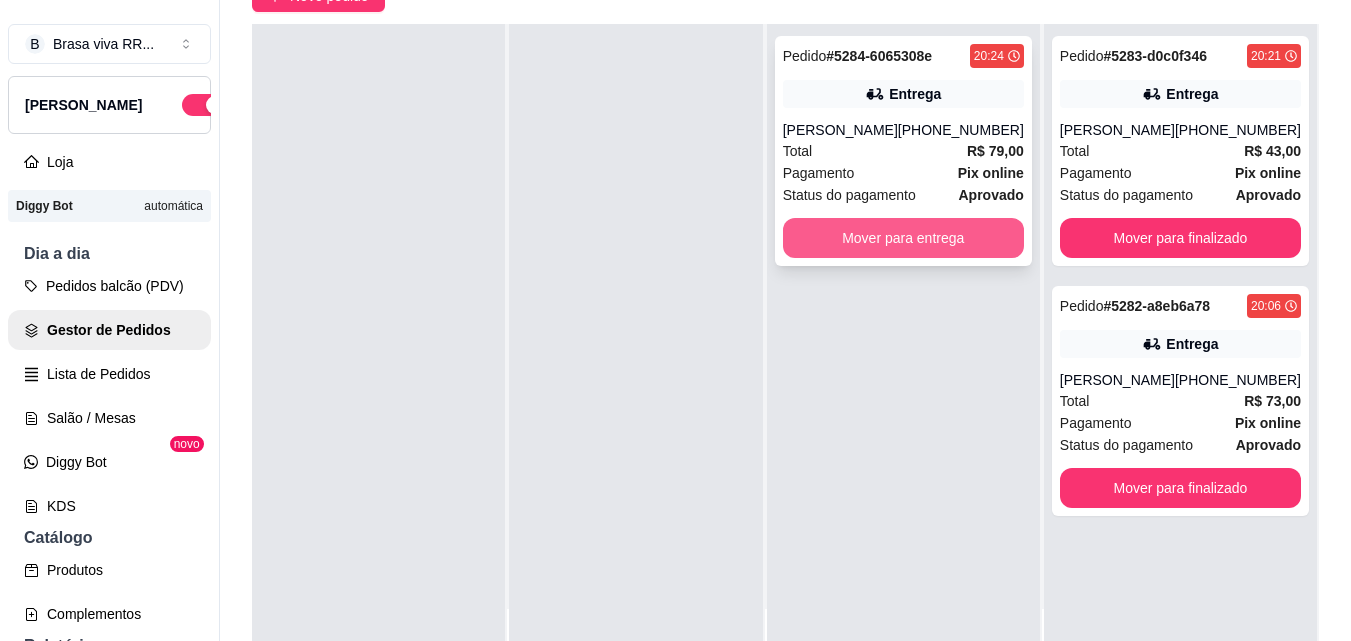 click on "Mover para entrega" at bounding box center [903, 238] 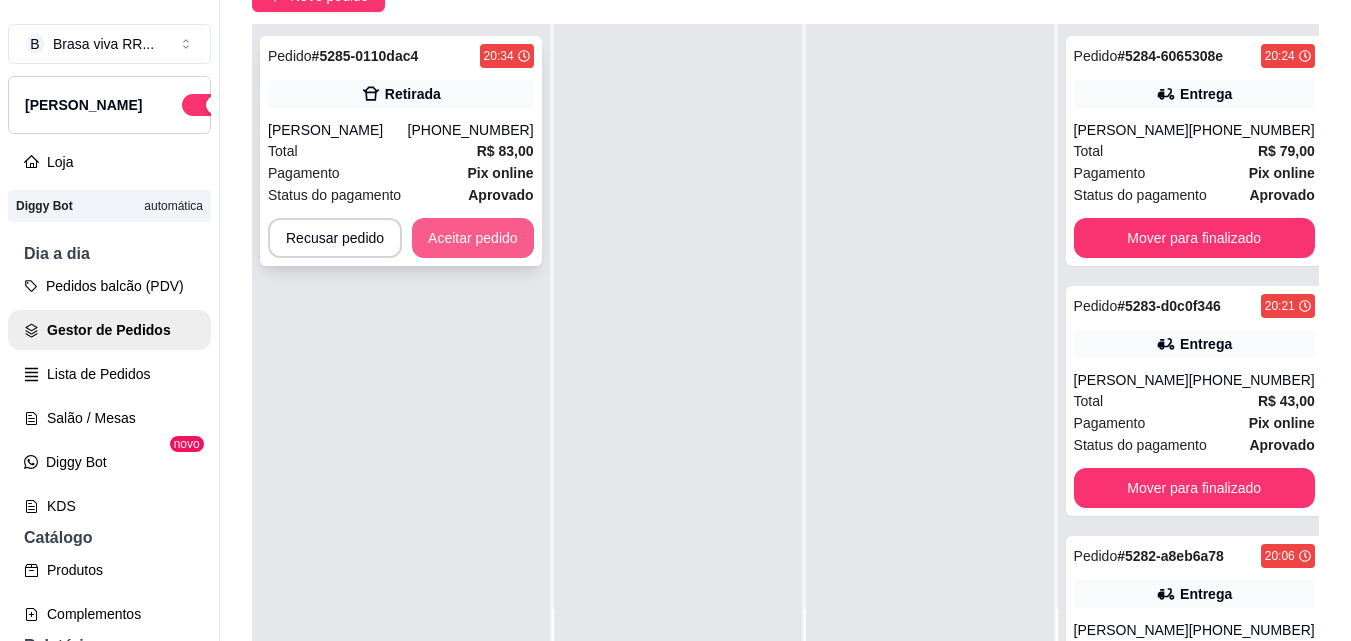 click on "Aceitar pedido" at bounding box center [473, 238] 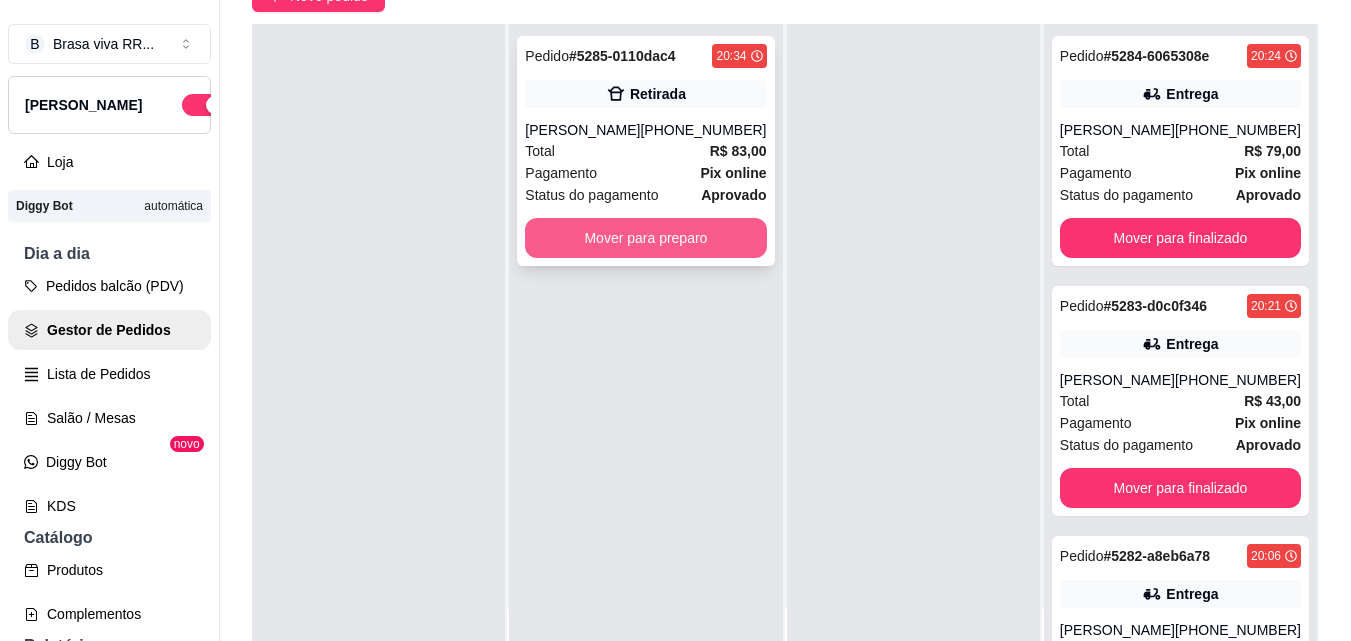 click on "Mover para preparo" at bounding box center (645, 238) 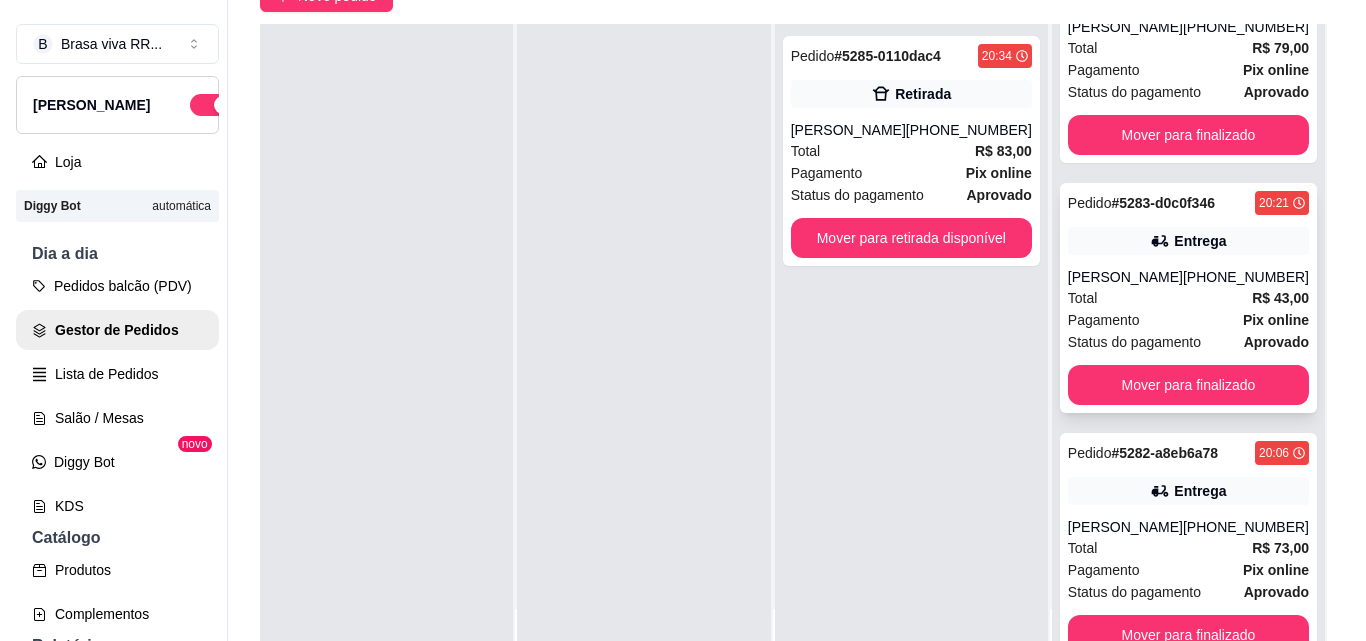 scroll, scrollTop: 9, scrollLeft: 0, axis: vertical 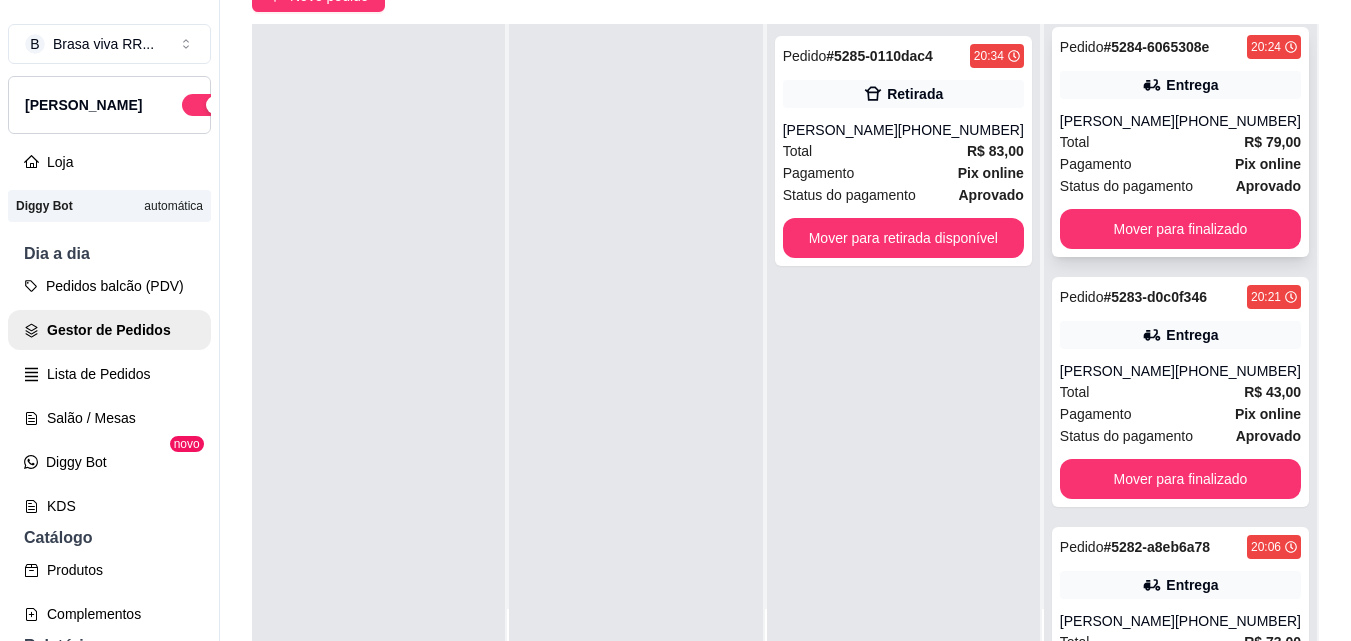 click on "[PHONE_NUMBER]" at bounding box center (1238, 121) 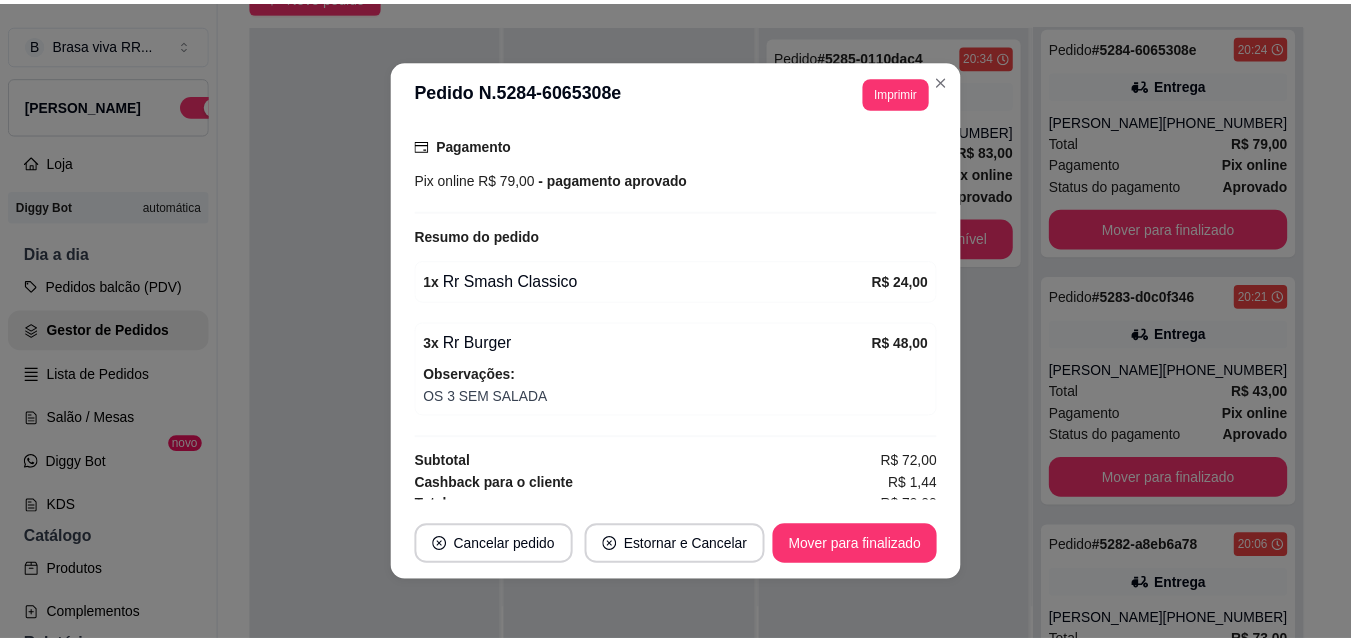 scroll, scrollTop: 544, scrollLeft: 0, axis: vertical 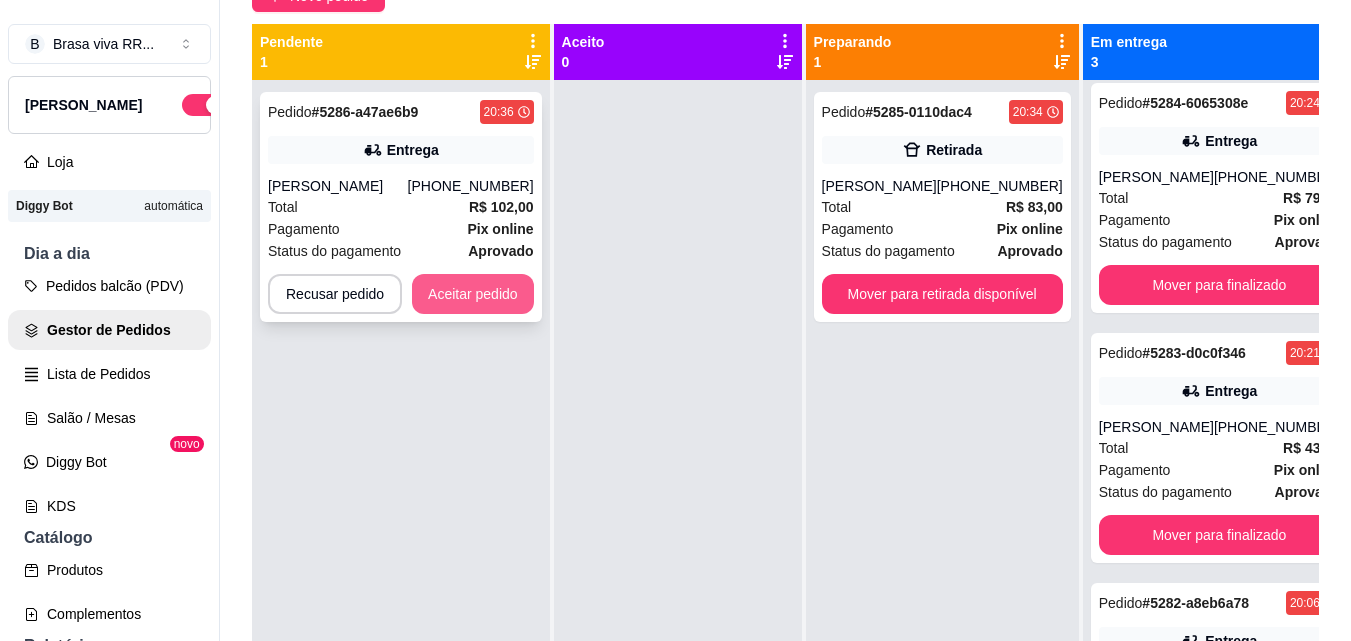 click on "Aceitar pedido" at bounding box center [473, 294] 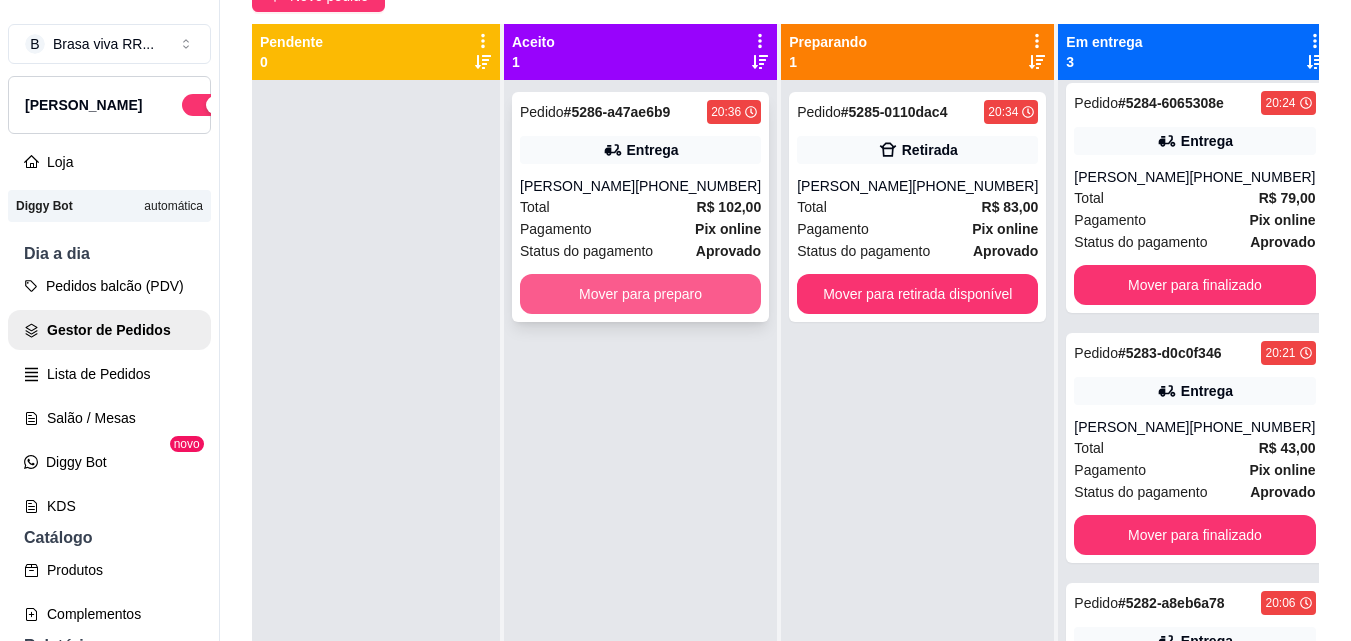 click on "Mover para preparo" at bounding box center (640, 294) 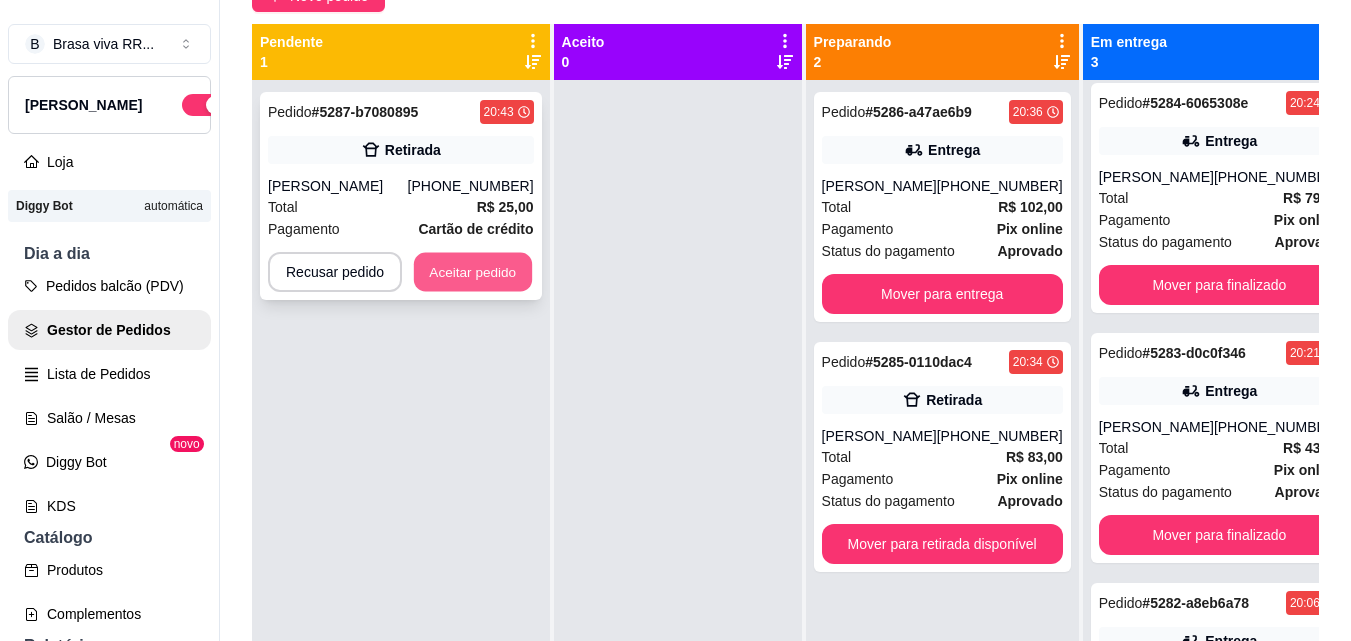 click on "Aceitar pedido" at bounding box center (473, 272) 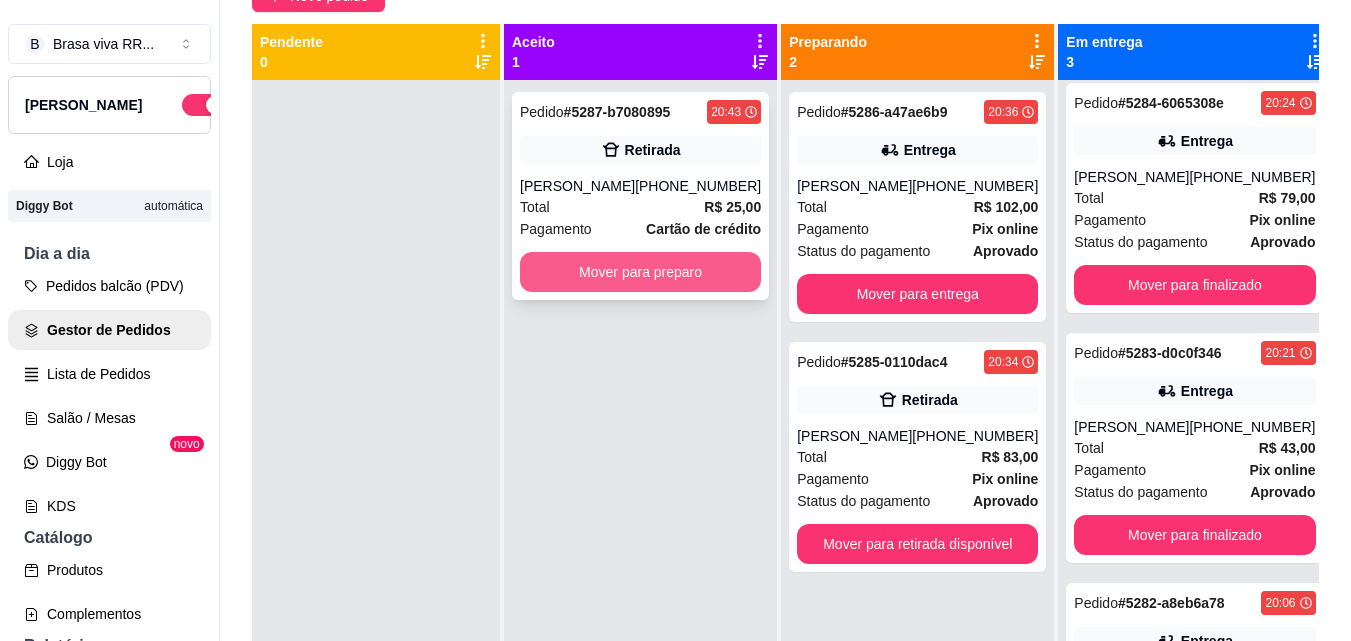 click on "Mover para preparo" at bounding box center (640, 272) 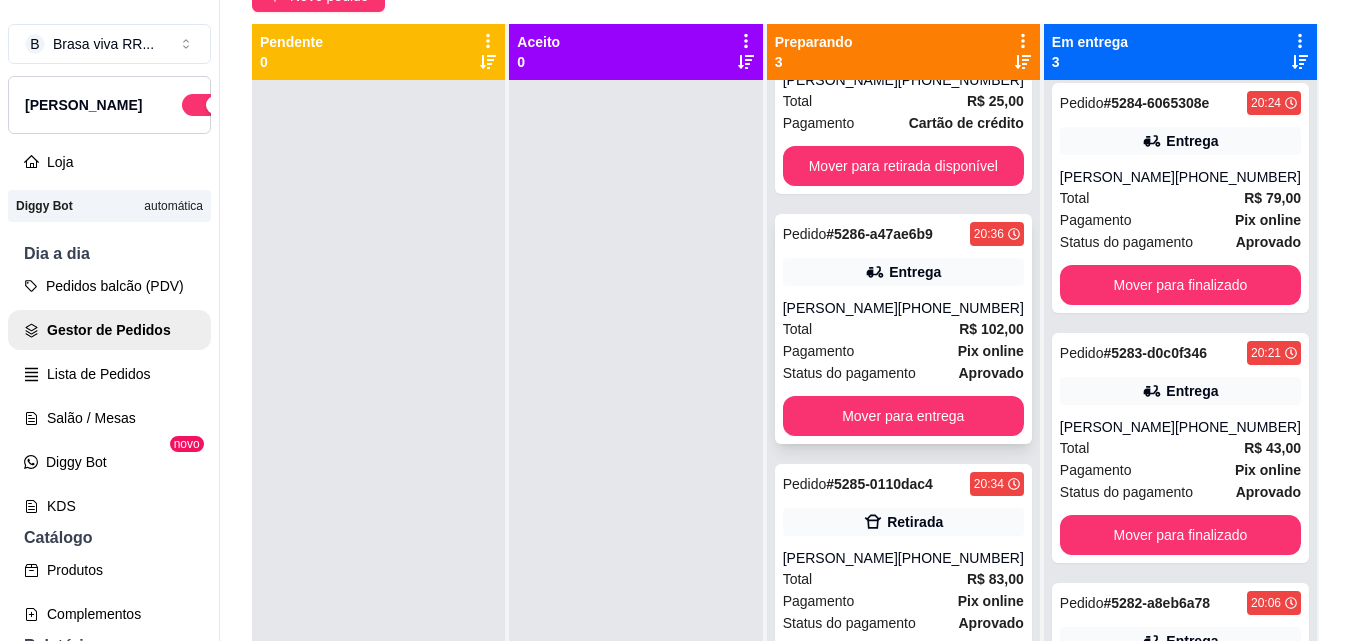 scroll, scrollTop: 107, scrollLeft: 0, axis: vertical 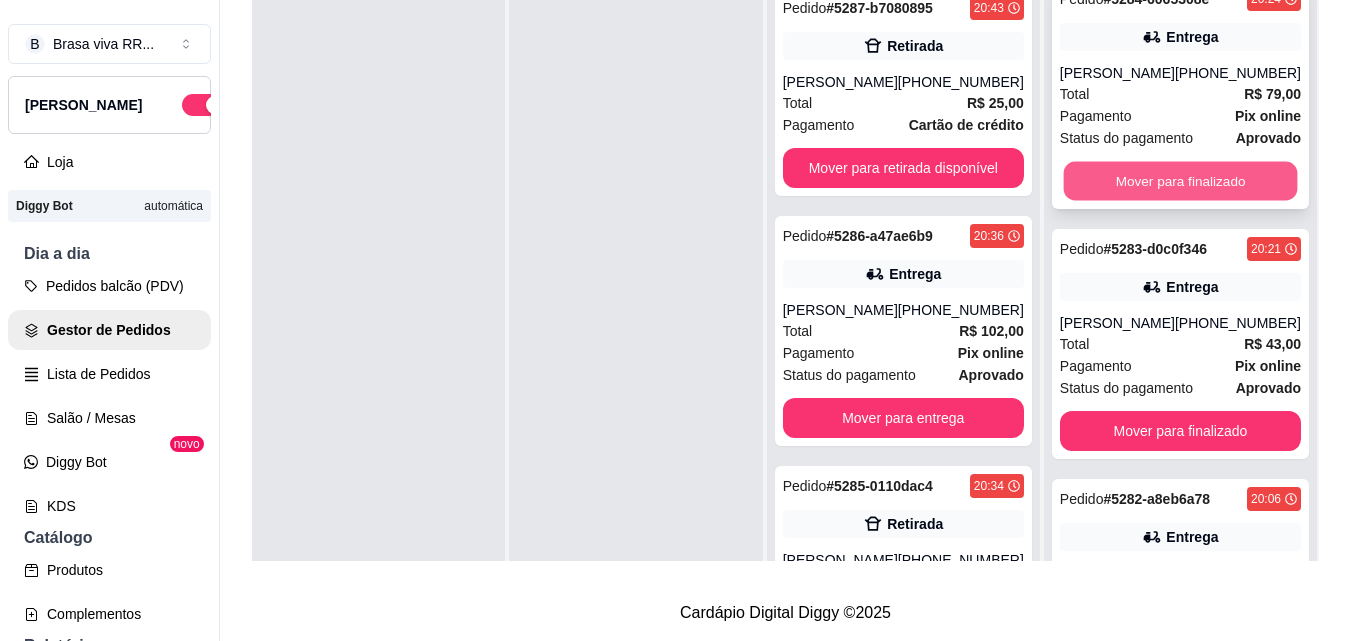 click on "Mover para finalizado" at bounding box center (1180, 181) 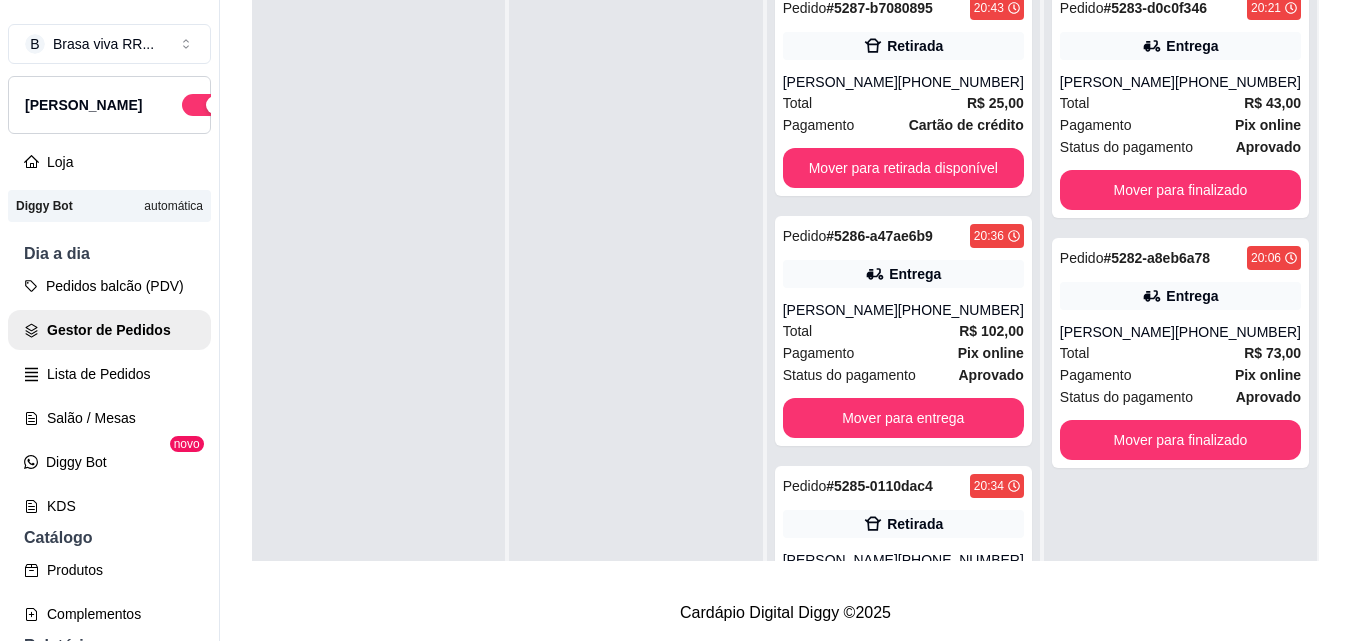 scroll, scrollTop: 0, scrollLeft: 0, axis: both 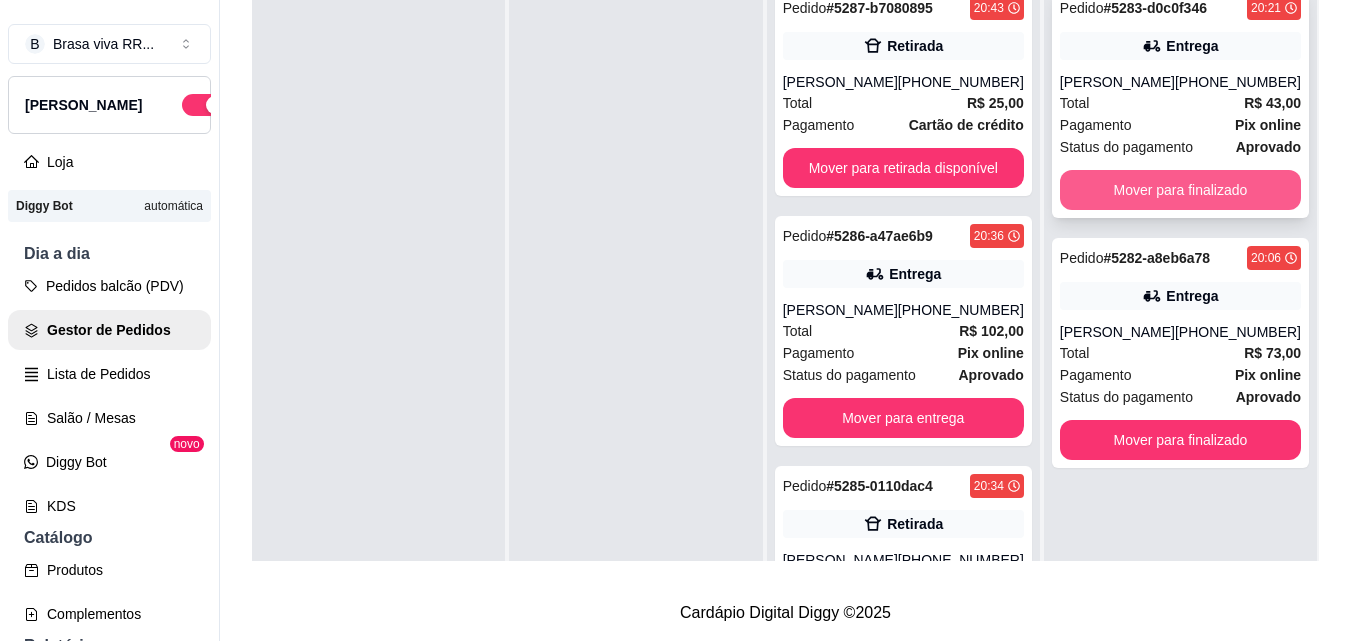 click on "Mover para finalizado" at bounding box center (1180, 190) 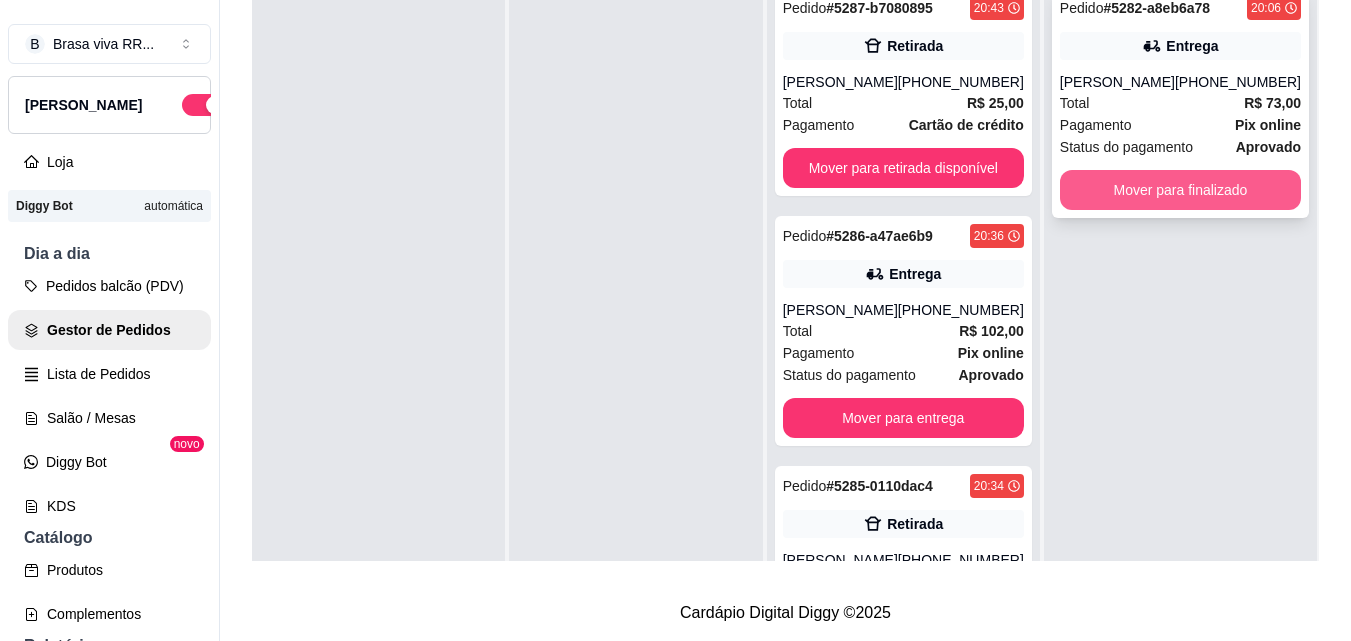 click on "Mover para finalizado" at bounding box center (1180, 190) 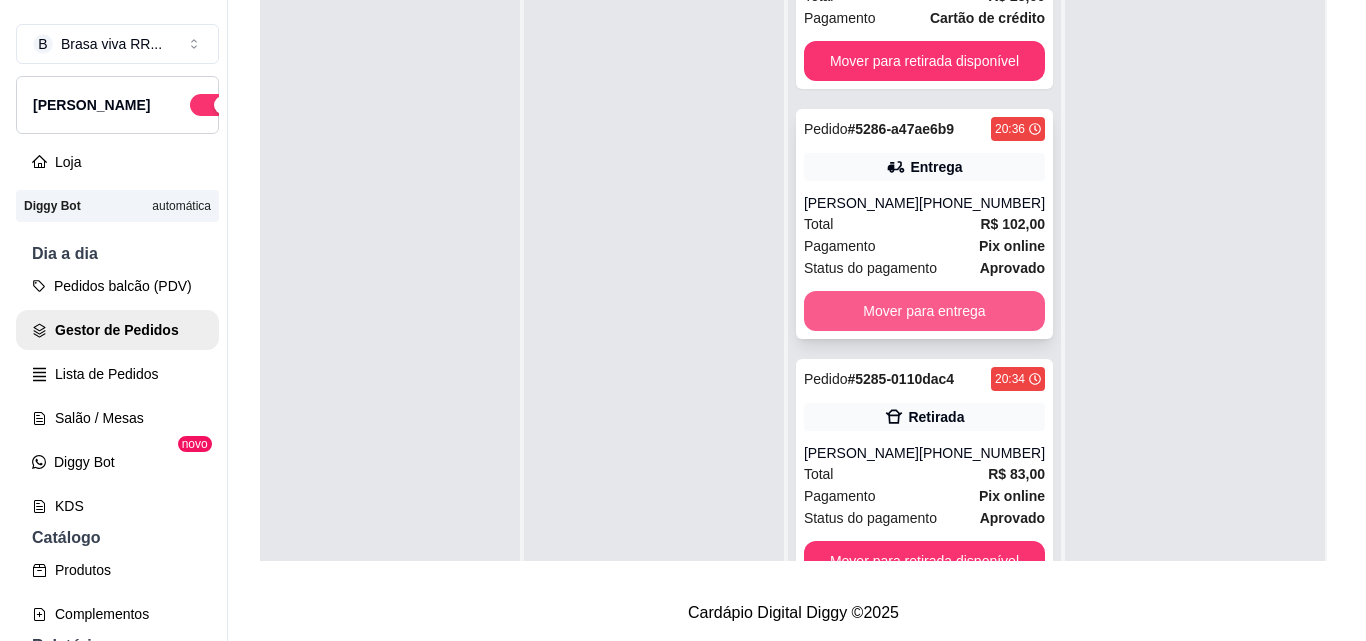 scroll, scrollTop: 0, scrollLeft: 0, axis: both 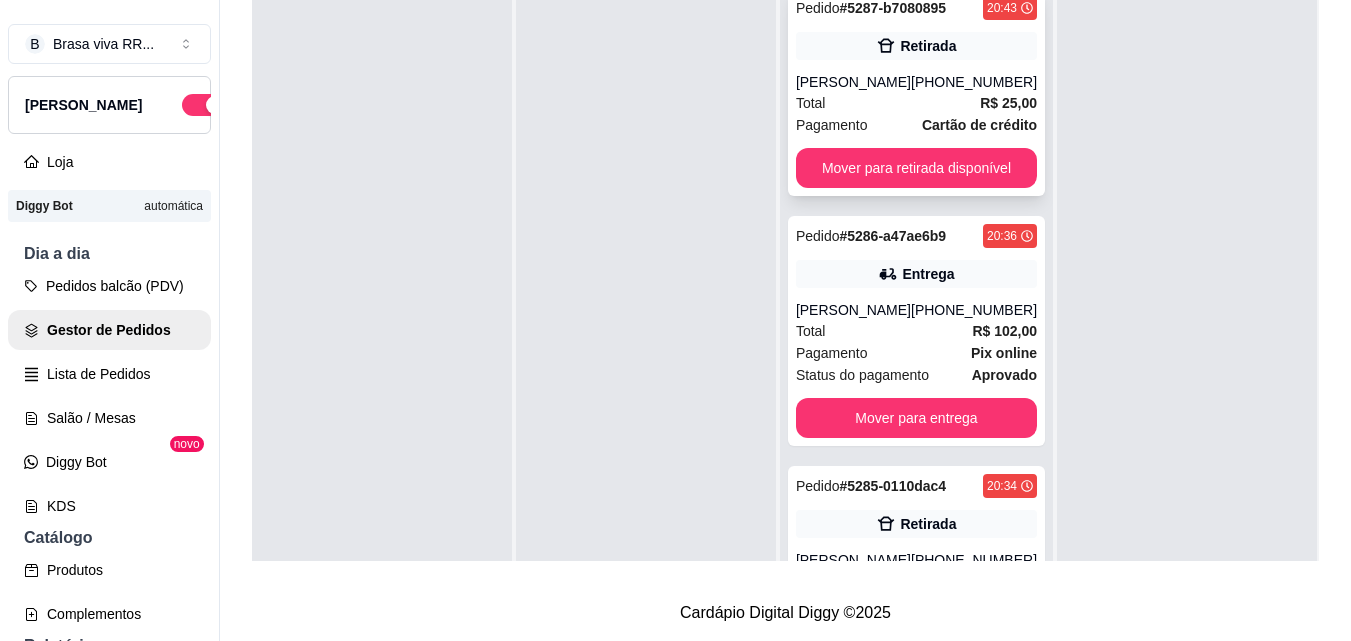 click on "Pedido  # 5287-b7080895 20:43 Retirada [PERSON_NAME]  [PHONE_NUMBER] Total R$ 25,00 Pagamento Cartão de crédito Mover para retirada disponível" at bounding box center [916, 92] 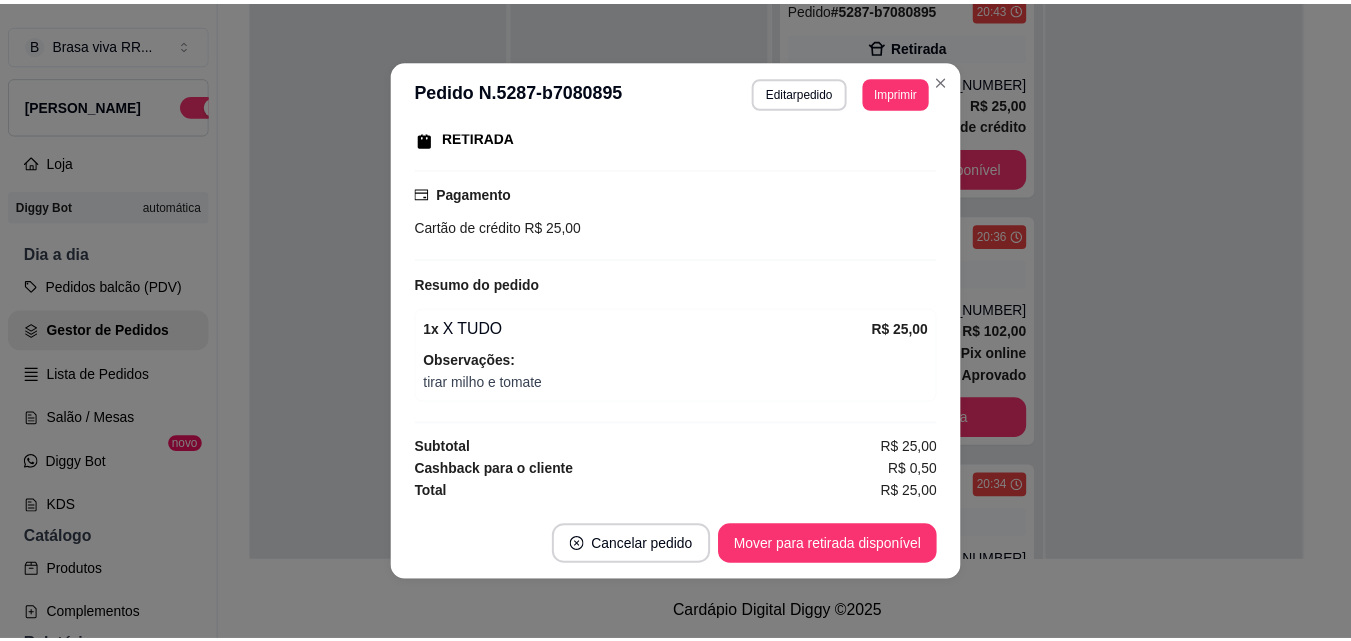 scroll, scrollTop: 326, scrollLeft: 0, axis: vertical 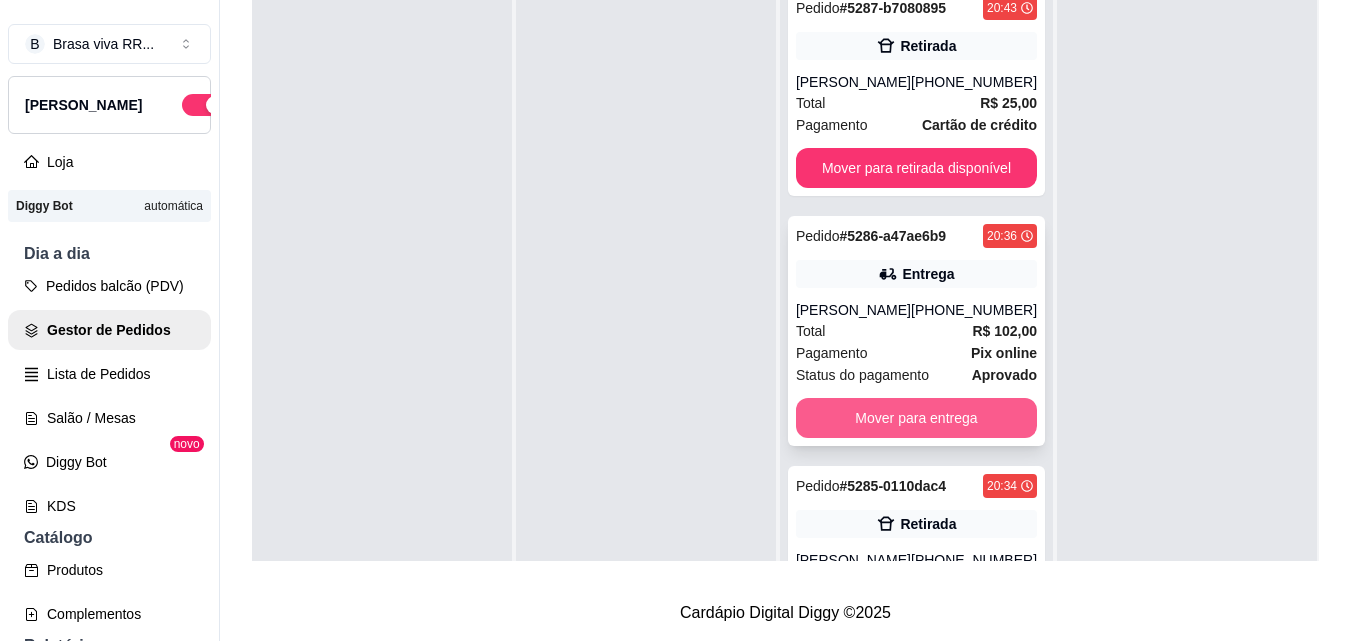 click on "Mover para entrega" at bounding box center [916, 418] 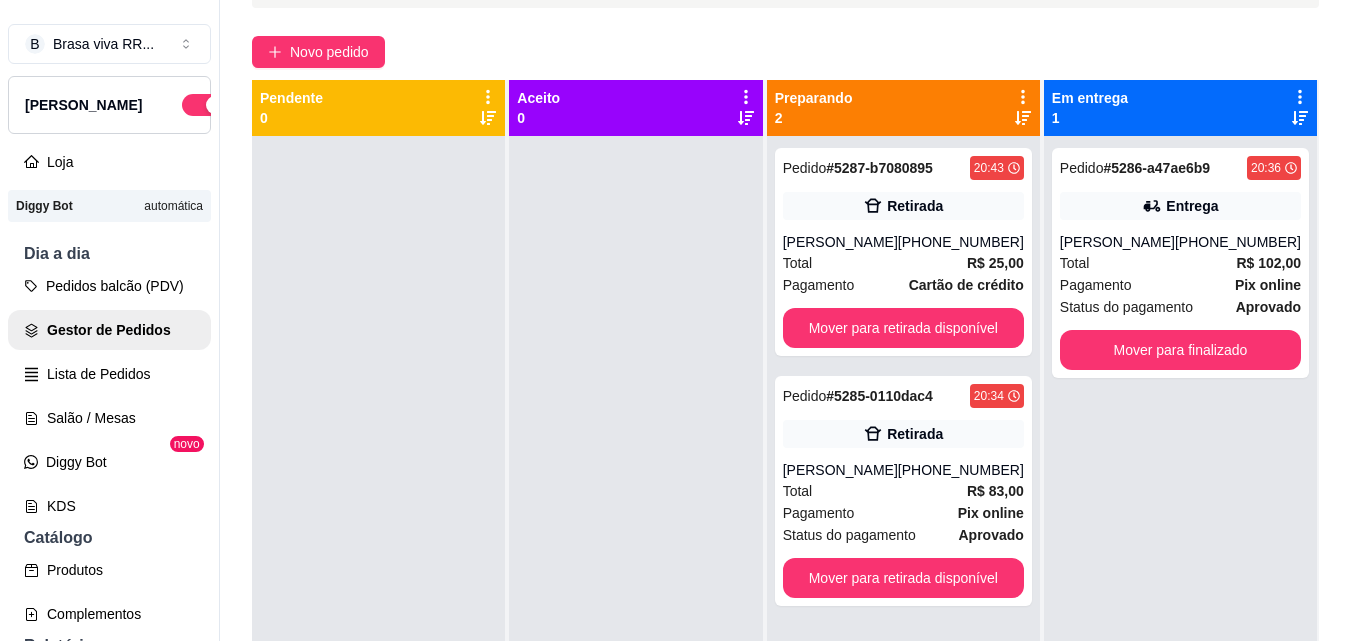 scroll, scrollTop: 19, scrollLeft: 0, axis: vertical 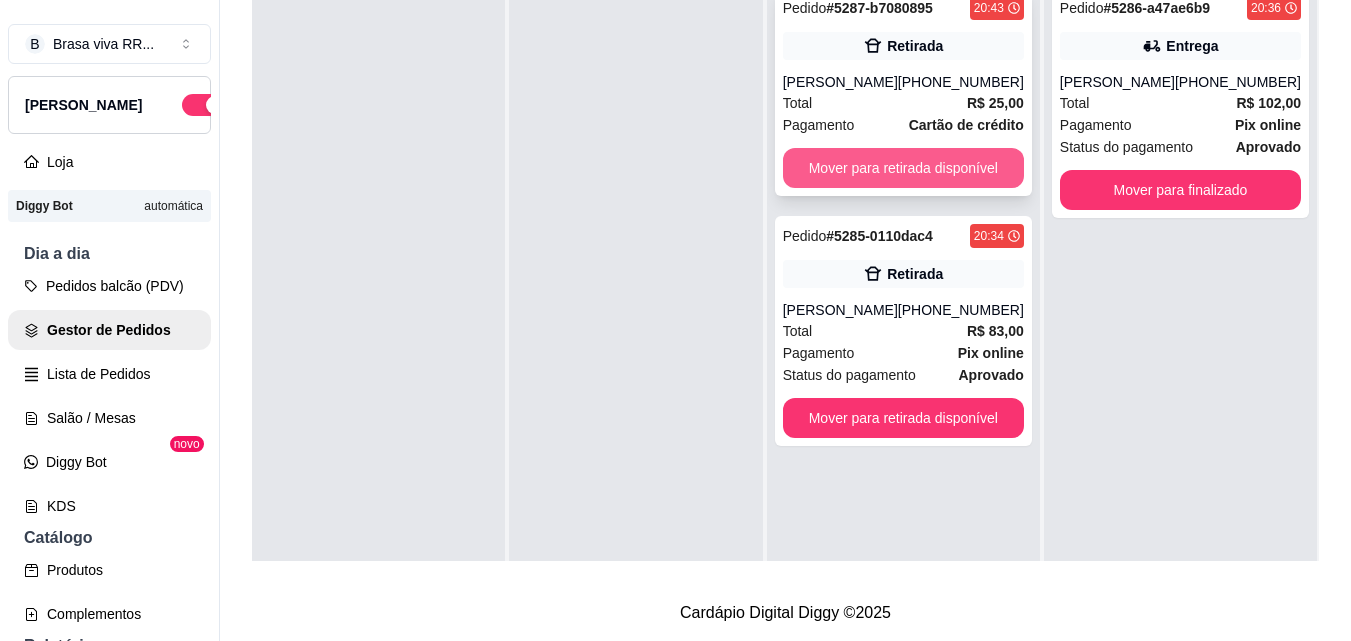 click on "Mover para retirada disponível" at bounding box center (903, 168) 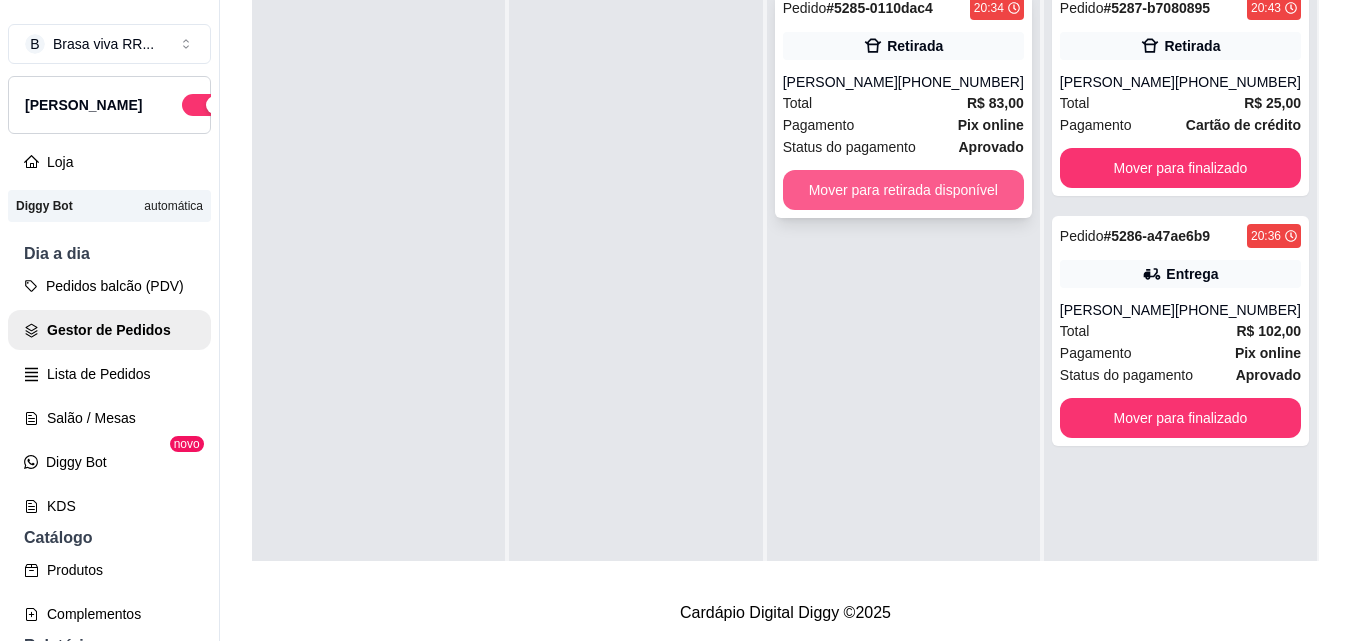 click on "Mover para retirada disponível" at bounding box center [903, 190] 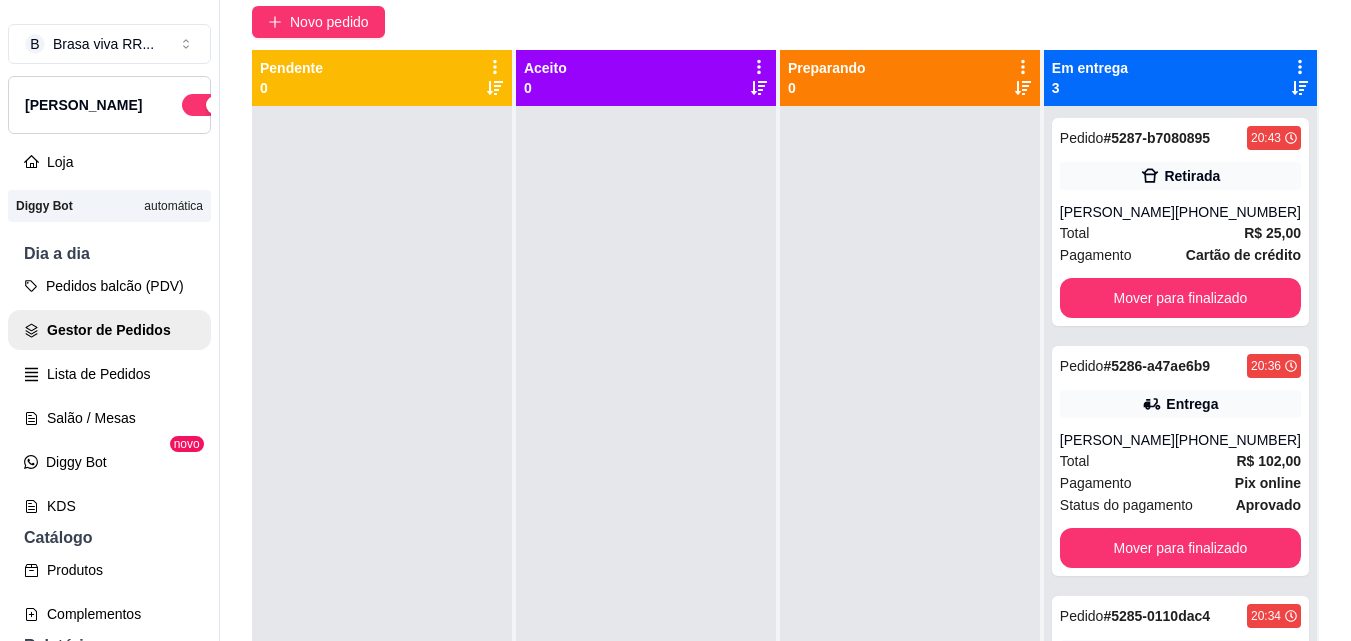scroll, scrollTop: 319, scrollLeft: 0, axis: vertical 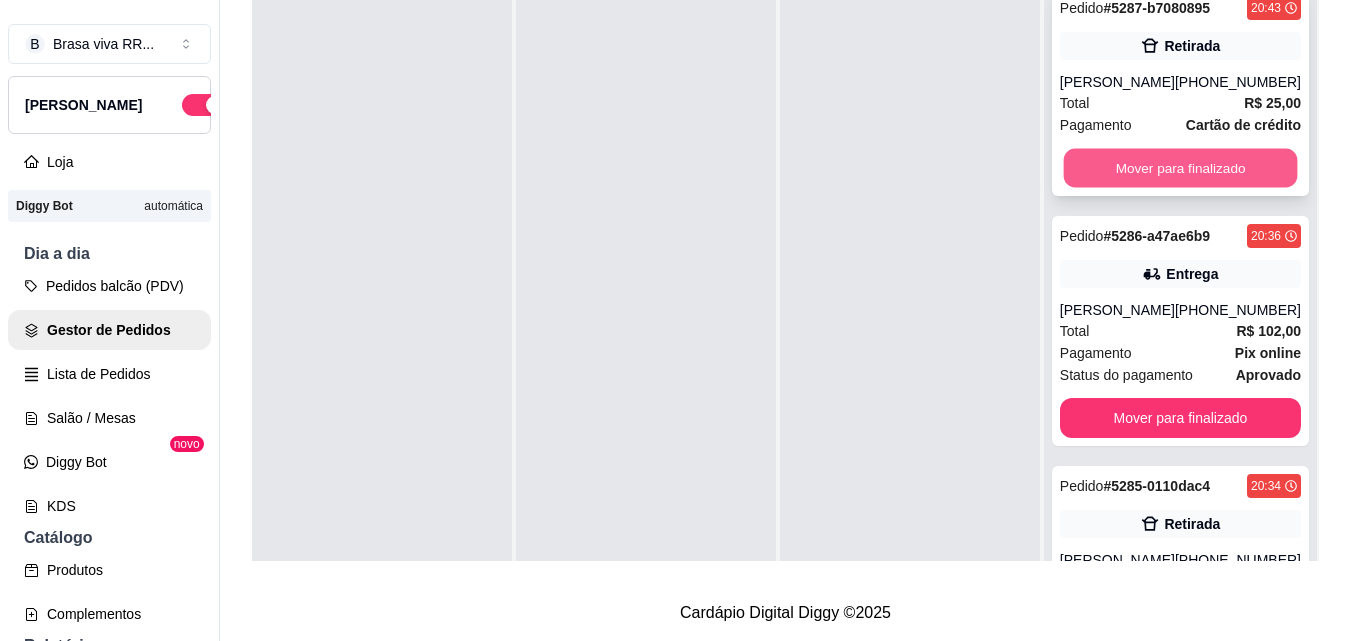 click on "Mover para finalizado" at bounding box center (1180, 168) 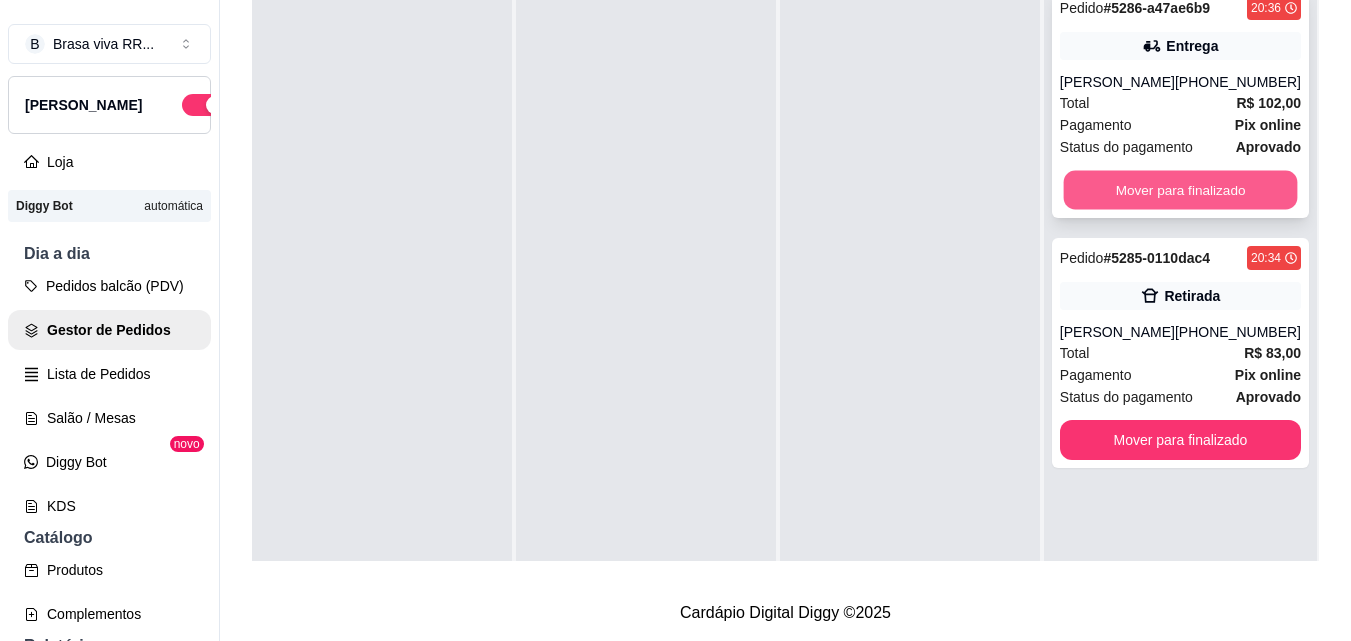 click on "Mover para finalizado" at bounding box center [1180, 190] 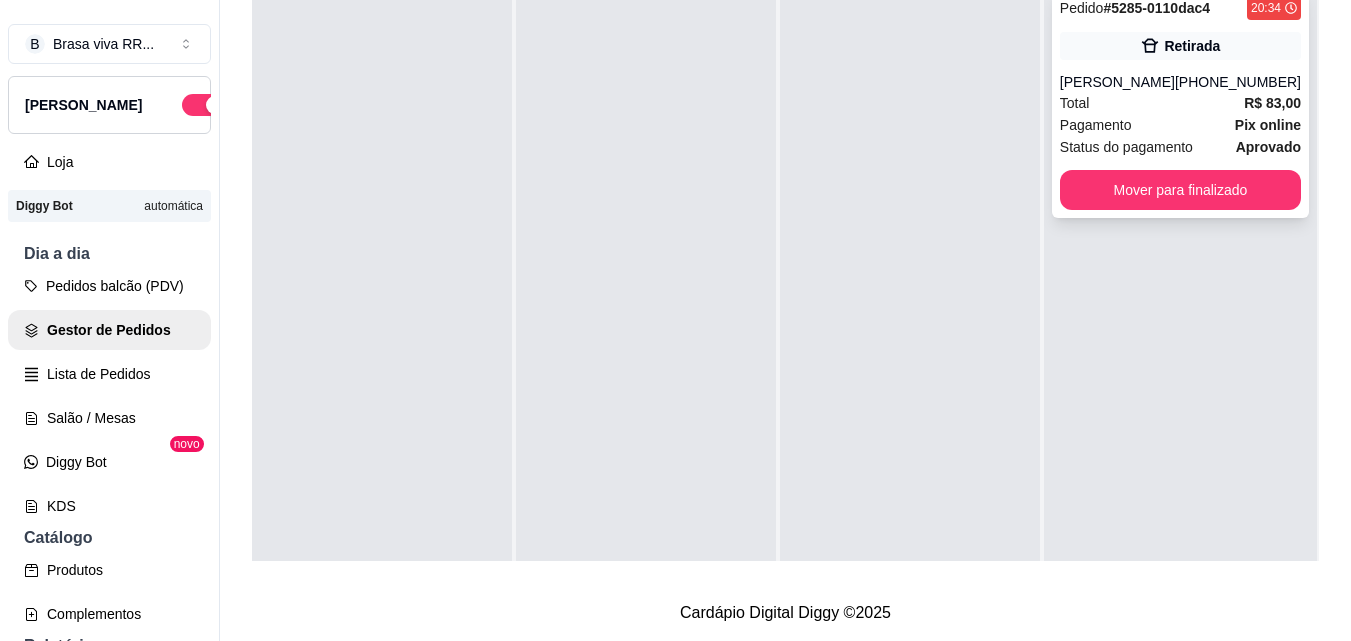 click on "Mover para finalizado" at bounding box center [1180, 190] 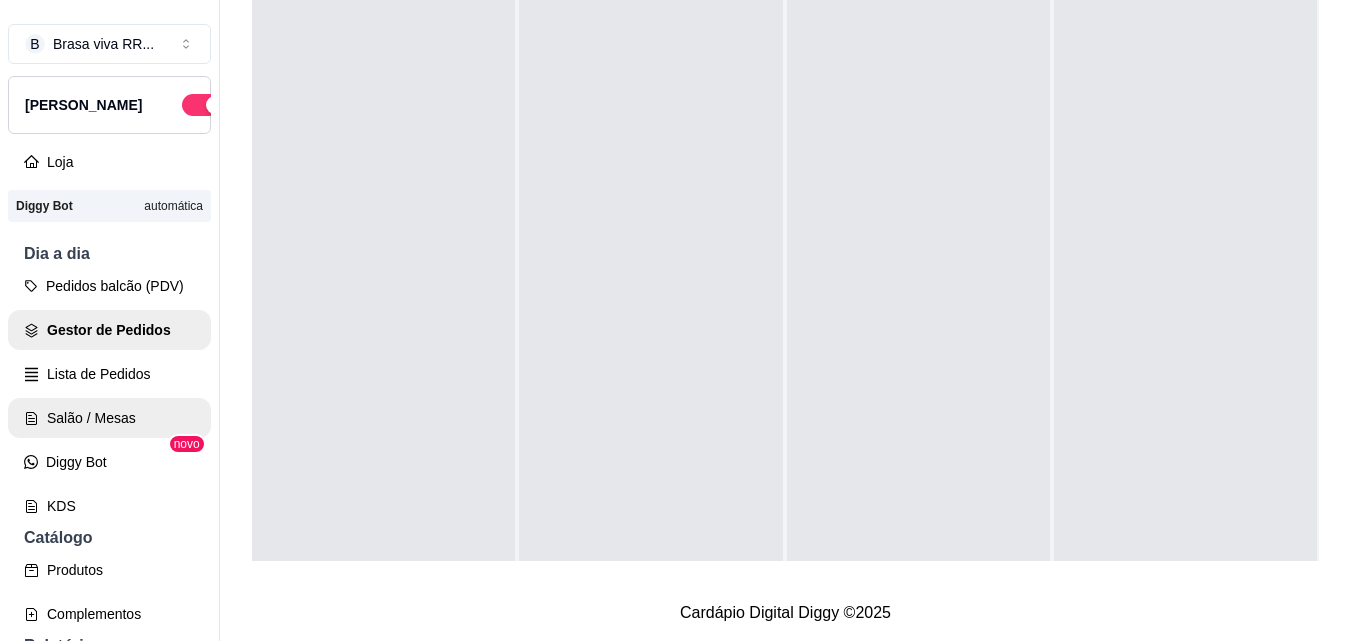 scroll, scrollTop: 500, scrollLeft: 0, axis: vertical 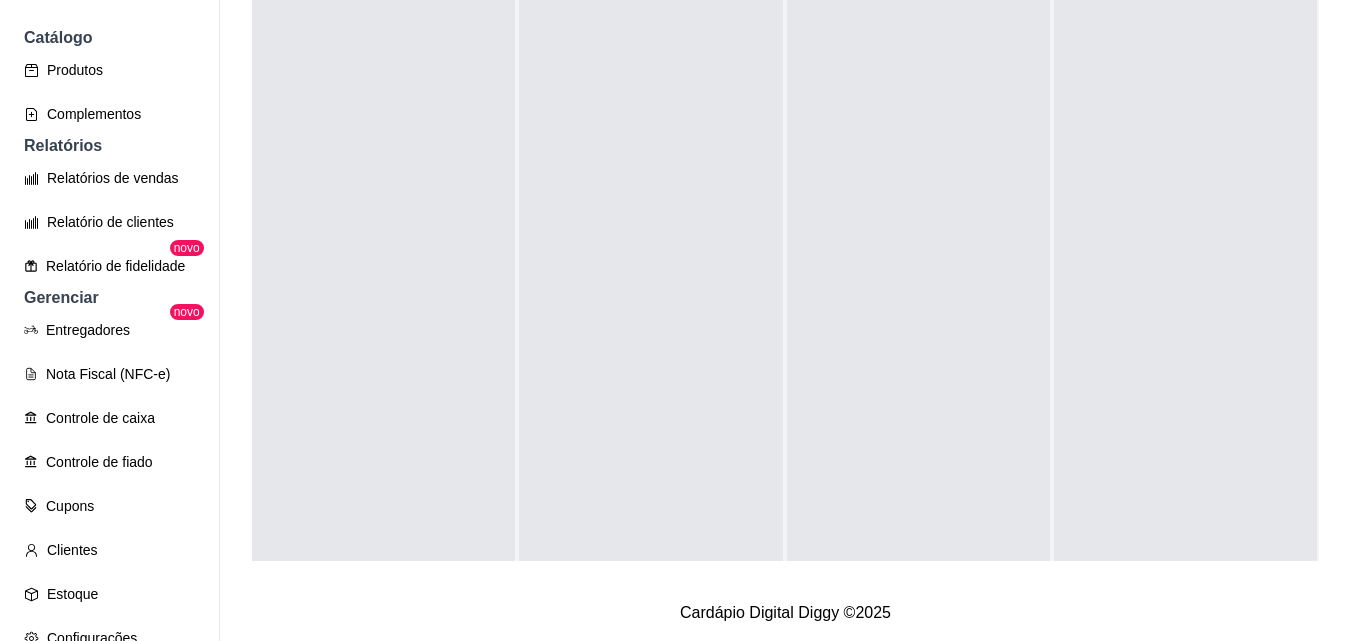 click on "Relatórios" at bounding box center (109, 146) 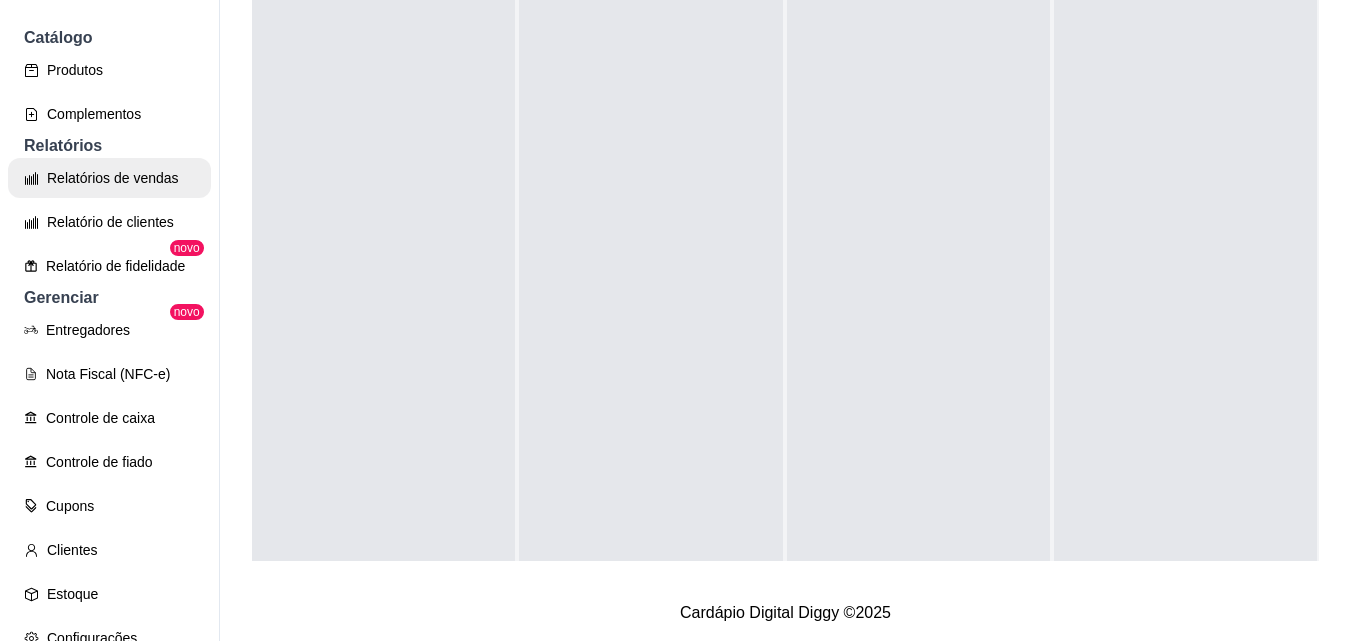 click on "Relatórios de vendas" at bounding box center [109, 178] 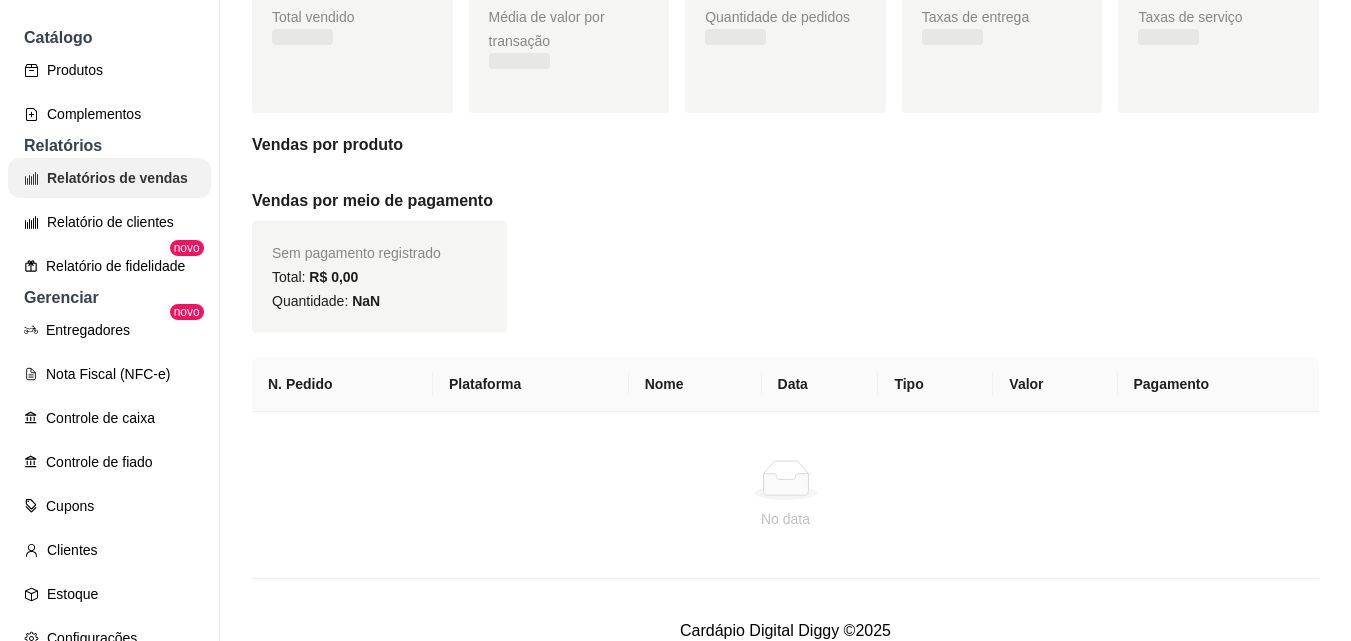 scroll, scrollTop: 0, scrollLeft: 0, axis: both 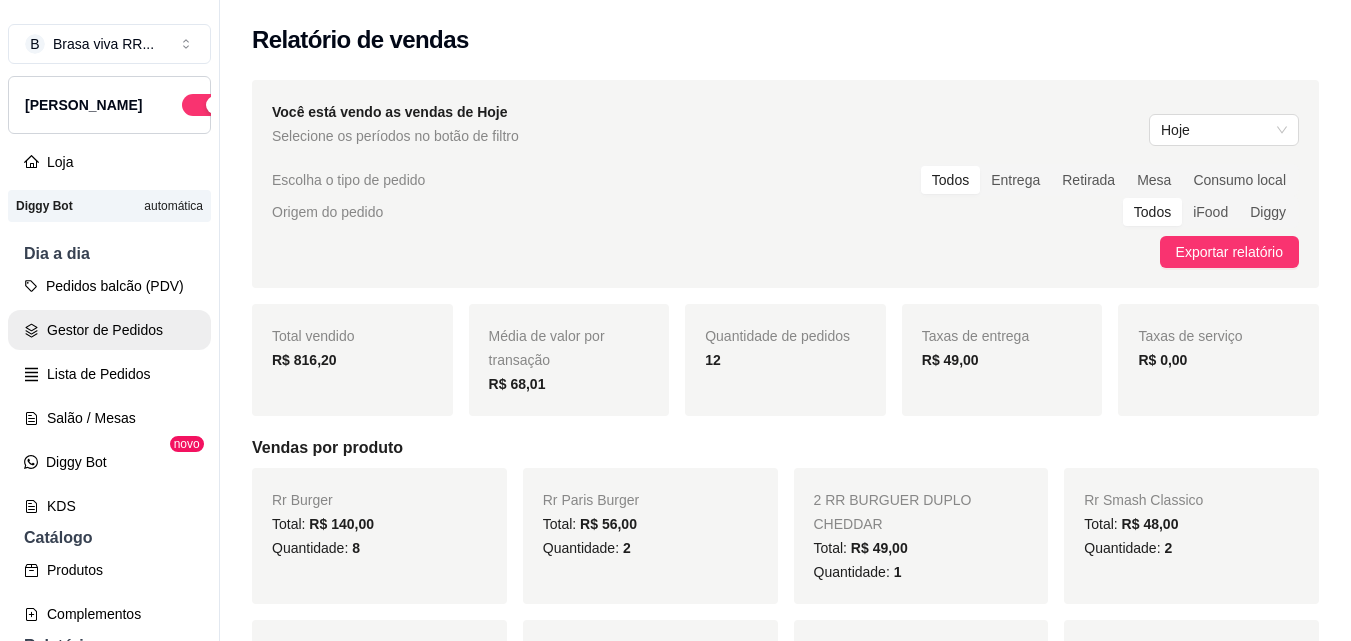 click on "Gestor de Pedidos" at bounding box center [109, 330] 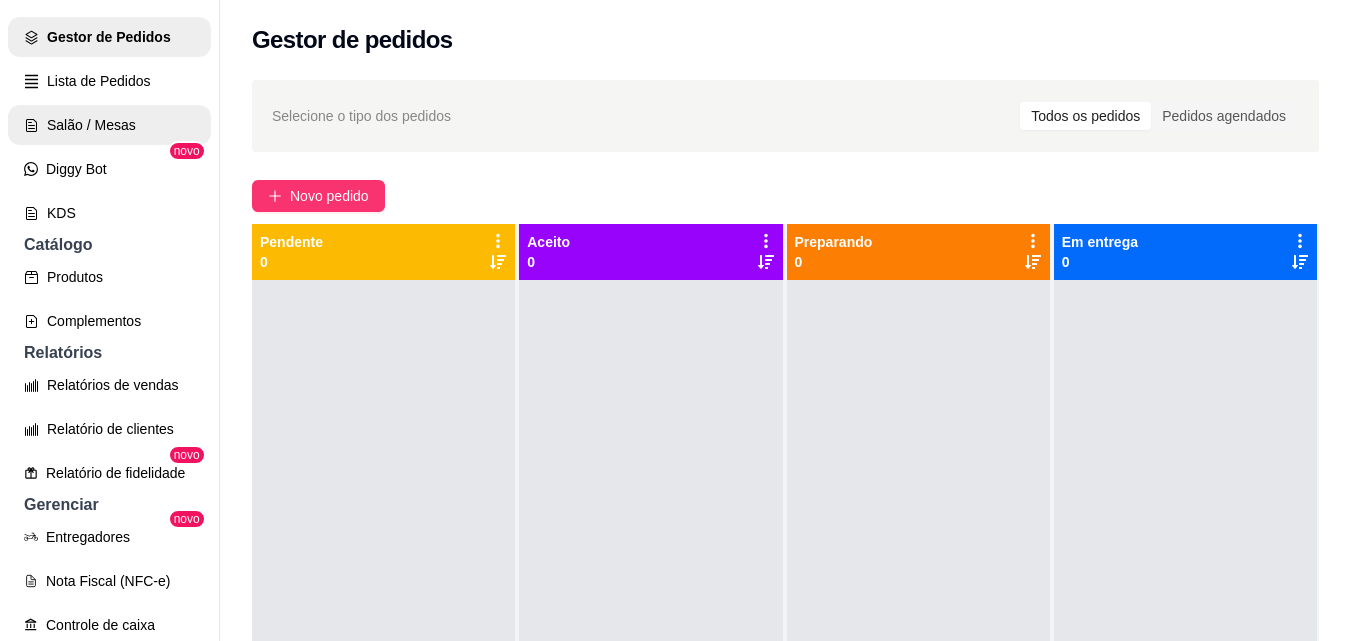scroll, scrollTop: 500, scrollLeft: 0, axis: vertical 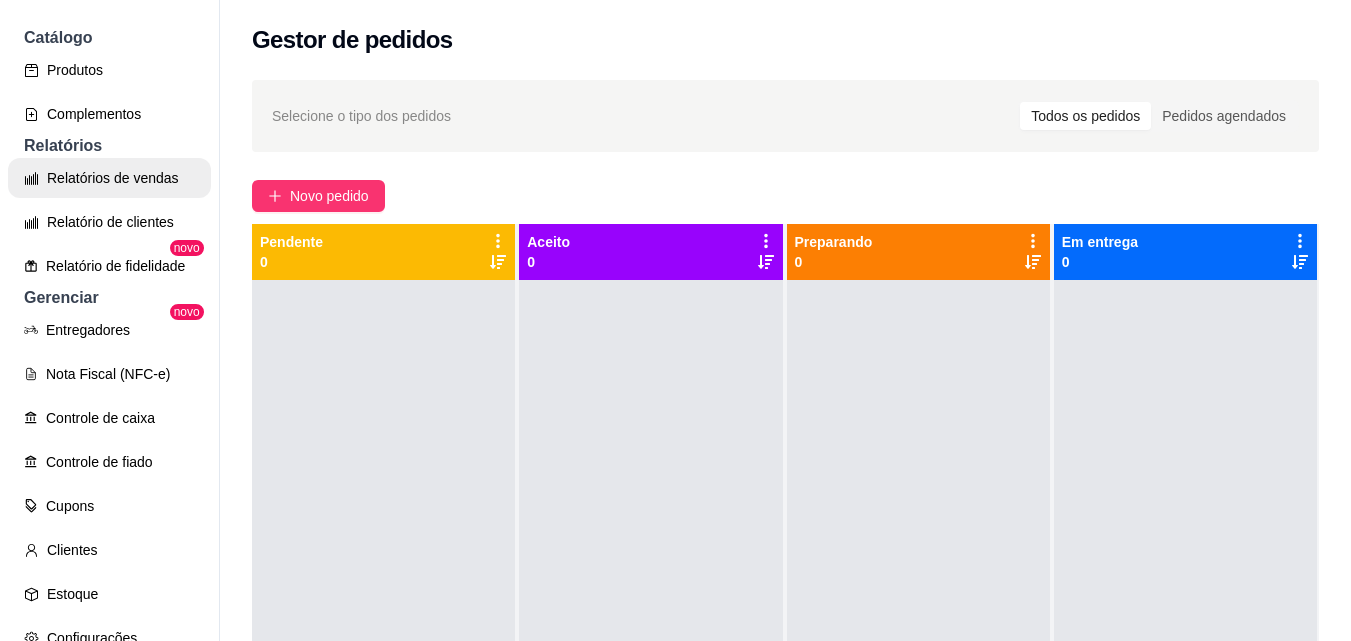 click on "Relatórios de vendas" at bounding box center [109, 178] 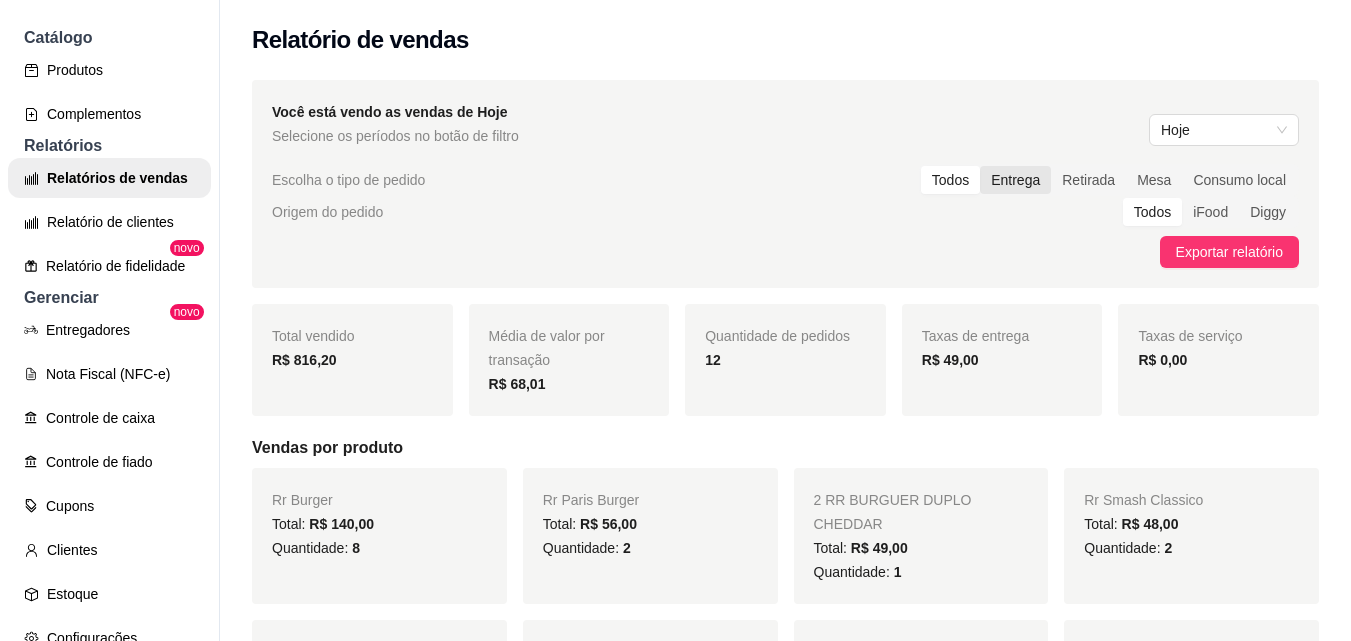 click on "Entrega" at bounding box center [1015, 180] 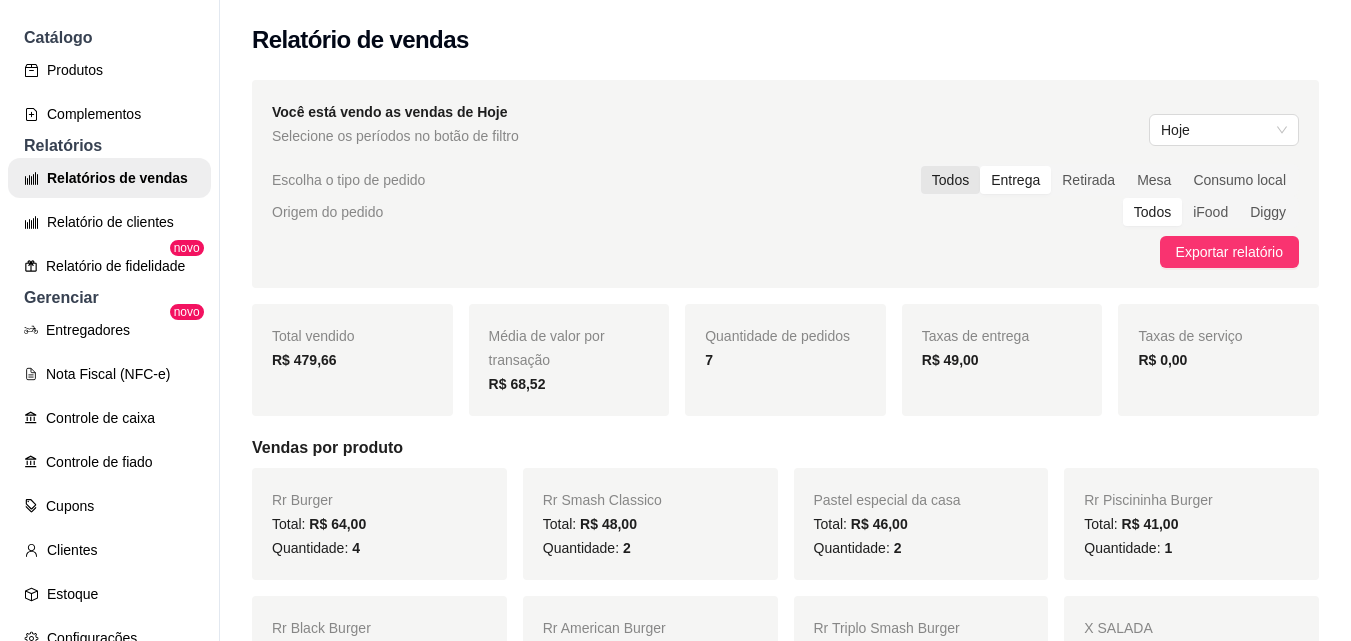 click on "Todos" at bounding box center (950, 180) 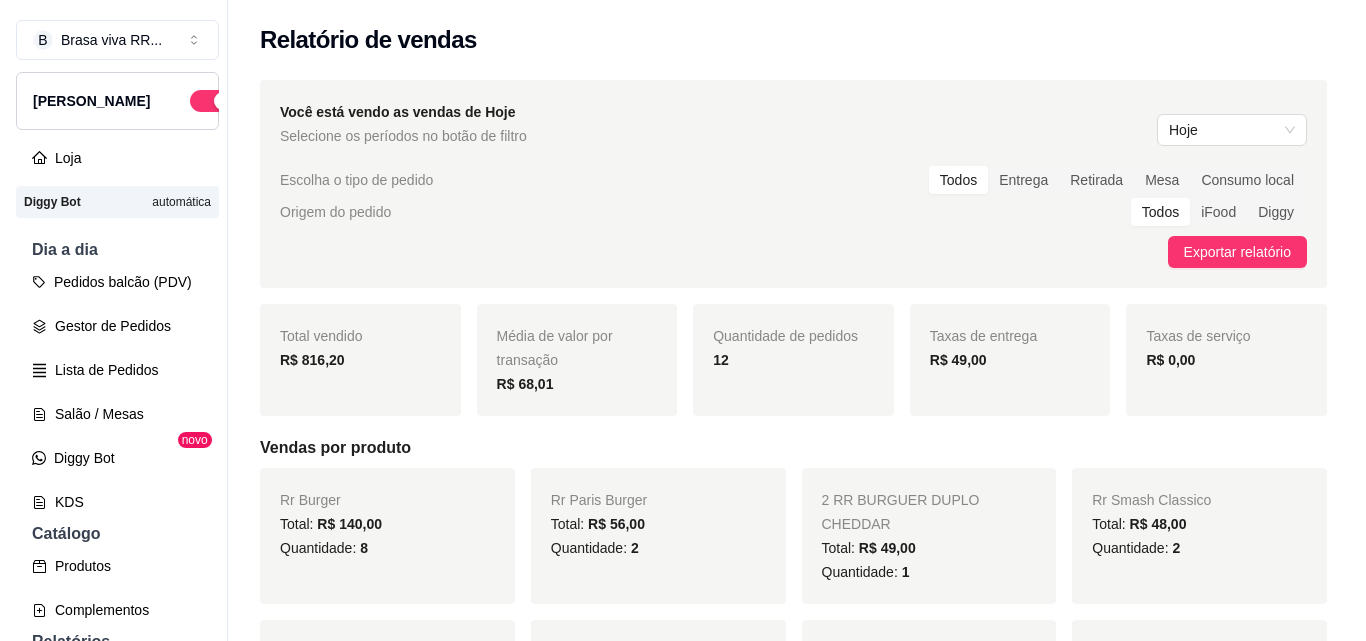 scroll, scrollTop: 0, scrollLeft: 0, axis: both 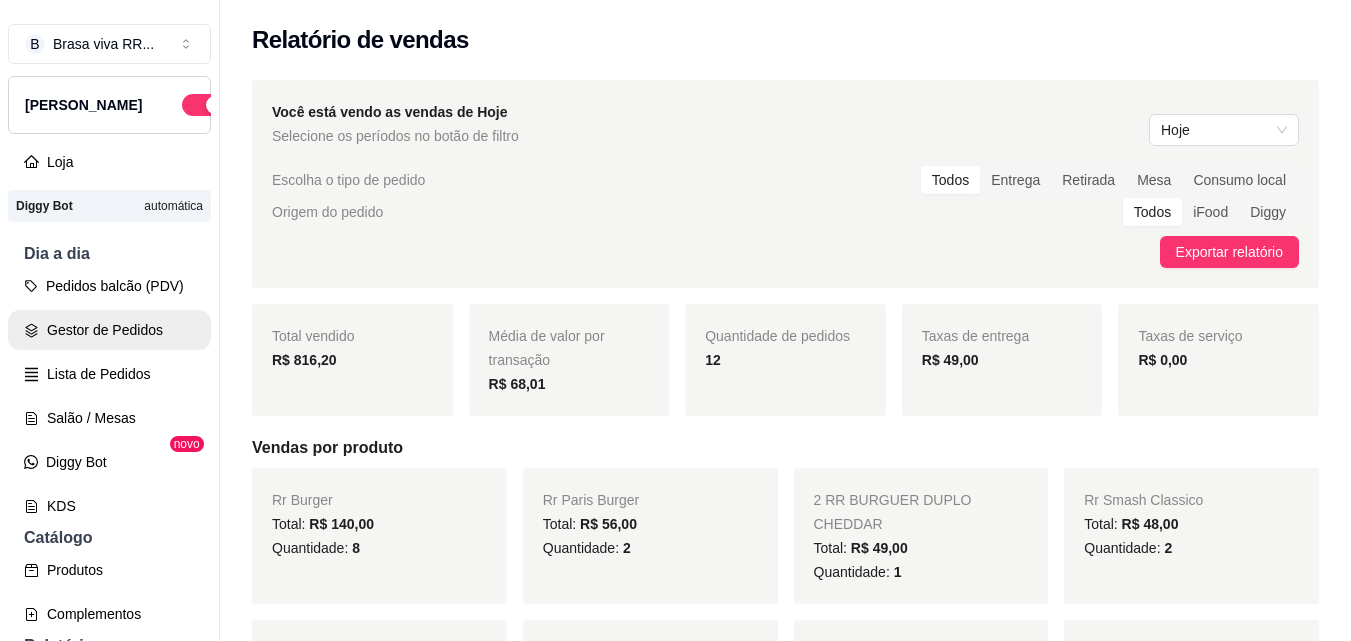 click on "Gestor de Pedidos" at bounding box center [109, 330] 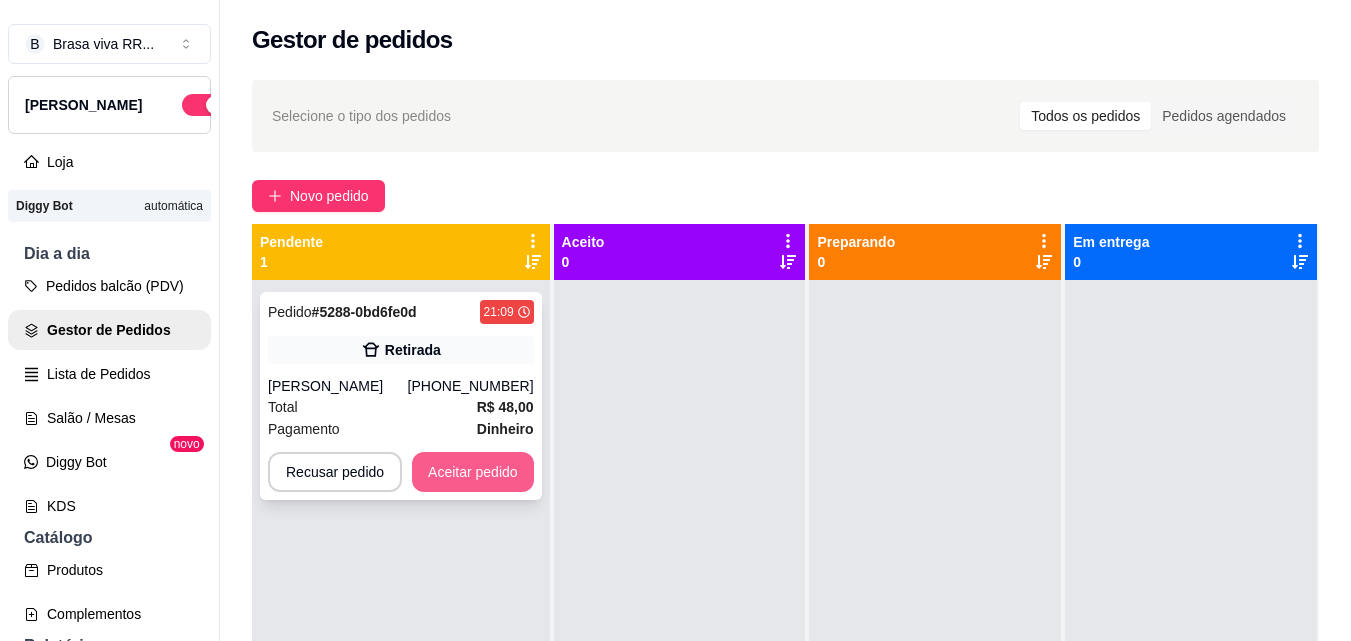 click on "Aceitar pedido" at bounding box center (473, 472) 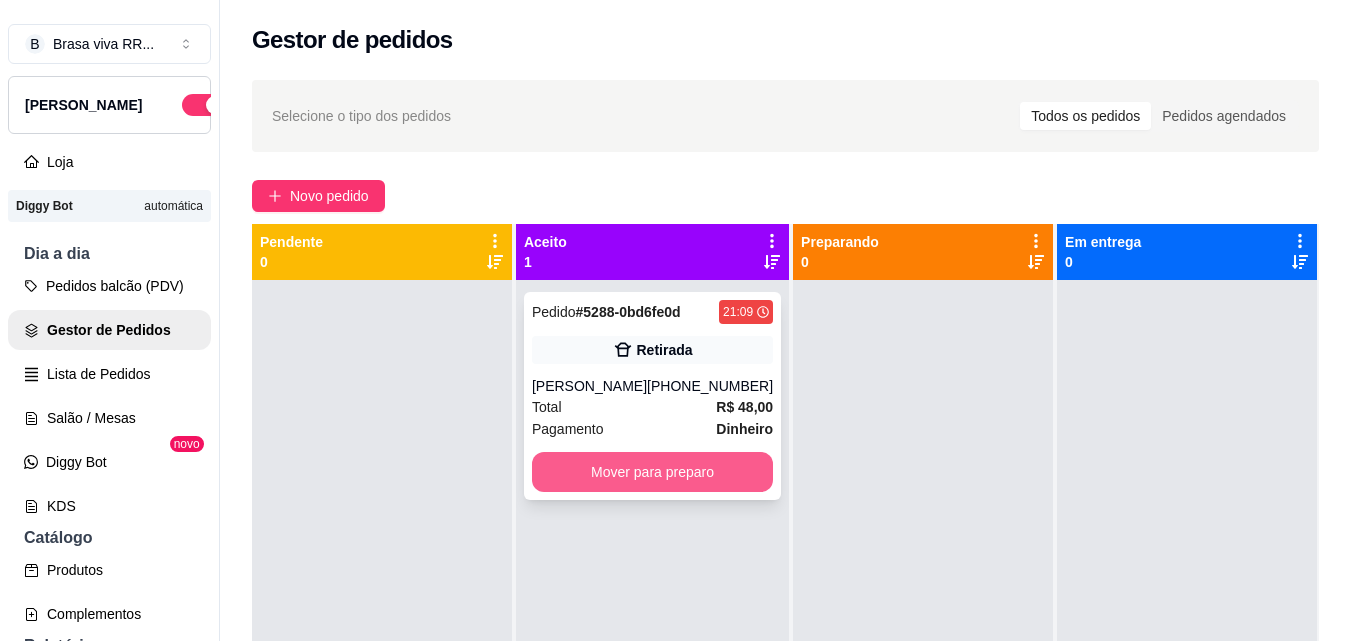 click on "Mover para preparo" at bounding box center (652, 472) 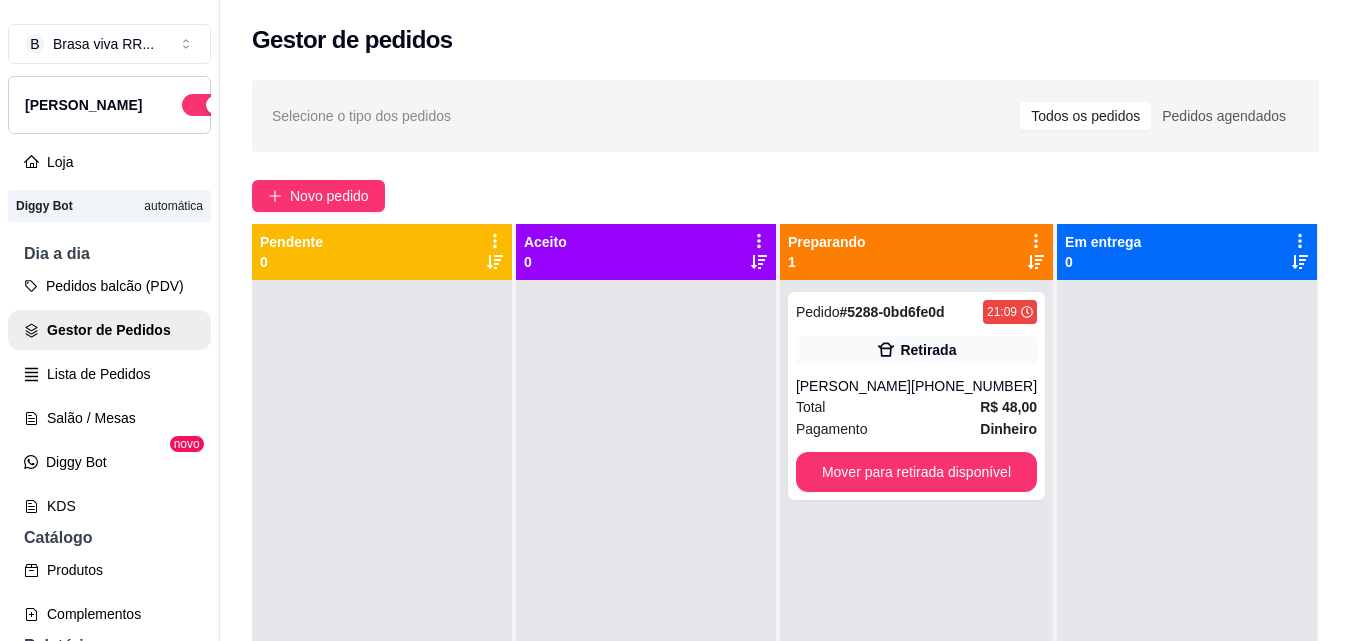 click at bounding box center (646, 600) 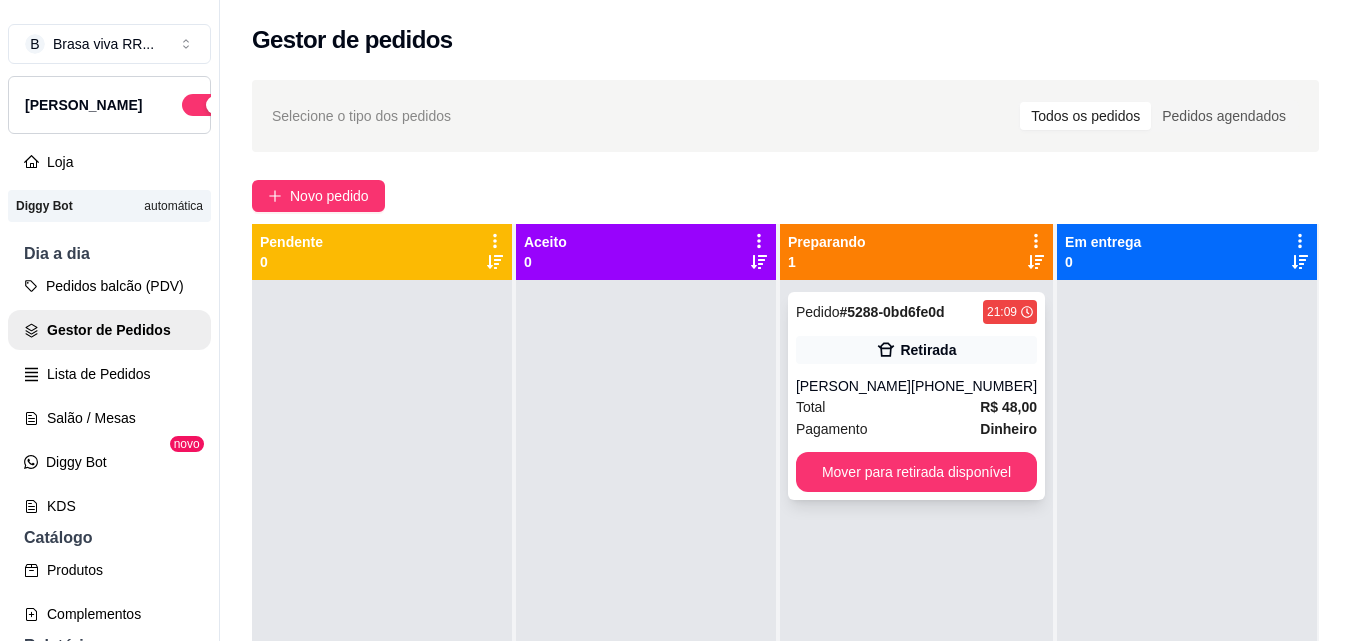 click on "Pedido  # 5288-0bd6fe0d 21:09 Retirada [PERSON_NAME]  [PHONE_NUMBER] Total R$ 48,00 Pagamento Dinheiro Mover para retirada disponível" at bounding box center [916, 396] 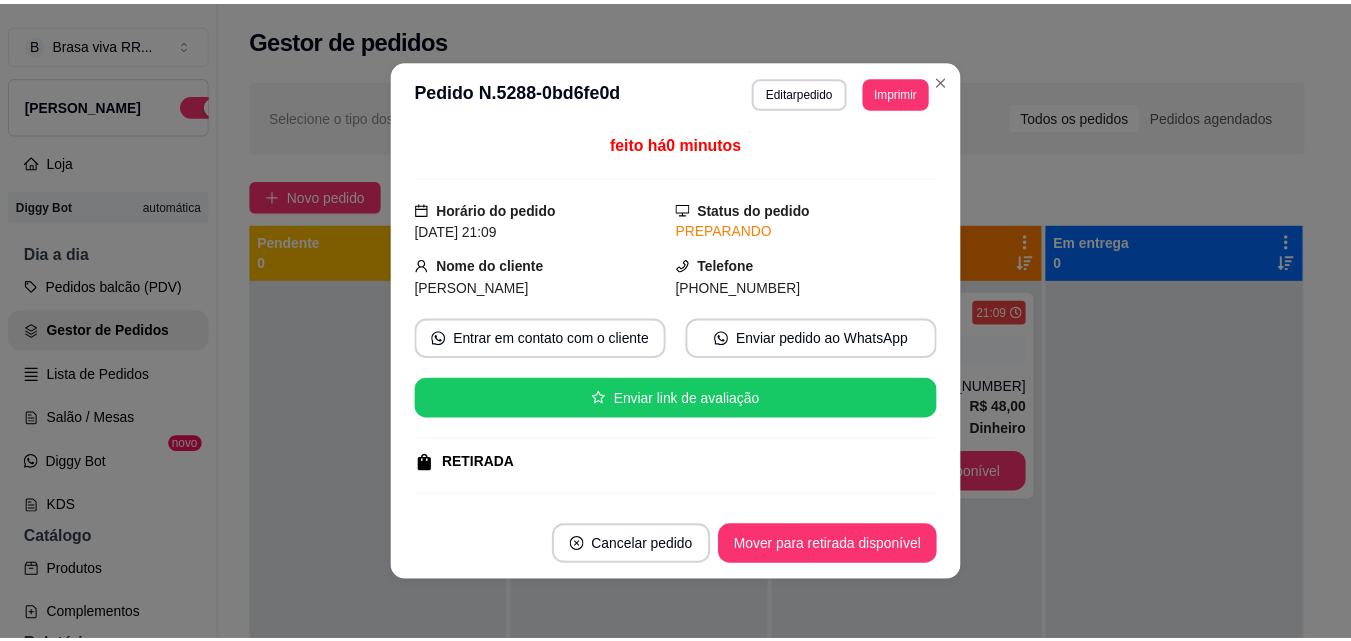 scroll, scrollTop: 380, scrollLeft: 0, axis: vertical 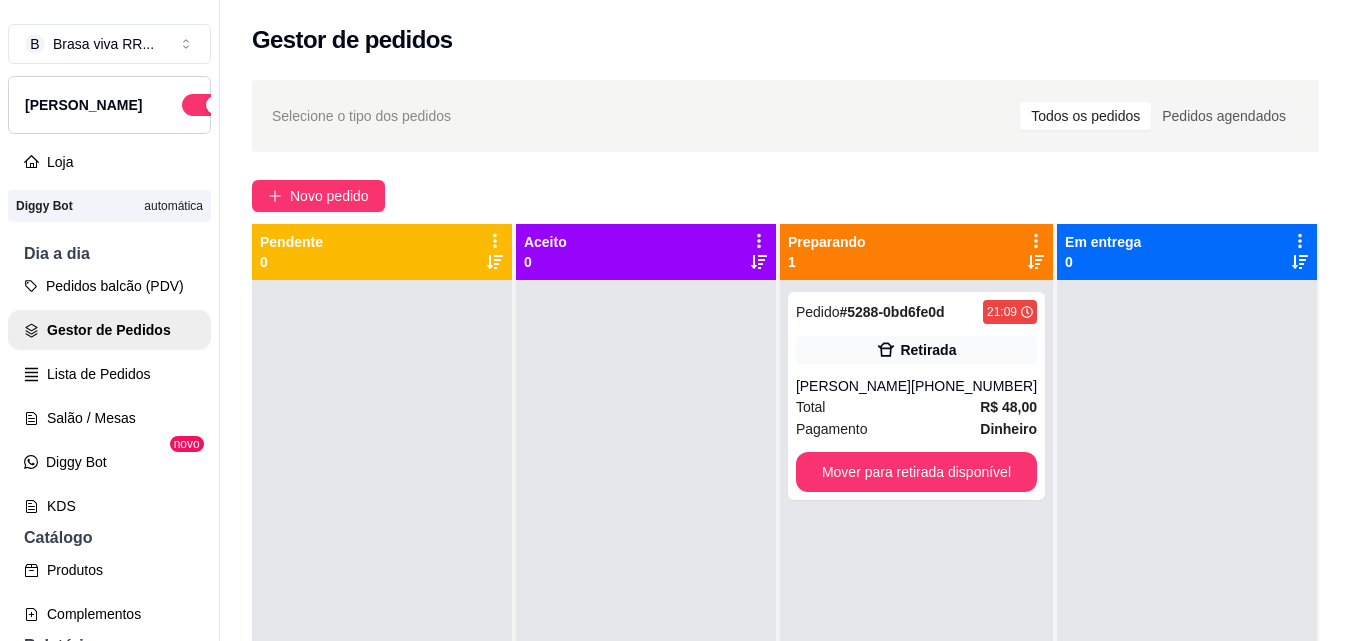 click at bounding box center [382, 600] 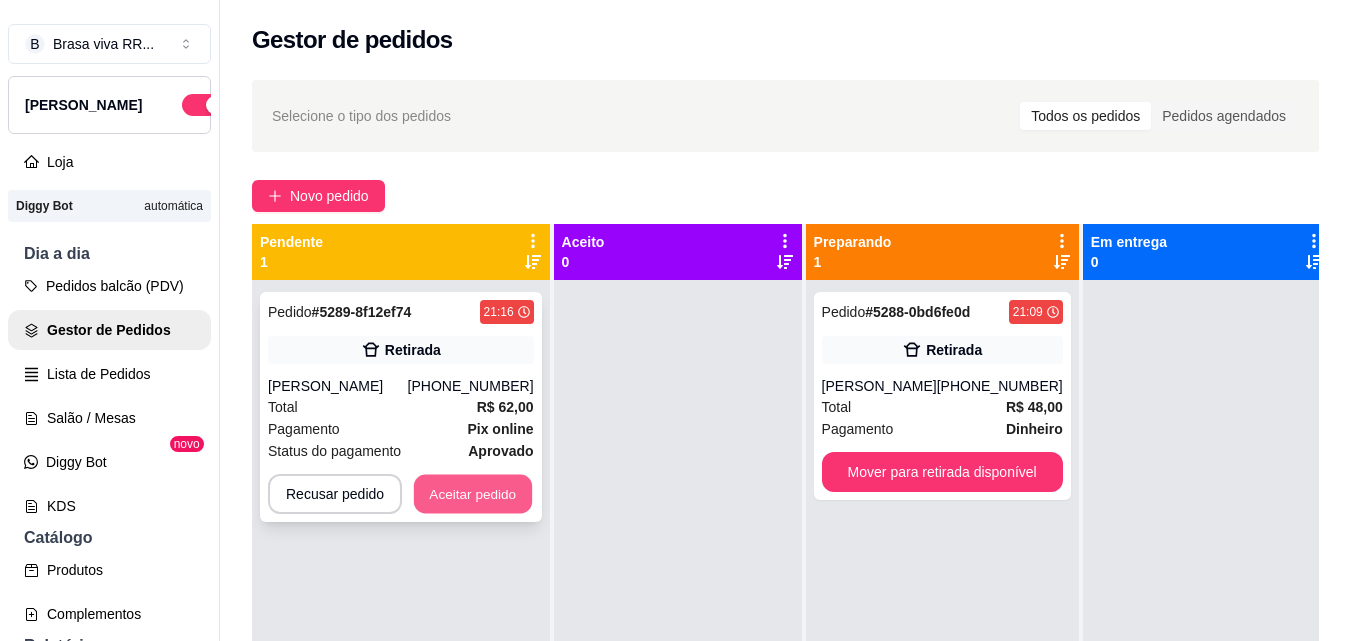 click on "Aceitar pedido" at bounding box center [473, 494] 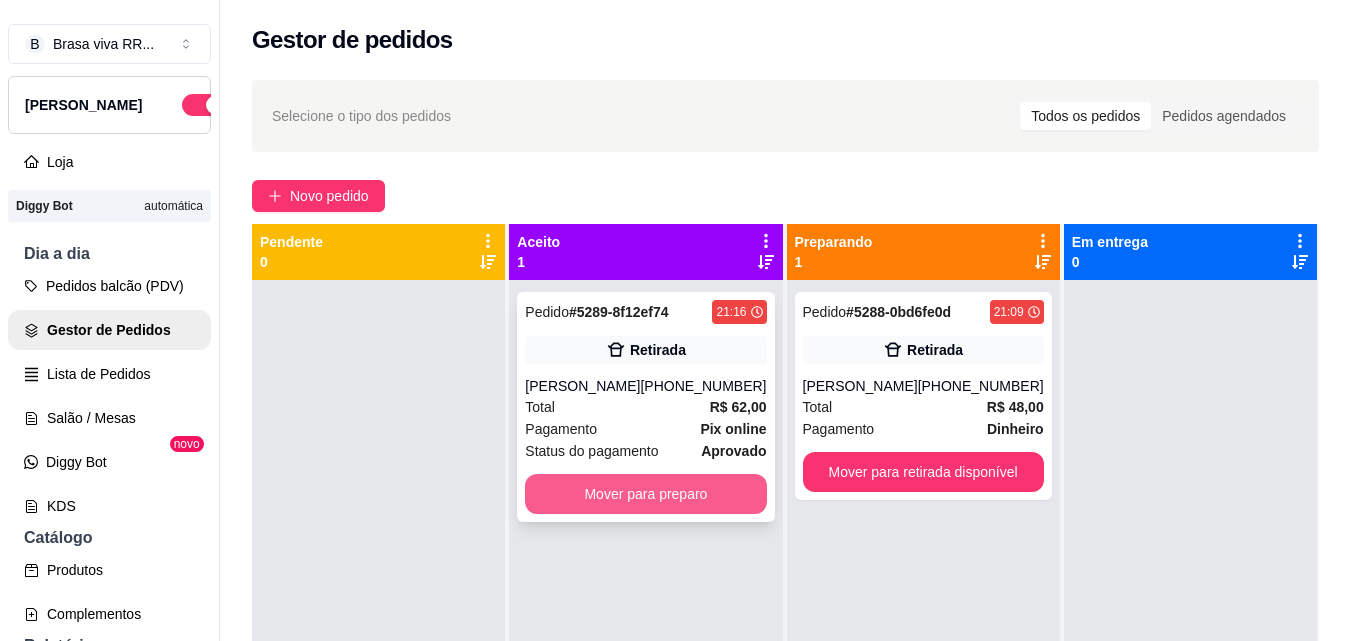 click on "Mover para preparo" at bounding box center (645, 494) 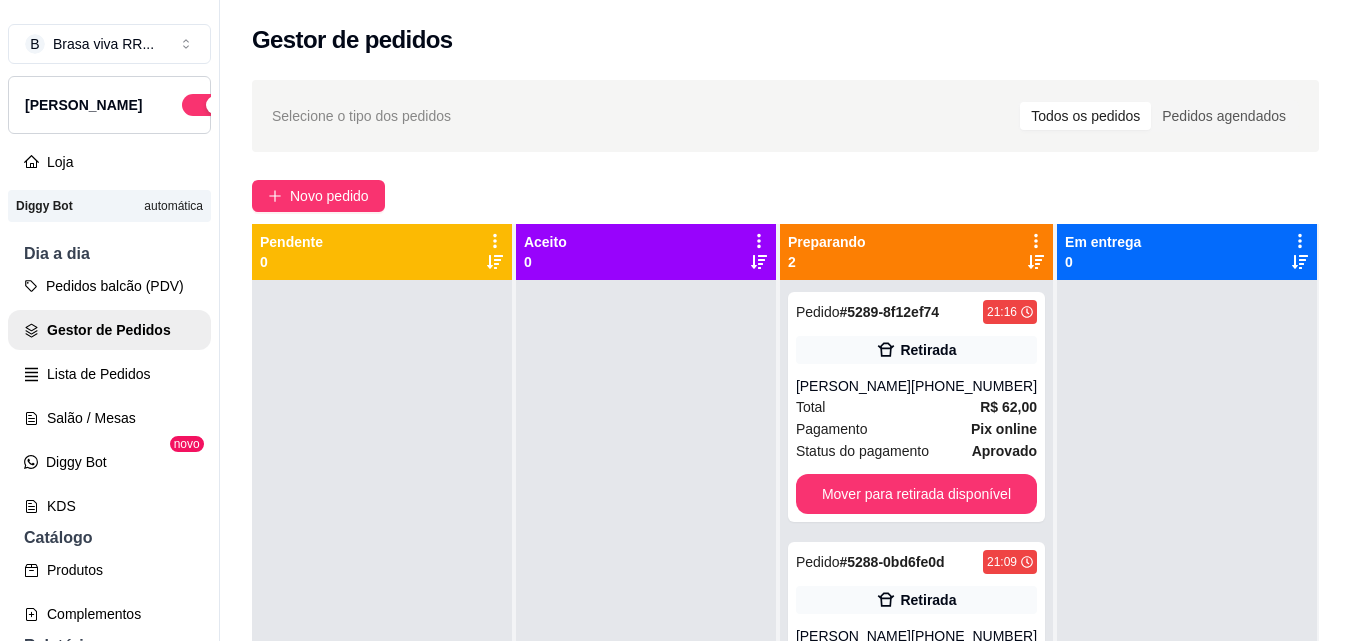 scroll, scrollTop: 56, scrollLeft: 0, axis: vertical 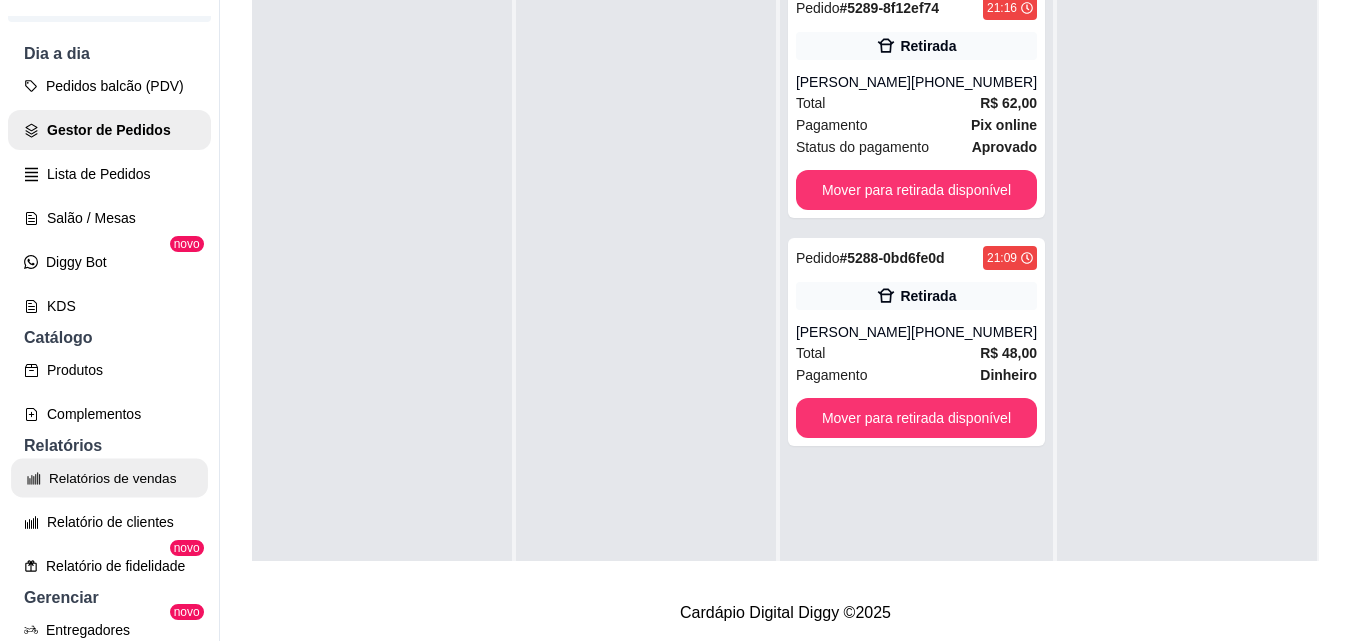 click on "Relatórios de vendas" at bounding box center [109, 478] 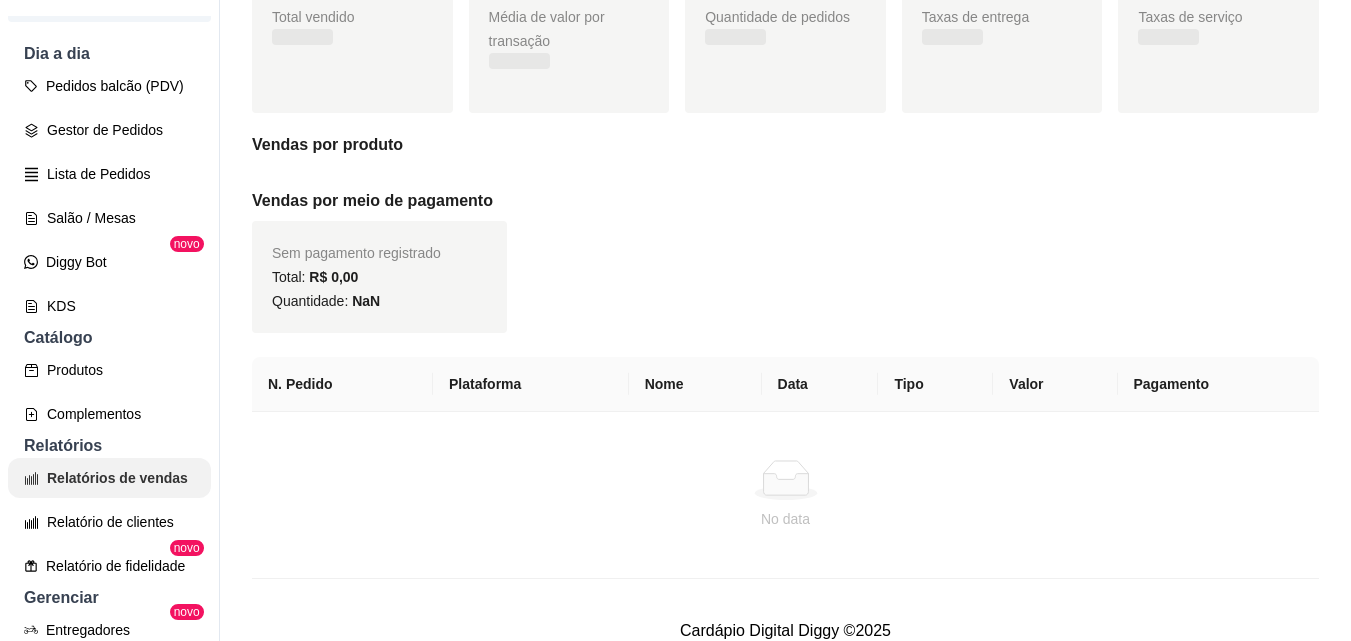 scroll, scrollTop: 0, scrollLeft: 0, axis: both 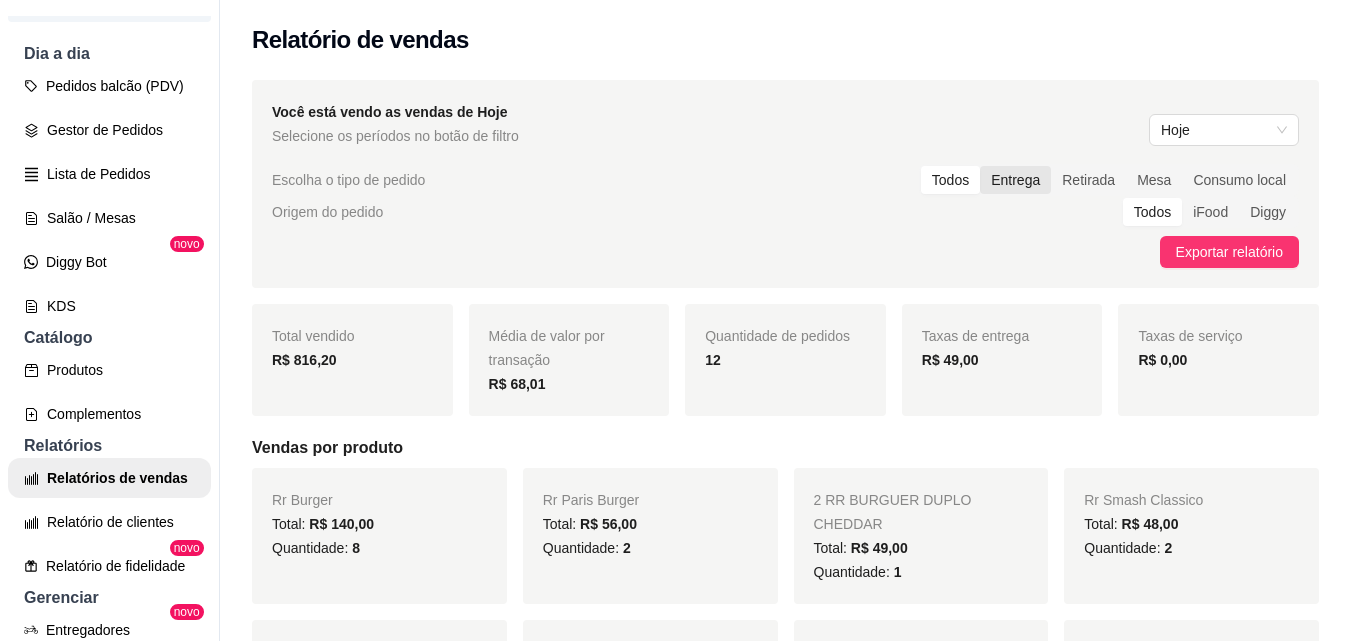 click on "Entrega" at bounding box center [1015, 180] 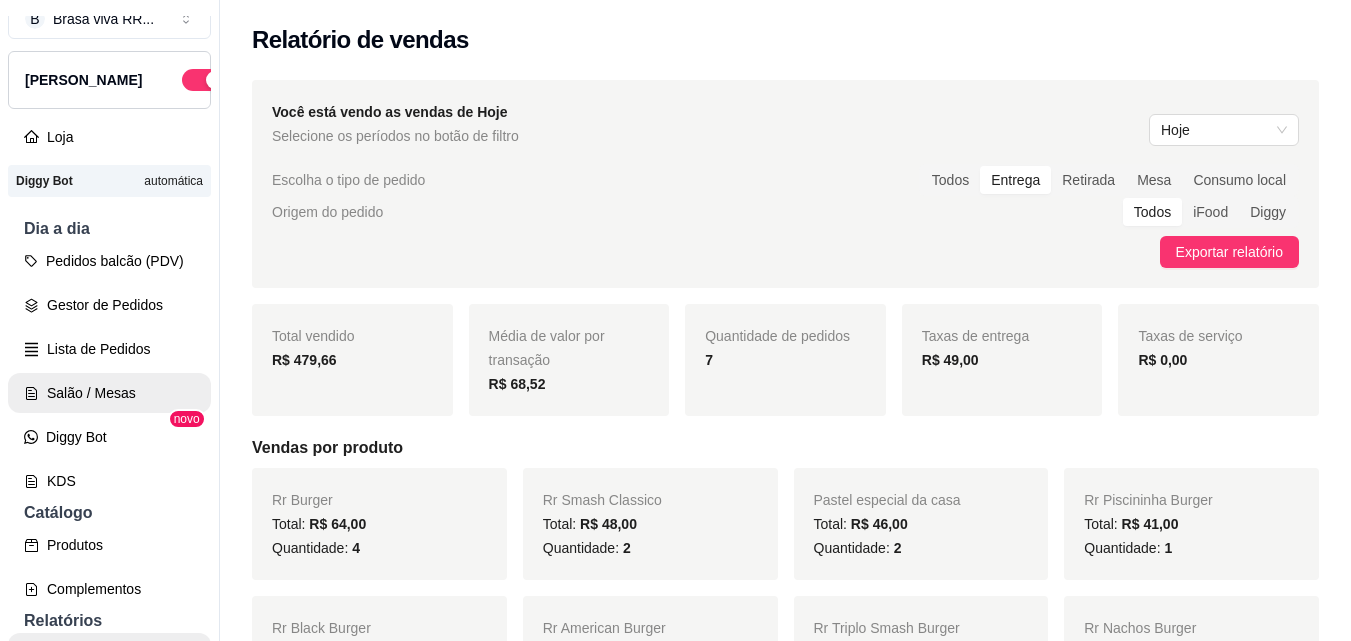 scroll, scrollTop: 0, scrollLeft: 0, axis: both 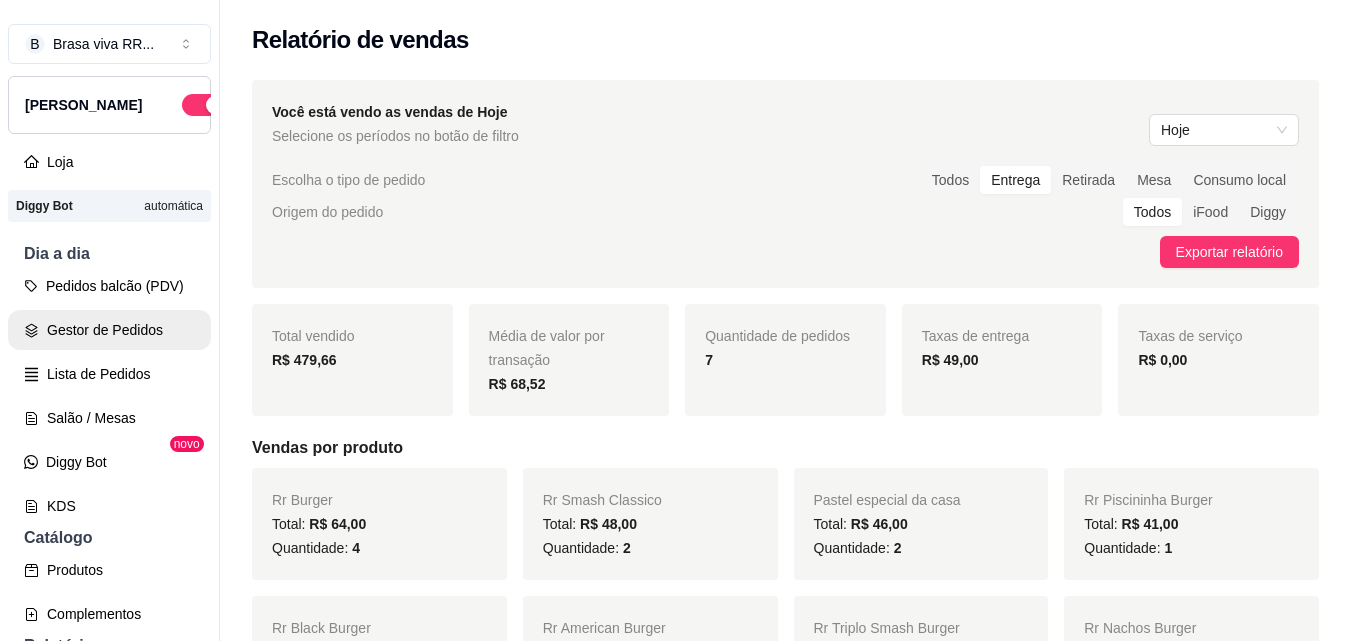 click on "Gestor de Pedidos" at bounding box center (109, 330) 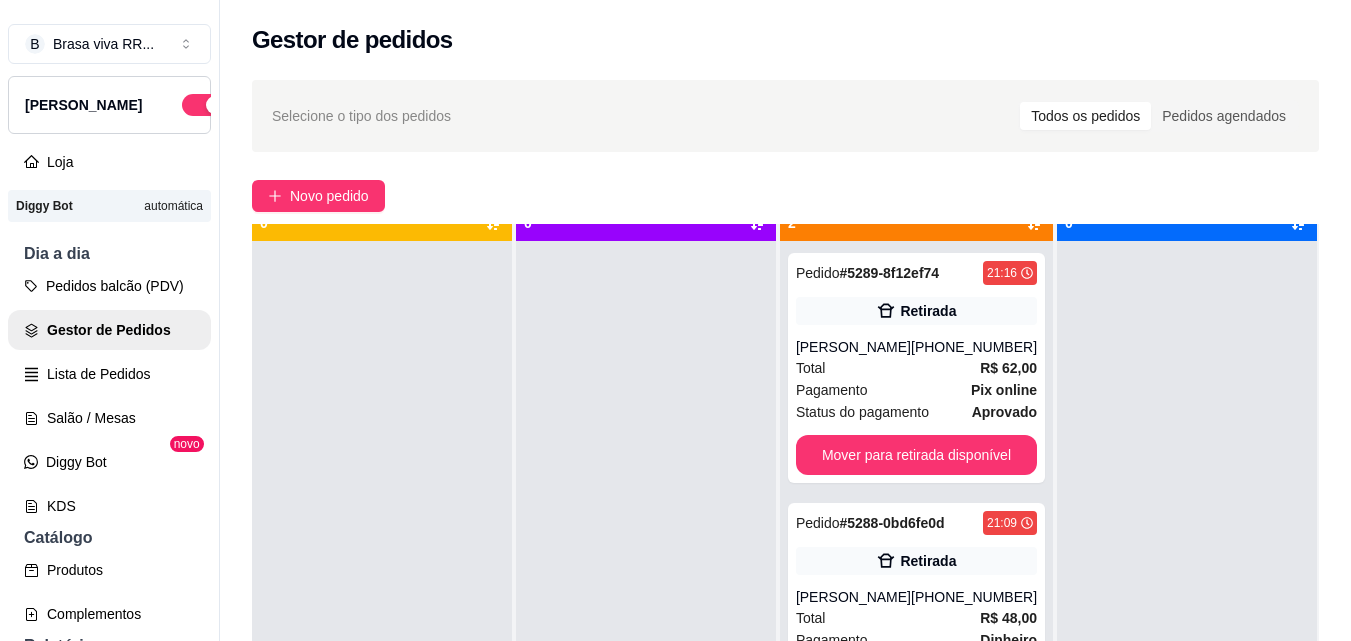 scroll, scrollTop: 56, scrollLeft: 0, axis: vertical 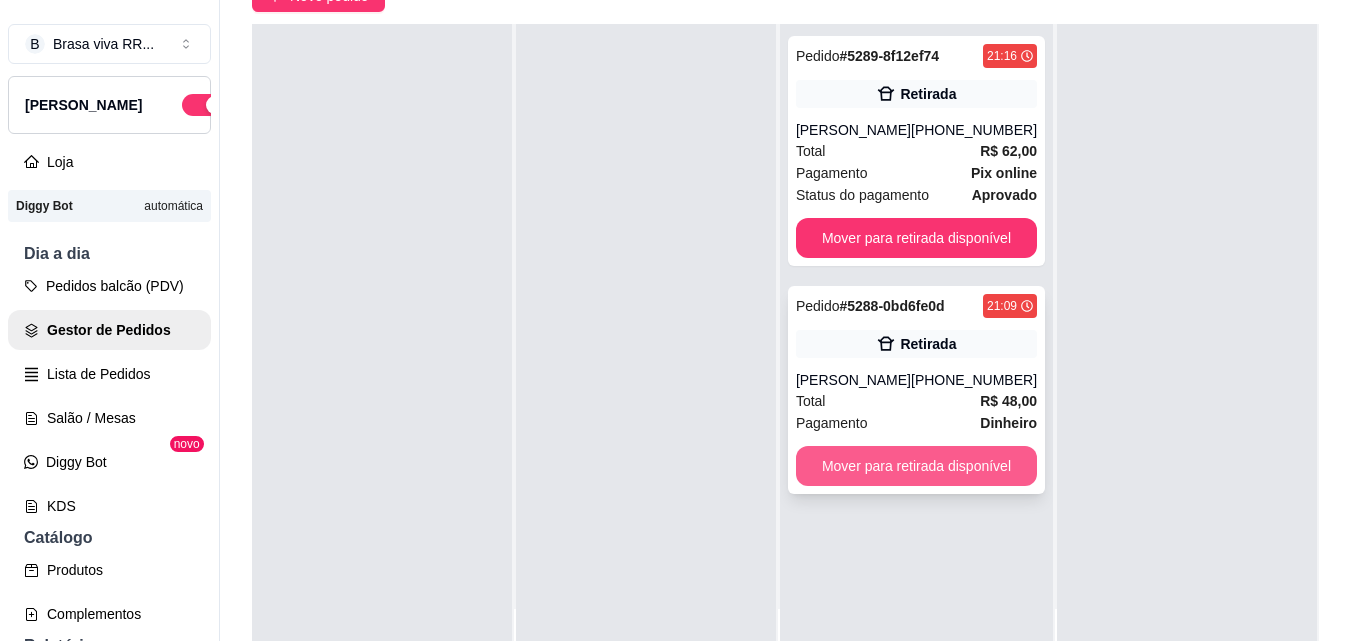 click on "Mover para retirada disponível" at bounding box center [916, 466] 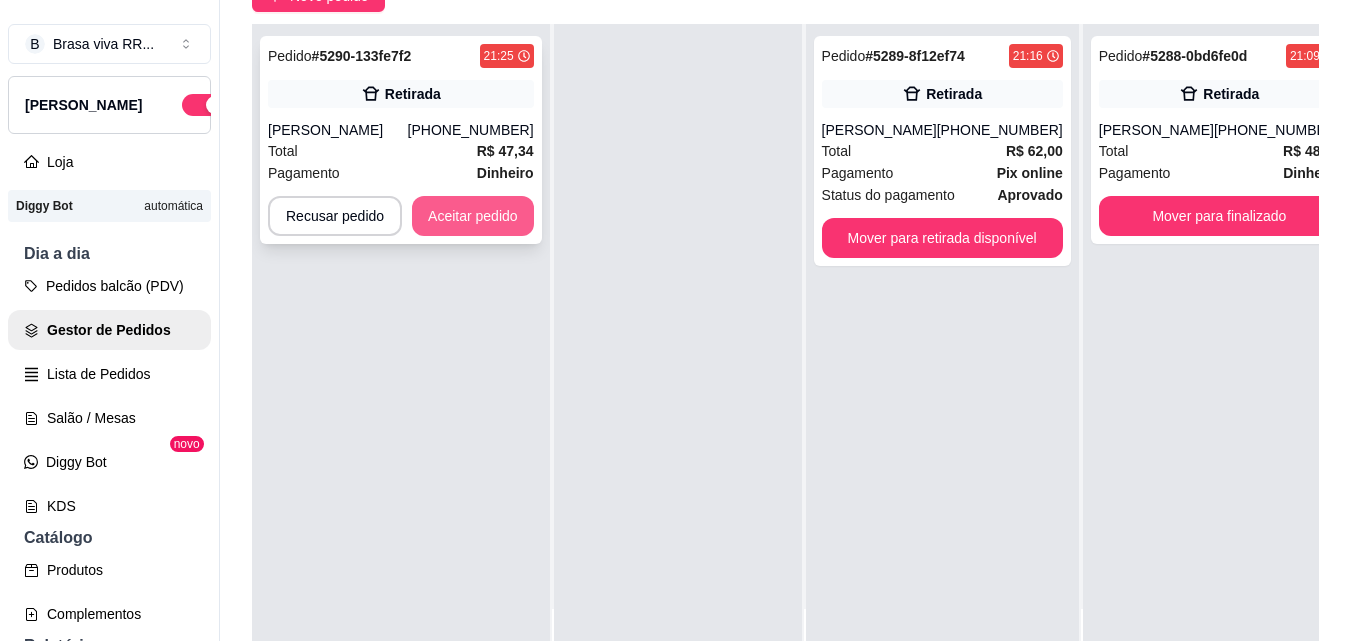 click on "Aceitar pedido" at bounding box center [473, 216] 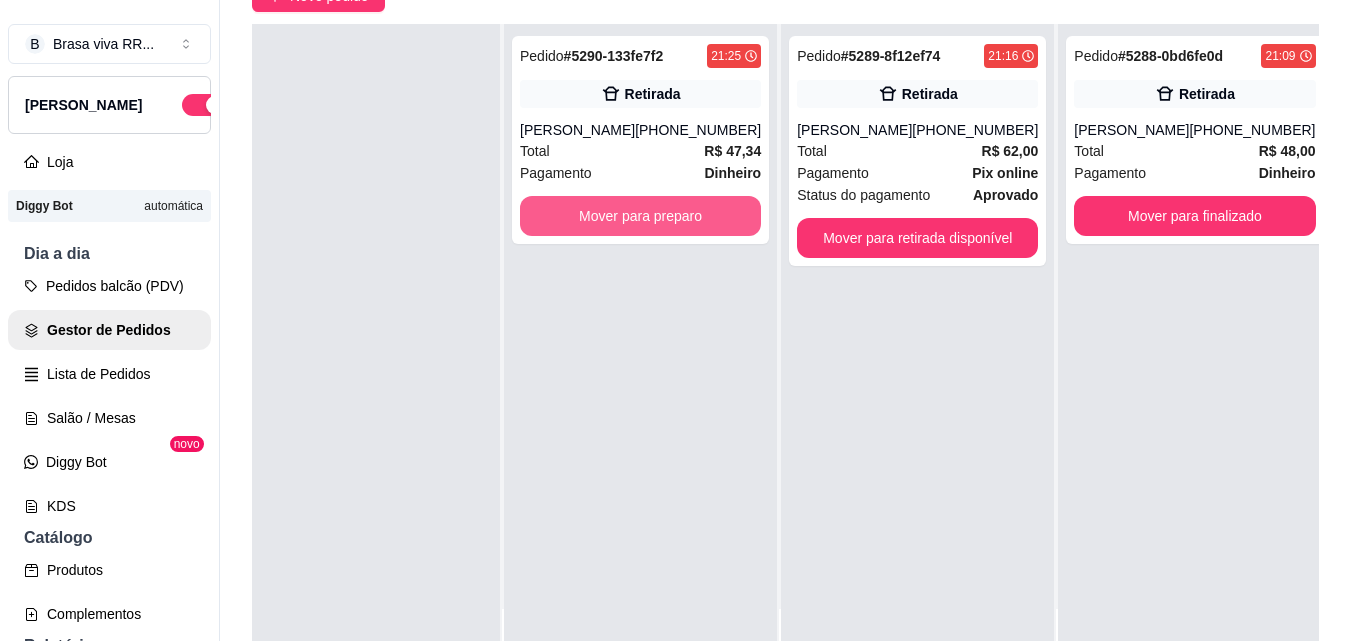 click on "Mover para preparo" at bounding box center (640, 216) 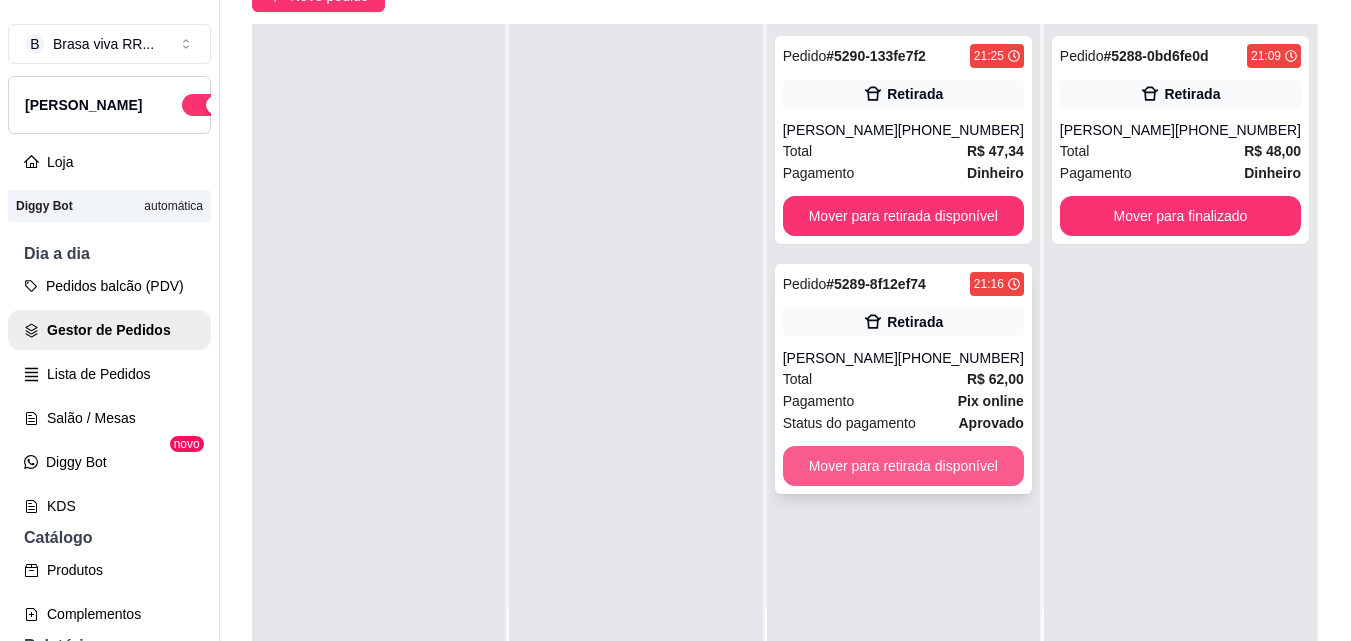 click on "Mover para retirada disponível" at bounding box center [903, 466] 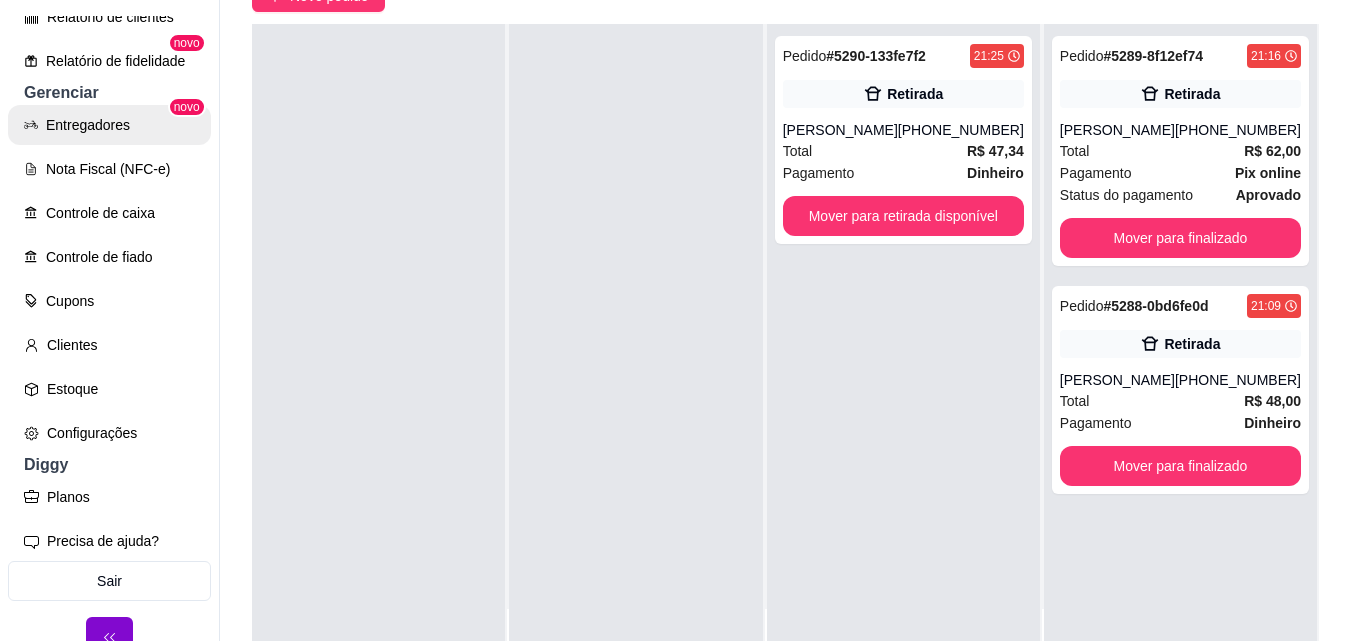 scroll, scrollTop: 729, scrollLeft: 0, axis: vertical 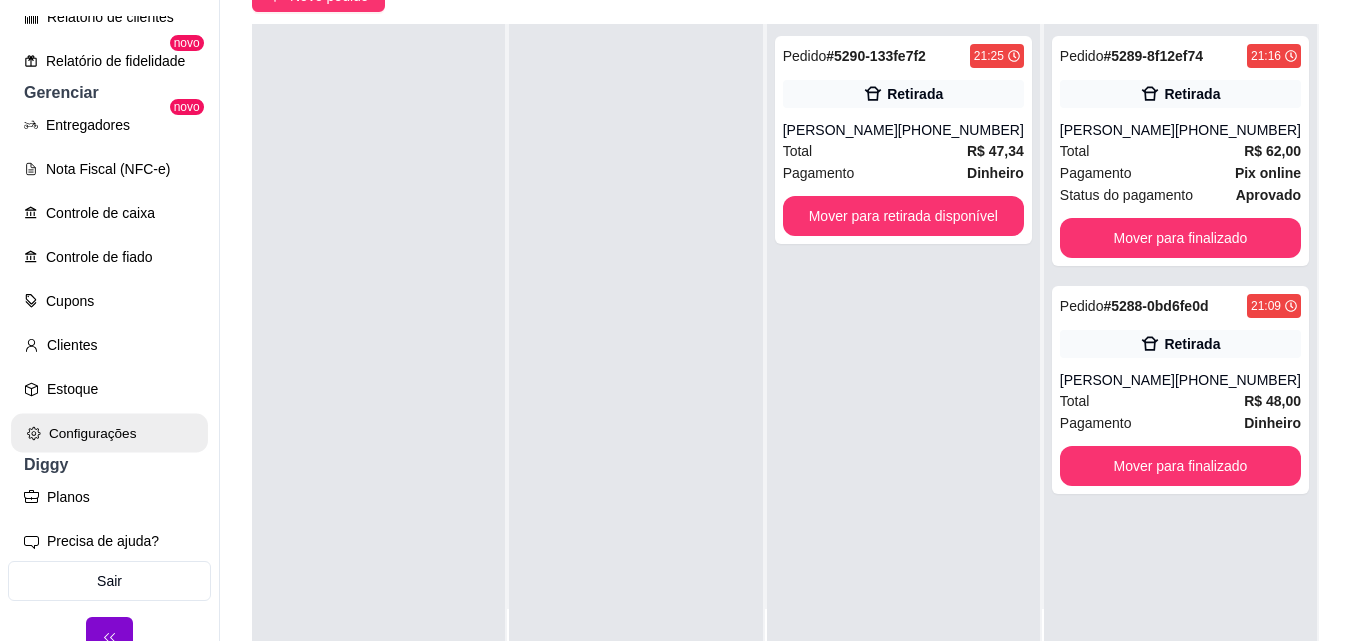 click on "Configurações" at bounding box center (109, 433) 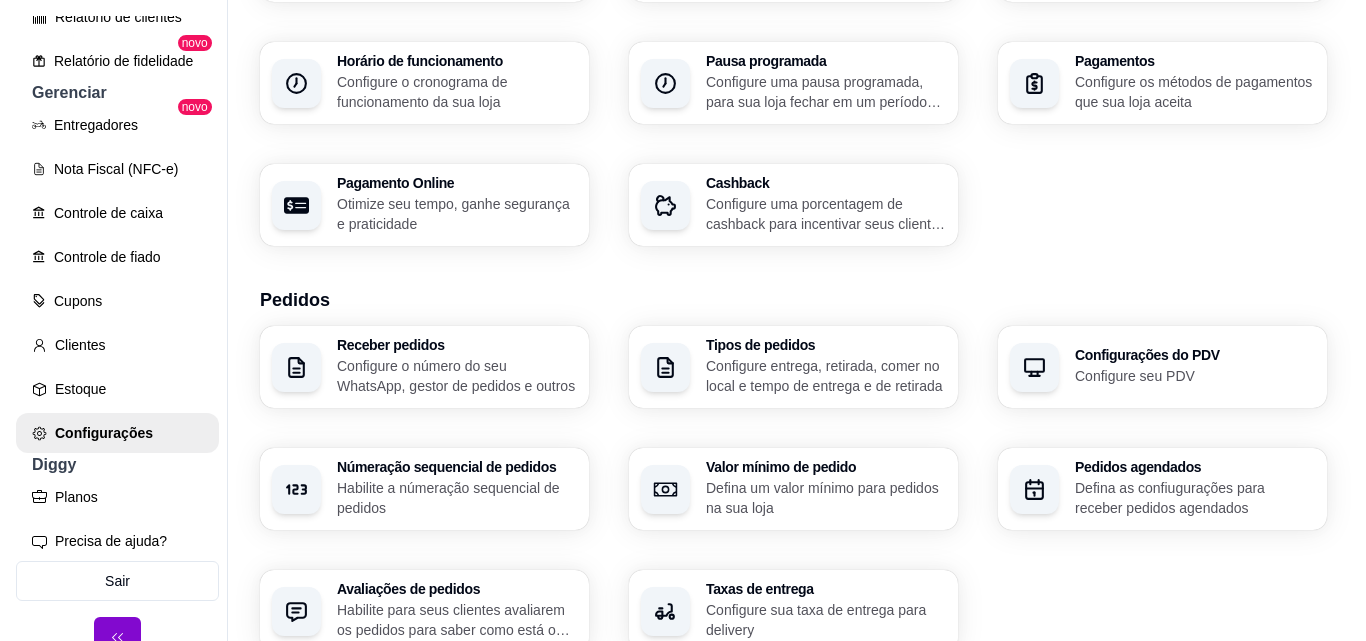 scroll, scrollTop: 0, scrollLeft: 0, axis: both 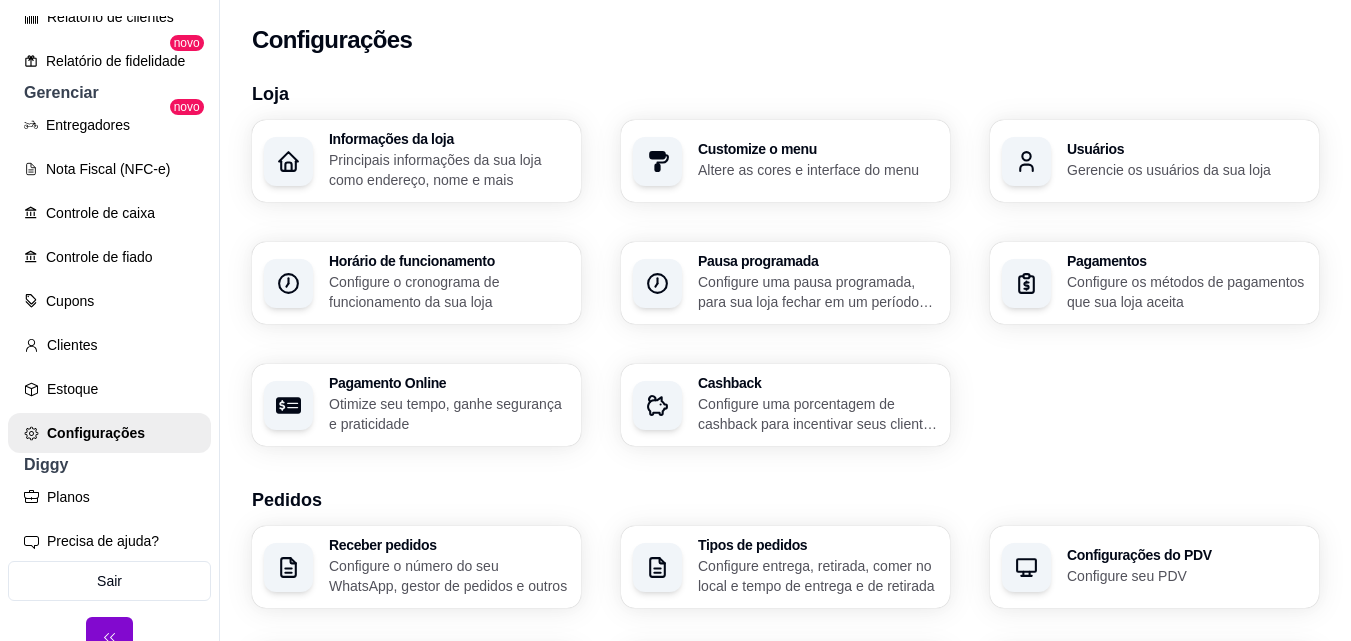 click on "Configure o cronograma de funcionamento da sua loja" at bounding box center (449, 292) 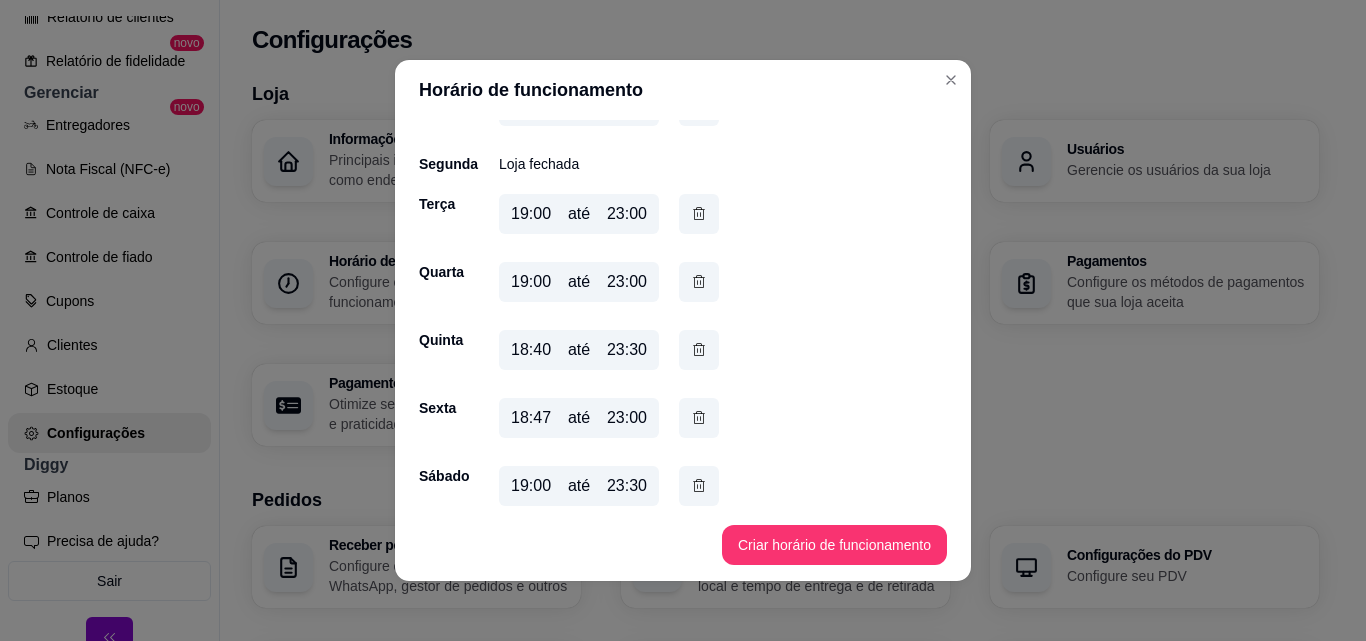 scroll, scrollTop: 139, scrollLeft: 0, axis: vertical 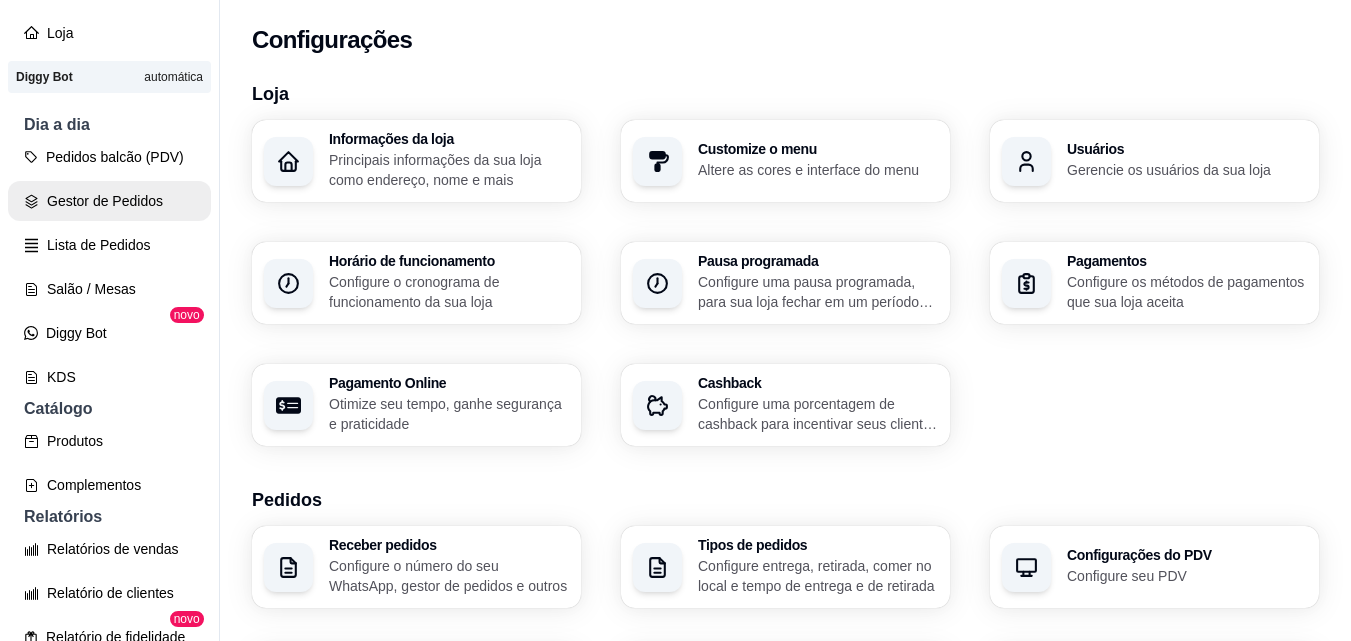 click on "Gestor de Pedidos" at bounding box center [109, 201] 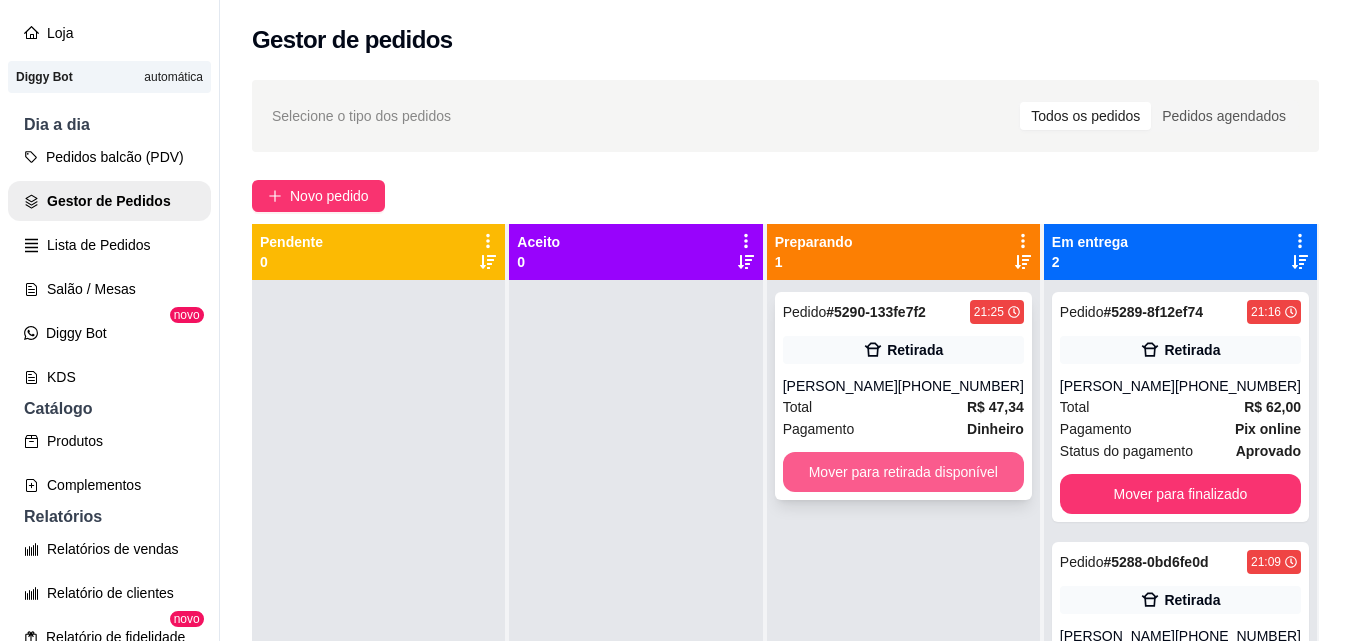 click on "Mover para retirada disponível" at bounding box center (903, 472) 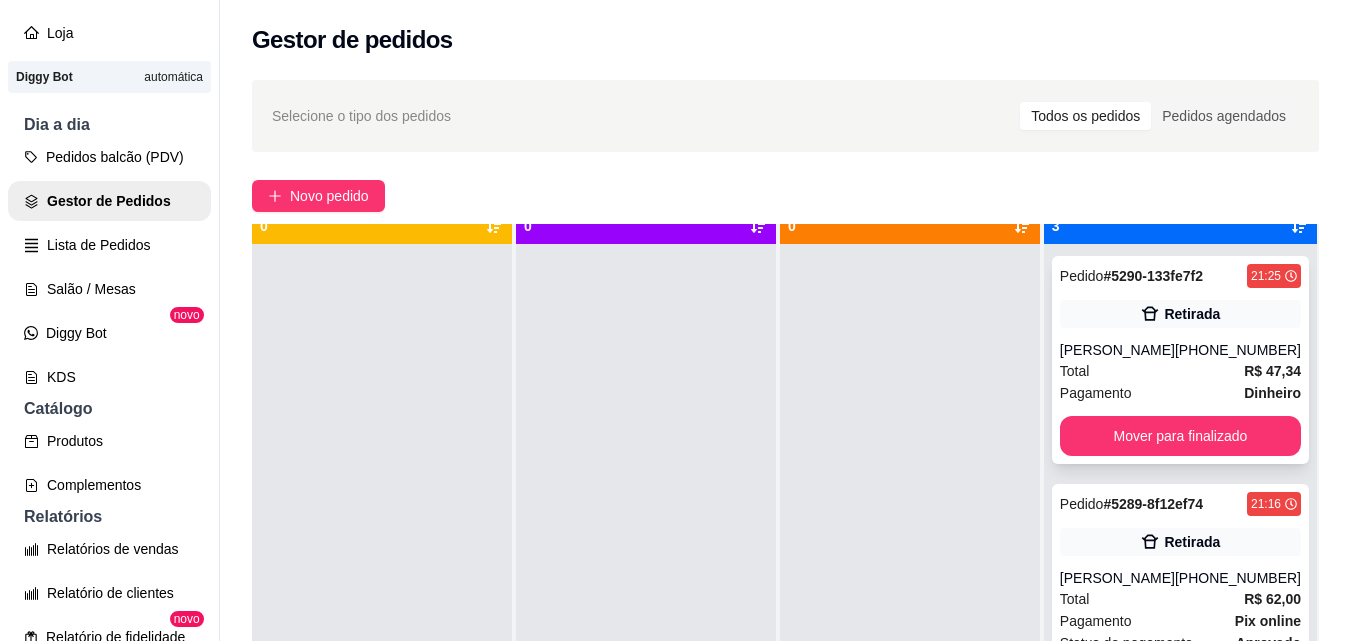 scroll, scrollTop: 56, scrollLeft: 0, axis: vertical 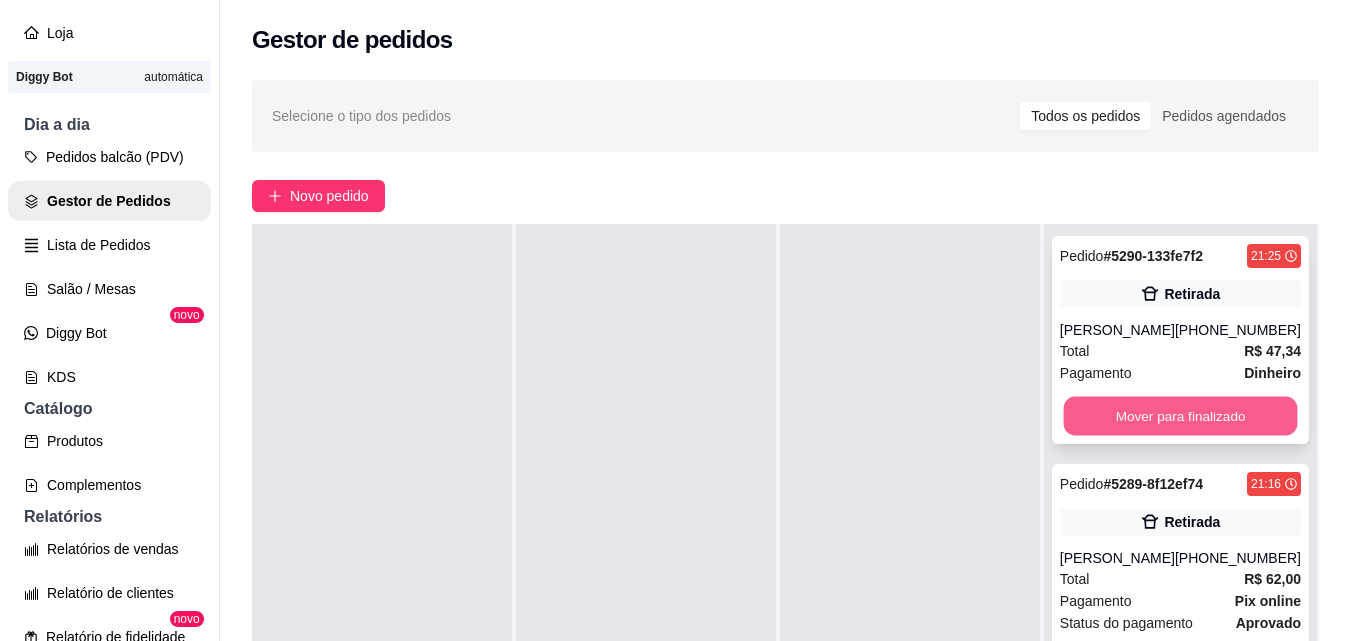 click on "Mover para finalizado" at bounding box center (1180, 416) 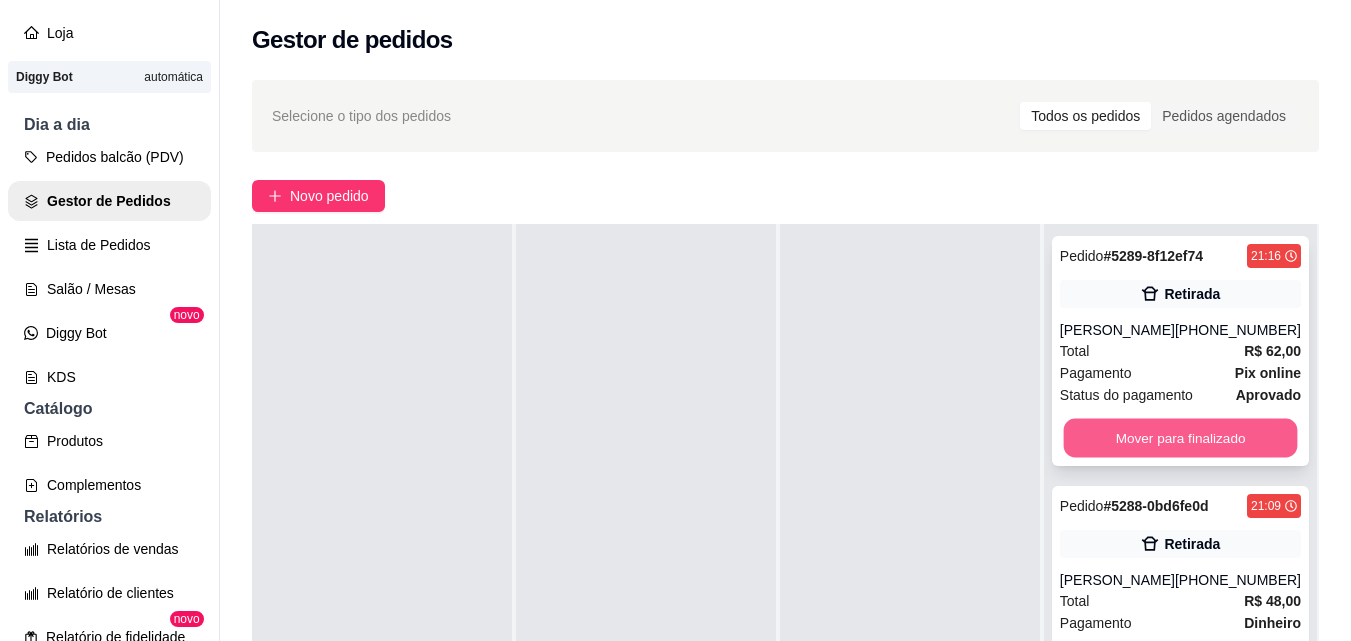 click on "Mover para finalizado" at bounding box center [1180, 438] 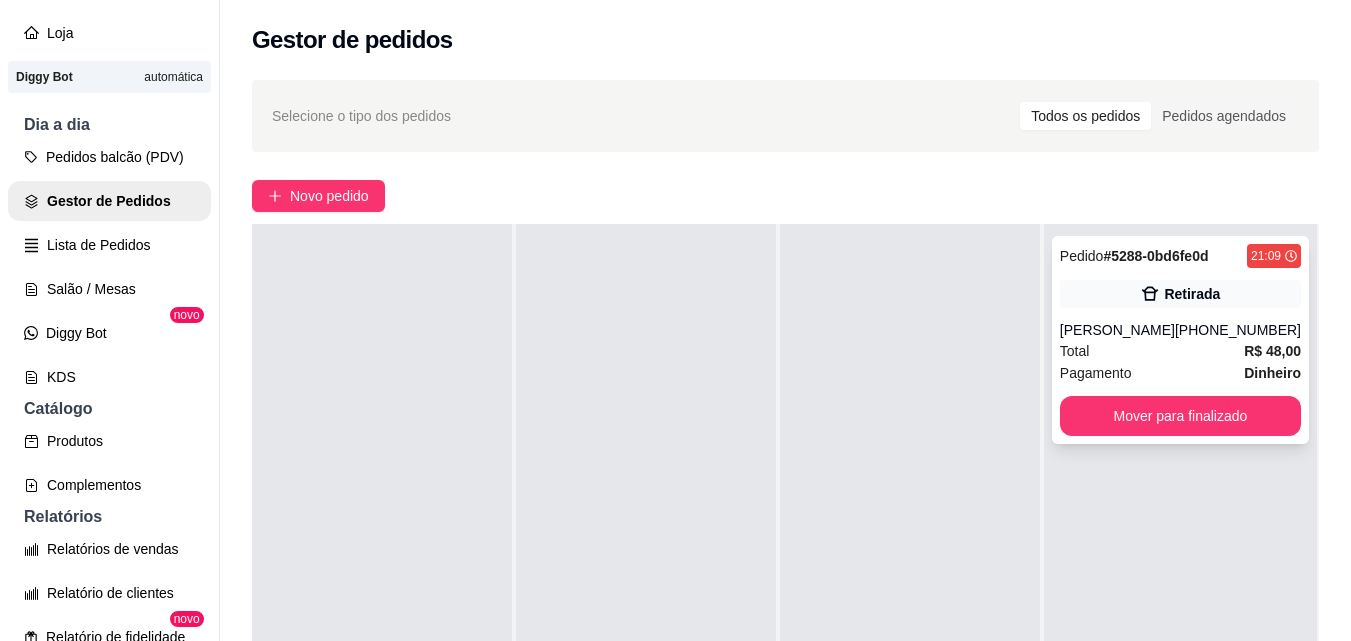click on "Mover para finalizado" at bounding box center [1180, 416] 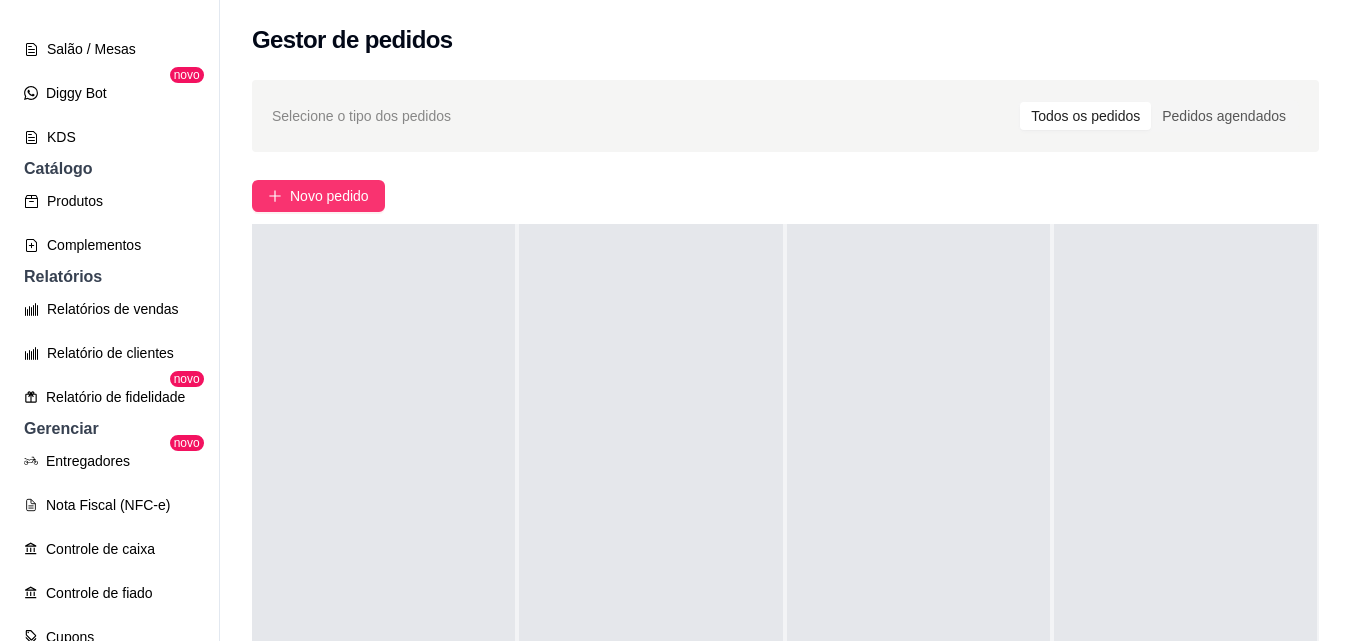 scroll, scrollTop: 400, scrollLeft: 0, axis: vertical 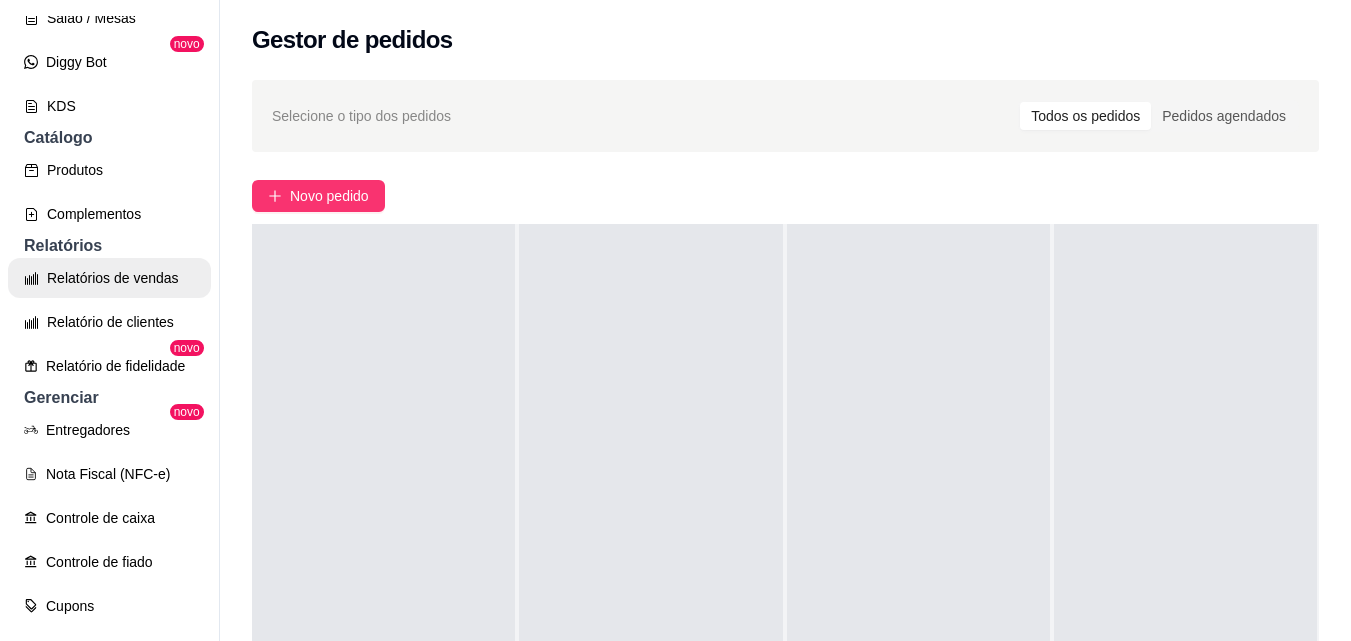 click on "Relatórios de vendas" at bounding box center [109, 278] 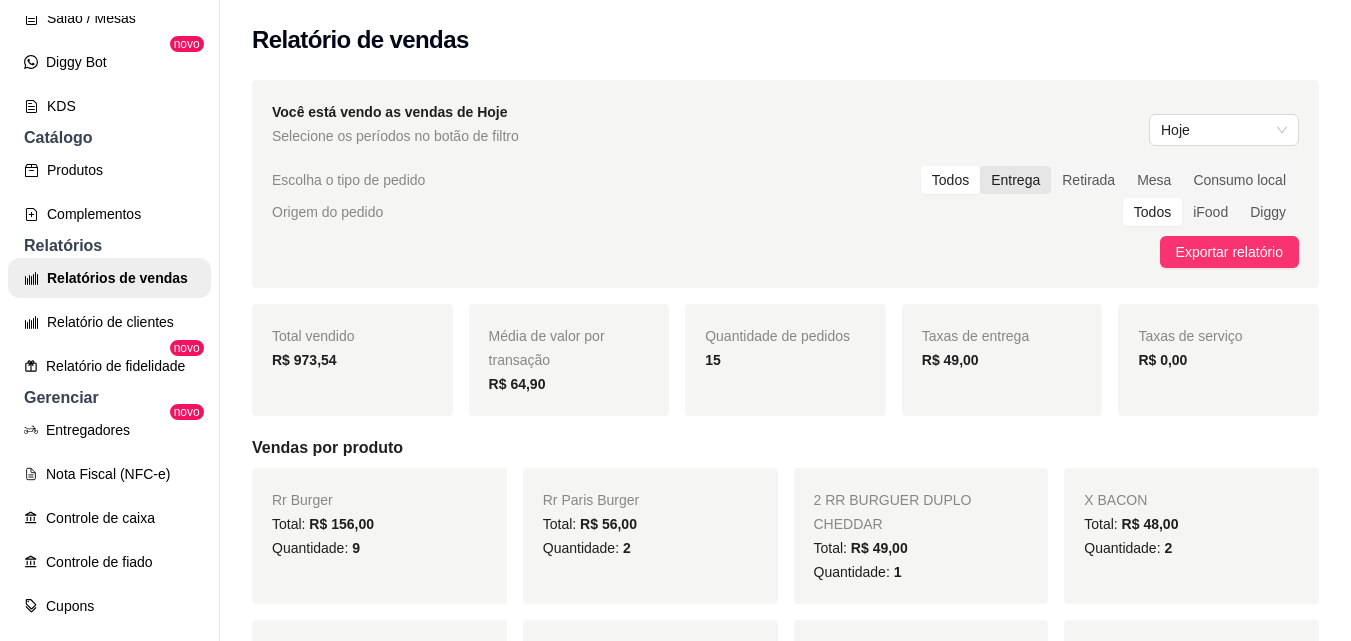 click on "Entrega" at bounding box center (1015, 180) 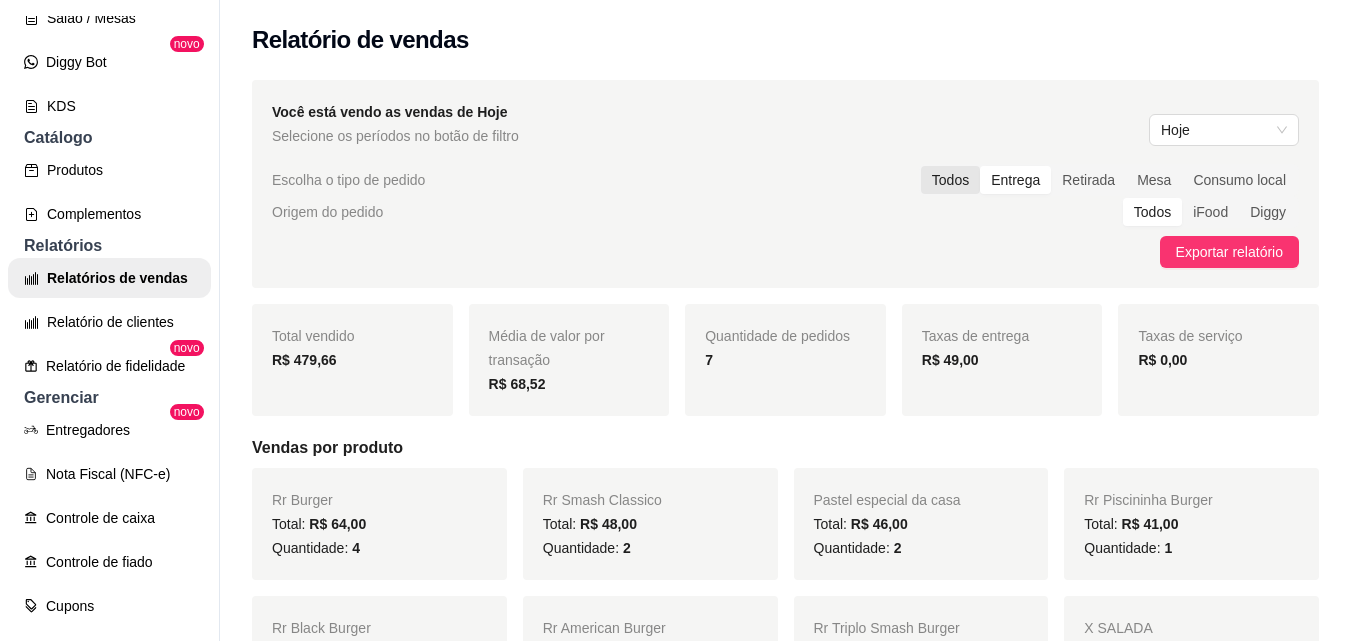 click on "Todos" at bounding box center (950, 180) 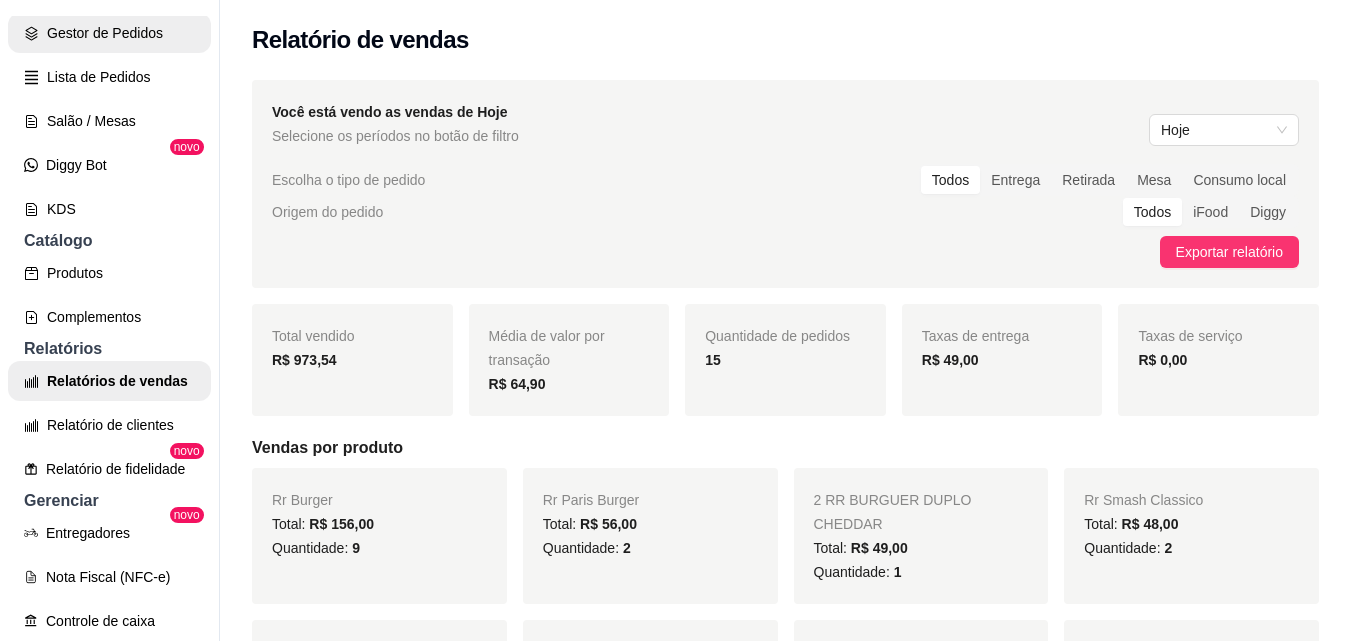 scroll, scrollTop: 200, scrollLeft: 0, axis: vertical 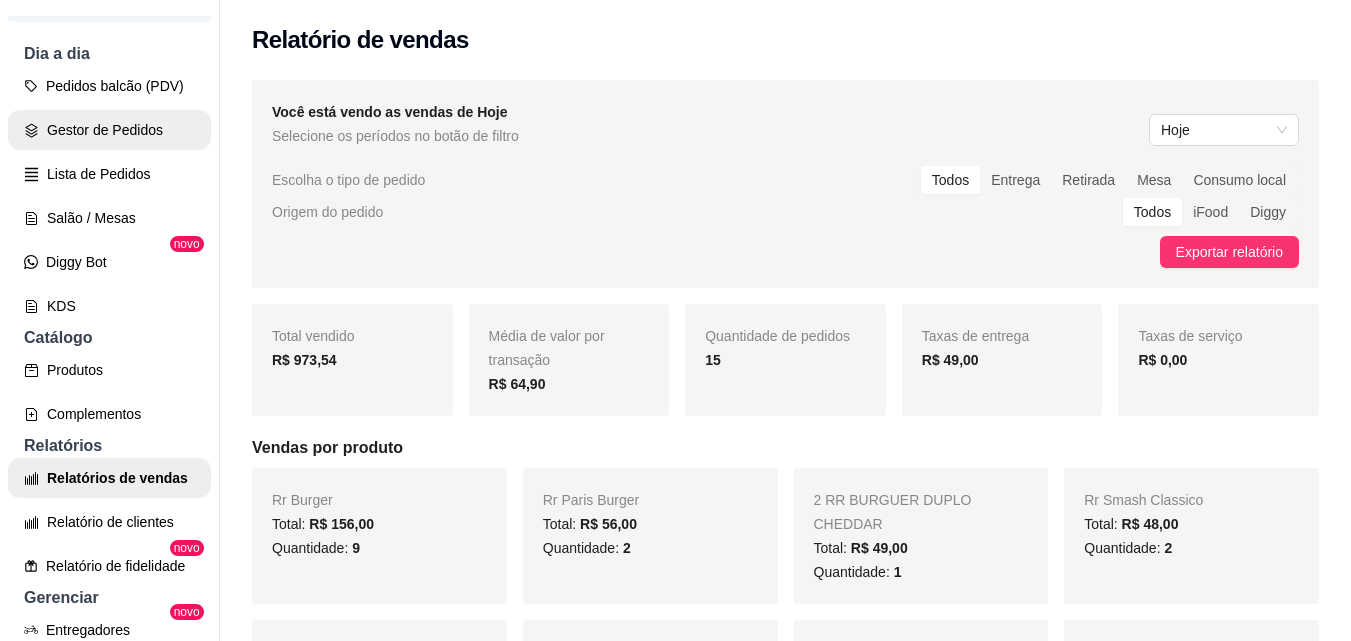 click on "Gestor de Pedidos" at bounding box center (109, 130) 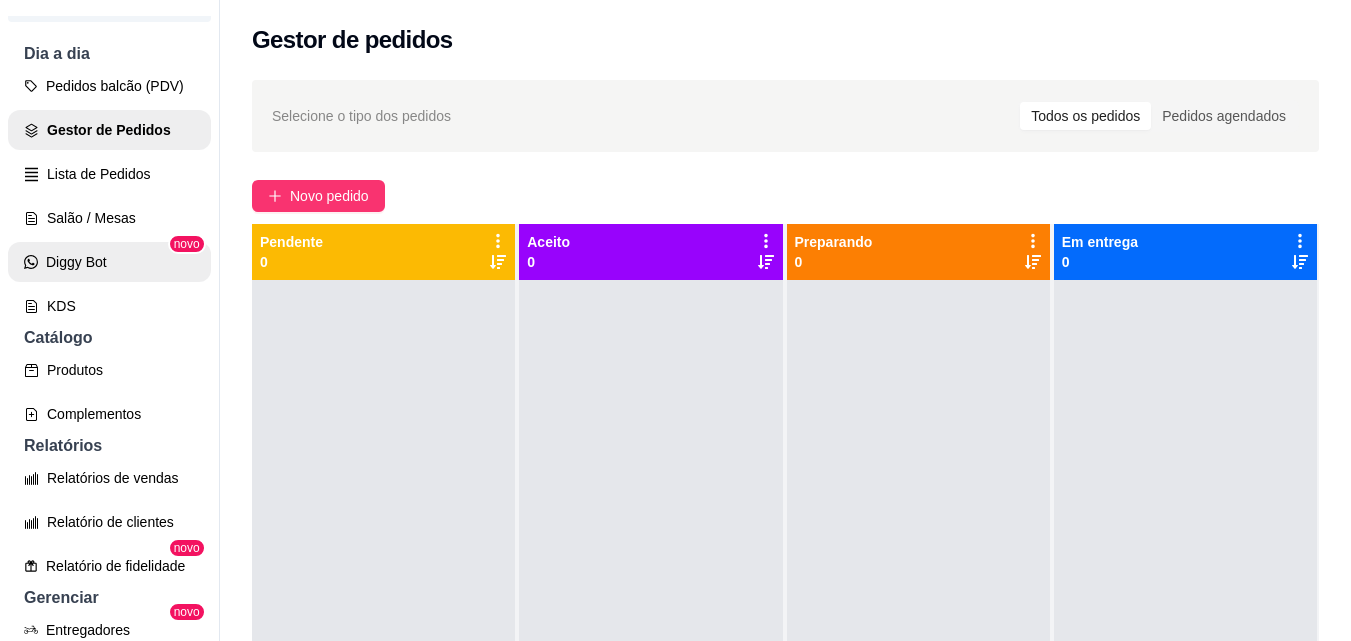 click on "Diggy Bot" at bounding box center [109, 262] 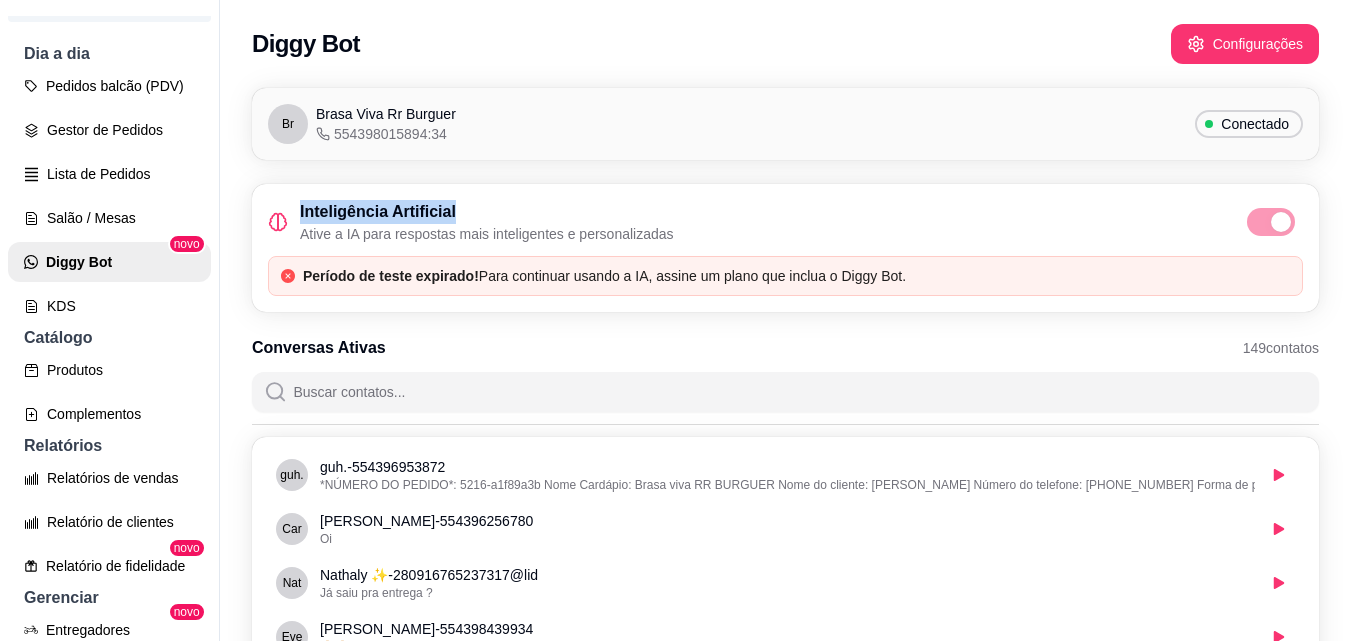 drag, startPoint x: 503, startPoint y: 213, endPoint x: 248, endPoint y: 234, distance: 255.86325 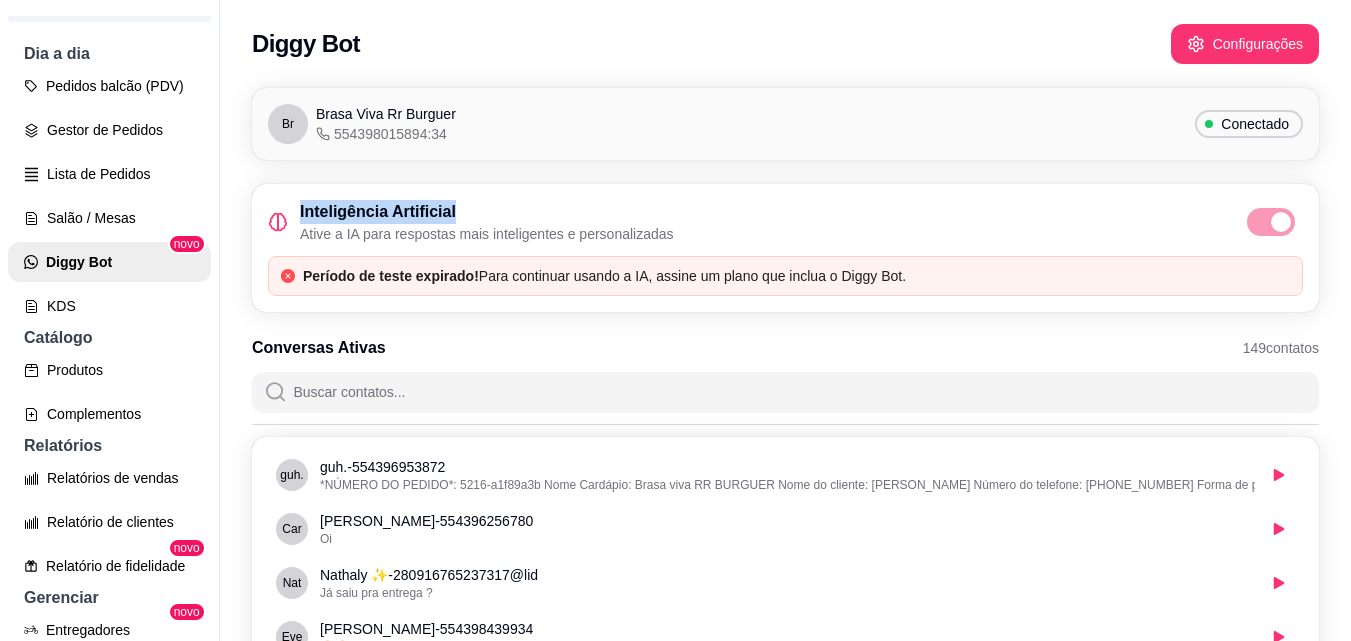 click on "Inteligência Artificial Ative a IA para respostas mais inteligentes e personalizadas" at bounding box center (785, 222) 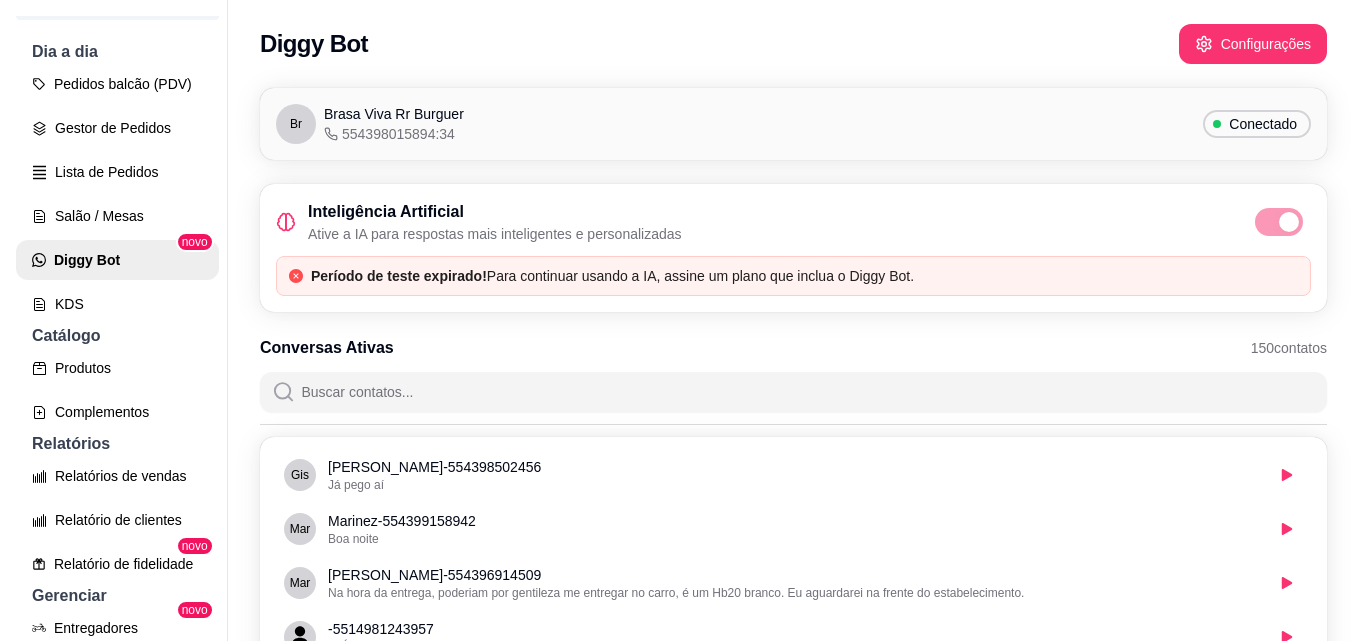 scroll, scrollTop: 200, scrollLeft: 0, axis: vertical 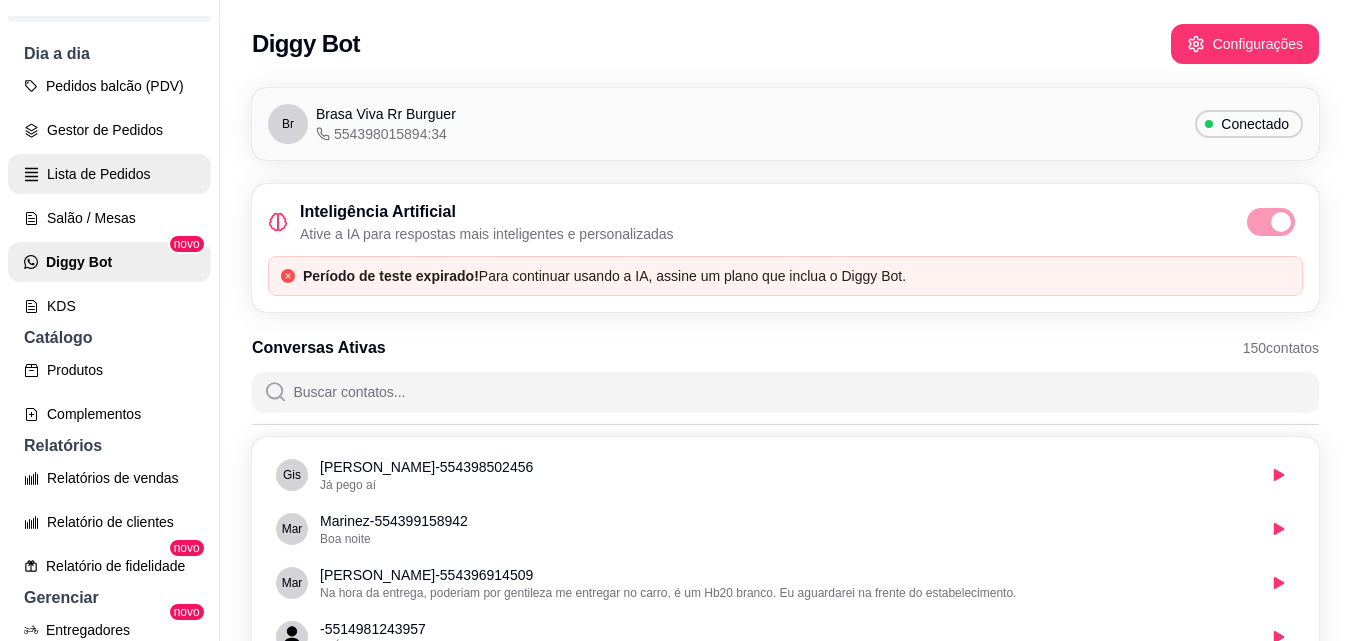 click on "Lista de Pedidos" at bounding box center (109, 174) 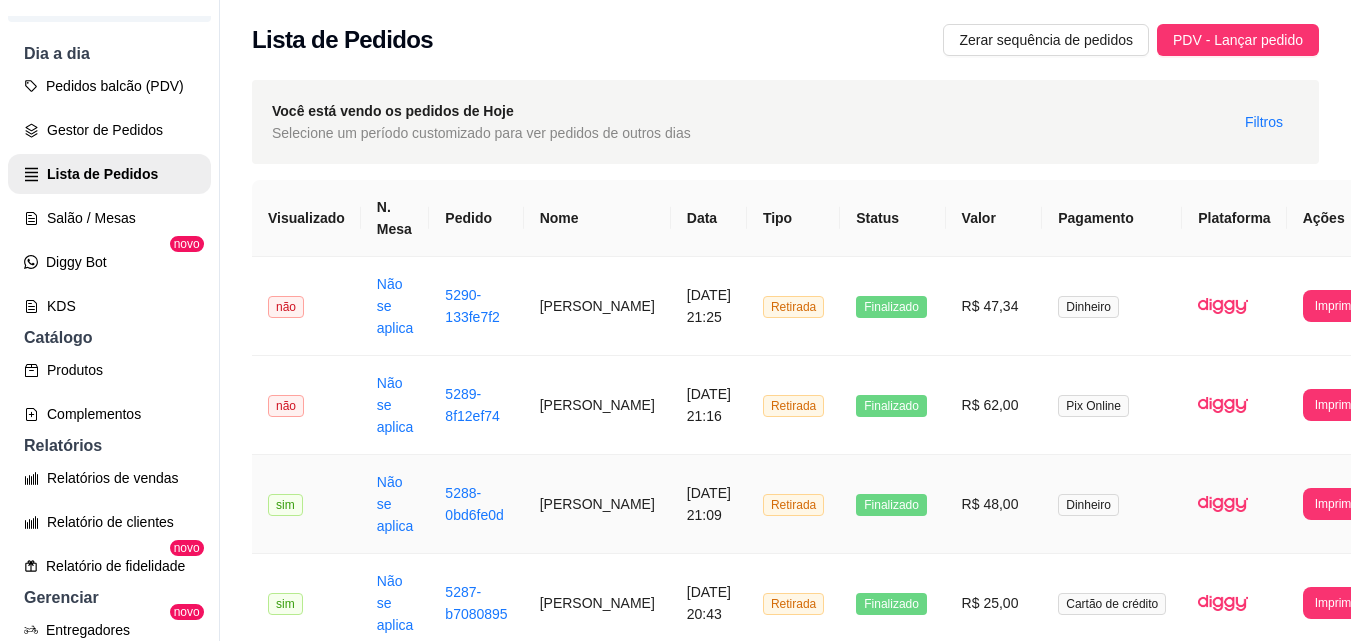 click on "[PERSON_NAME]" at bounding box center [597, 504] 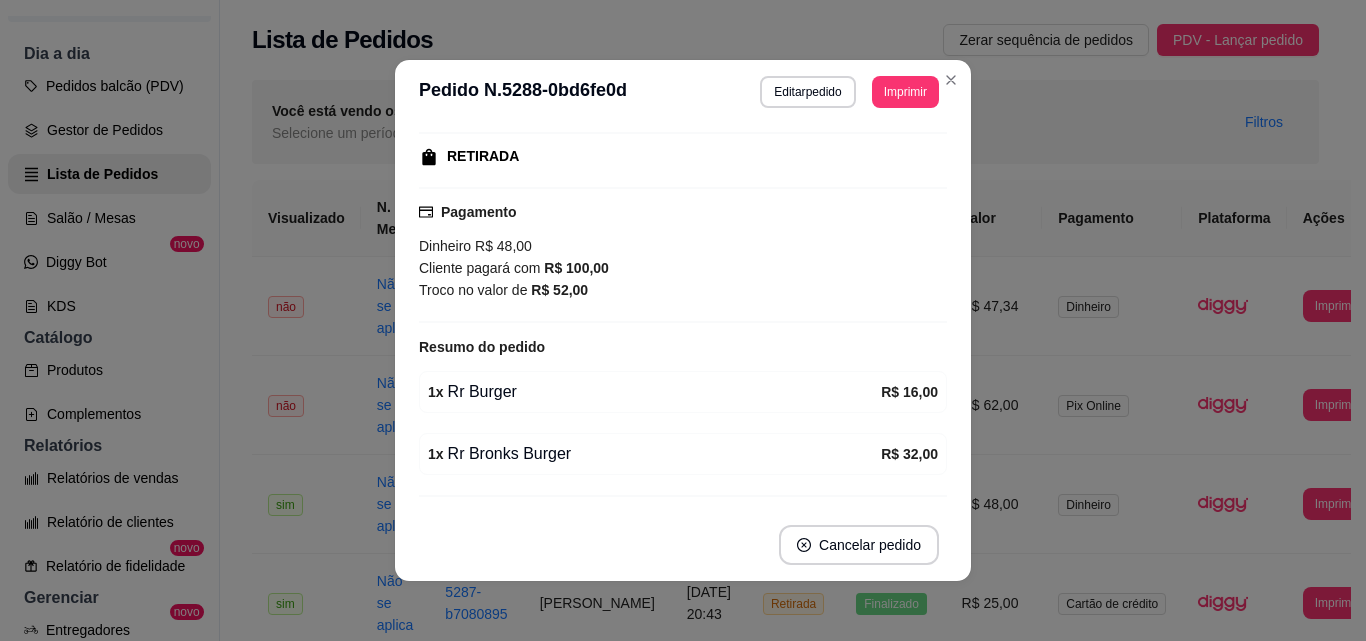 scroll, scrollTop: 334, scrollLeft: 0, axis: vertical 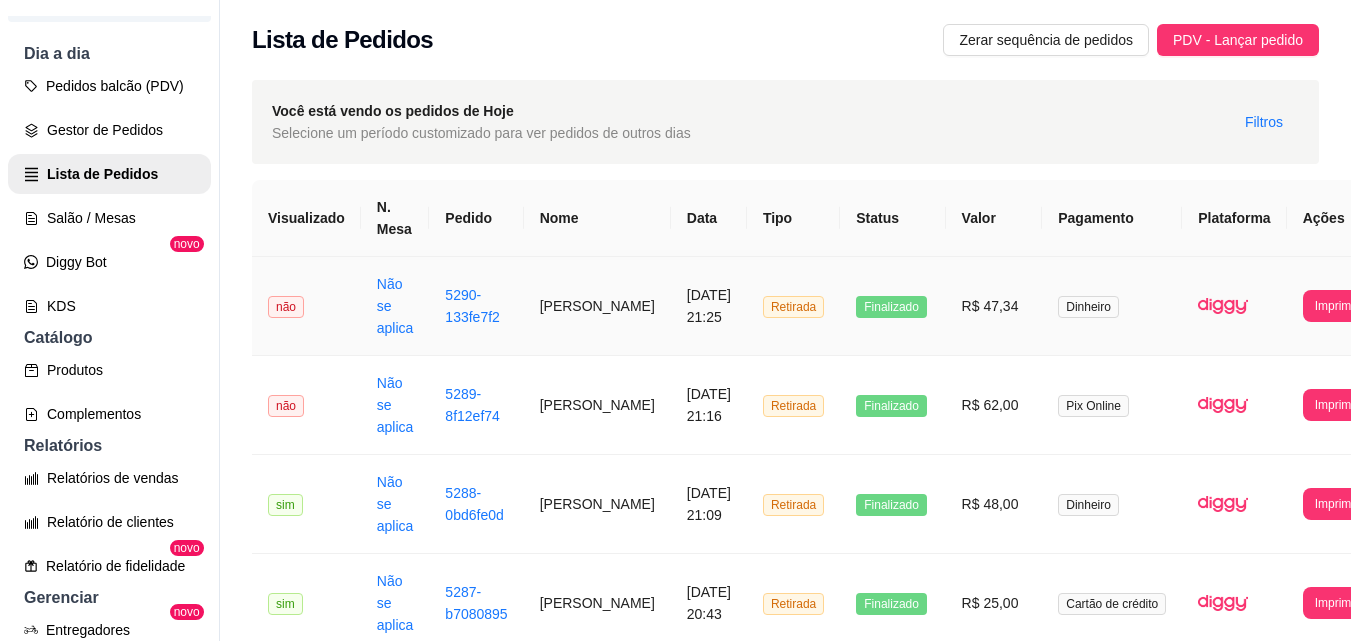 click on "[PERSON_NAME]" at bounding box center [597, 306] 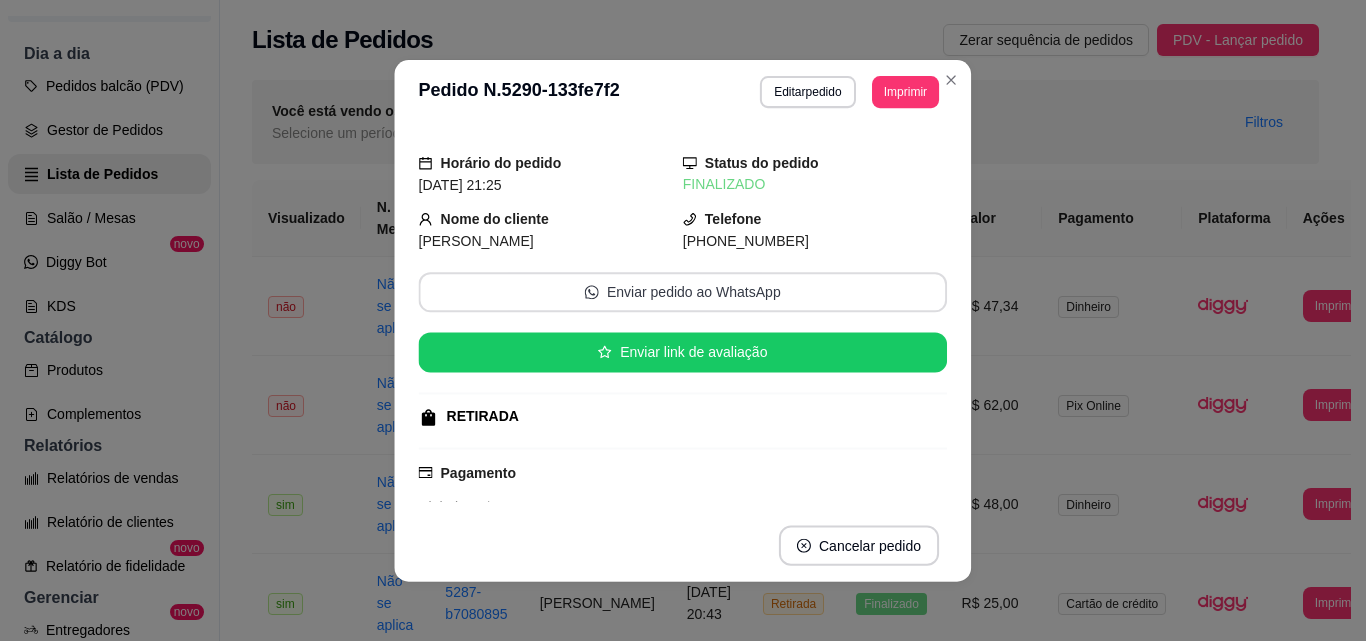 click on "Enviar pedido ao WhatsApp" at bounding box center (683, 292) 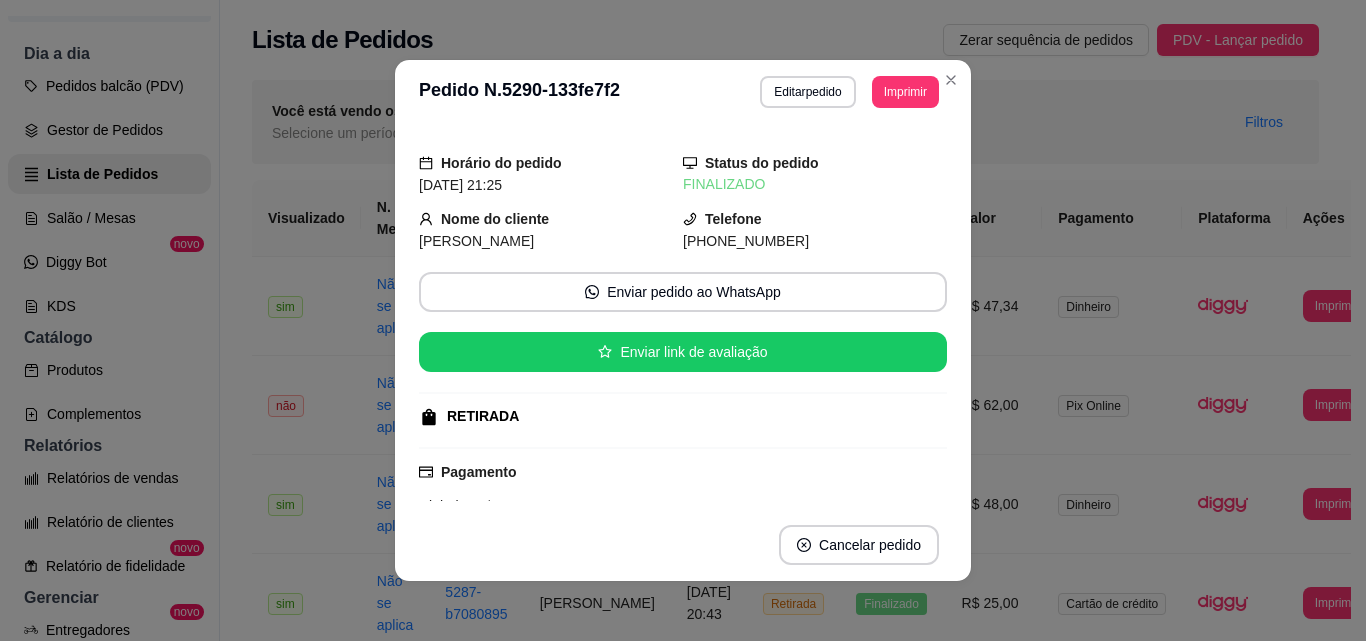 scroll, scrollTop: 294, scrollLeft: 0, axis: vertical 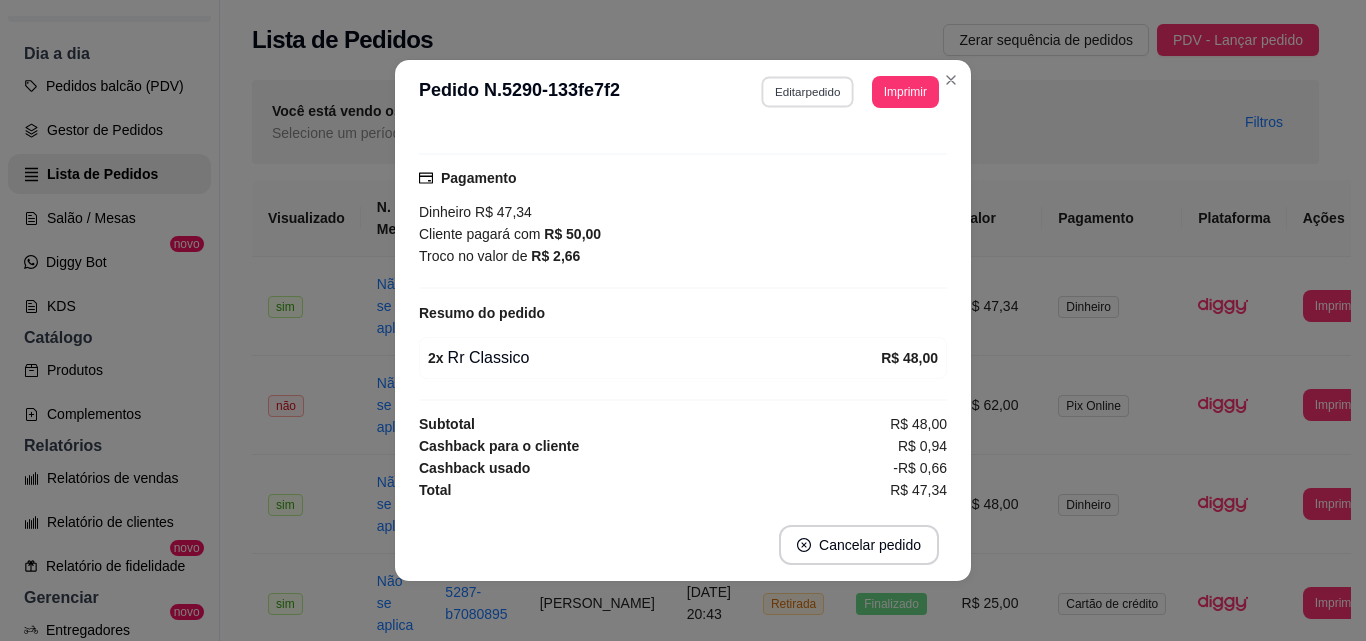click on "Editar  pedido" at bounding box center (808, 91) 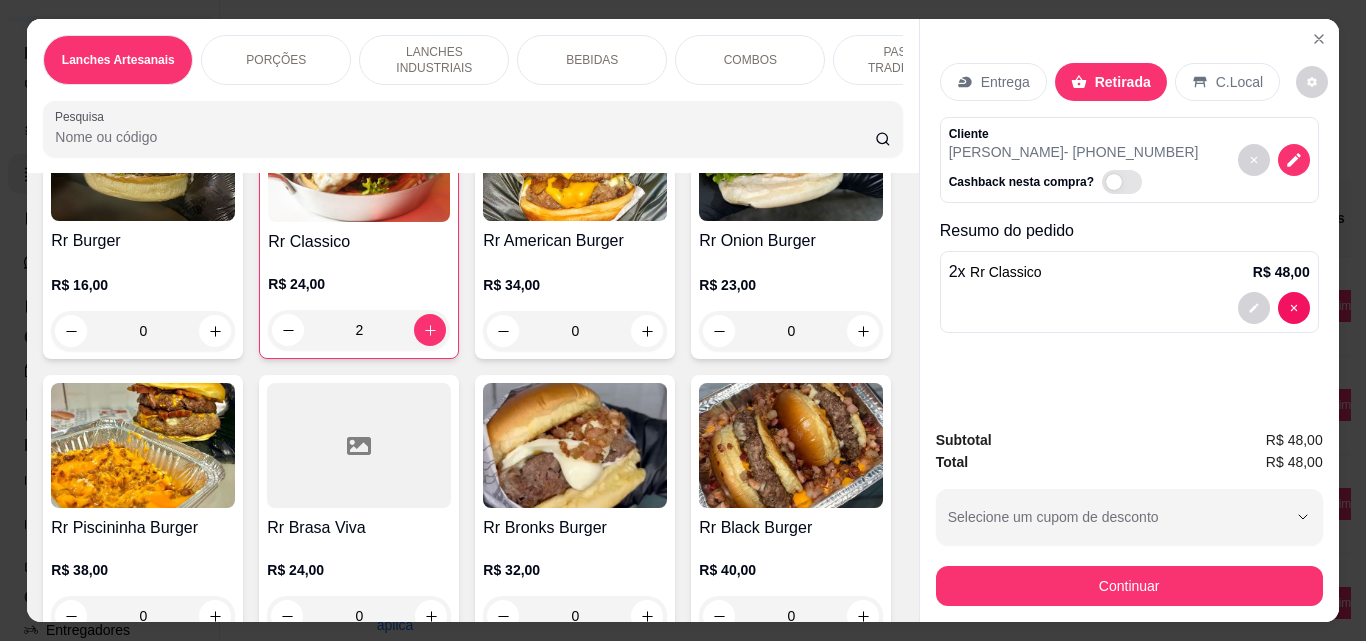 scroll, scrollTop: 0, scrollLeft: 0, axis: both 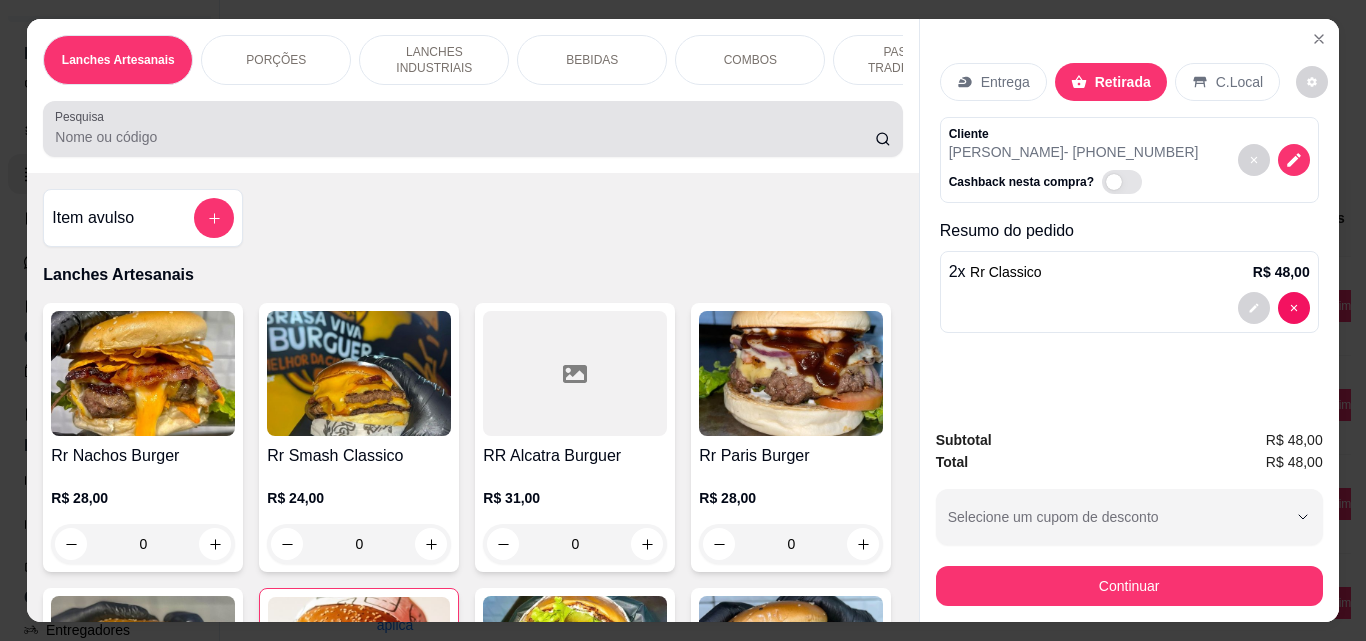 click on "Pesquisa" at bounding box center (465, 137) 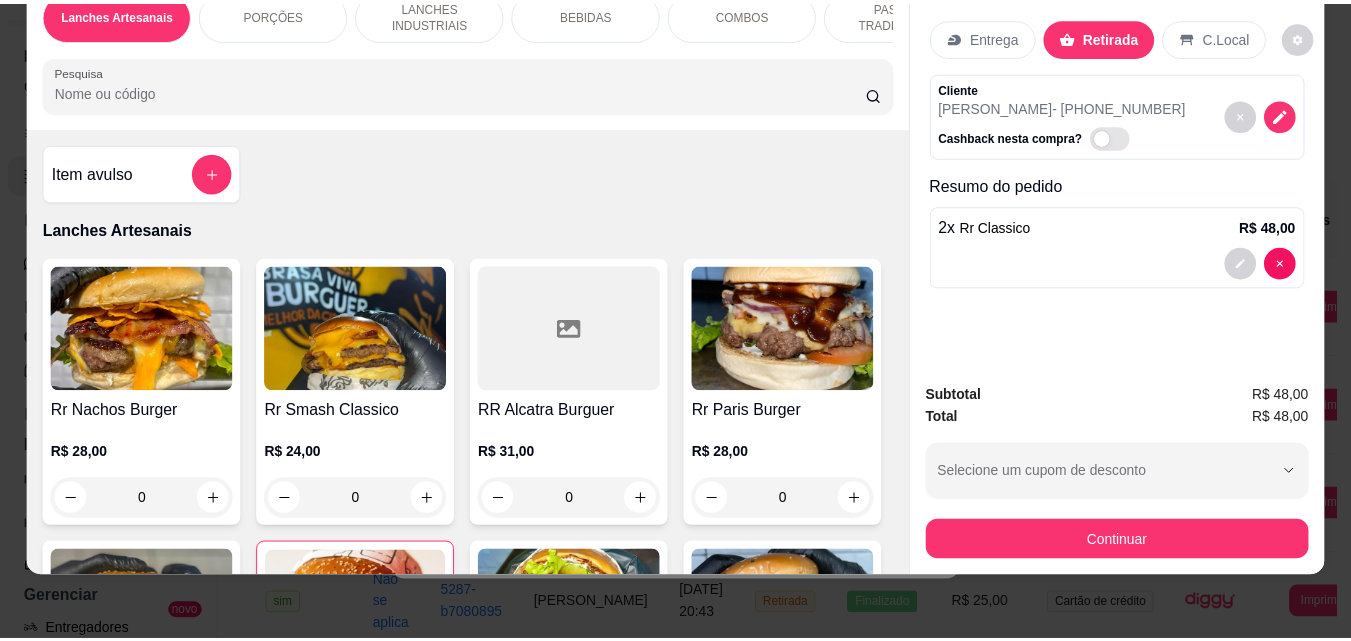 scroll, scrollTop: 0, scrollLeft: 0, axis: both 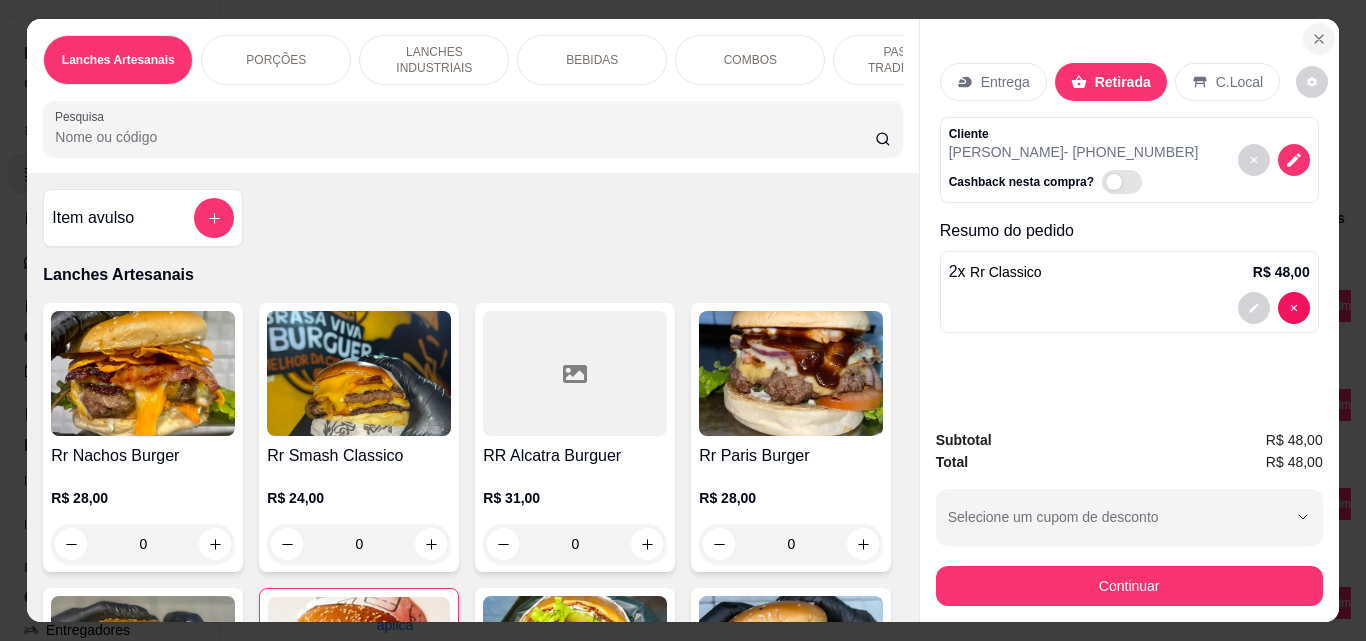 click 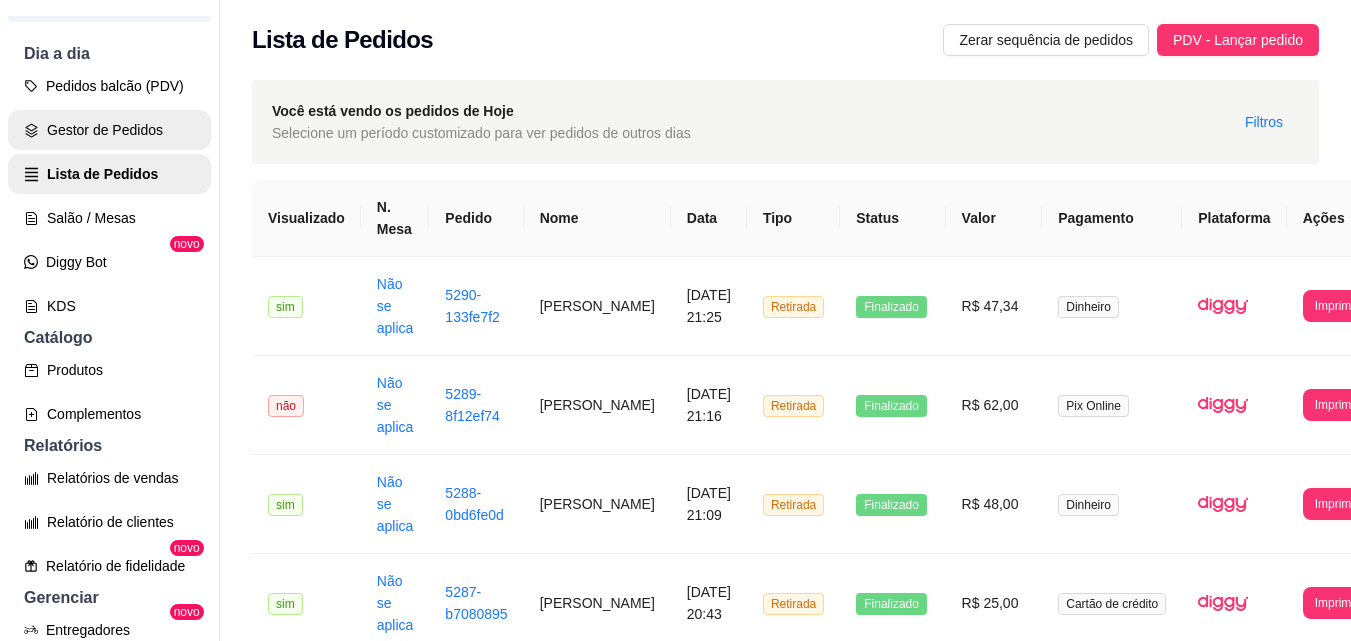 click on "Gestor de Pedidos" at bounding box center (109, 130) 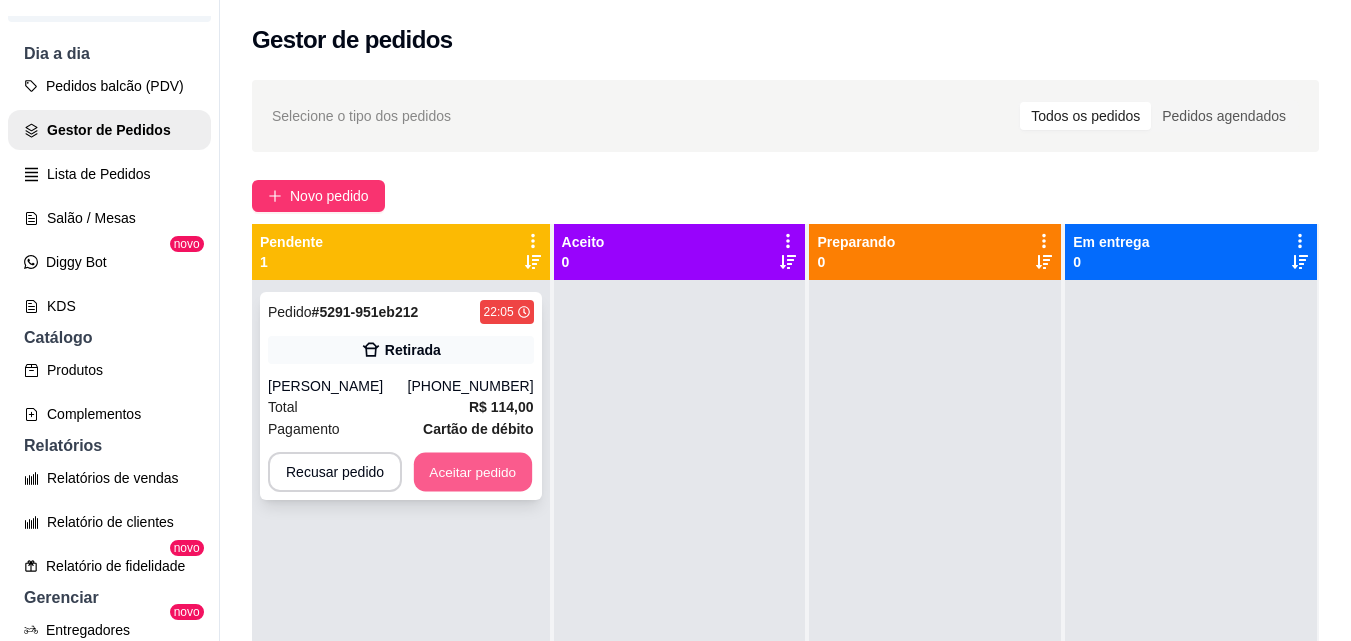click on "Aceitar pedido" at bounding box center [473, 472] 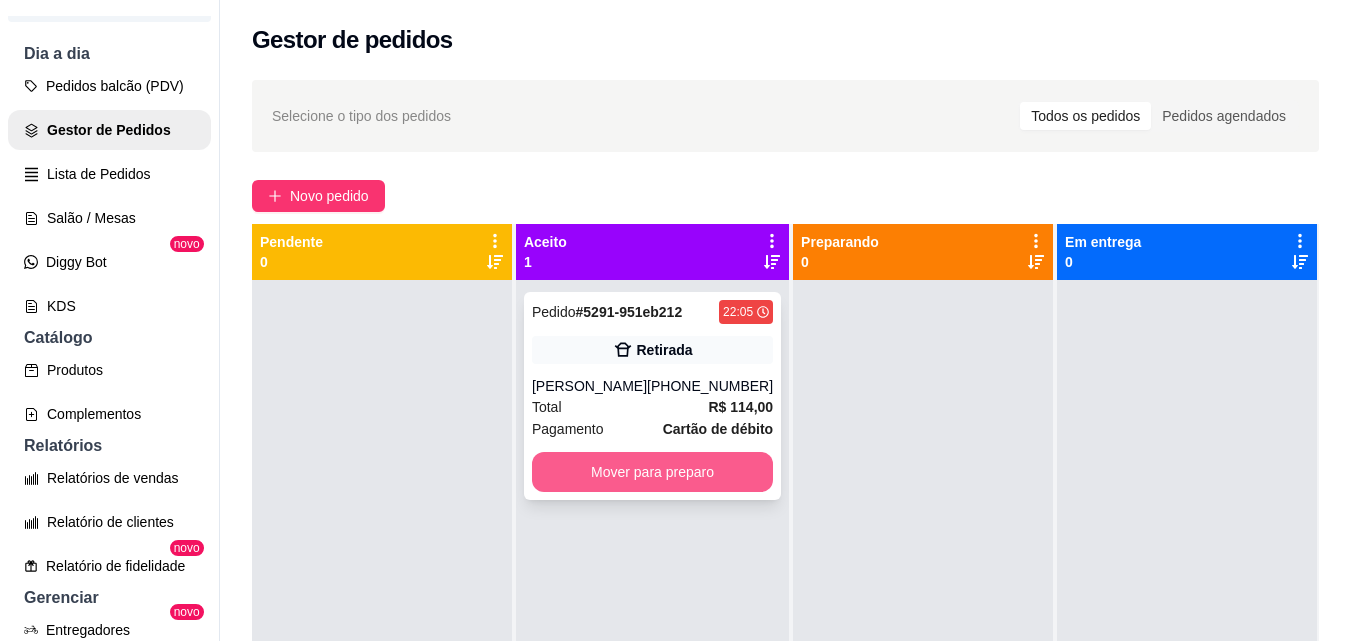 click on "Mover para preparo" at bounding box center [652, 472] 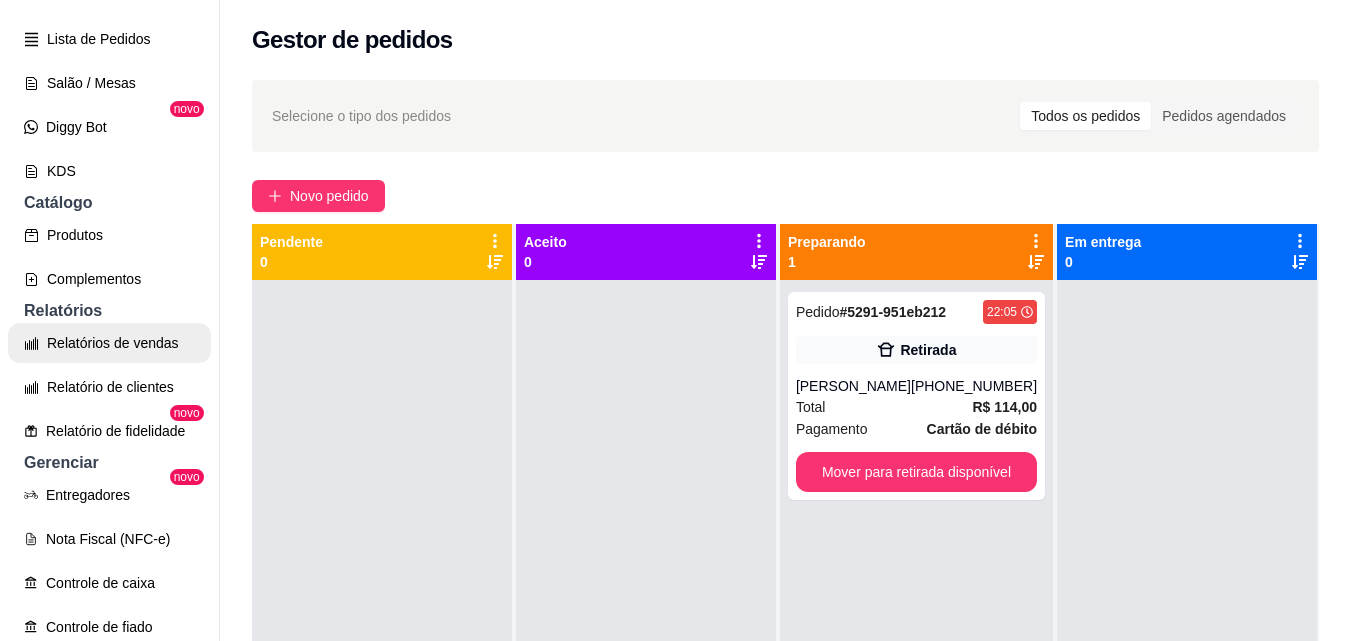 scroll, scrollTop: 400, scrollLeft: 0, axis: vertical 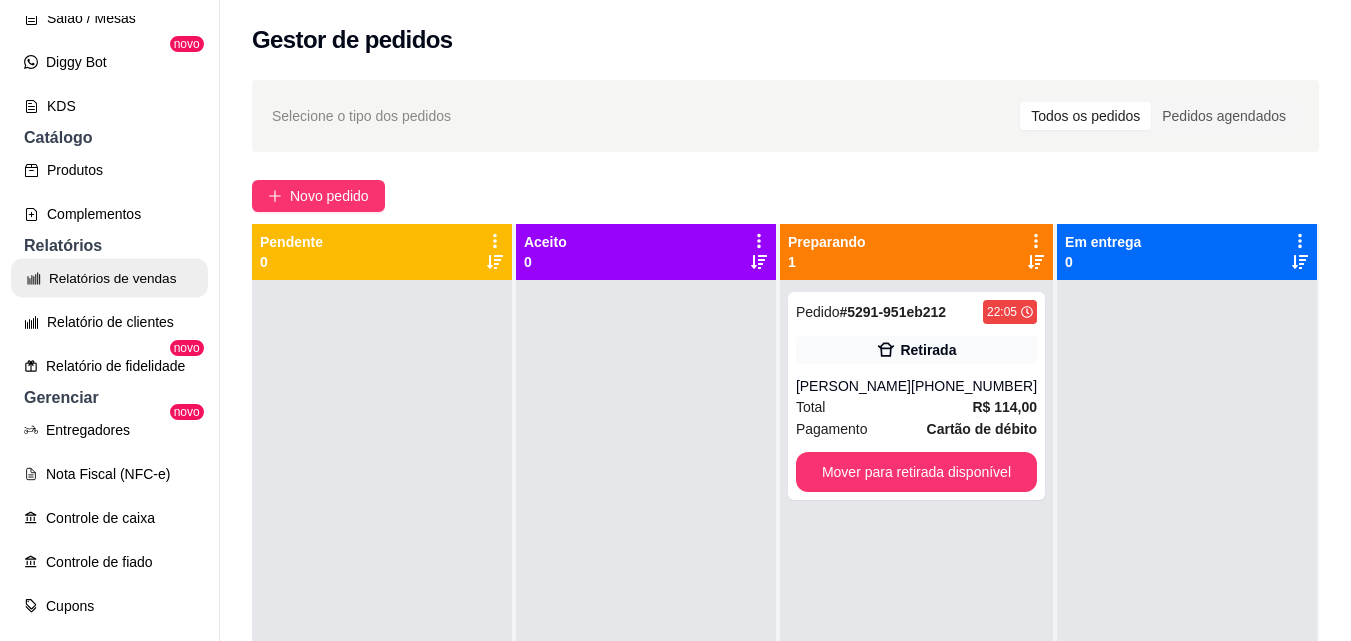 click on "Relatórios de vendas" at bounding box center [109, 278] 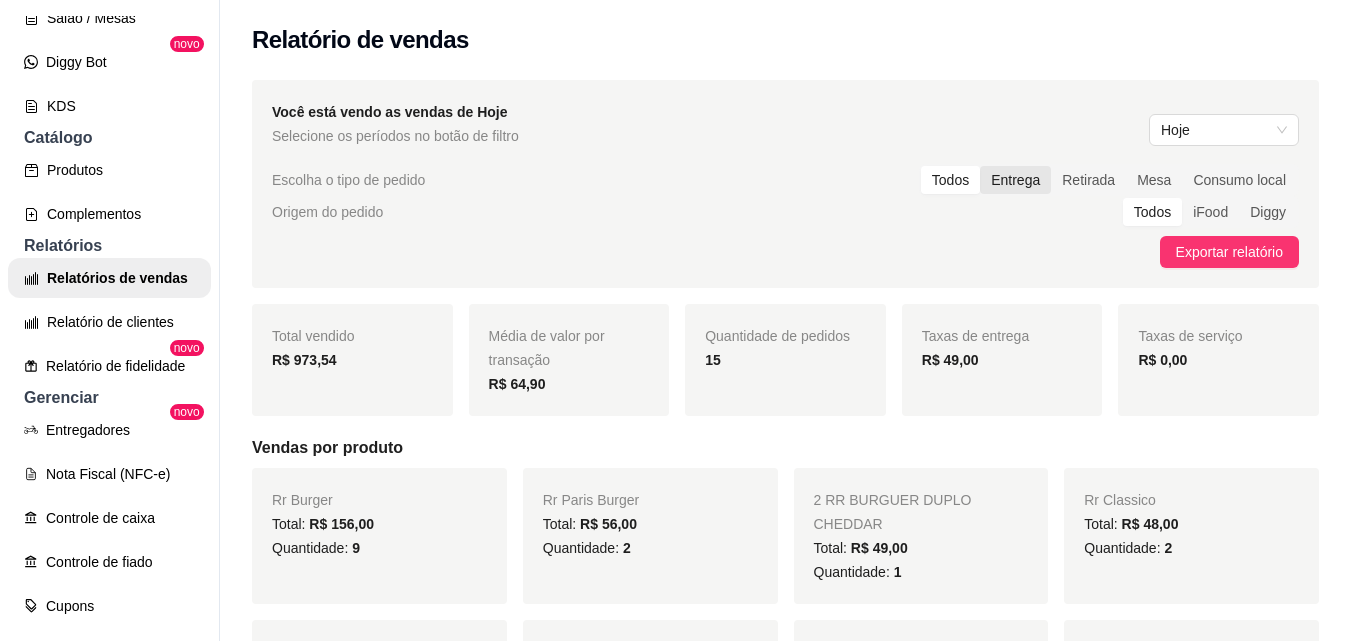 click on "Entrega" at bounding box center (1015, 180) 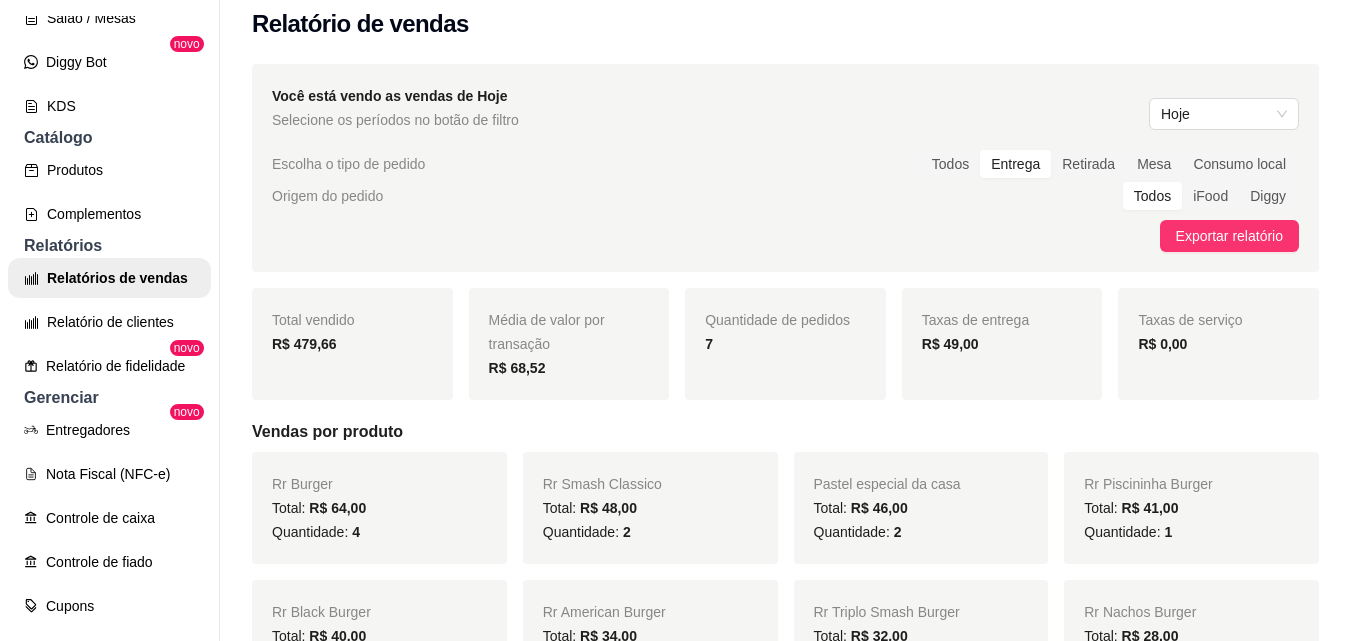 scroll, scrollTop: 0, scrollLeft: 0, axis: both 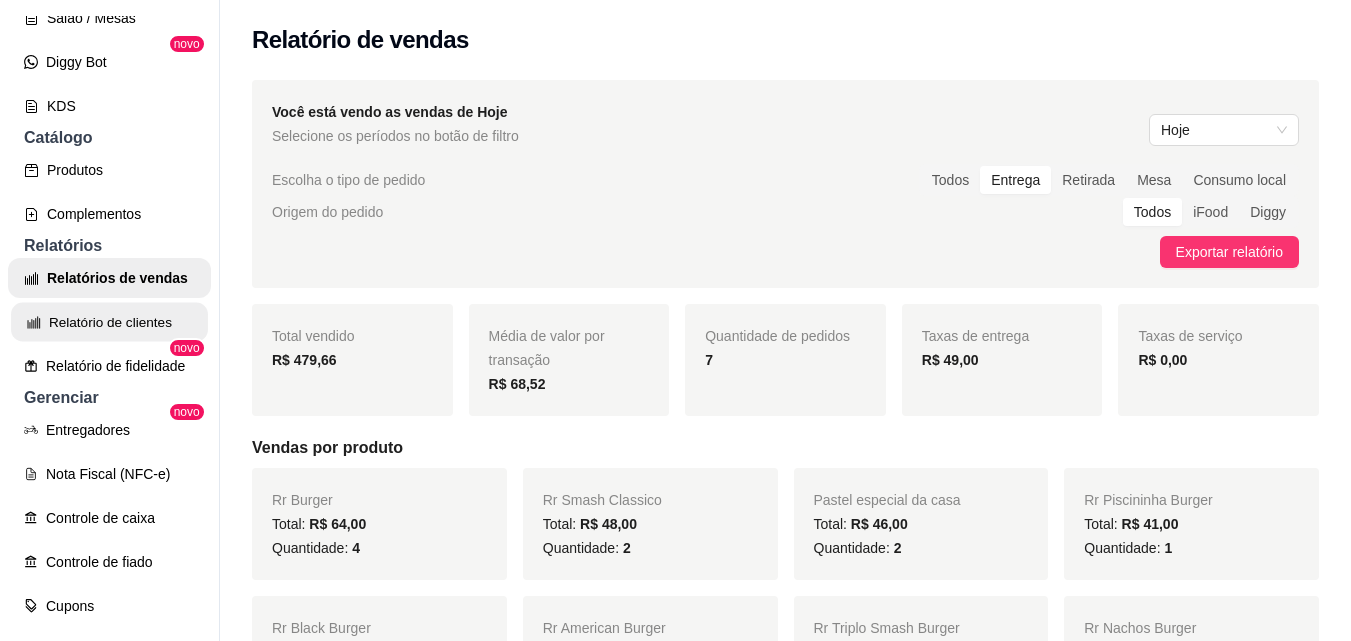 click on "Relatório de clientes" at bounding box center [109, 322] 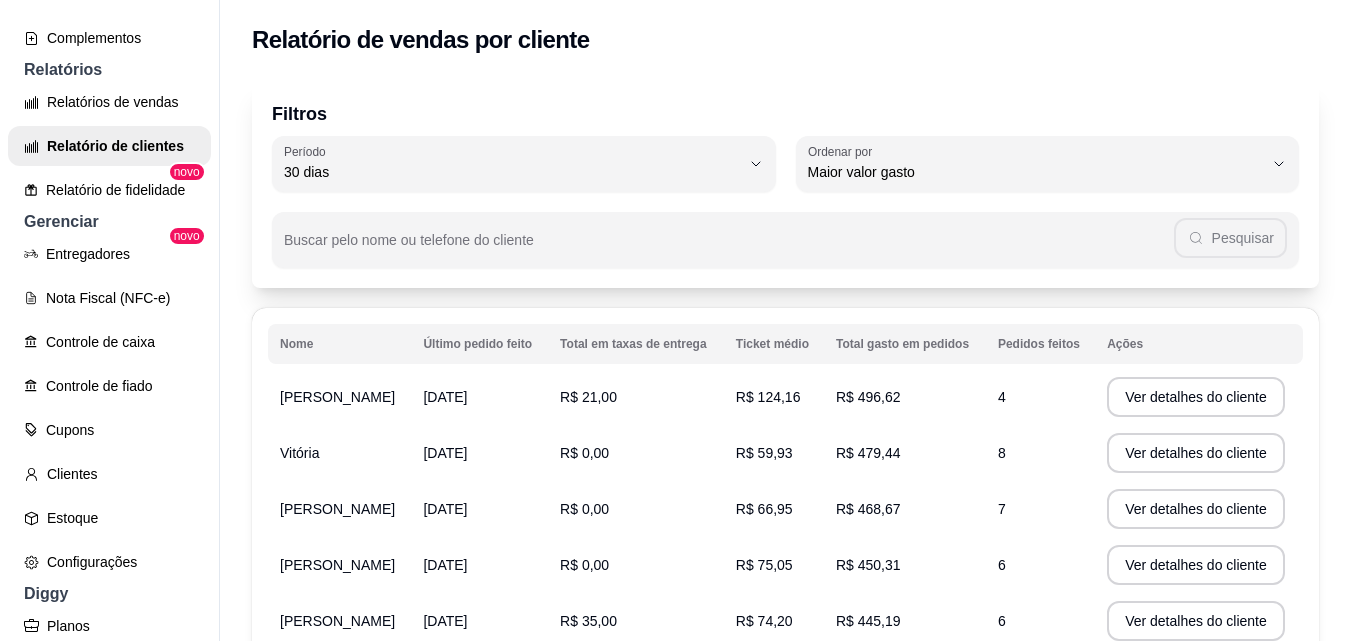 scroll, scrollTop: 600, scrollLeft: 0, axis: vertical 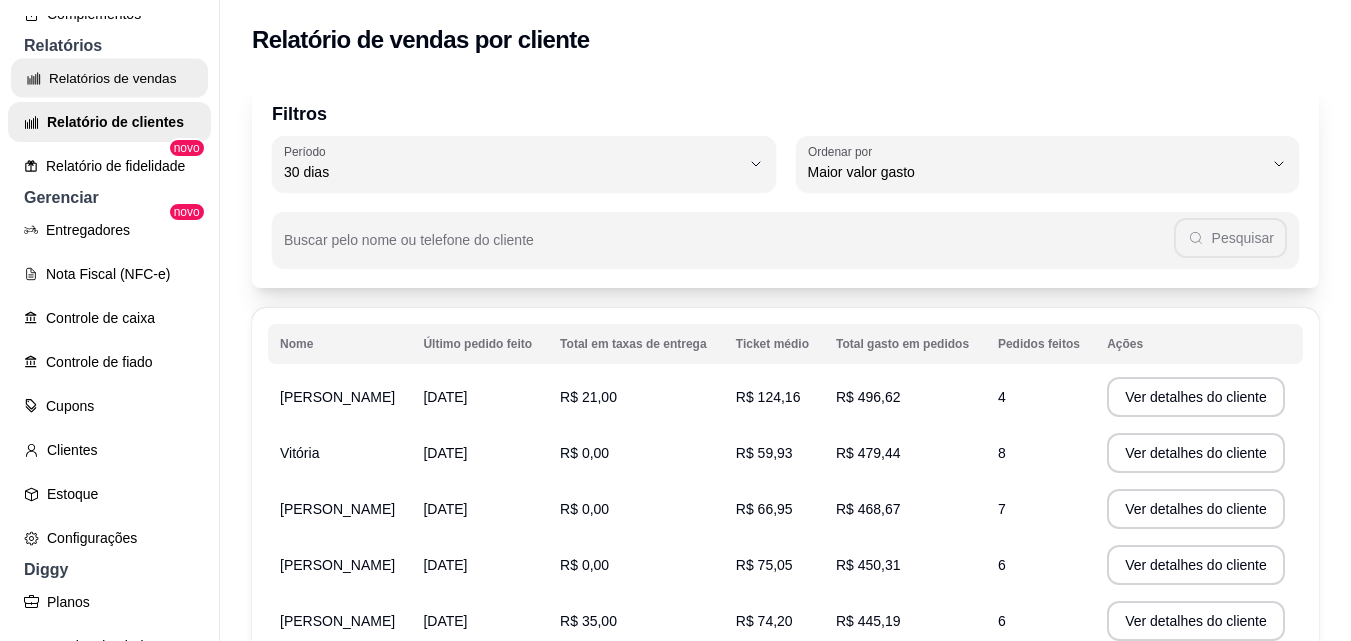 click on "Relatórios de vendas" at bounding box center [109, 78] 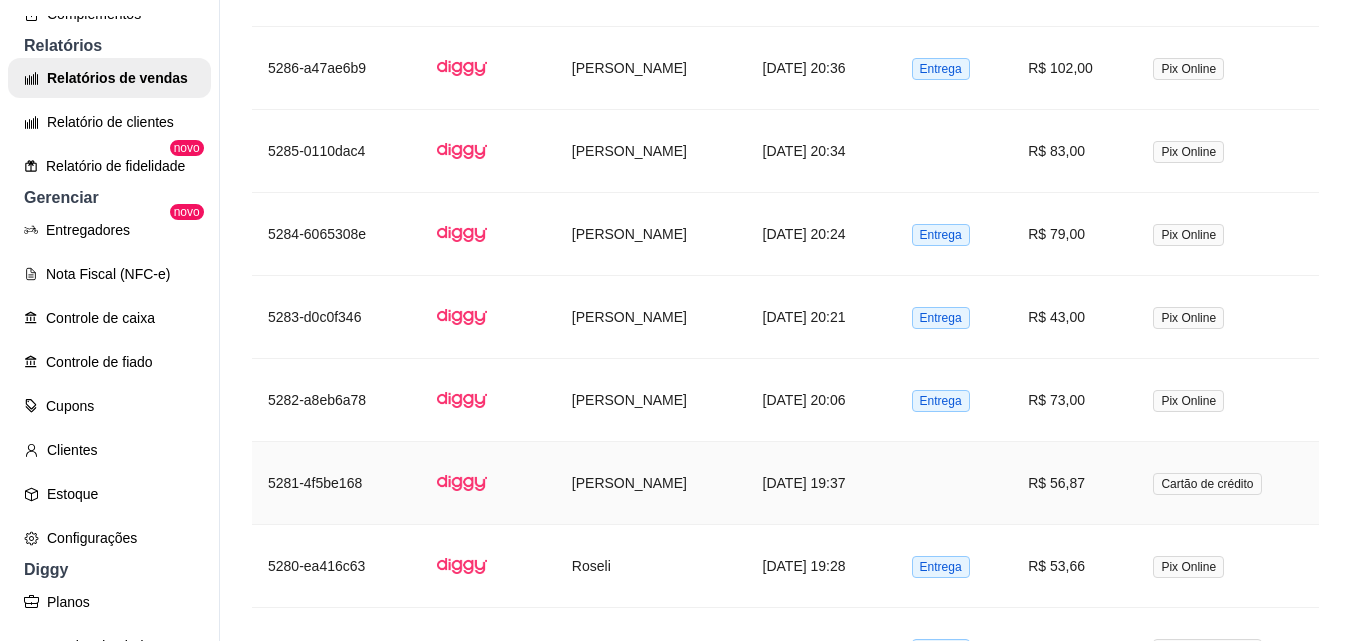 scroll, scrollTop: 2200, scrollLeft: 0, axis: vertical 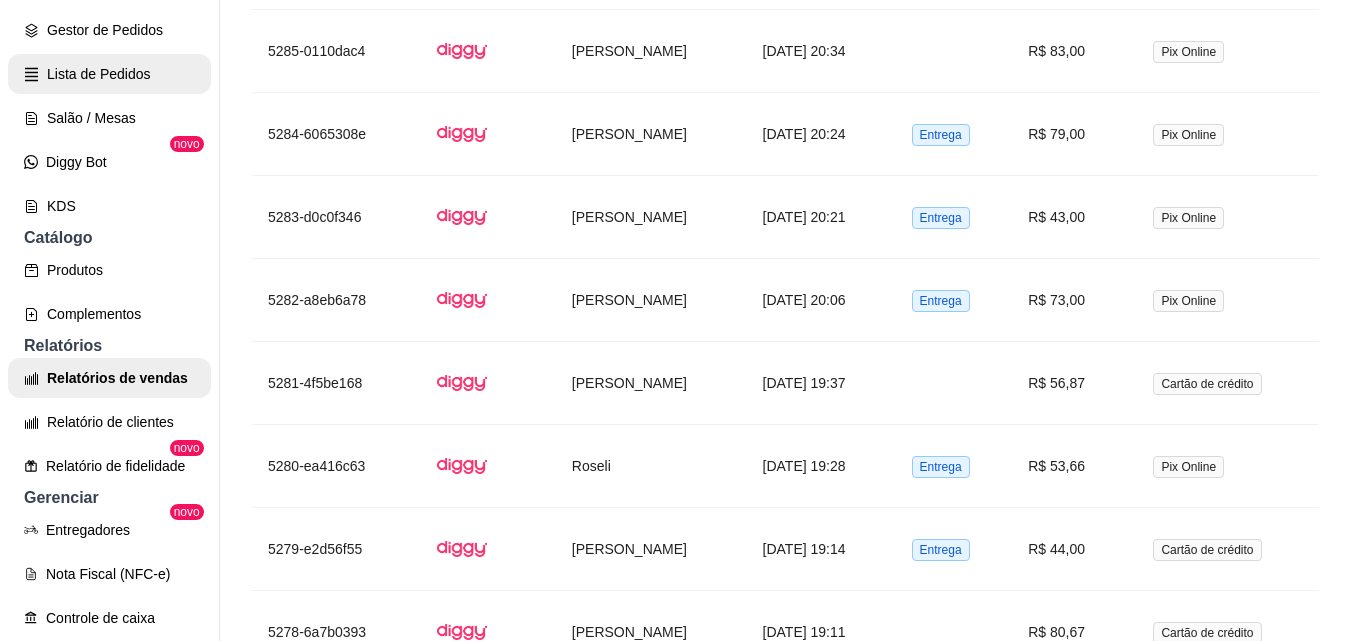 click on "Lista de Pedidos" at bounding box center (109, 74) 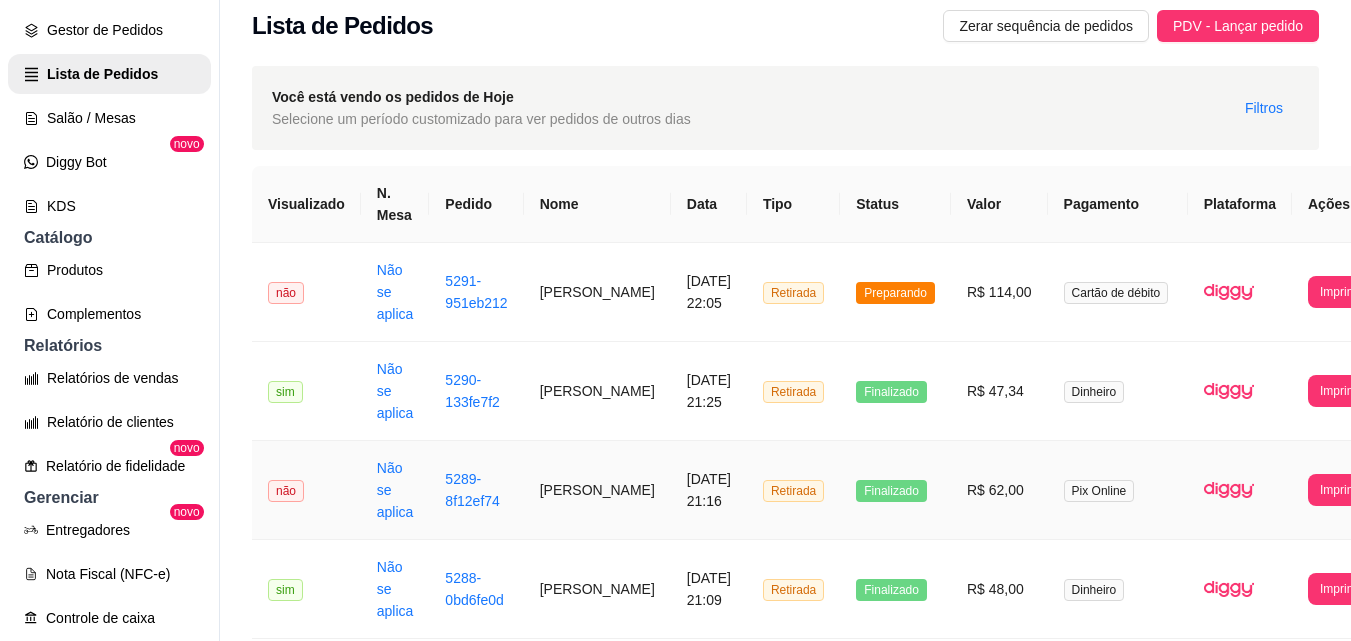 scroll, scrollTop: 0, scrollLeft: 0, axis: both 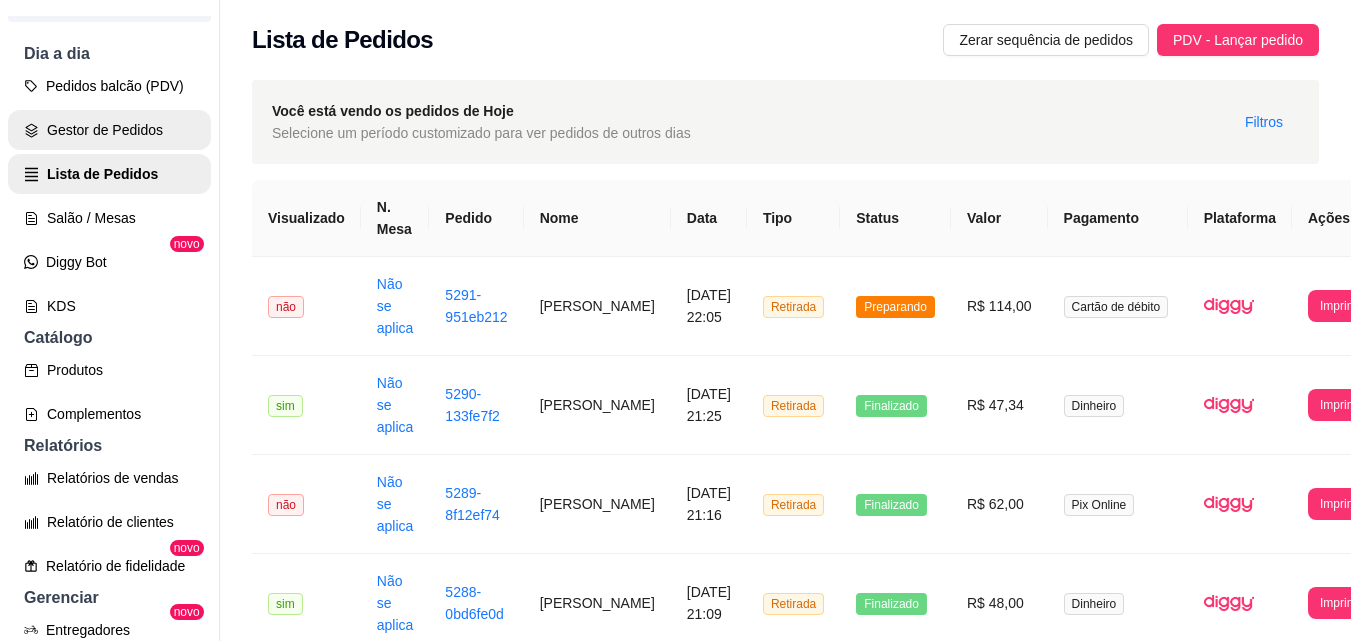 click on "Gestor de Pedidos" at bounding box center (109, 130) 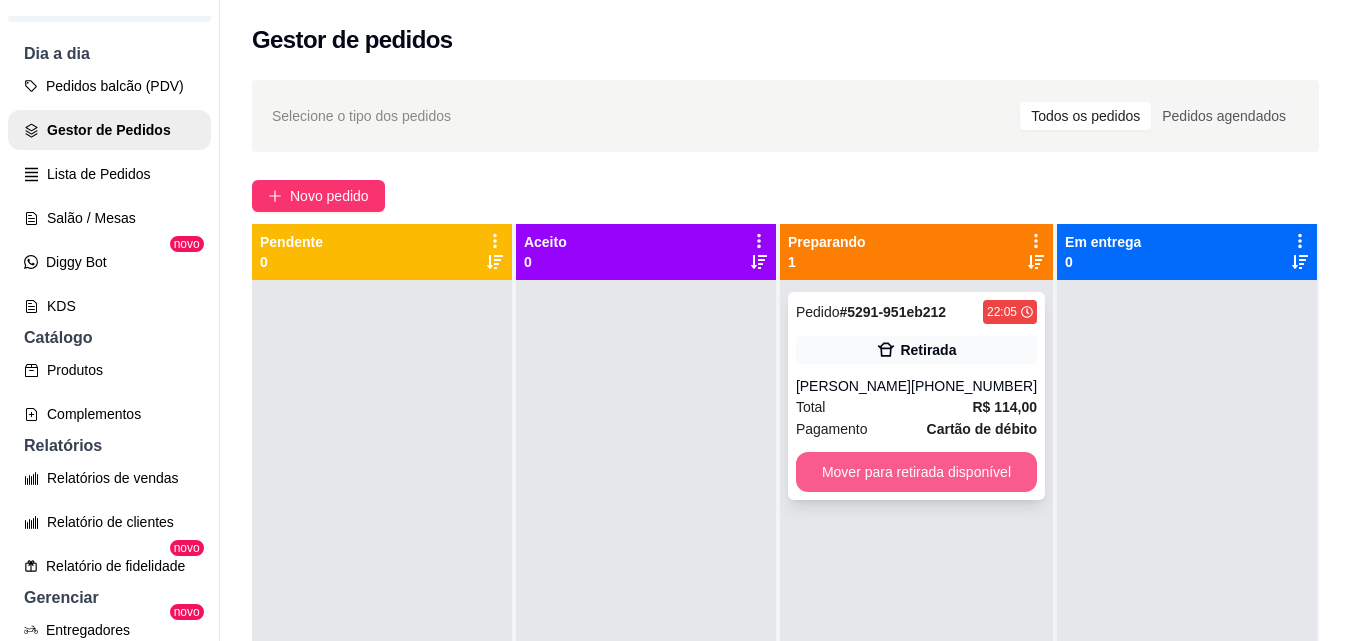 click on "Mover para retirada disponível" at bounding box center (916, 472) 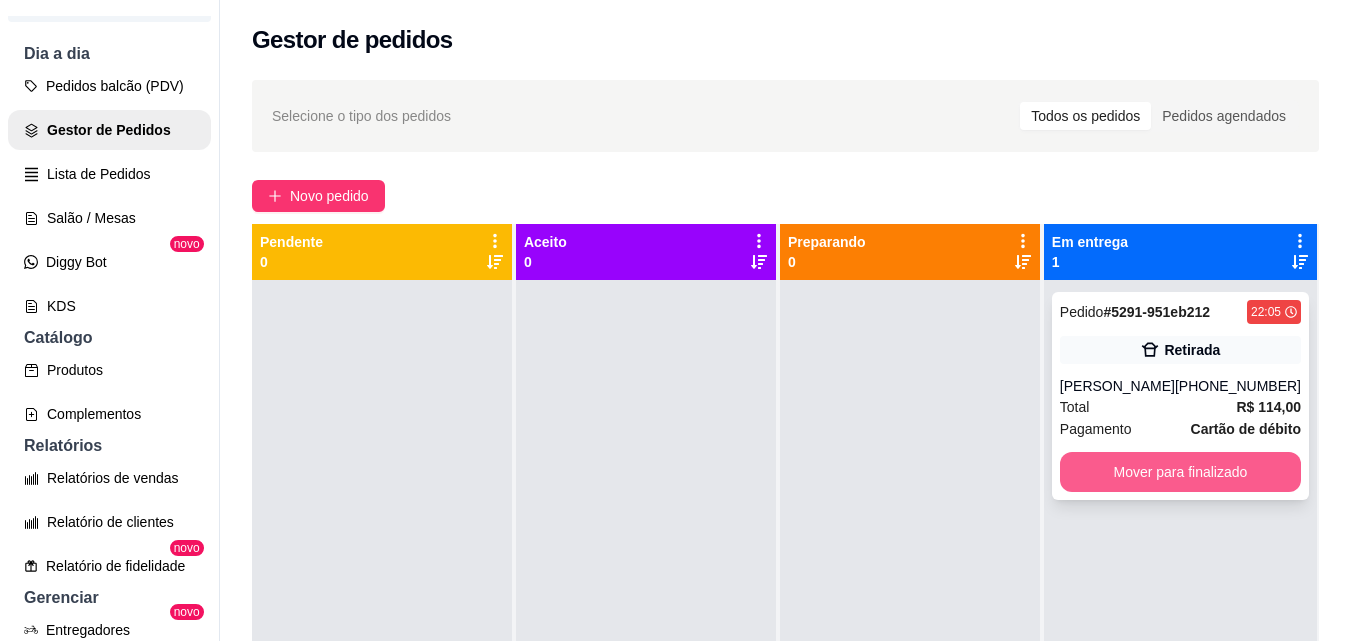 click on "Mover para finalizado" at bounding box center (1180, 472) 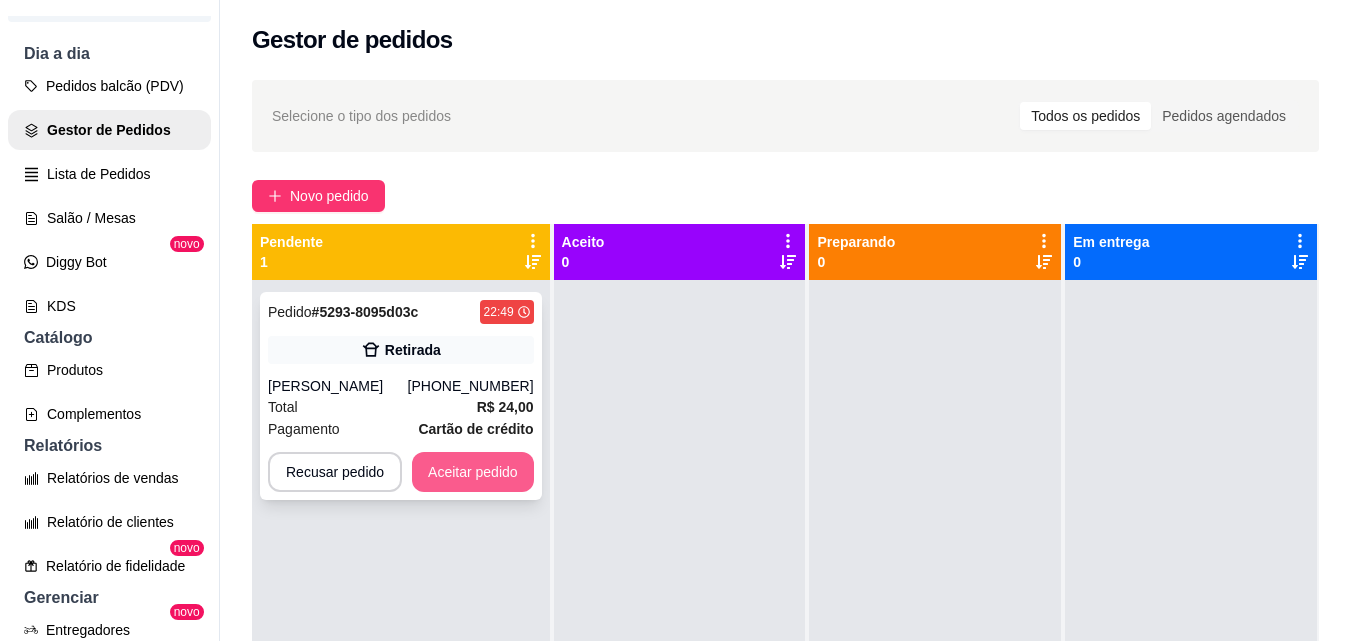 click on "Aceitar pedido" at bounding box center (473, 472) 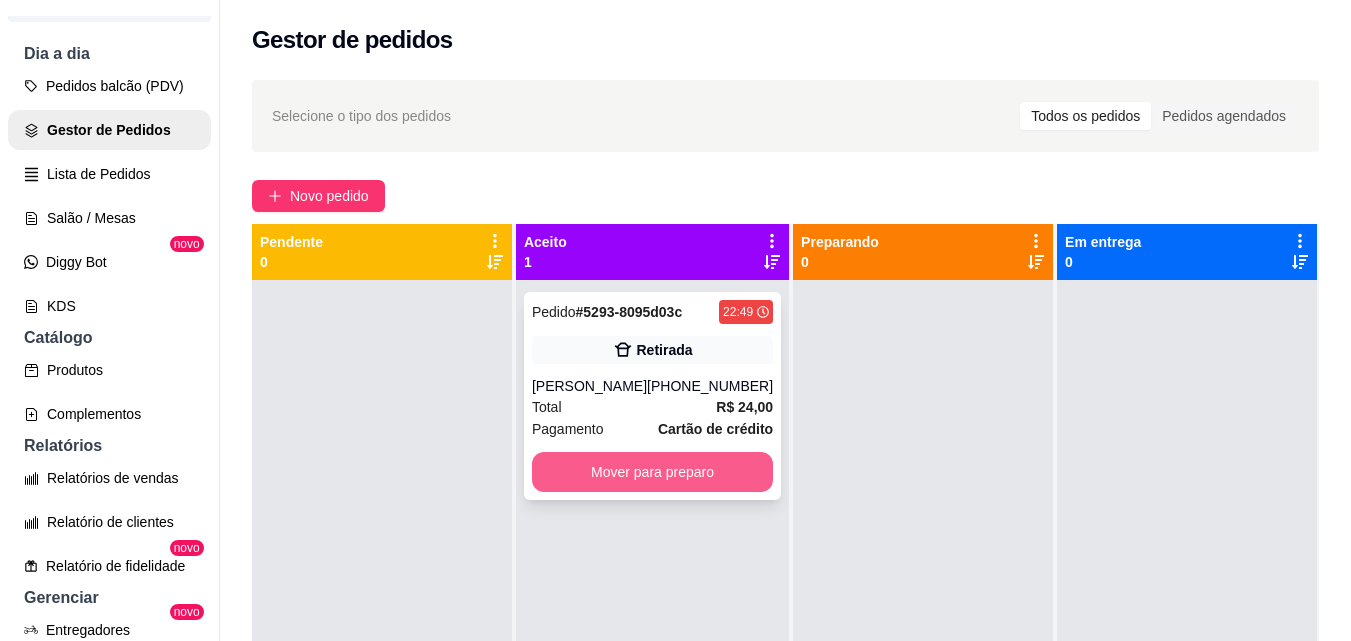 click on "Mover para preparo" at bounding box center (652, 472) 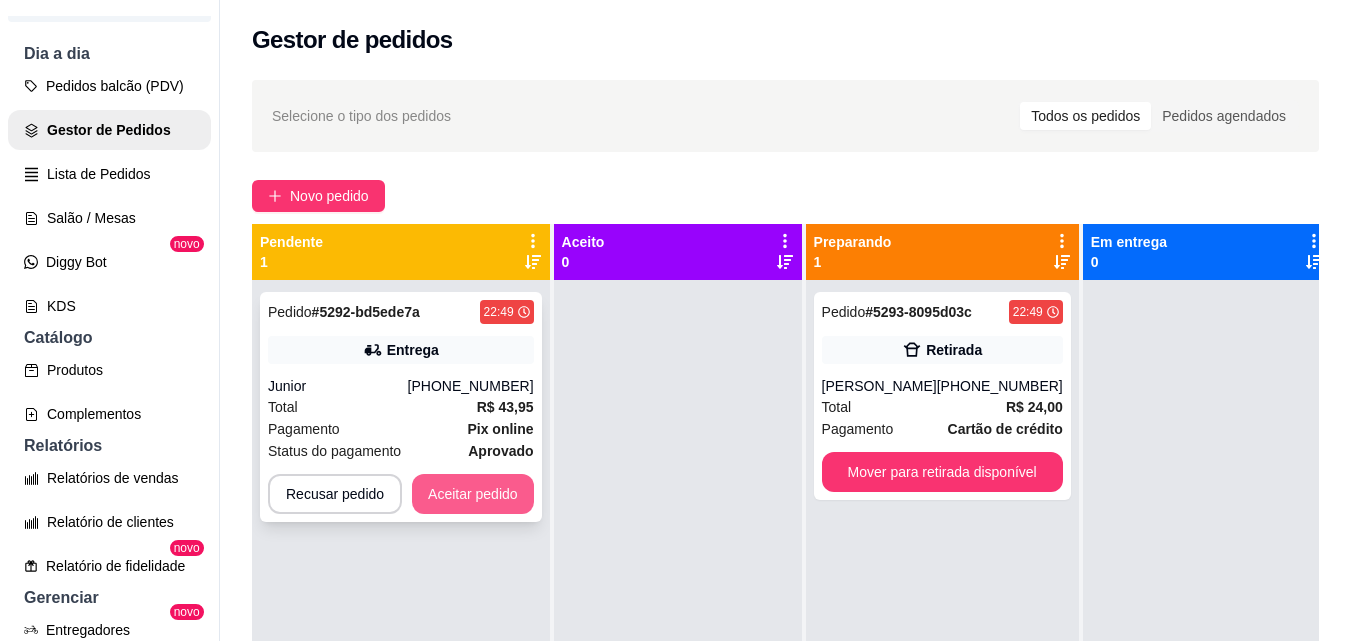 click on "Aceitar pedido" at bounding box center [473, 494] 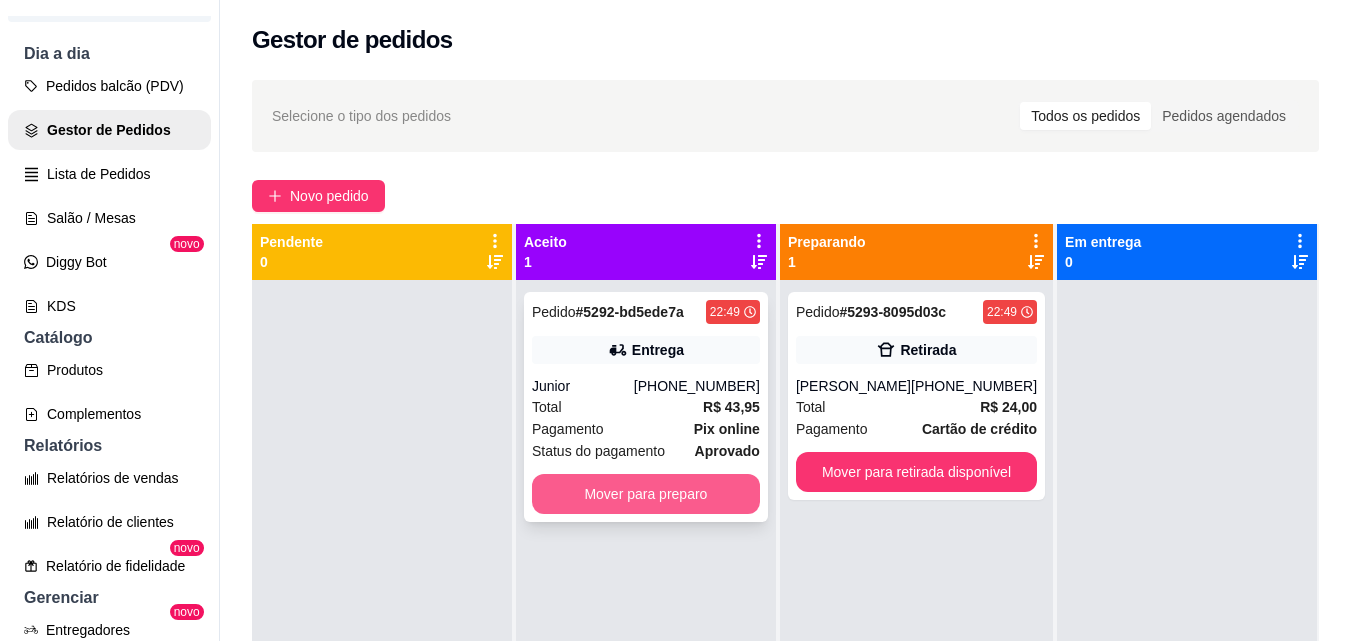 click on "Mover para preparo" at bounding box center [646, 494] 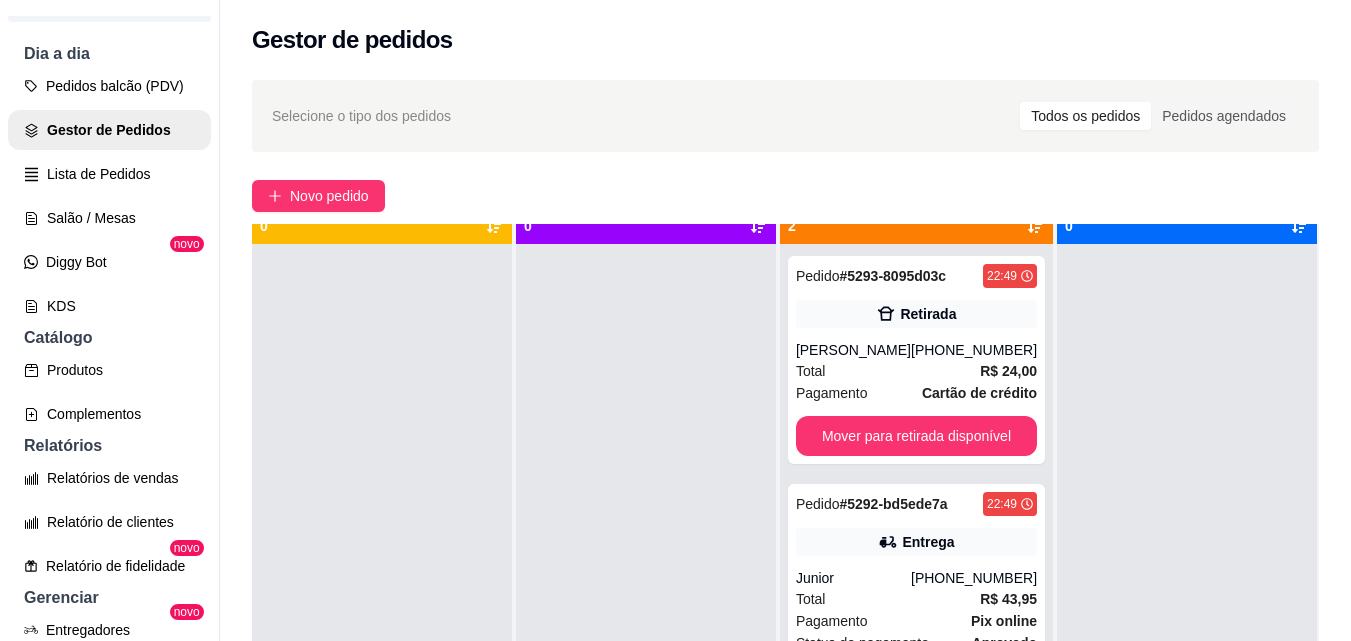 scroll, scrollTop: 56, scrollLeft: 0, axis: vertical 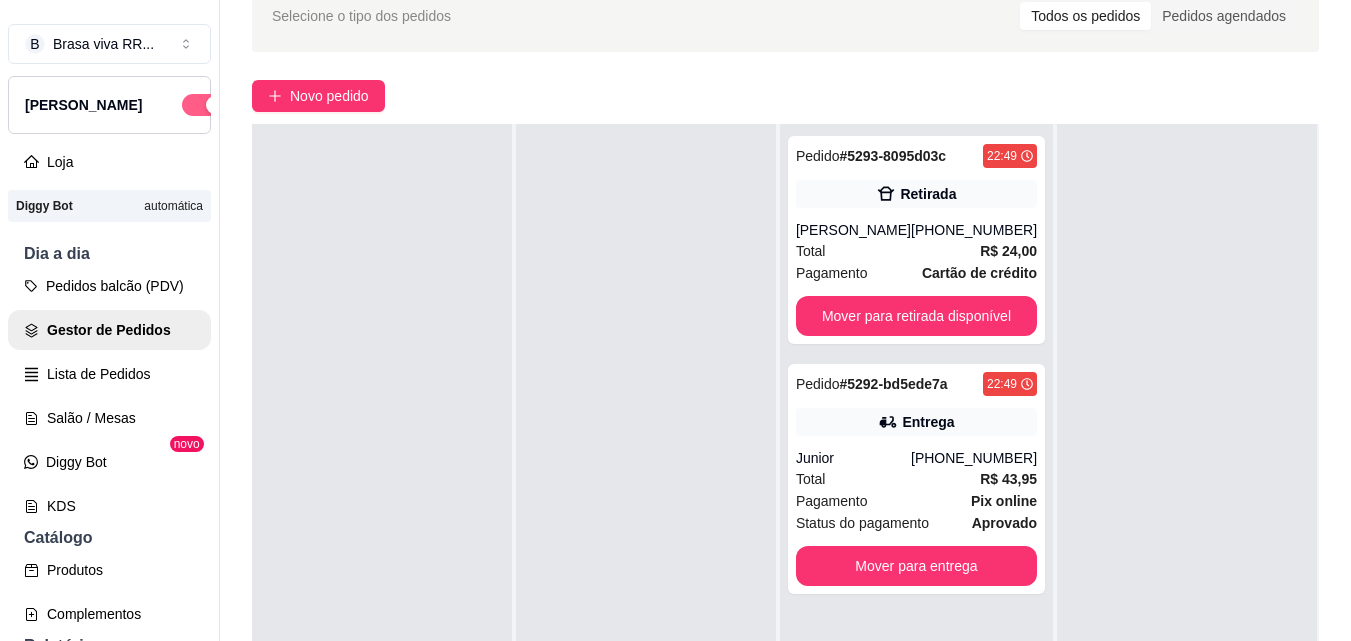 click at bounding box center (204, 105) 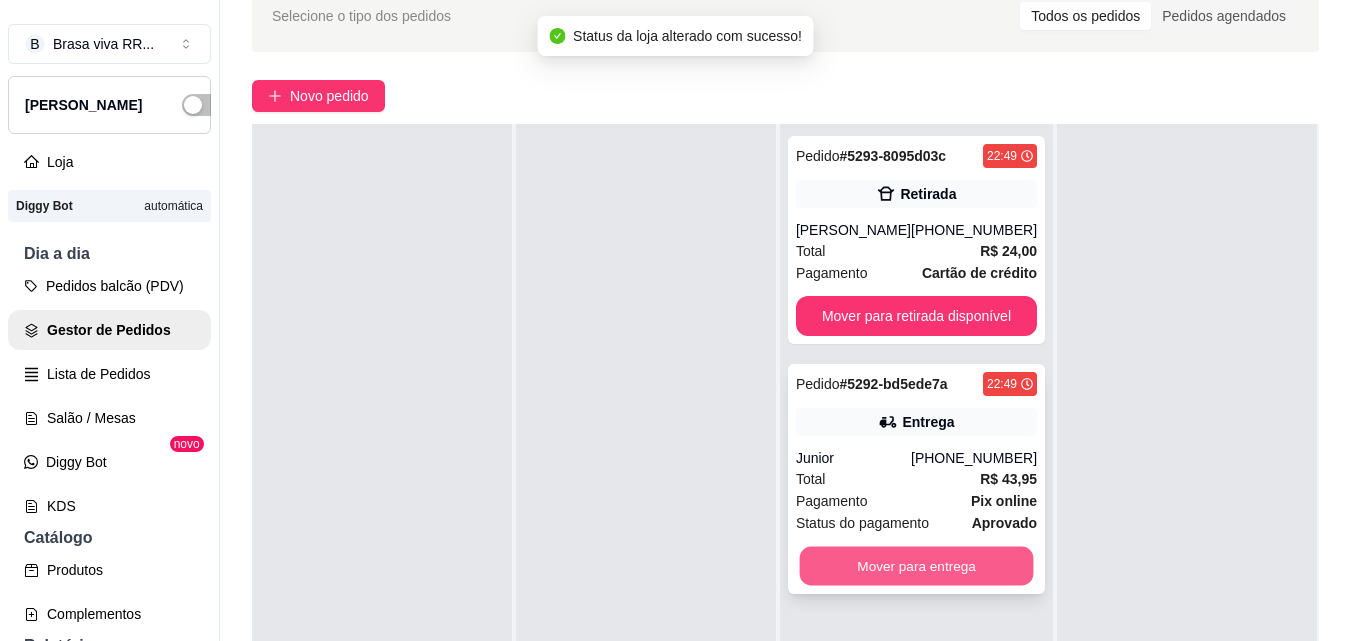 click on "Mover para entrega" at bounding box center [916, 566] 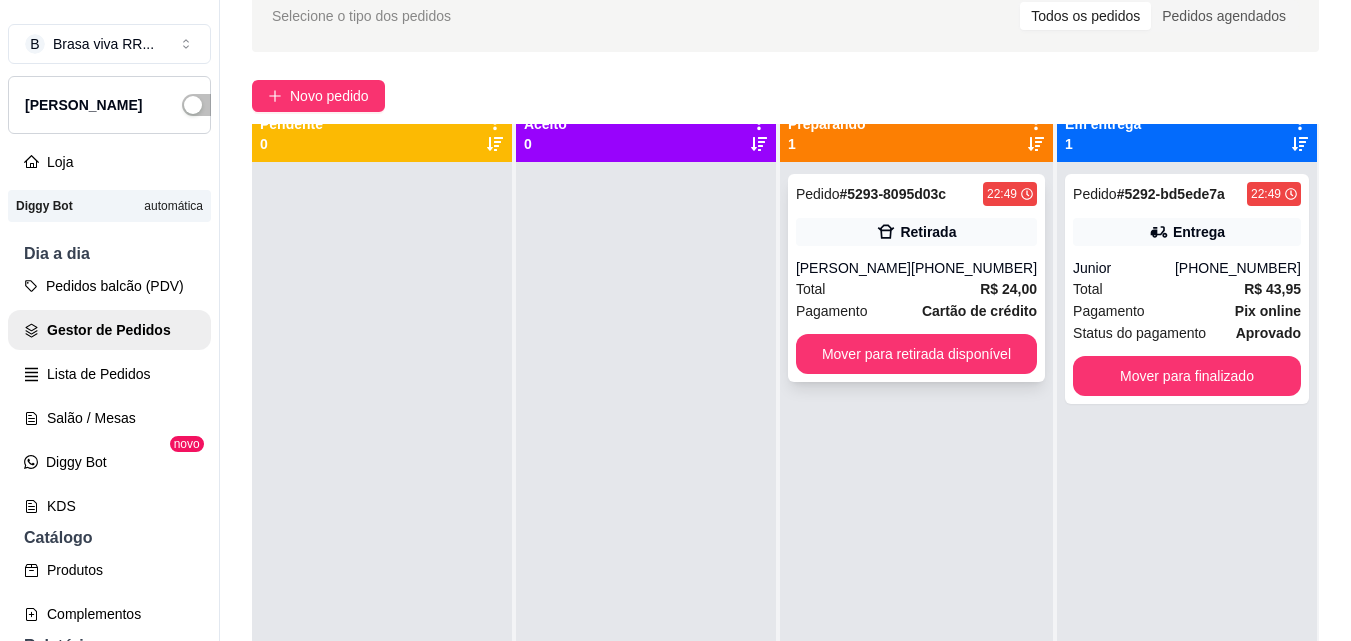 scroll, scrollTop: 0, scrollLeft: 0, axis: both 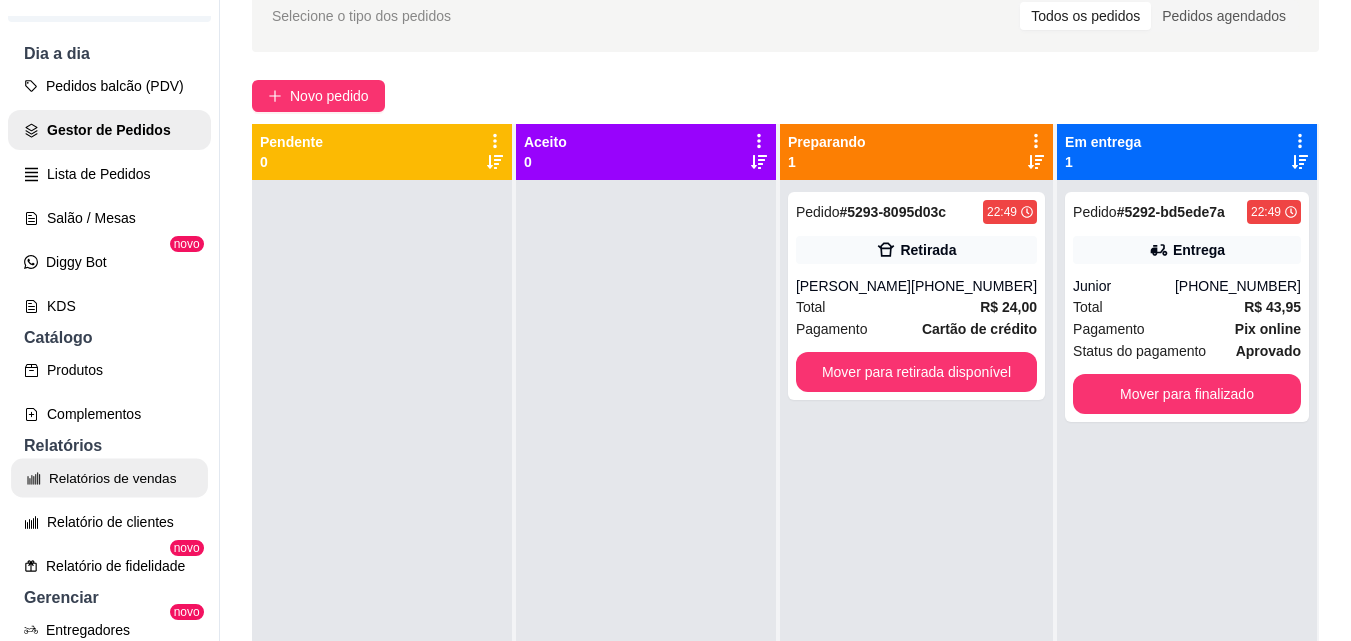 click on "Relatórios de vendas" at bounding box center (109, 478) 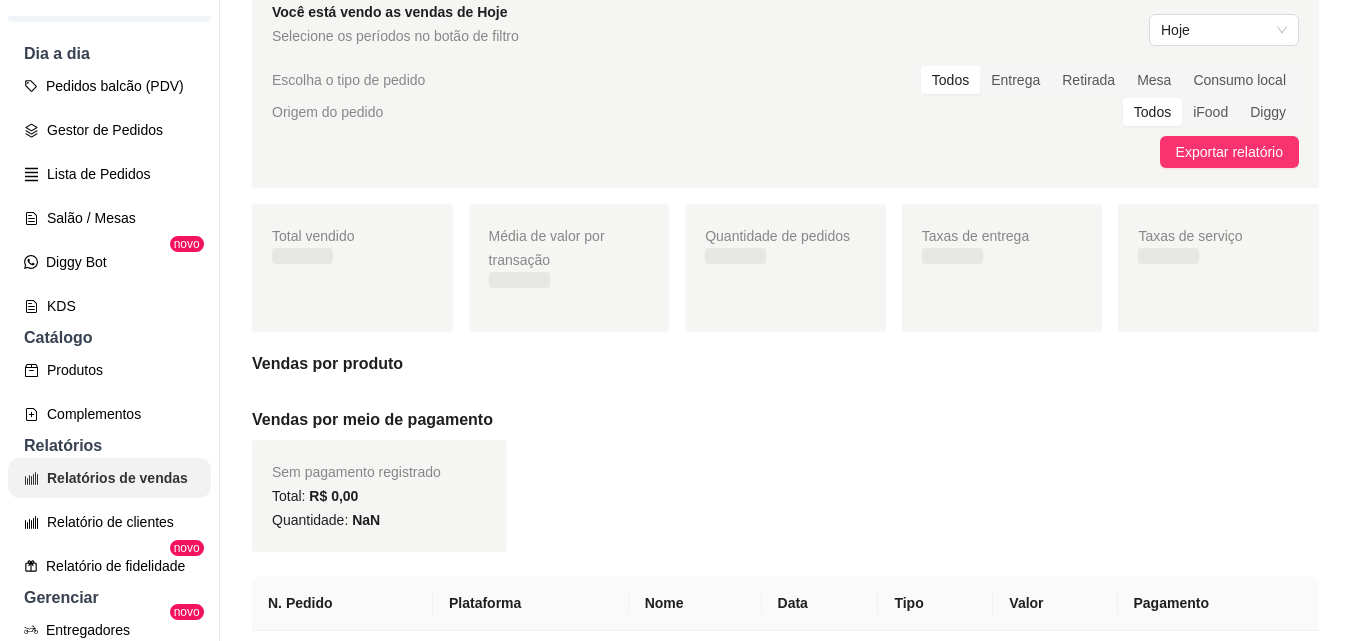 scroll, scrollTop: 0, scrollLeft: 0, axis: both 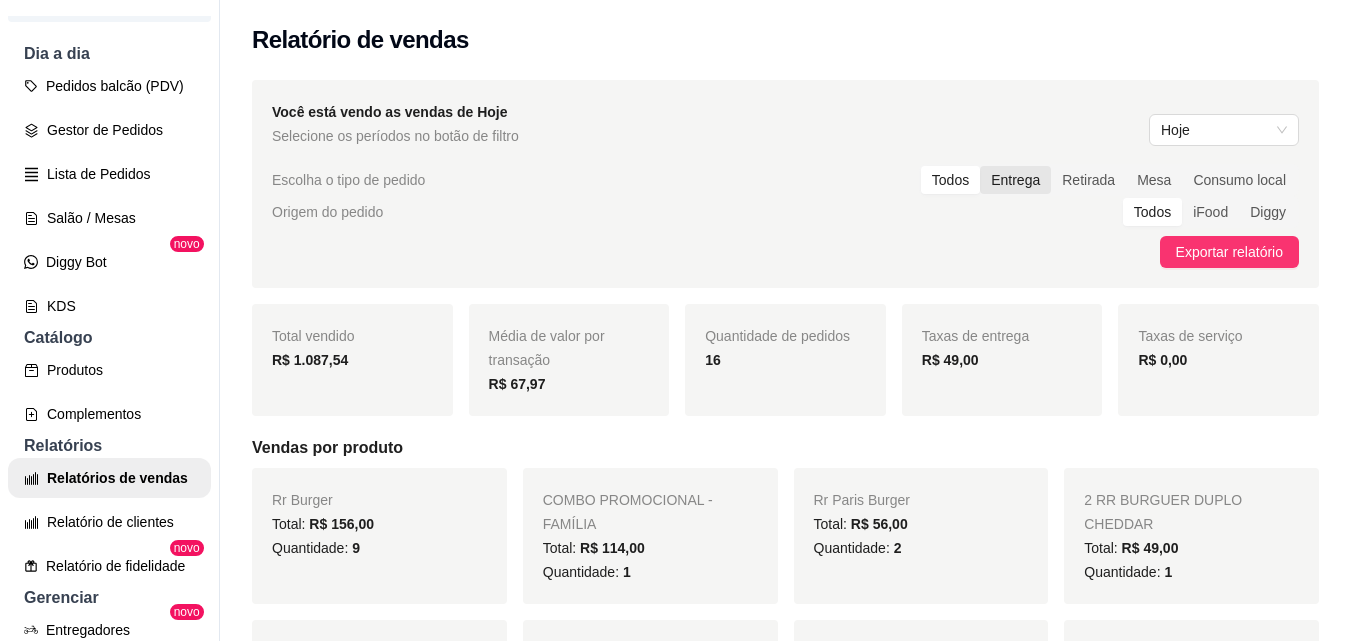 click on "Entrega" at bounding box center (1015, 180) 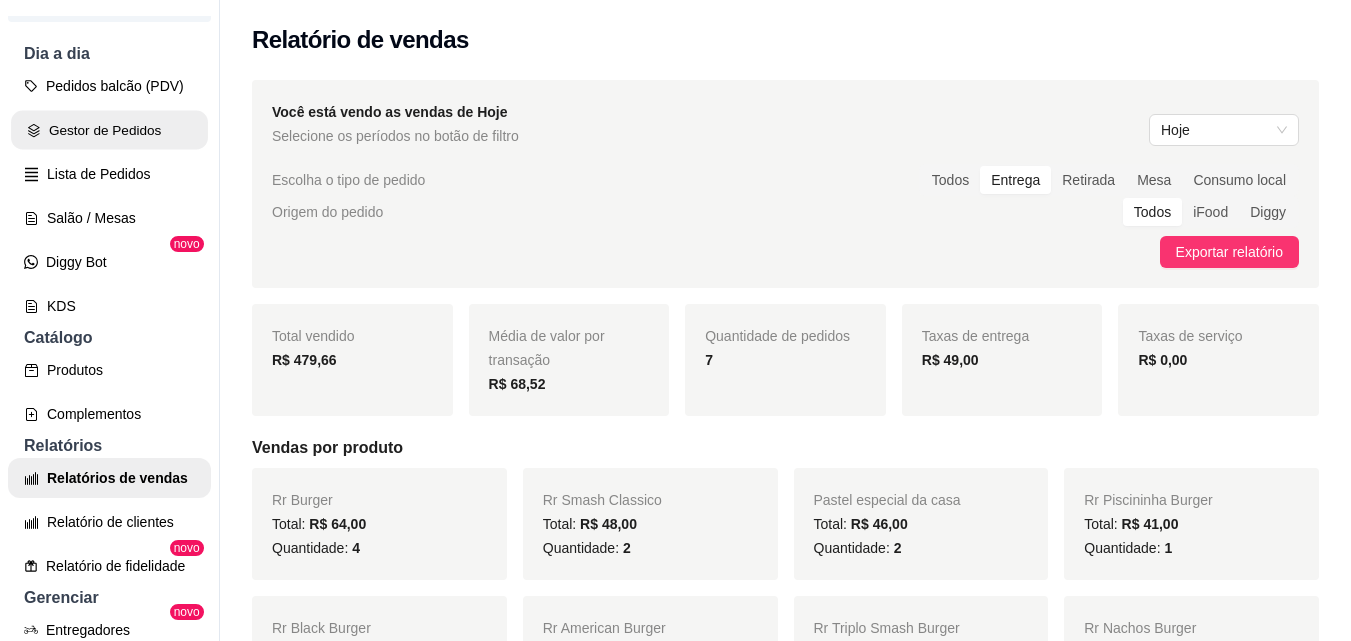 click on "Gestor de Pedidos" at bounding box center (109, 130) 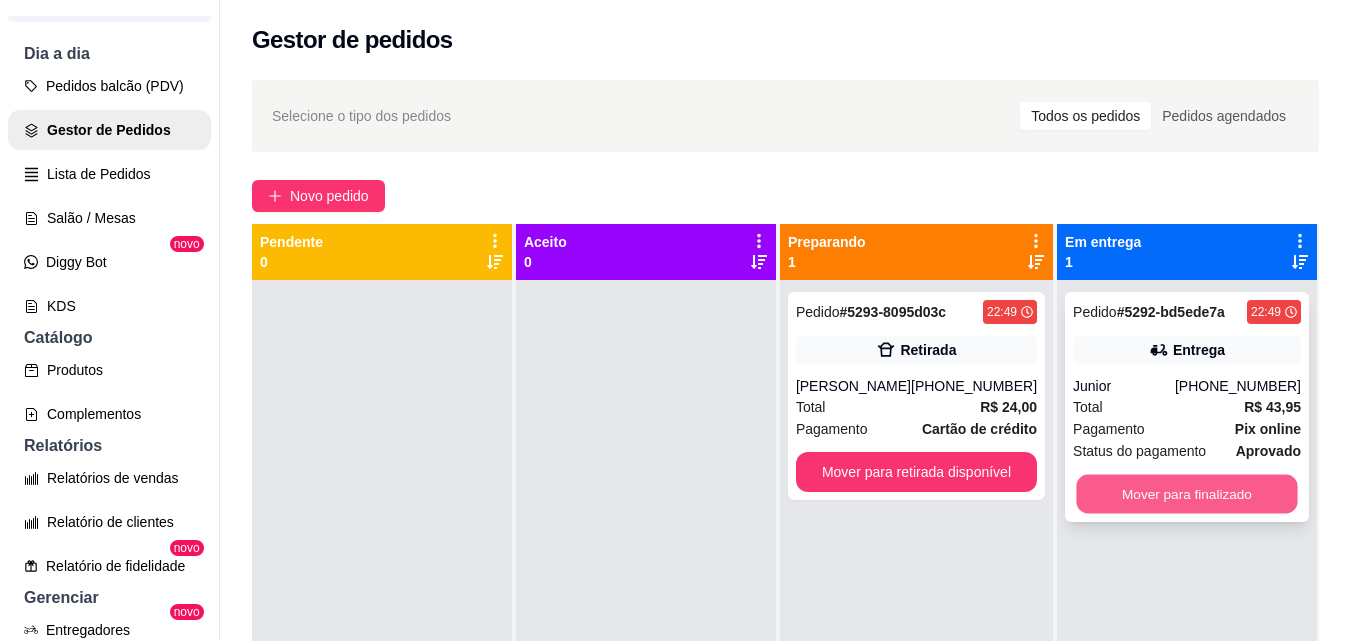 click on "Mover para finalizado" at bounding box center (1186, 494) 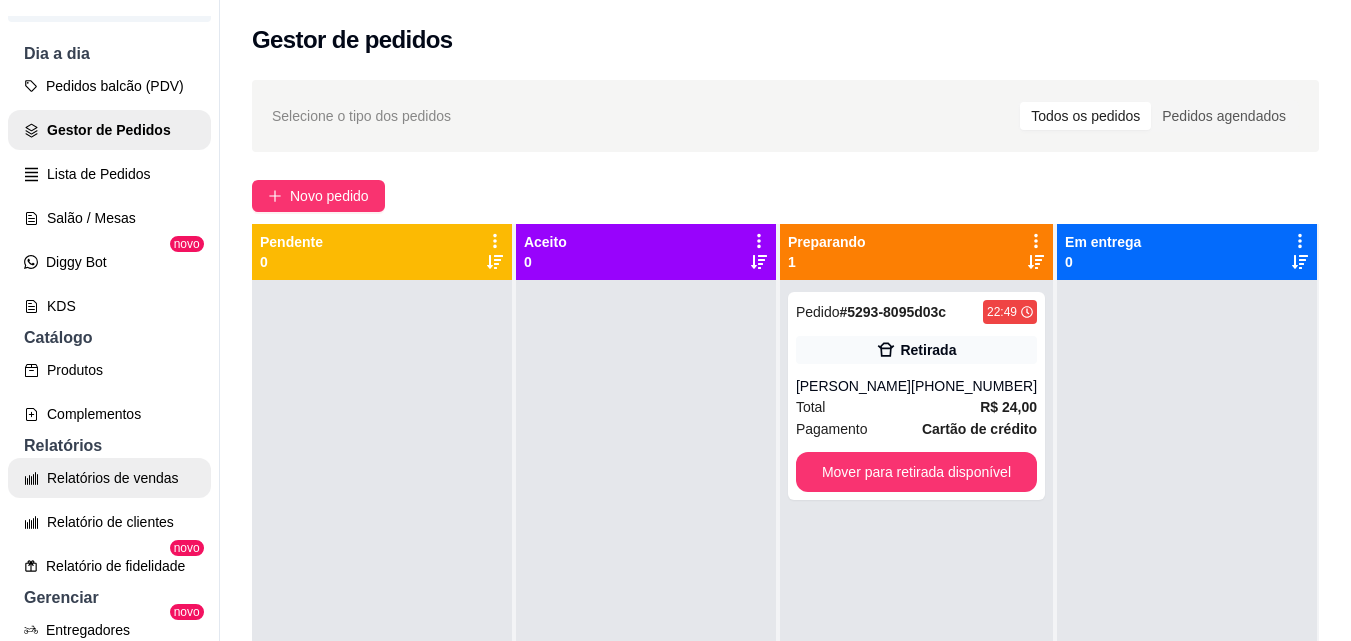 click on "Relatórios de vendas" at bounding box center (109, 478) 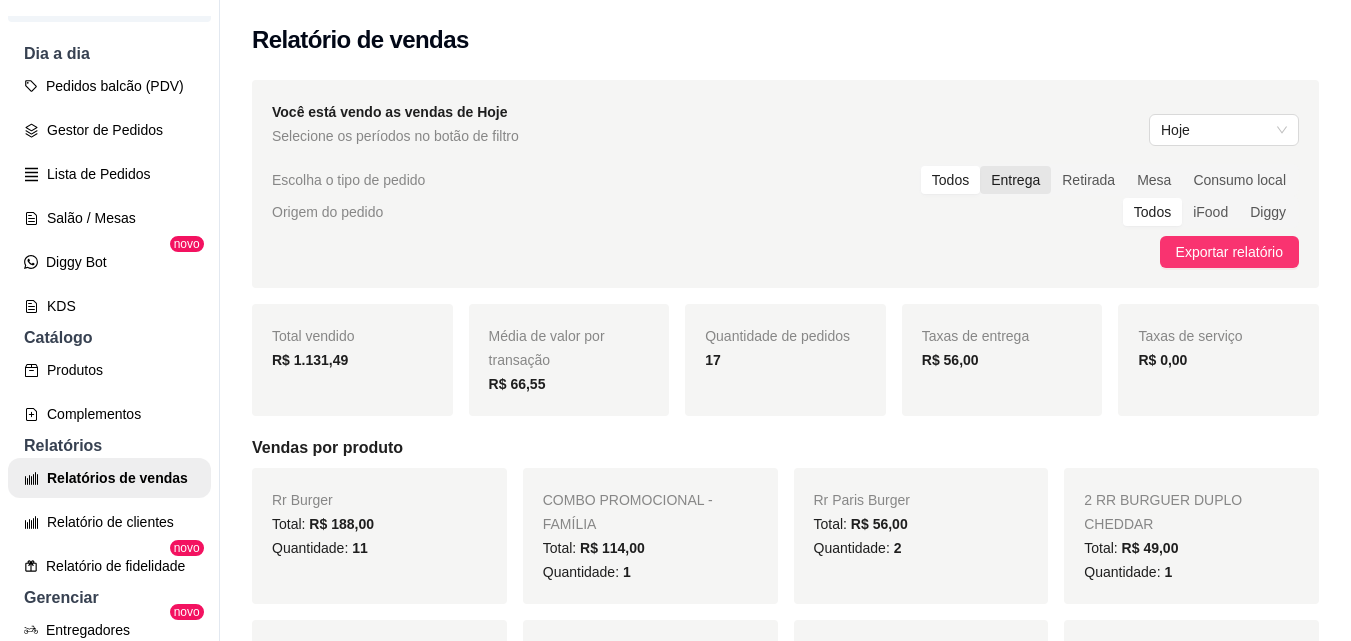 click on "Entrega" at bounding box center [1015, 180] 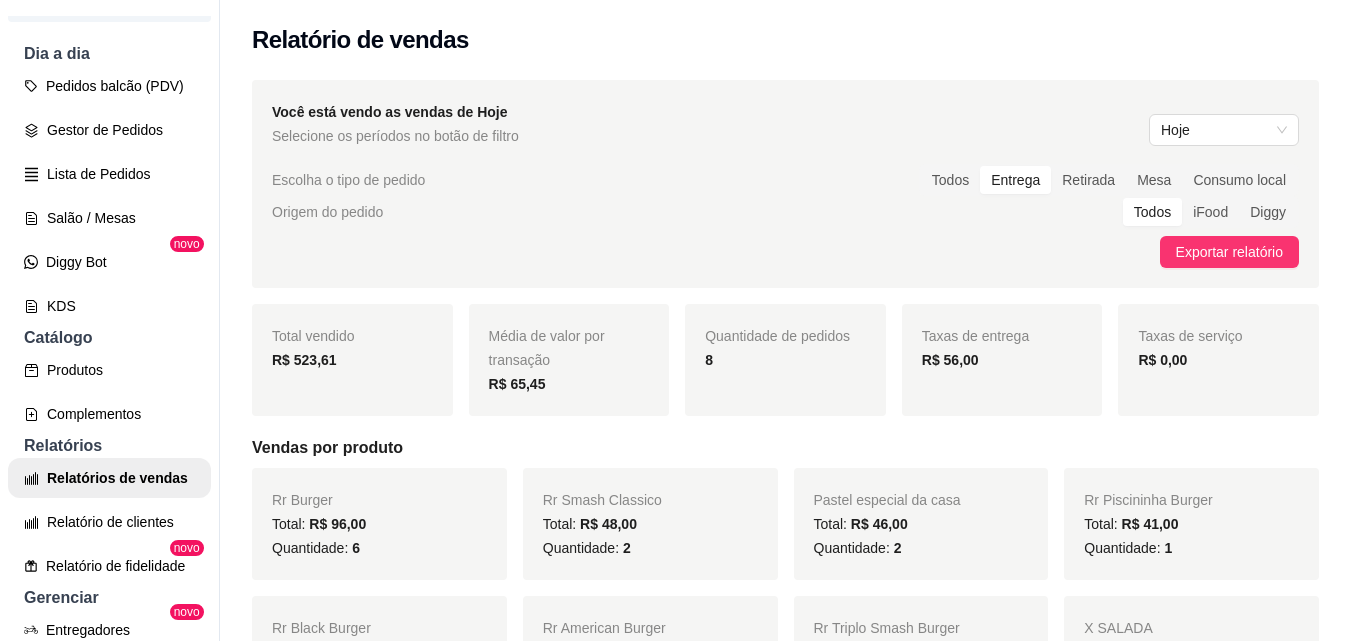 click on "Gestor de Pedidos" at bounding box center (109, 130) 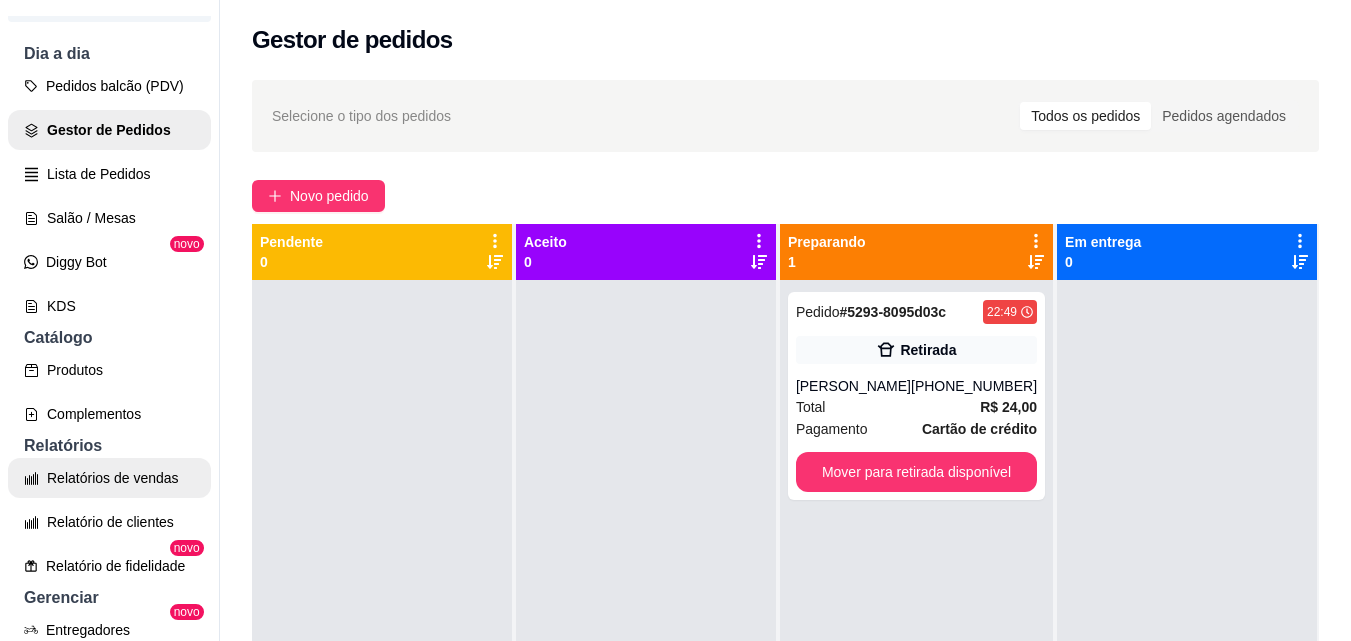 click on "Relatórios de vendas" at bounding box center (109, 478) 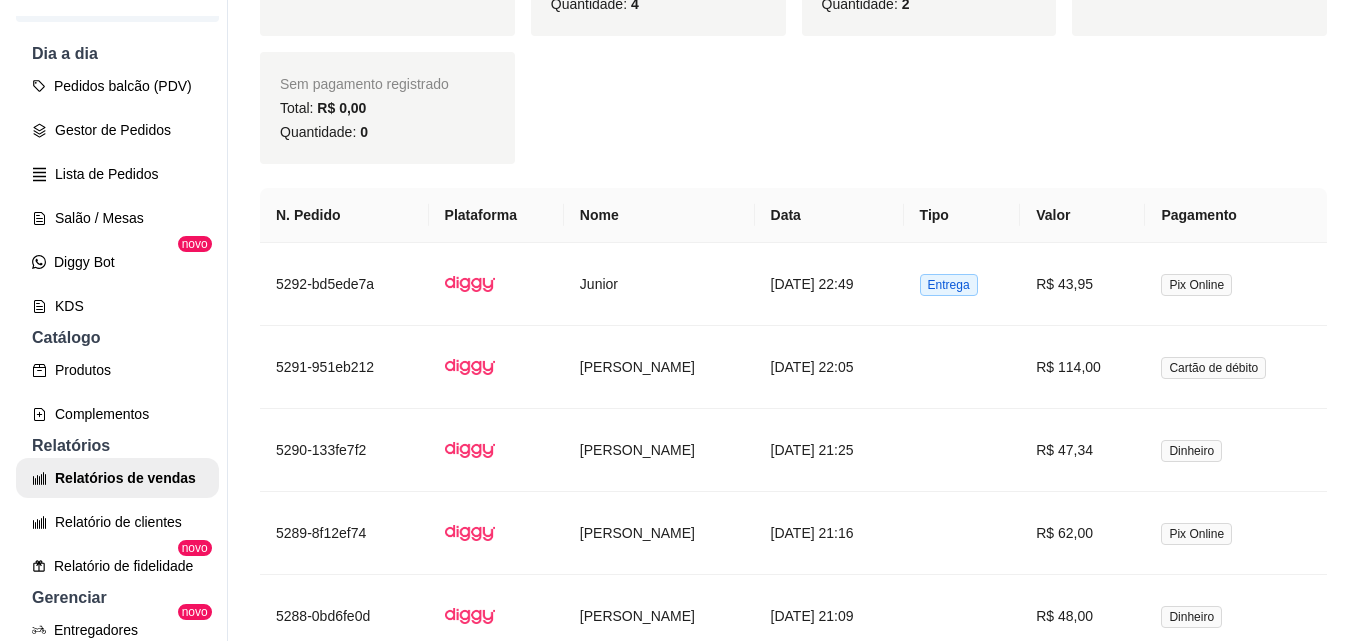 scroll, scrollTop: 1600, scrollLeft: 0, axis: vertical 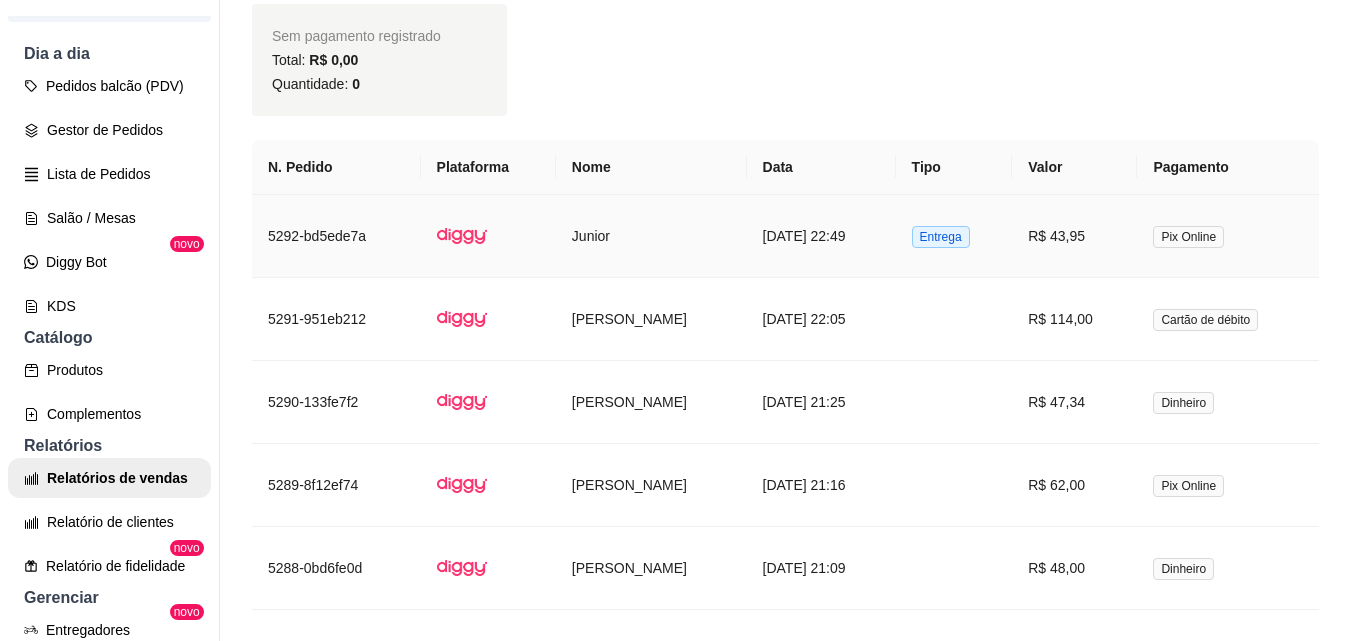 click on "Junior" at bounding box center [651, 236] 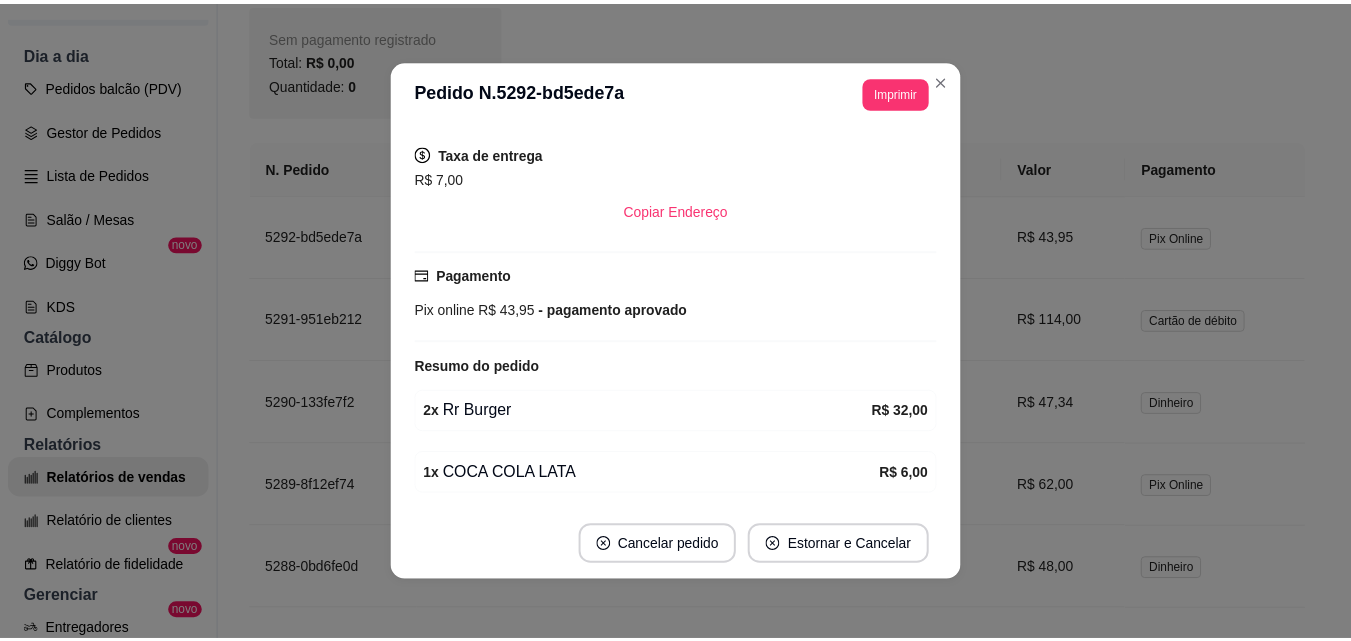 scroll, scrollTop: 400, scrollLeft: 0, axis: vertical 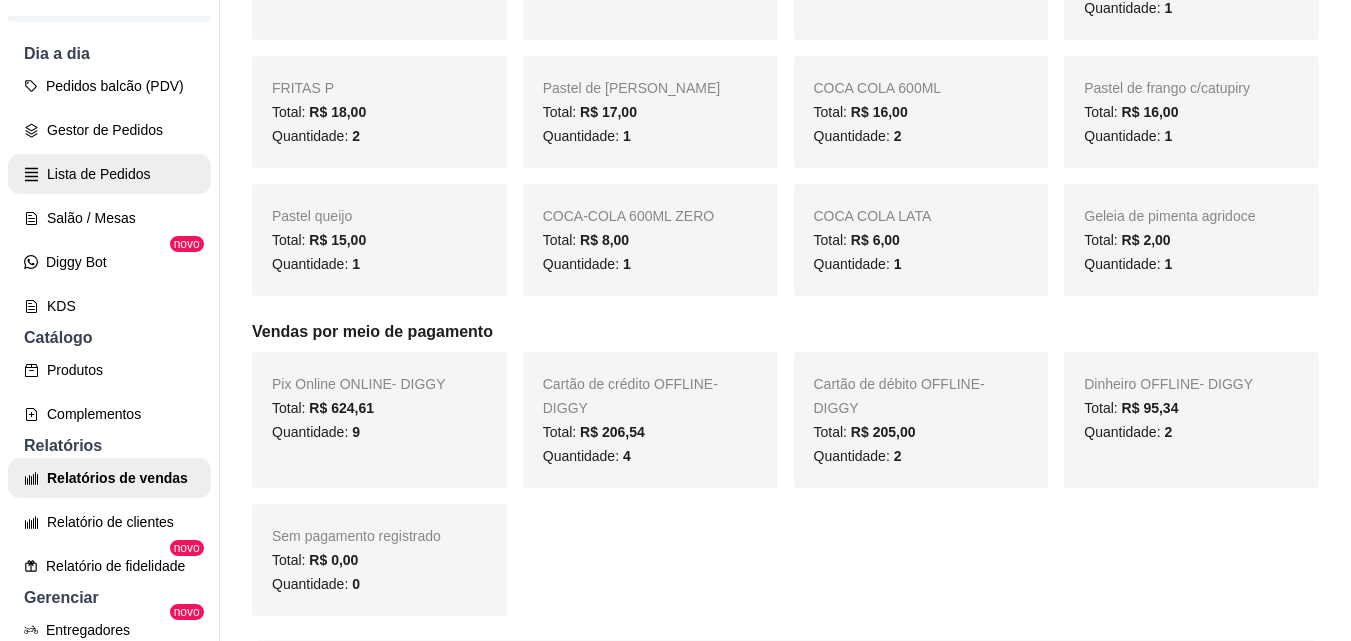 click on "Gestor de Pedidos" at bounding box center (109, 130) 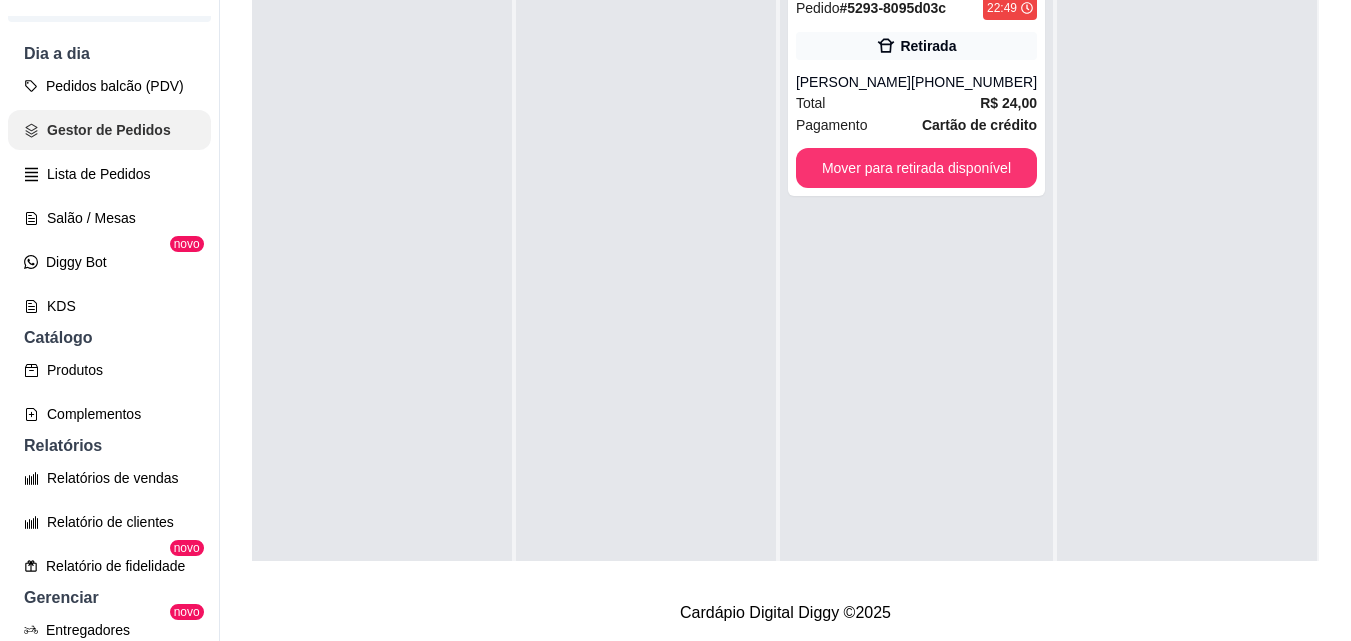 scroll, scrollTop: 0, scrollLeft: 0, axis: both 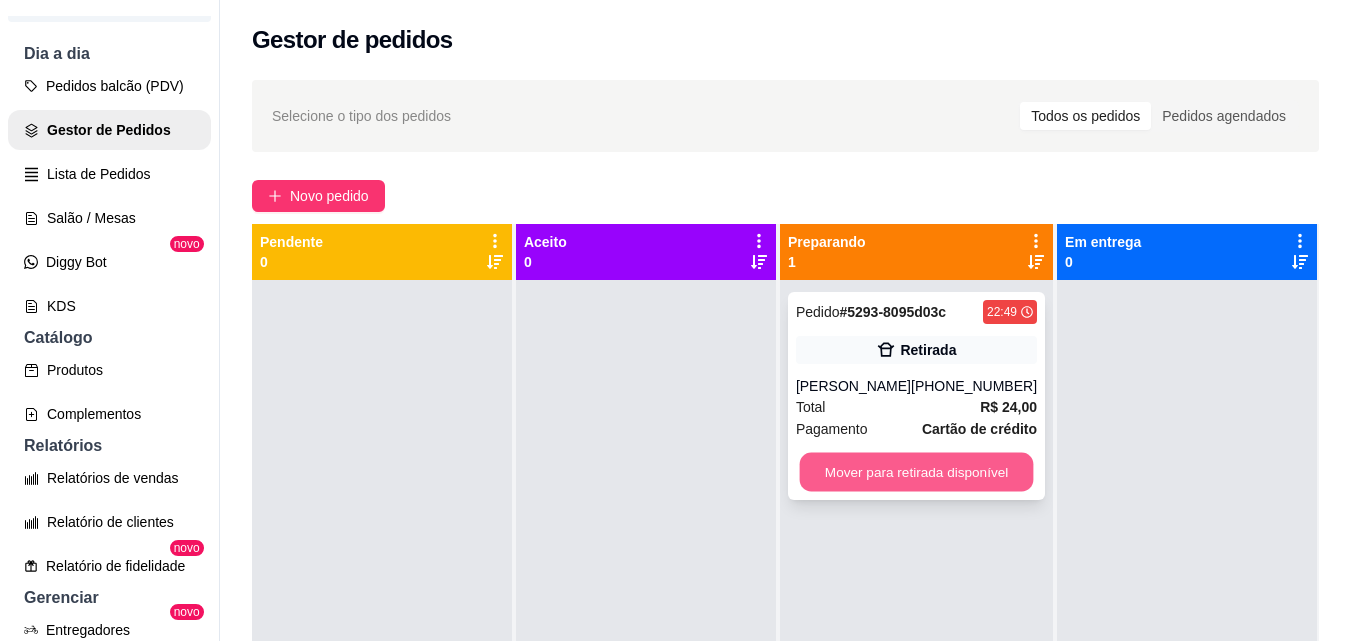 click on "Mover para retirada disponível" at bounding box center [916, 472] 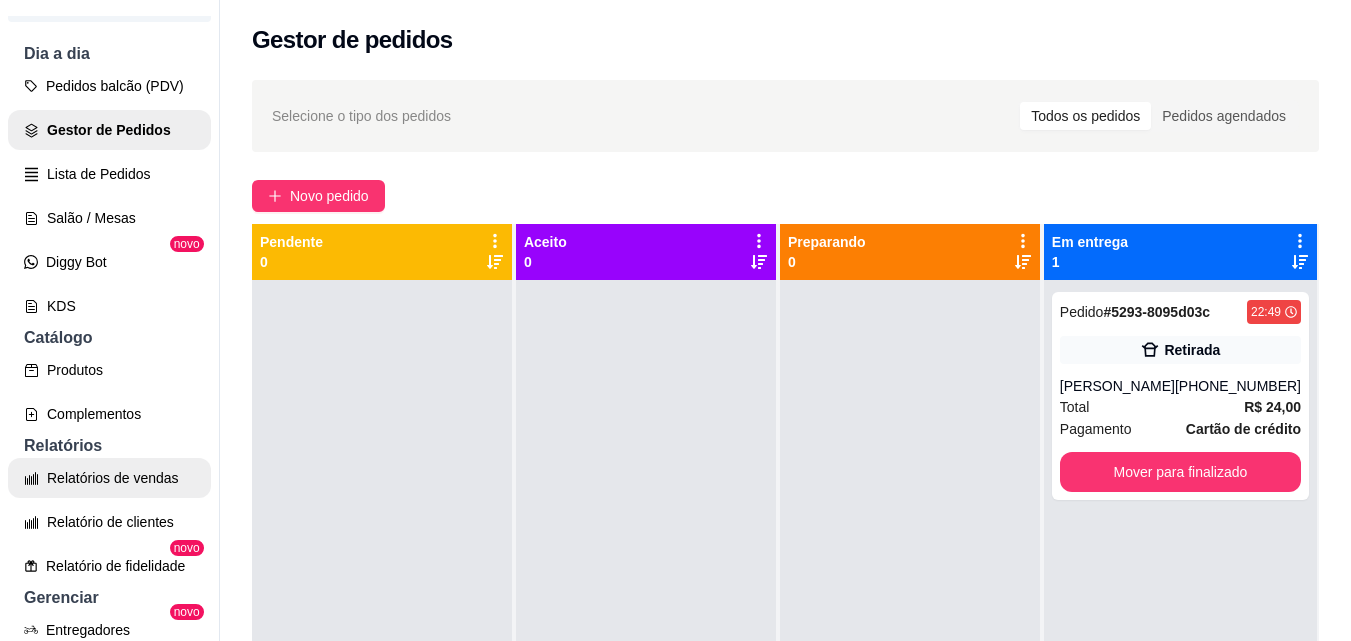 click on "Relatórios de vendas" at bounding box center [109, 478] 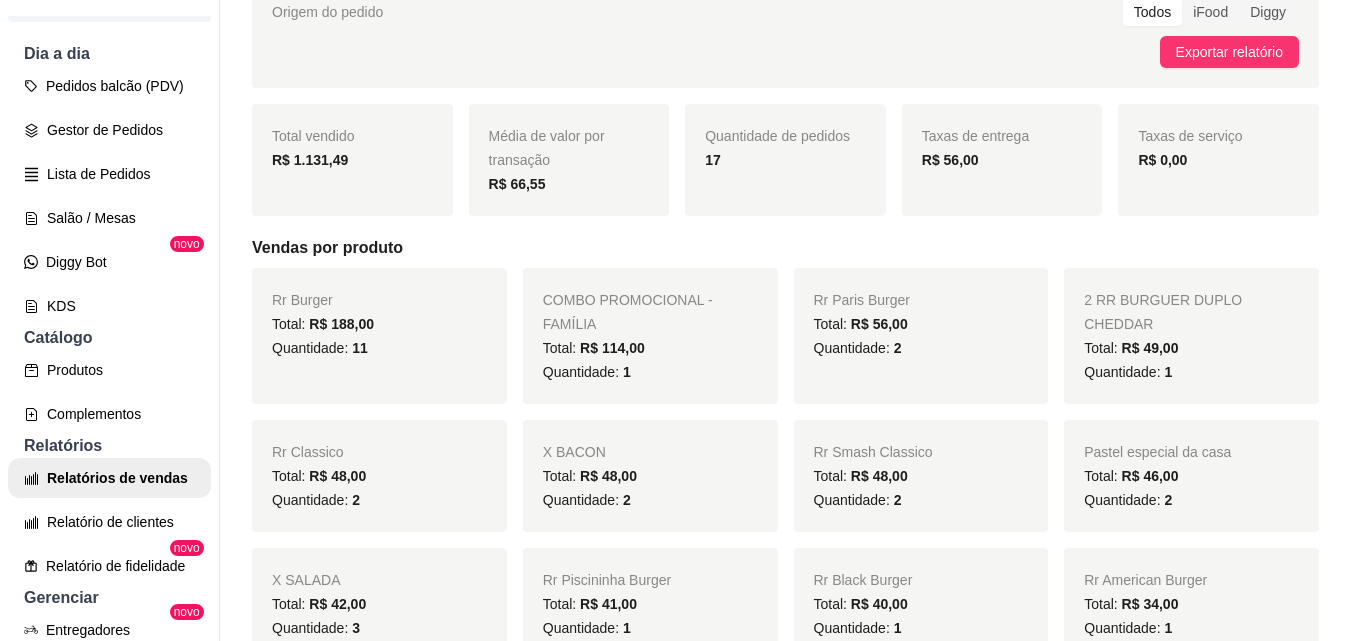scroll, scrollTop: 0, scrollLeft: 0, axis: both 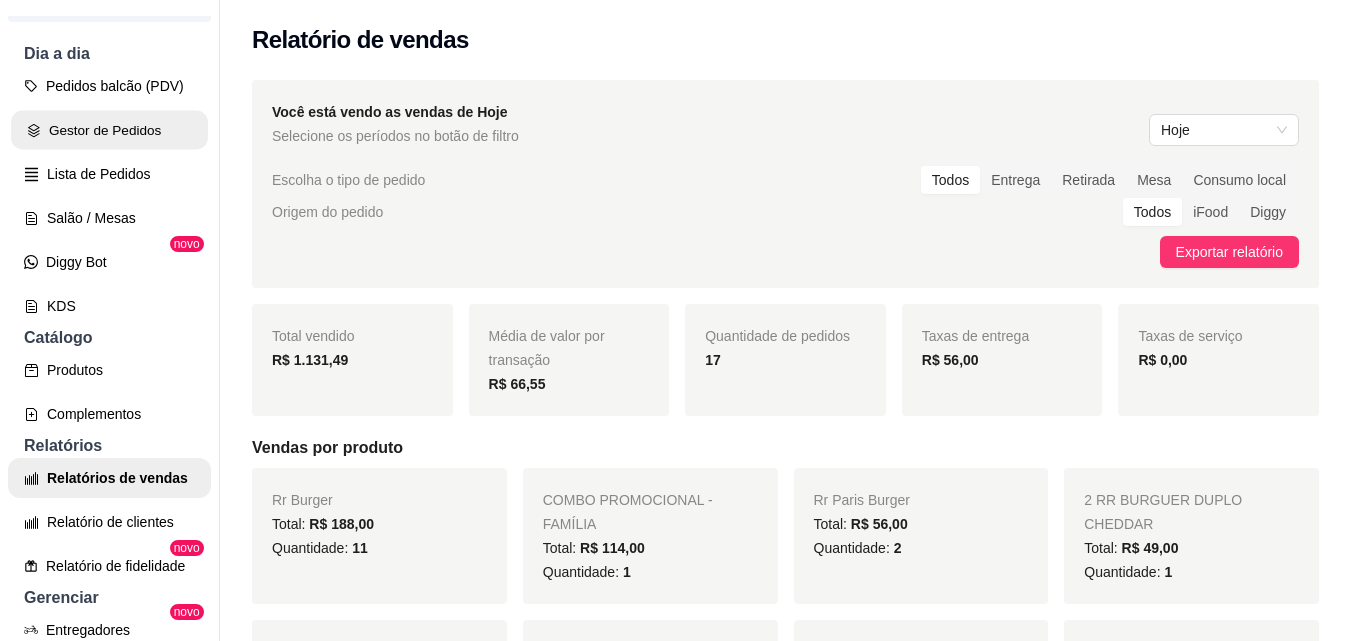 click on "Gestor de Pedidos" at bounding box center (109, 130) 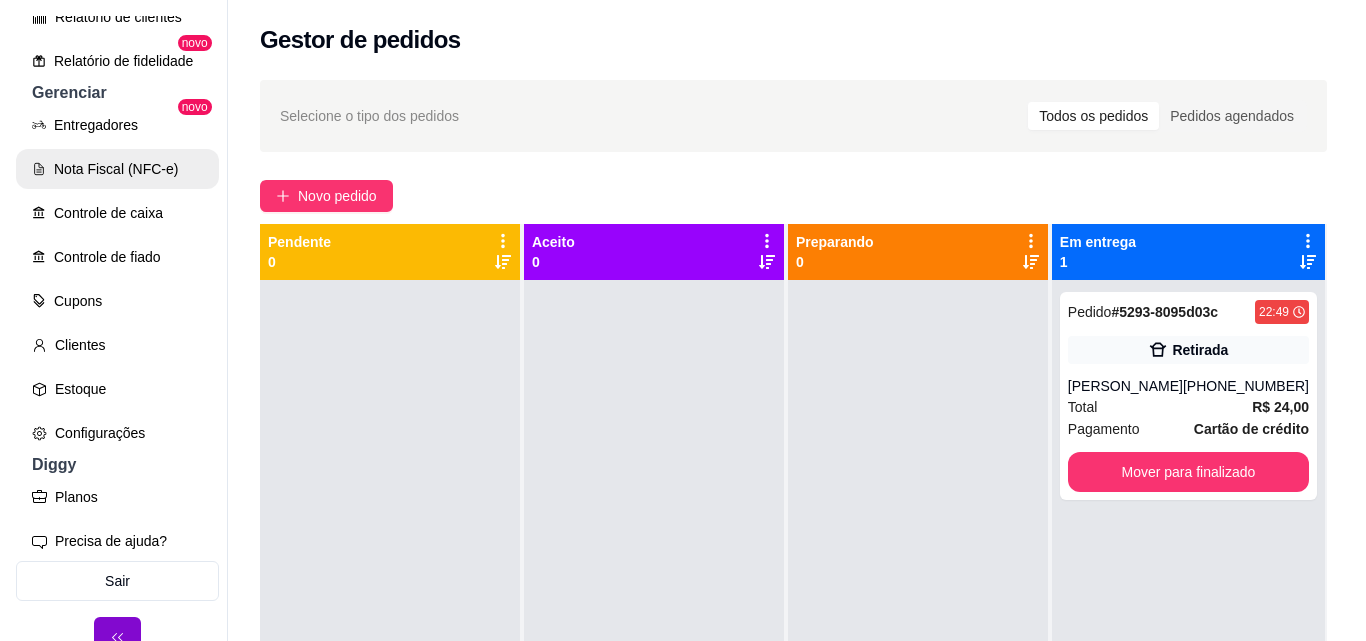 scroll, scrollTop: 729, scrollLeft: 0, axis: vertical 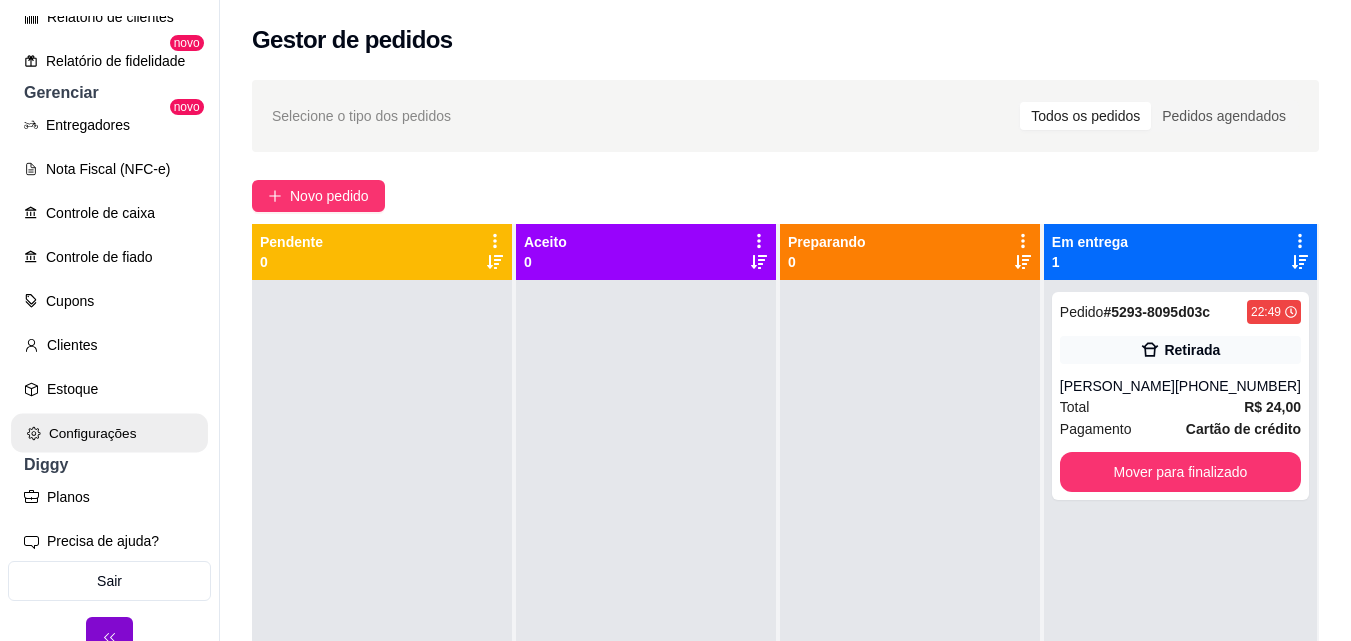 click on "Configurações" at bounding box center (109, 433) 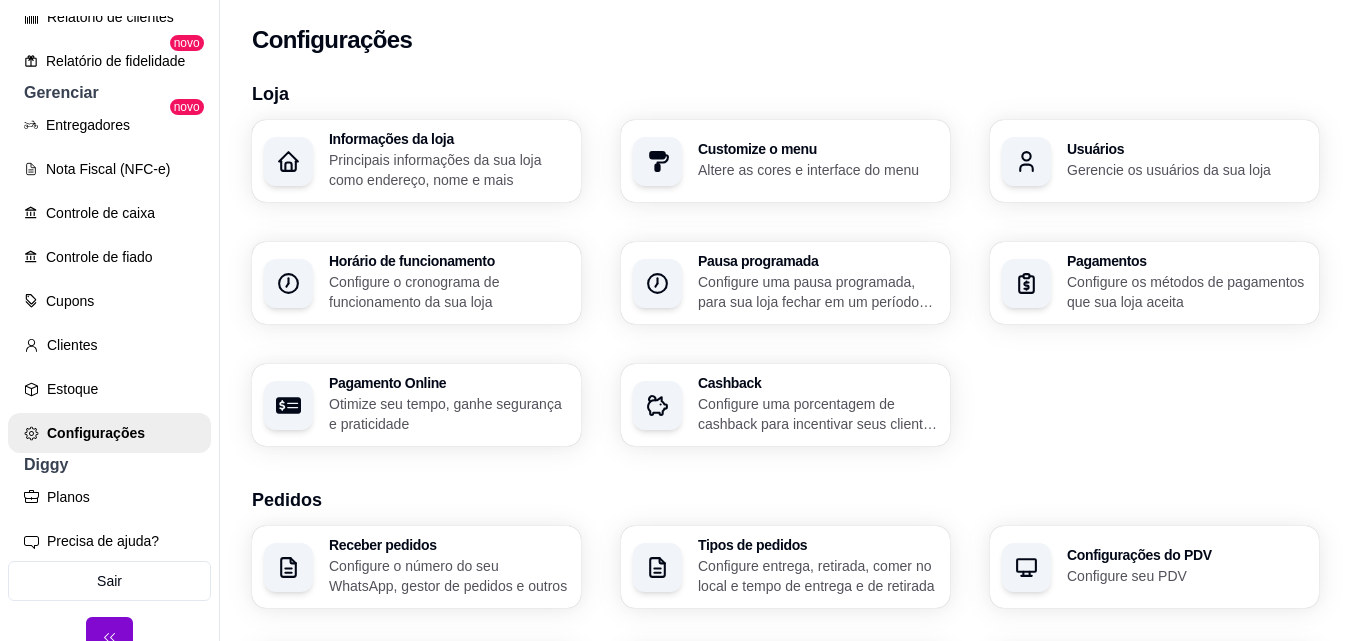 click on "Configure o cronograma de funcionamento da sua loja" at bounding box center [449, 292] 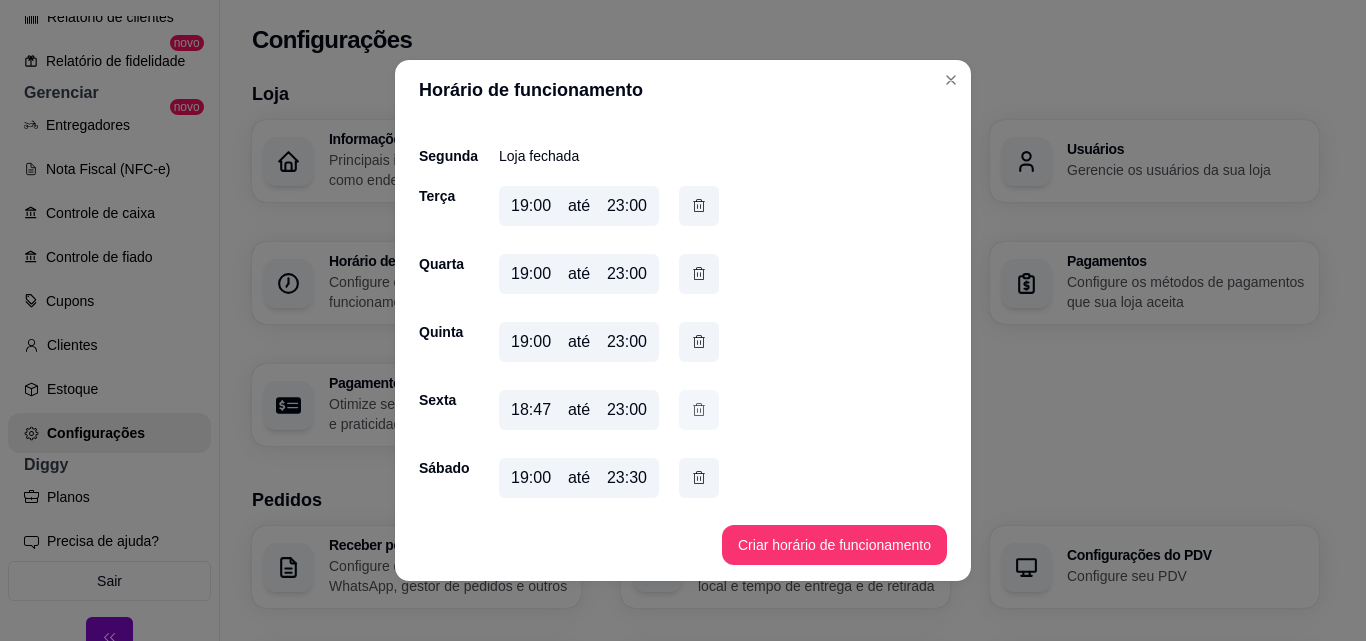 scroll, scrollTop: 139, scrollLeft: 0, axis: vertical 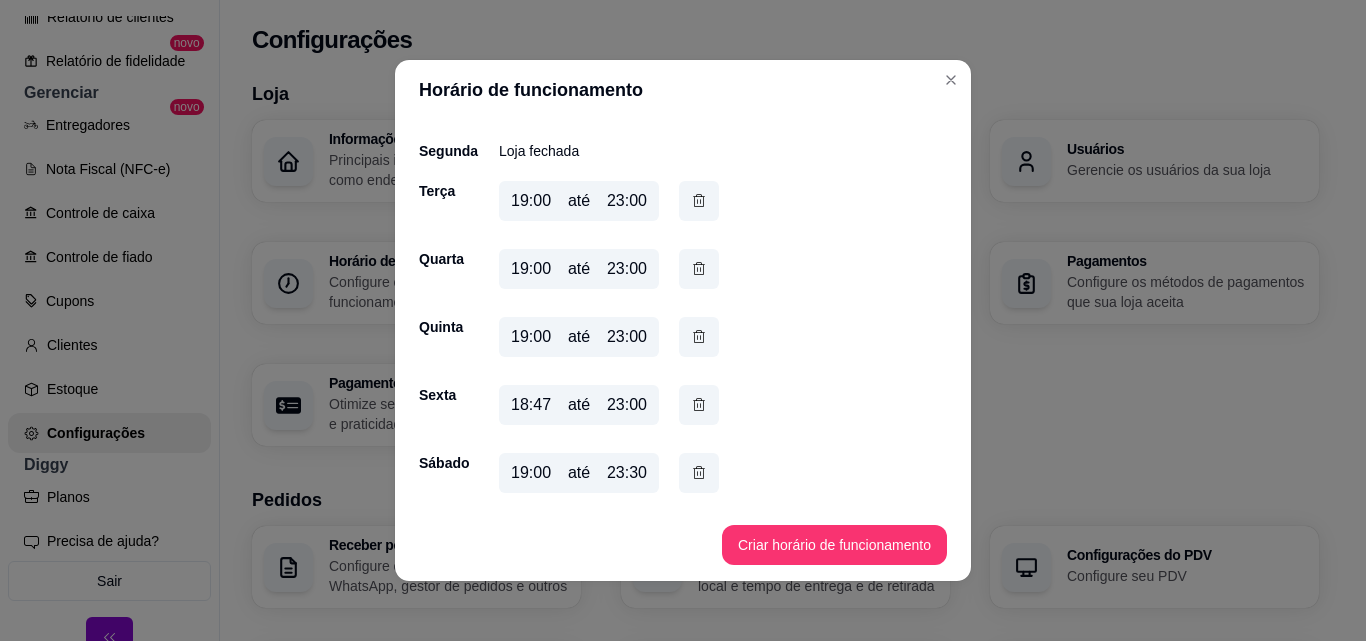 click on "23:30" at bounding box center (627, 473) 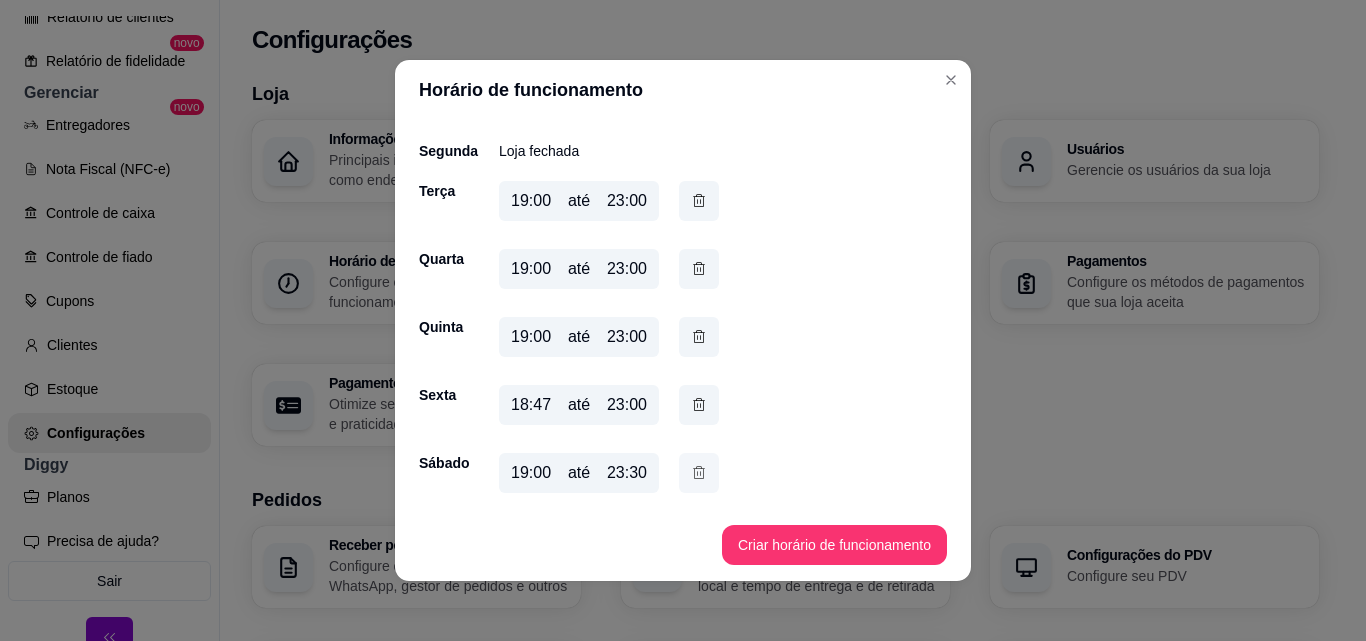 click 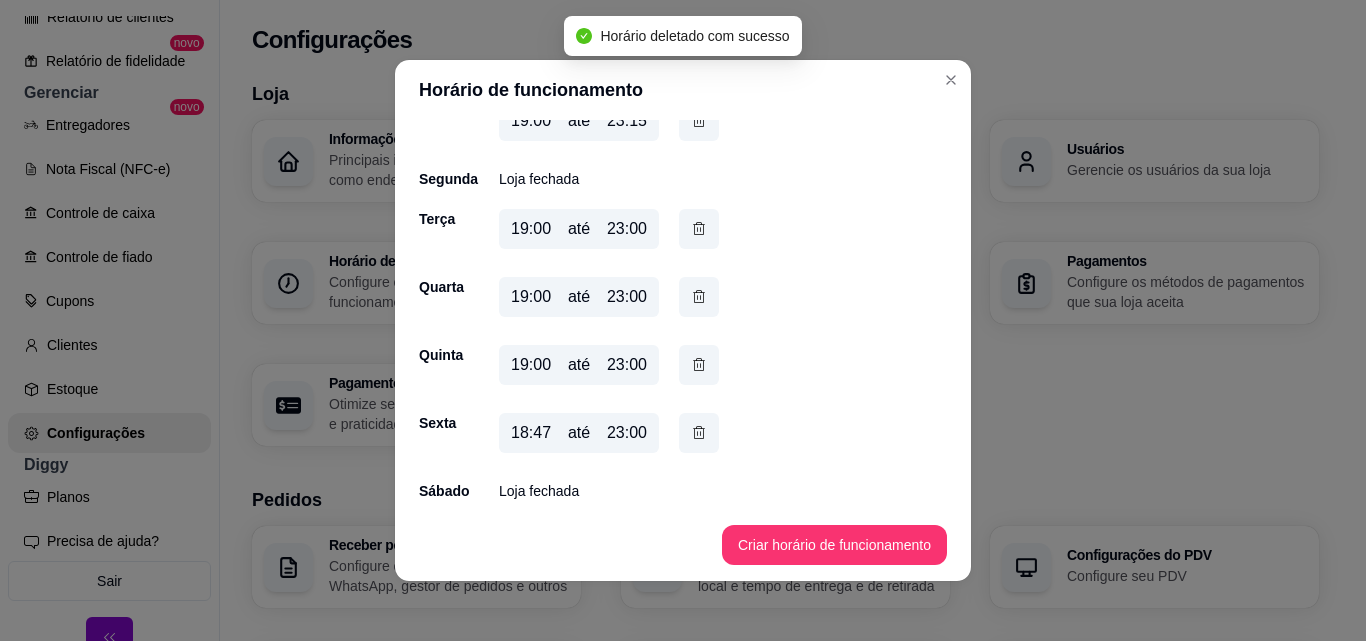scroll, scrollTop: 111, scrollLeft: 0, axis: vertical 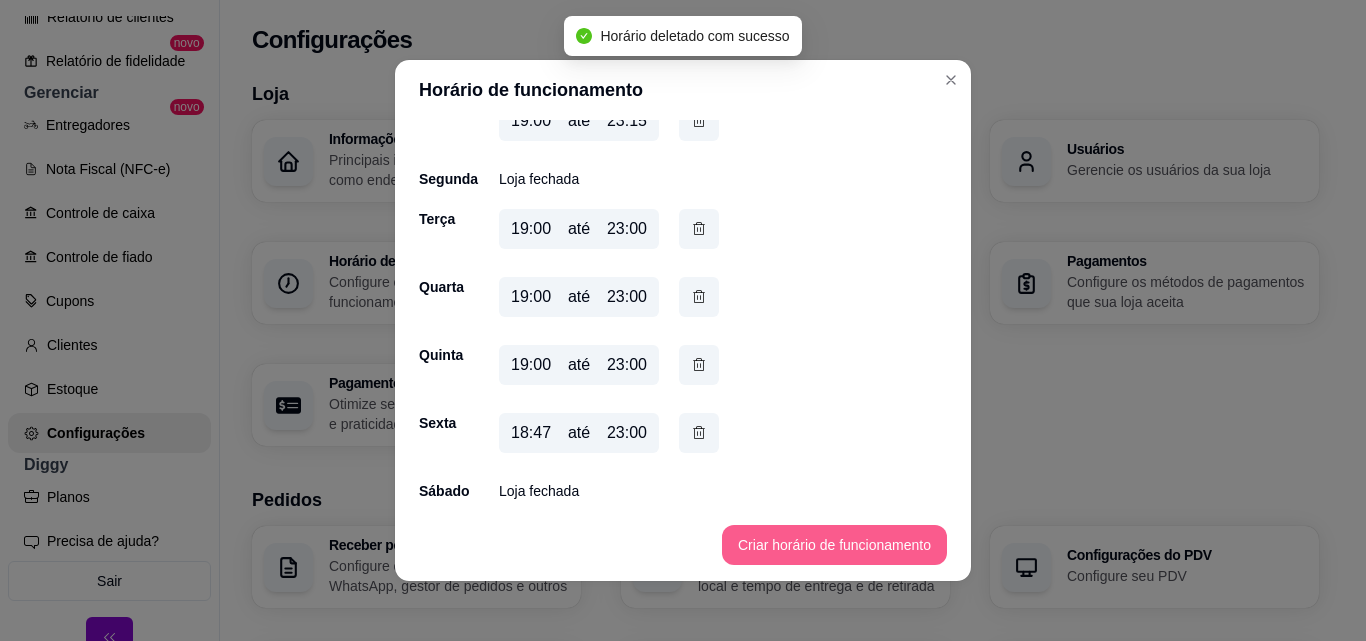 click on "Criar horário de funcionamento" at bounding box center (834, 545) 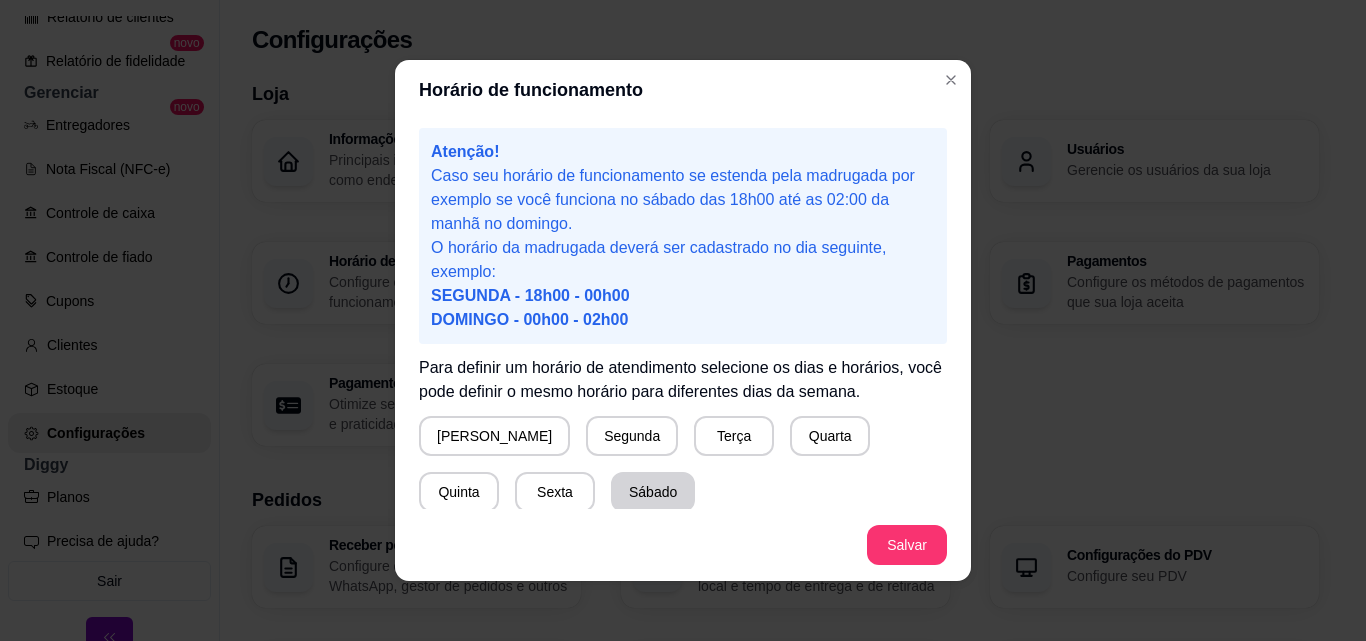 click on "Sábado" at bounding box center (653, 492) 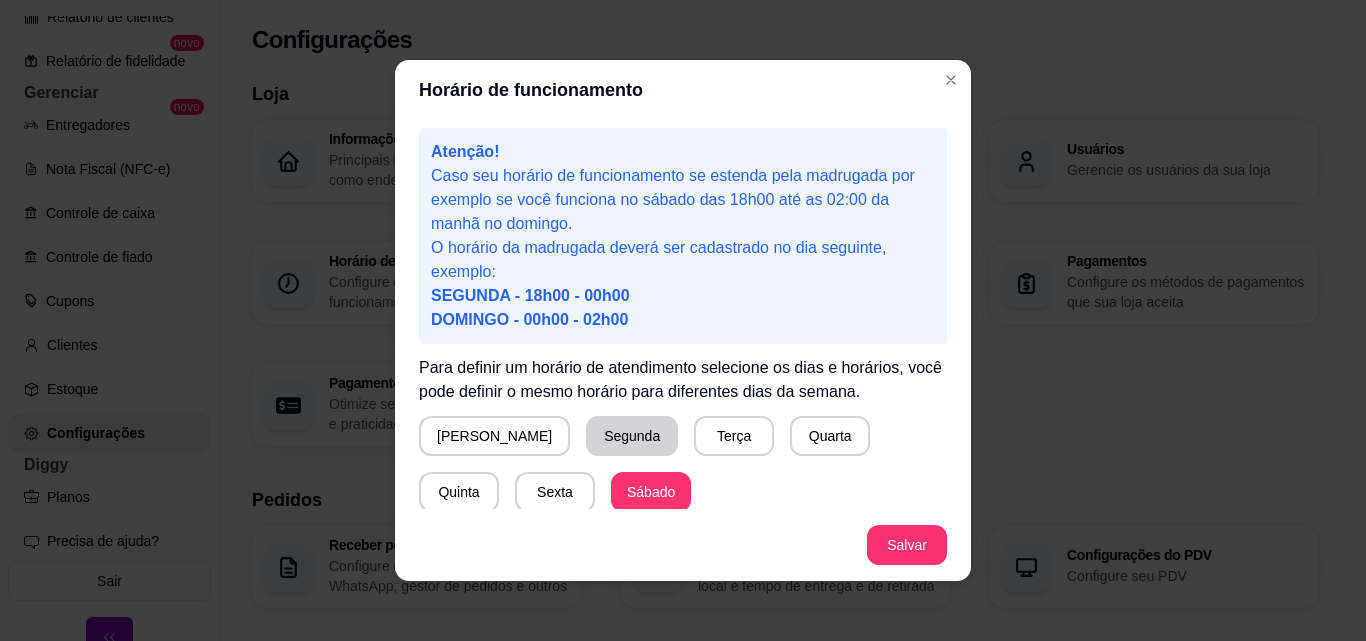 scroll, scrollTop: 187, scrollLeft: 0, axis: vertical 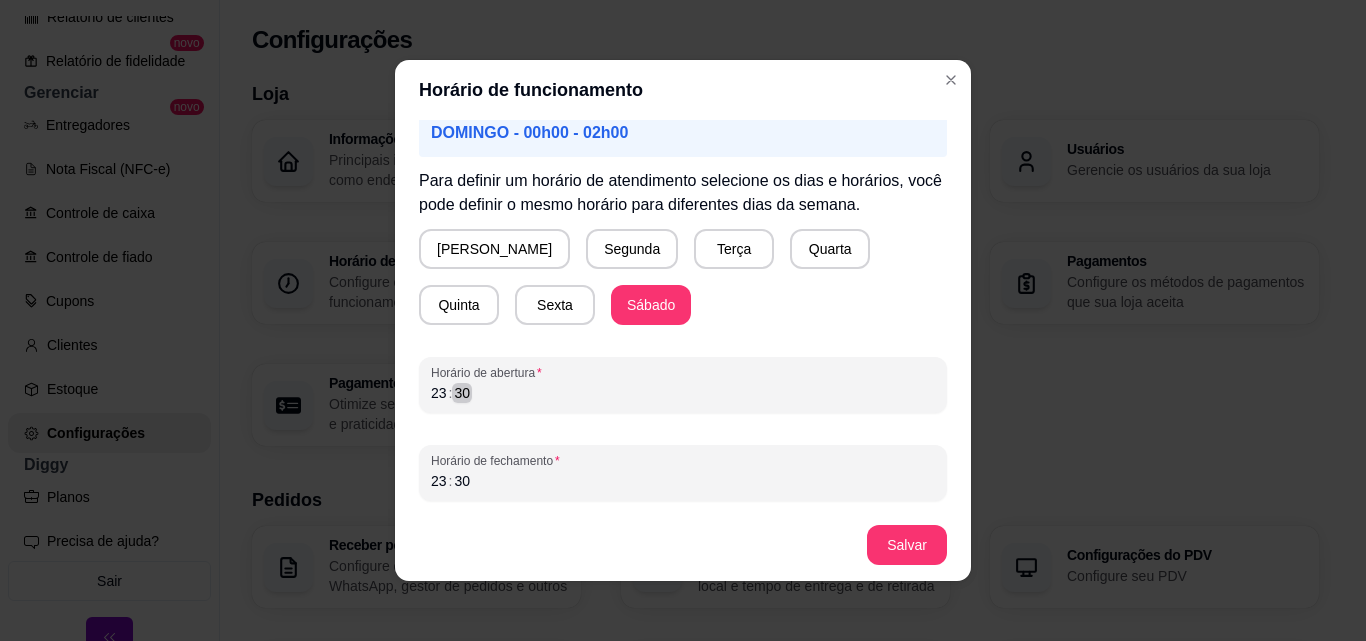 click on "Horário de abertura 23 : 30" at bounding box center [683, 385] 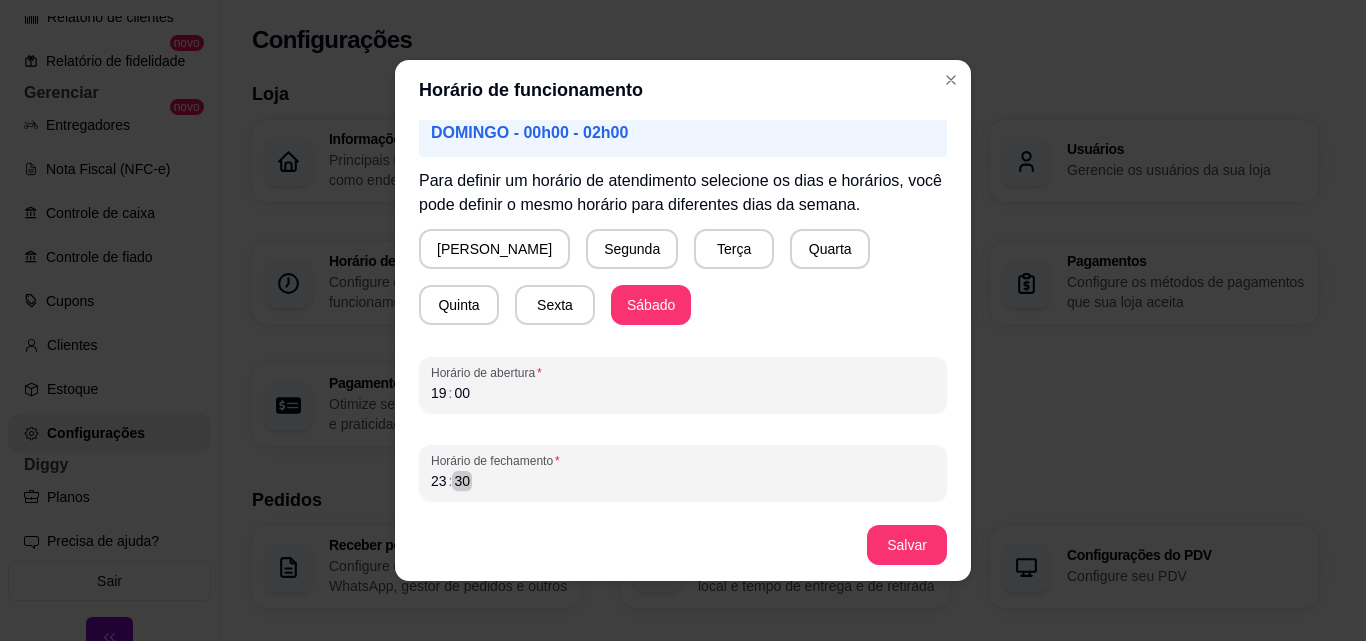 click on "23 : 30" at bounding box center [683, 481] 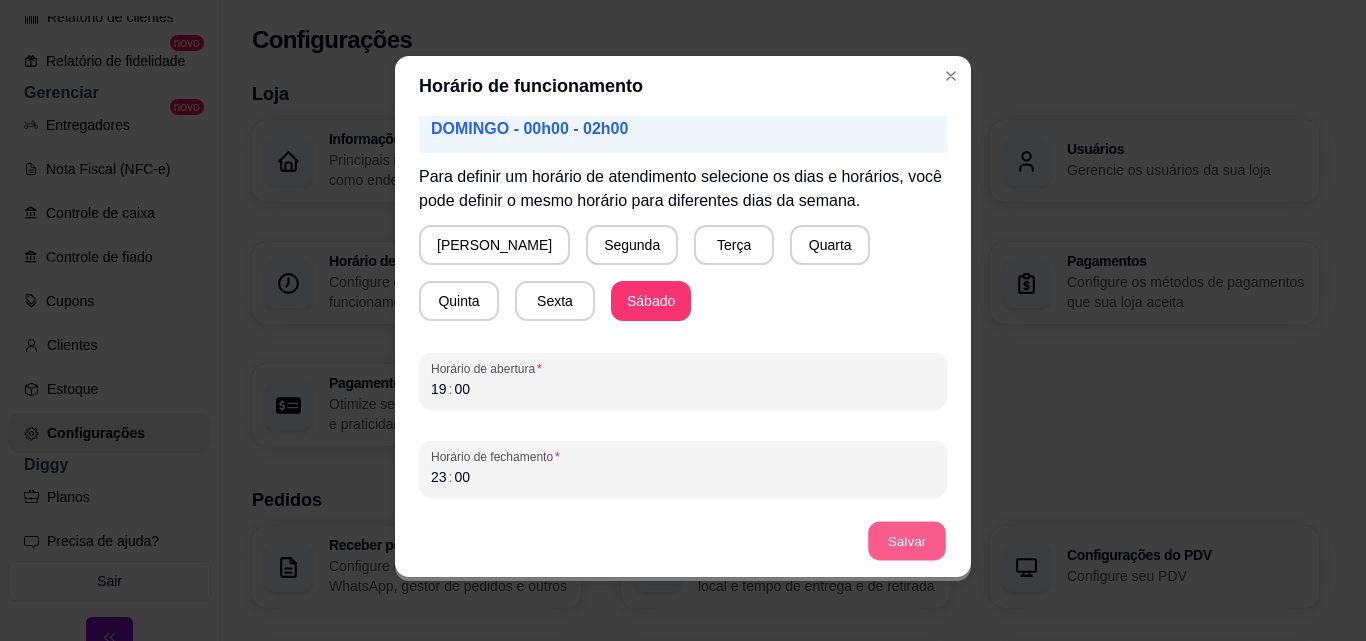 click on "Salvar" at bounding box center (907, 541) 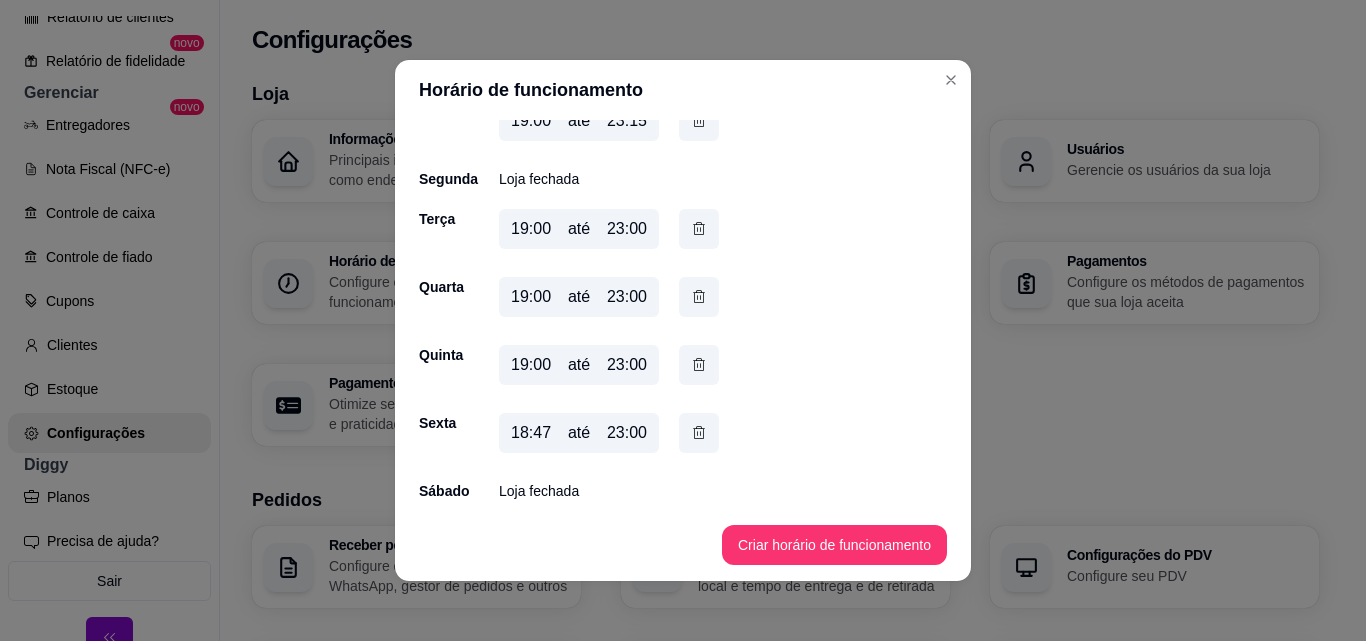 scroll, scrollTop: 139, scrollLeft: 0, axis: vertical 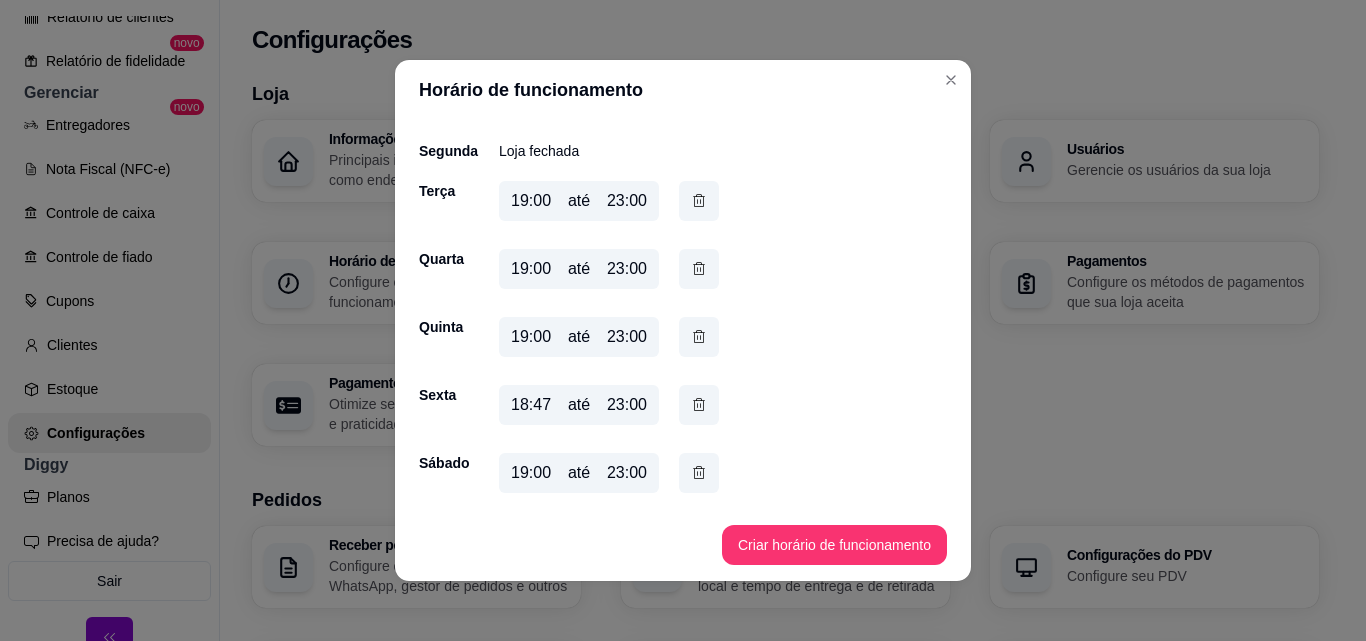click on "18:47" at bounding box center (531, 405) 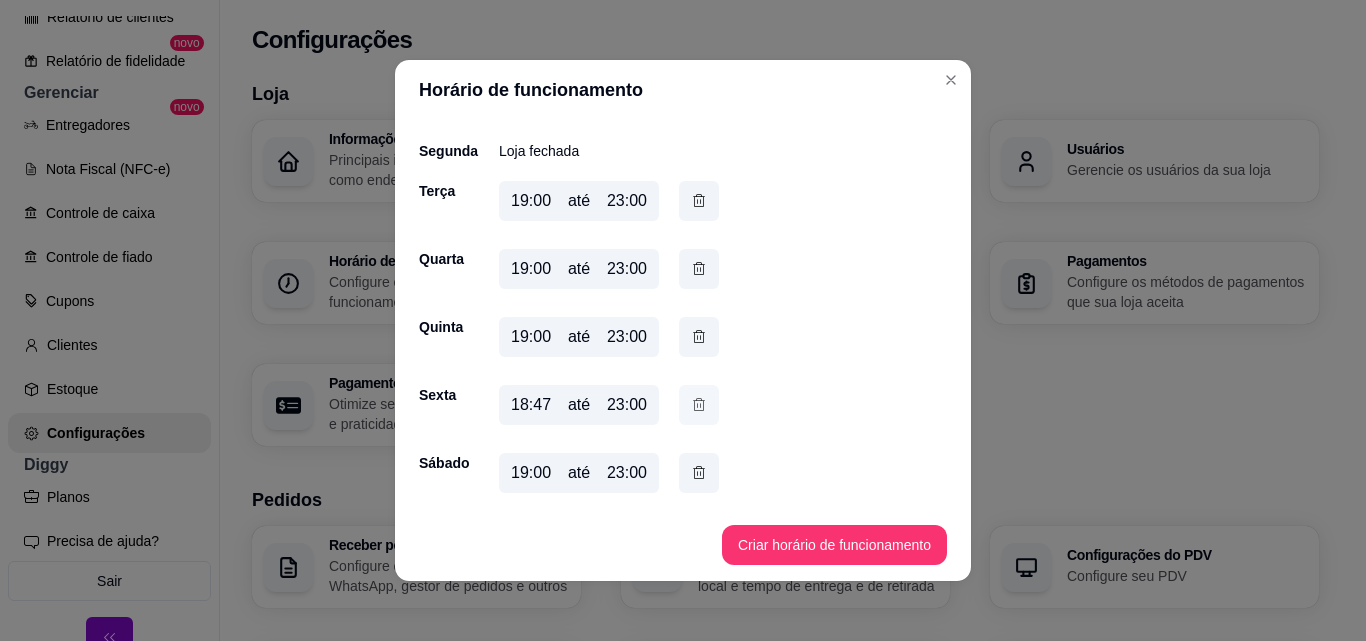 click 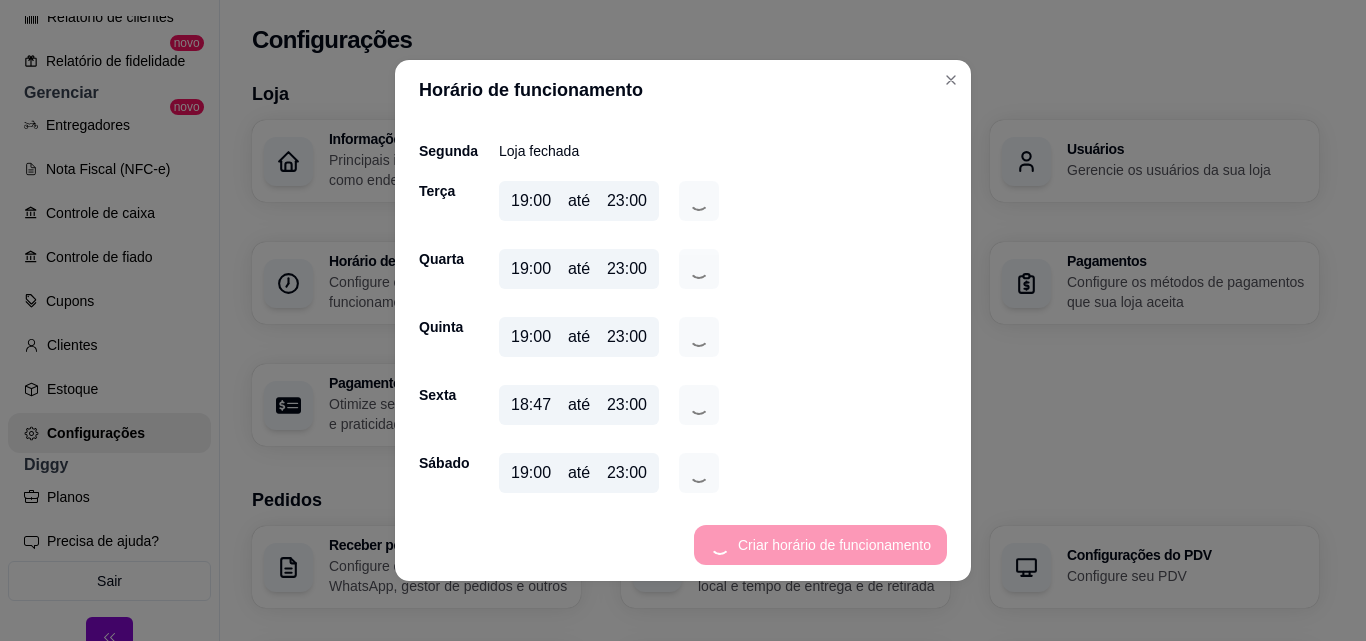 scroll, scrollTop: 111, scrollLeft: 0, axis: vertical 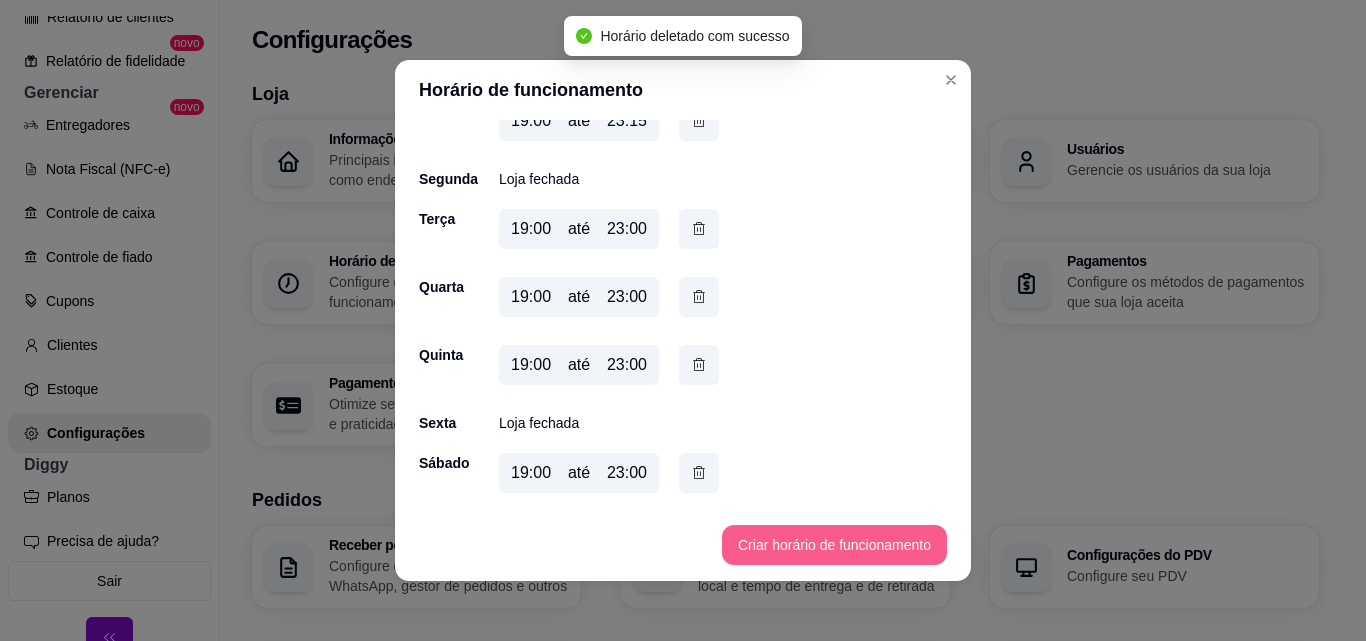 click on "Criar horário de funcionamento" at bounding box center (834, 545) 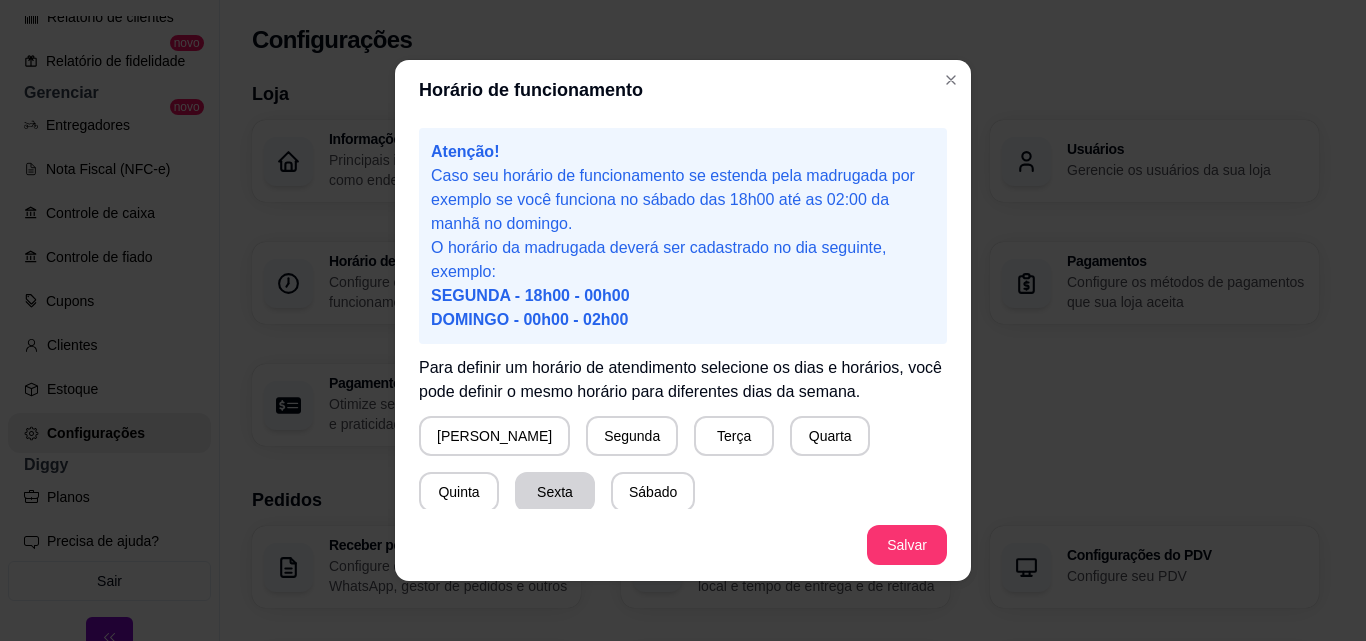 click on "Sexta" at bounding box center [555, 492] 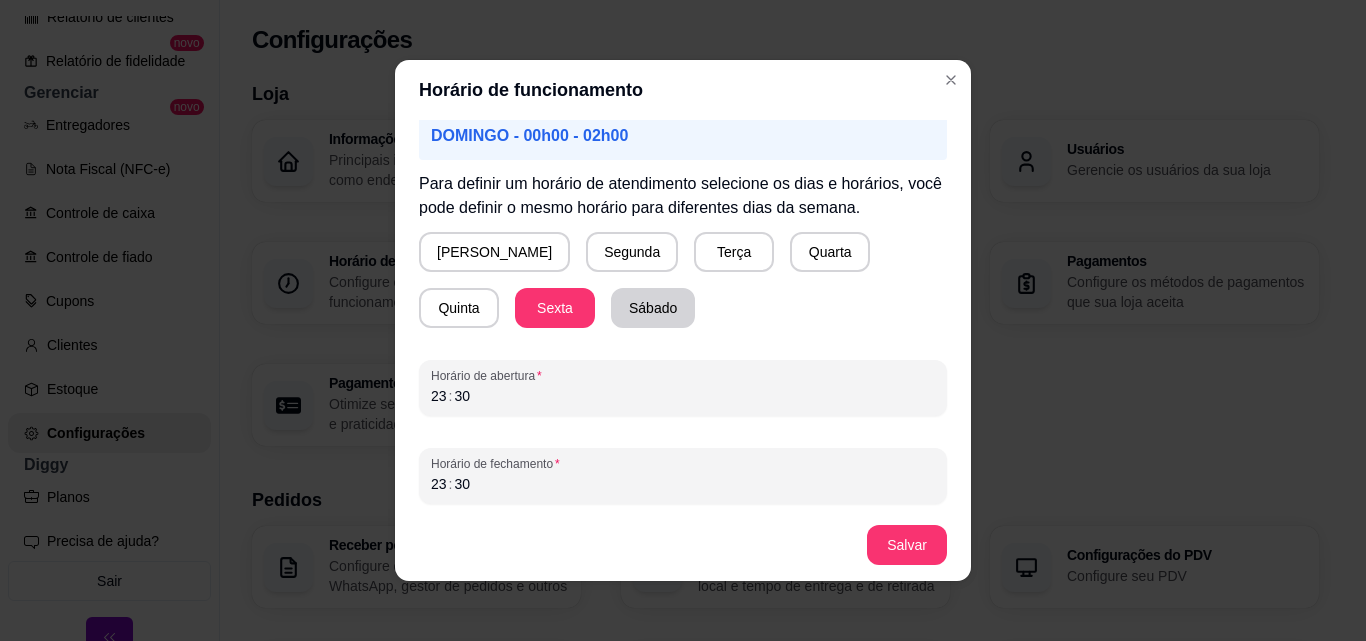 scroll, scrollTop: 187, scrollLeft: 0, axis: vertical 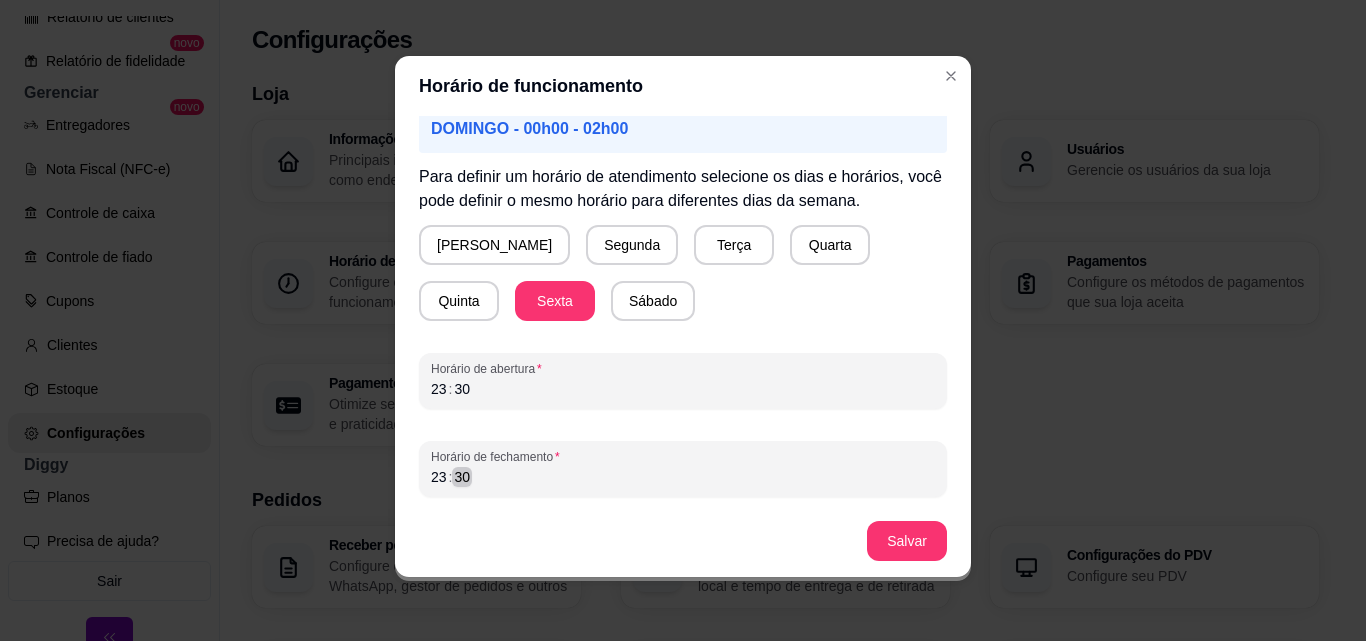 click on "Horário de fechamento 23 : 30" at bounding box center [683, 469] 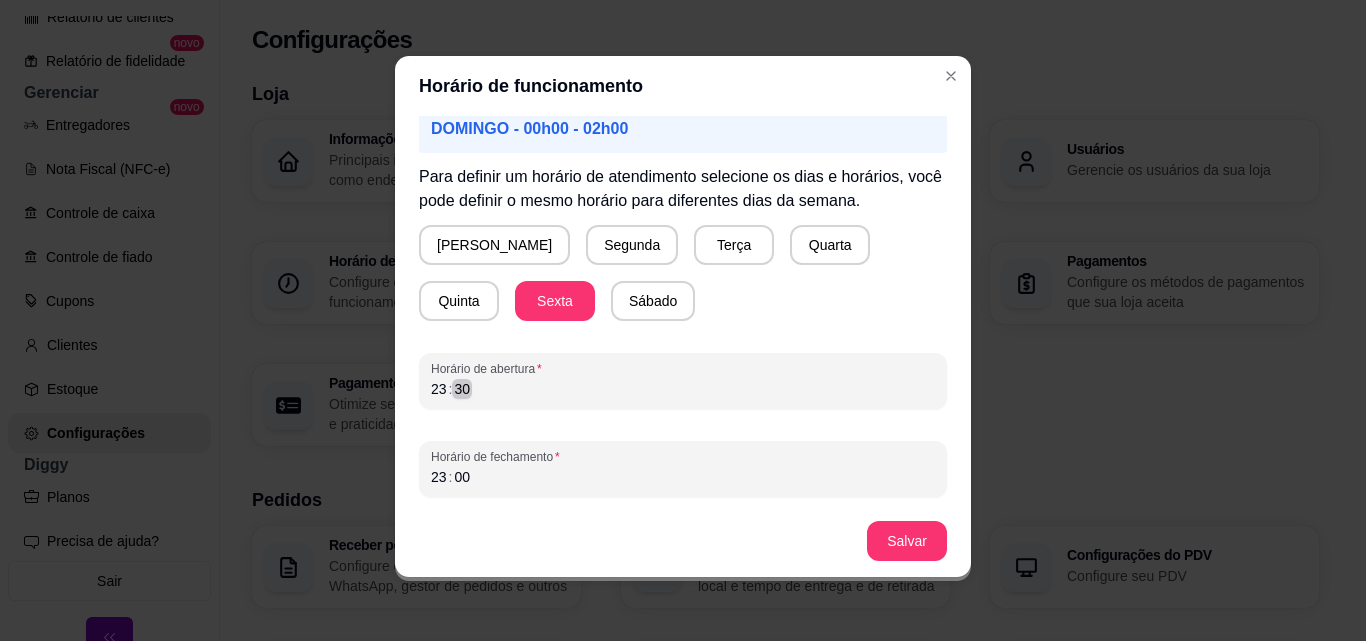 click on "23 : 30" at bounding box center (683, 389) 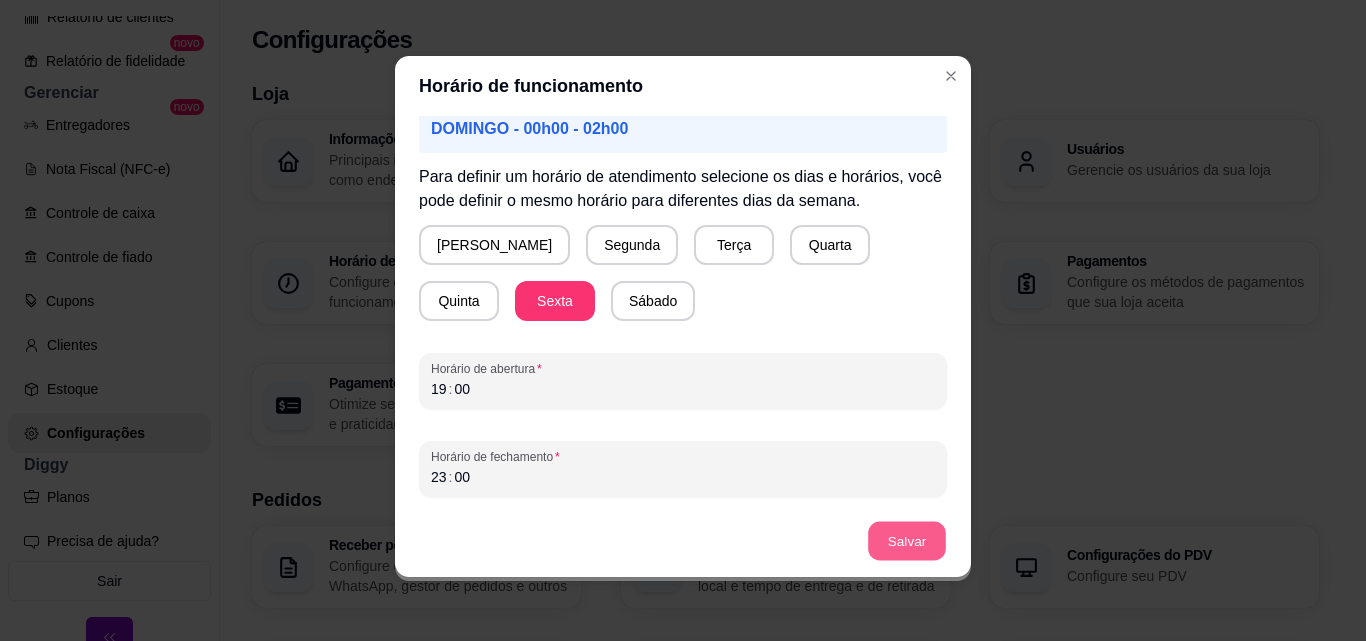 click on "Salvar" at bounding box center (907, 541) 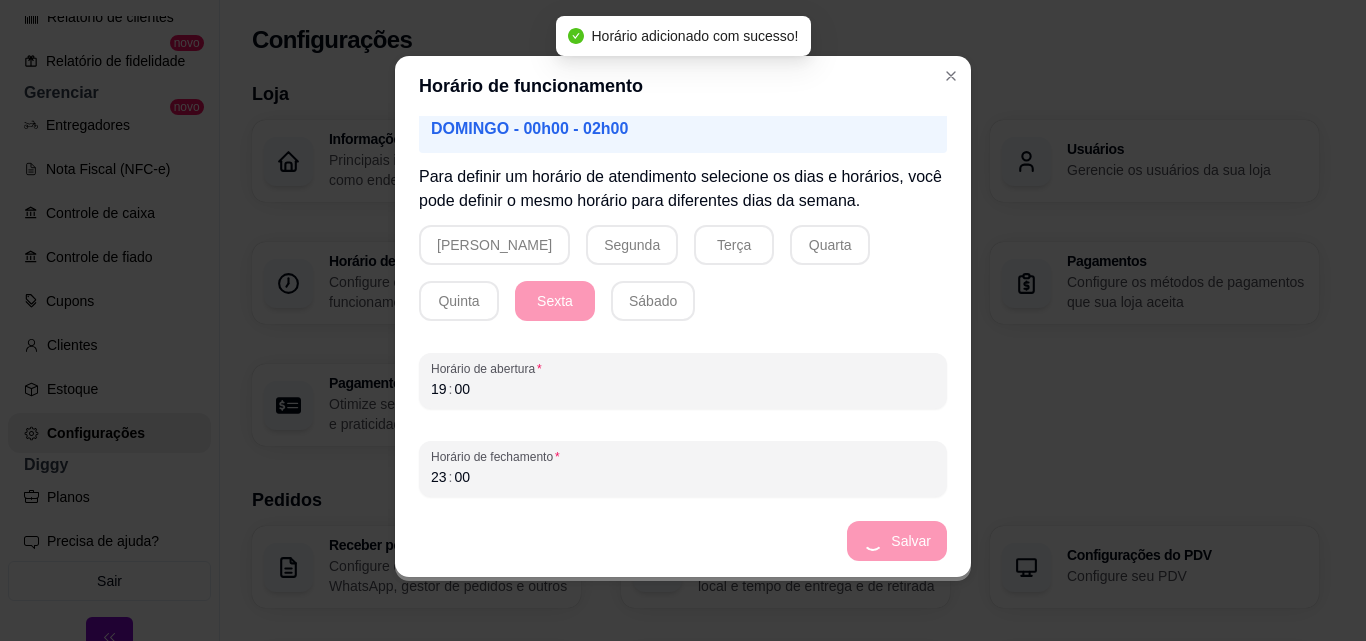 scroll, scrollTop: 139, scrollLeft: 0, axis: vertical 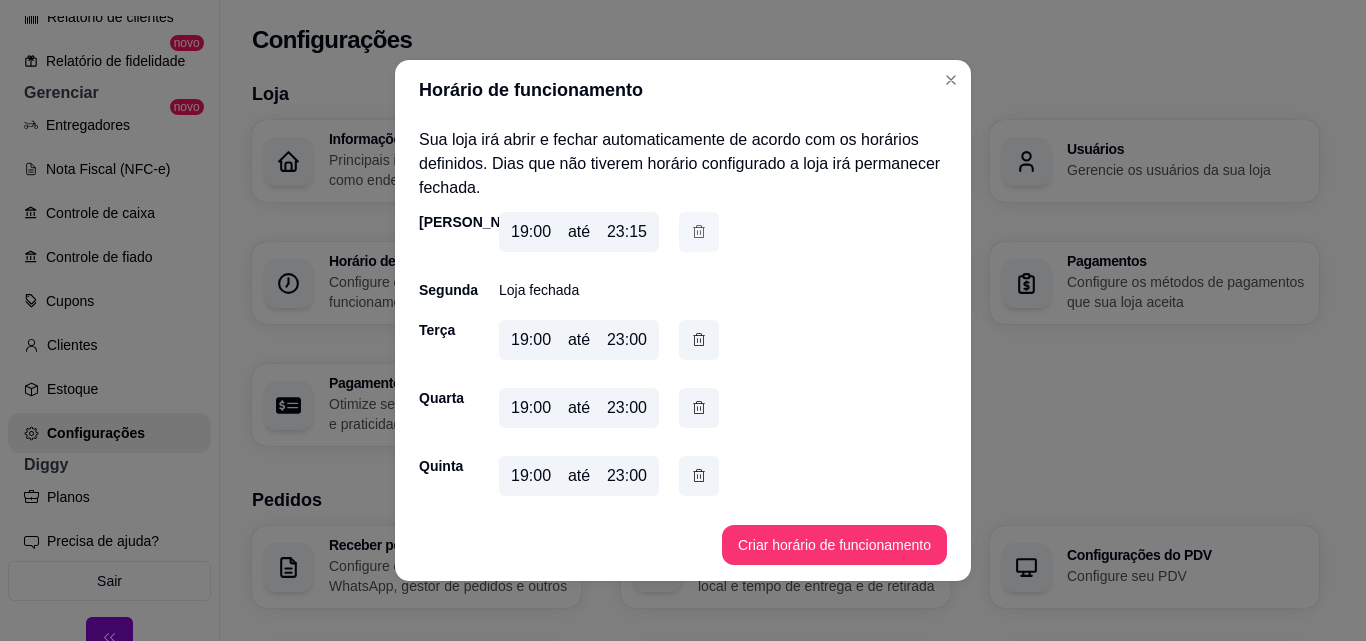 click at bounding box center (699, 232) 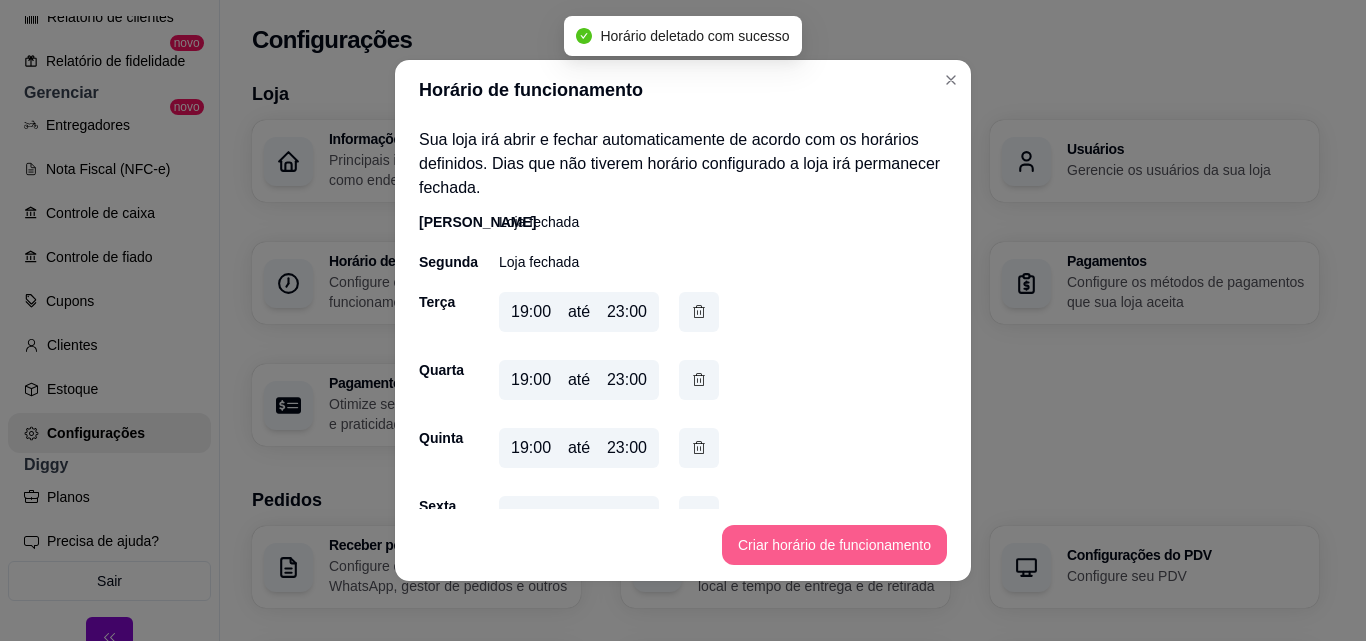 click on "Criar horário de funcionamento" at bounding box center [834, 545] 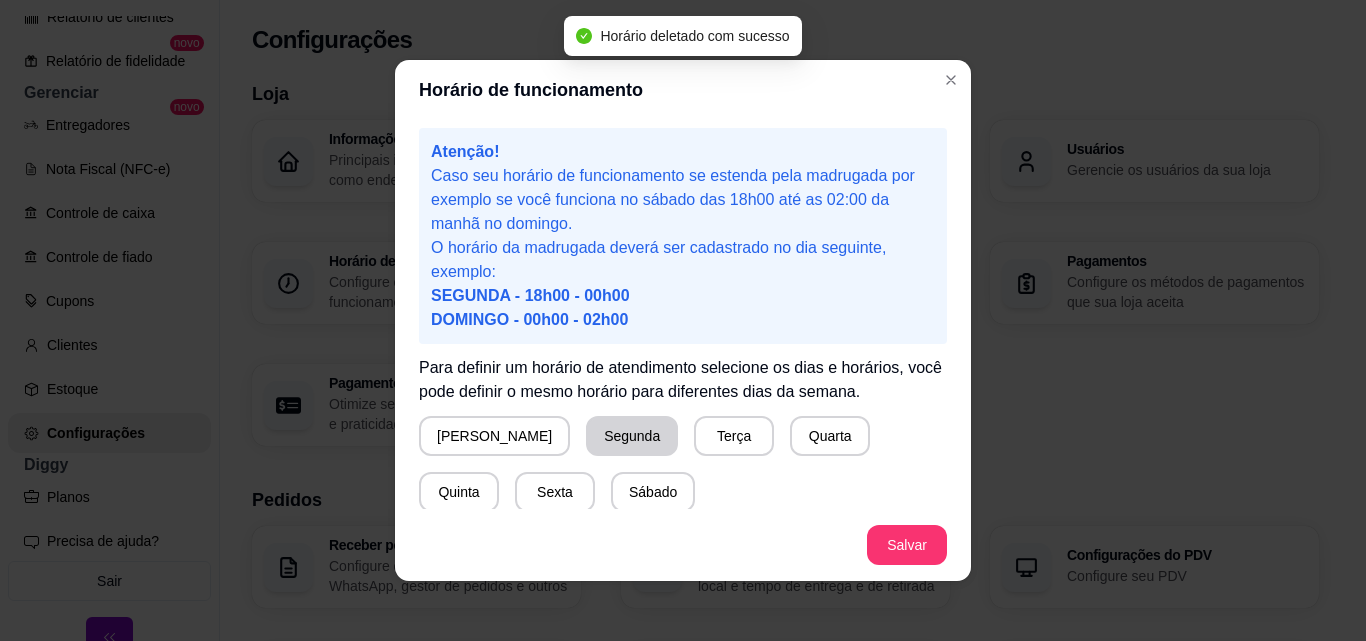 scroll, scrollTop: 187, scrollLeft: 0, axis: vertical 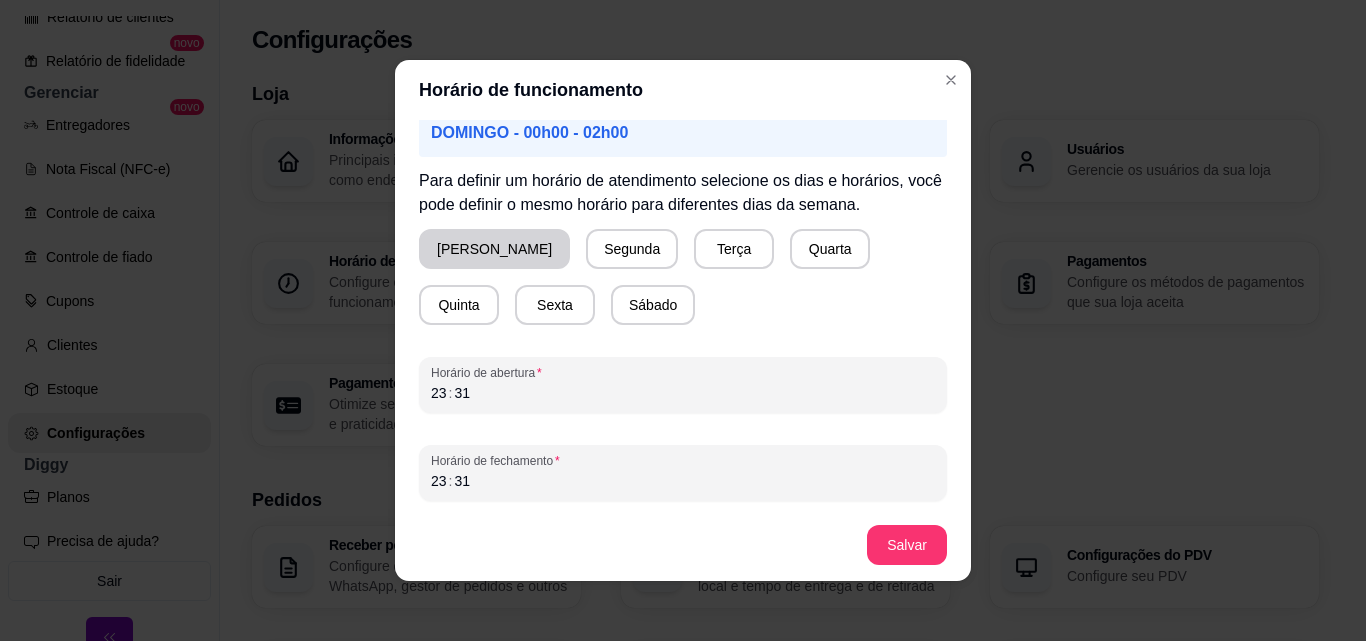 click on "[PERSON_NAME]" at bounding box center [494, 249] 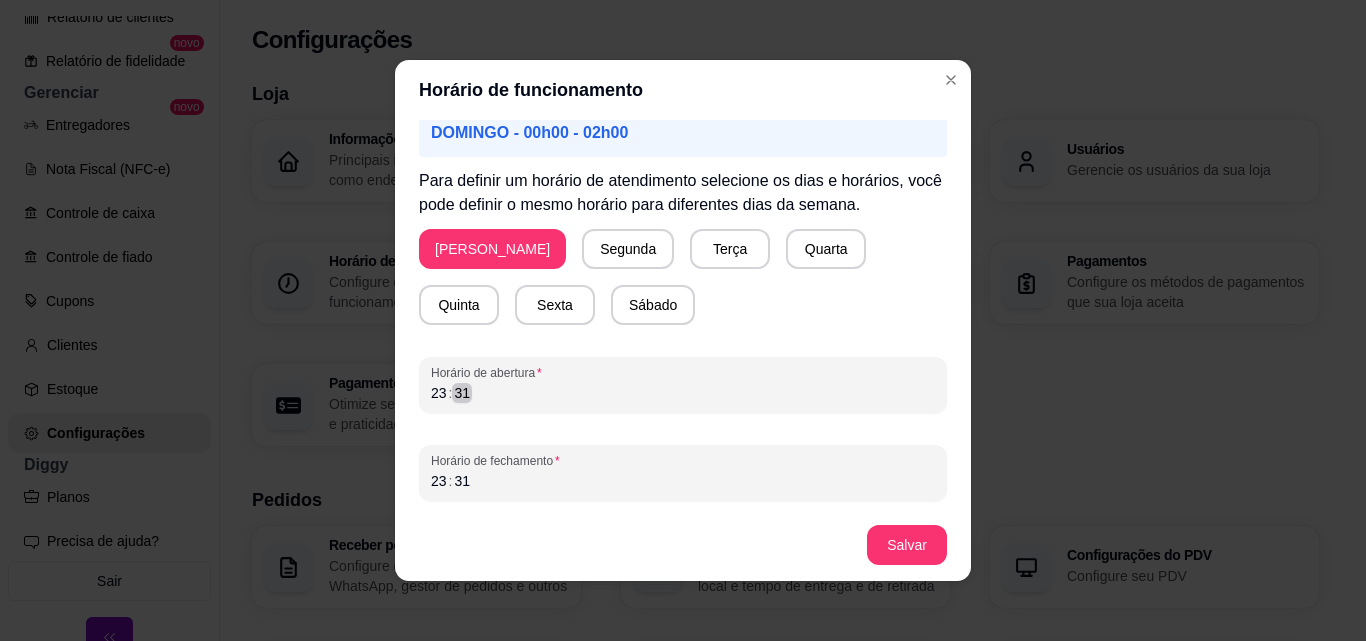 click on "23 : 31" at bounding box center (683, 393) 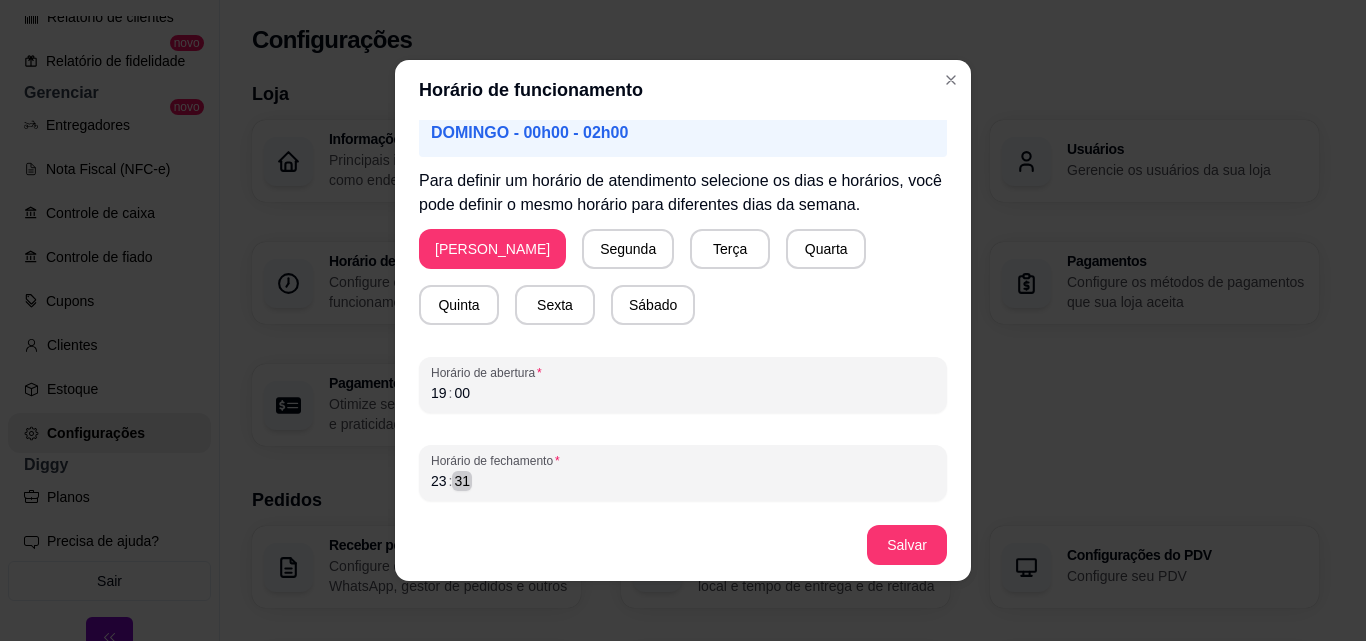 click on "Horário de fechamento 23 : 31" at bounding box center (683, 473) 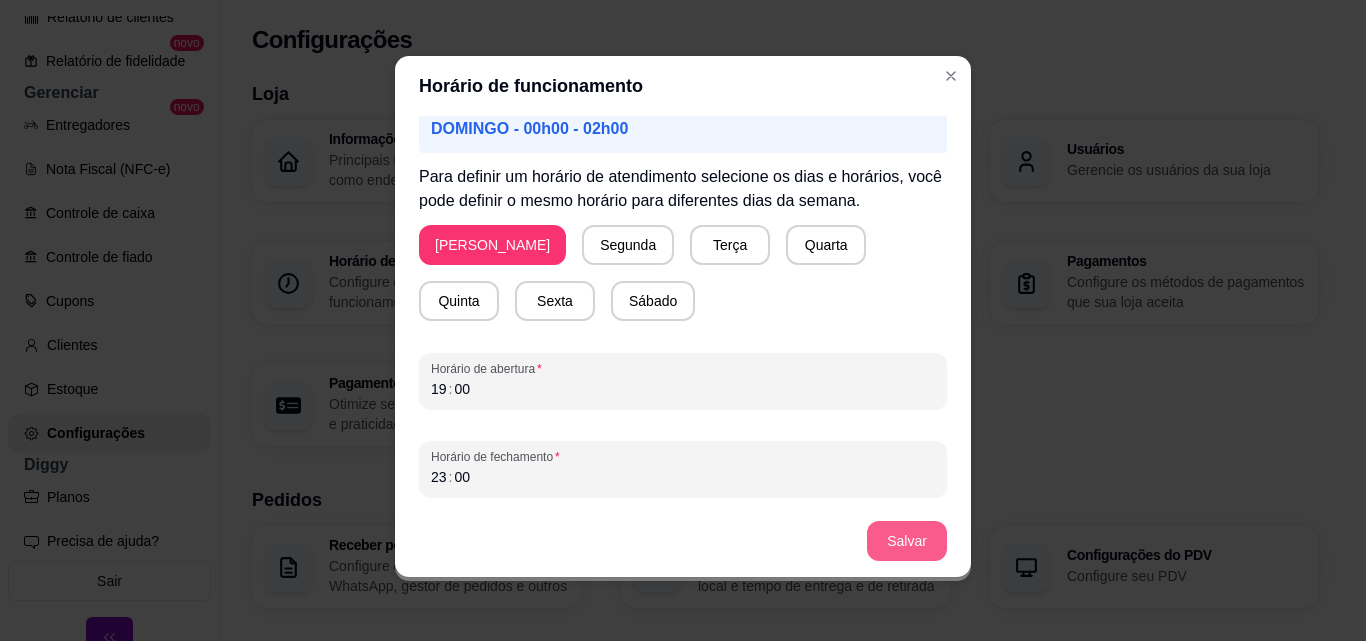 click on "Salvar" at bounding box center (907, 541) 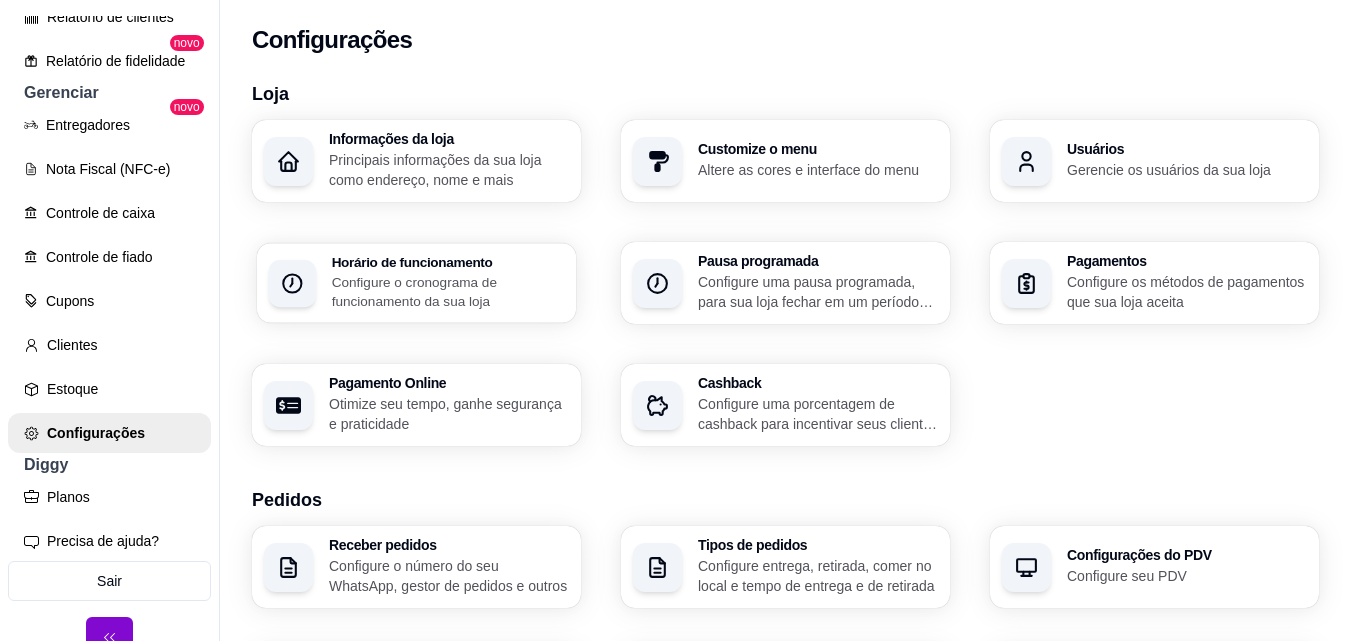 click on "Horário de funcionamento Configure o cronograma de funcionamento da sua loja" at bounding box center (416, 283) 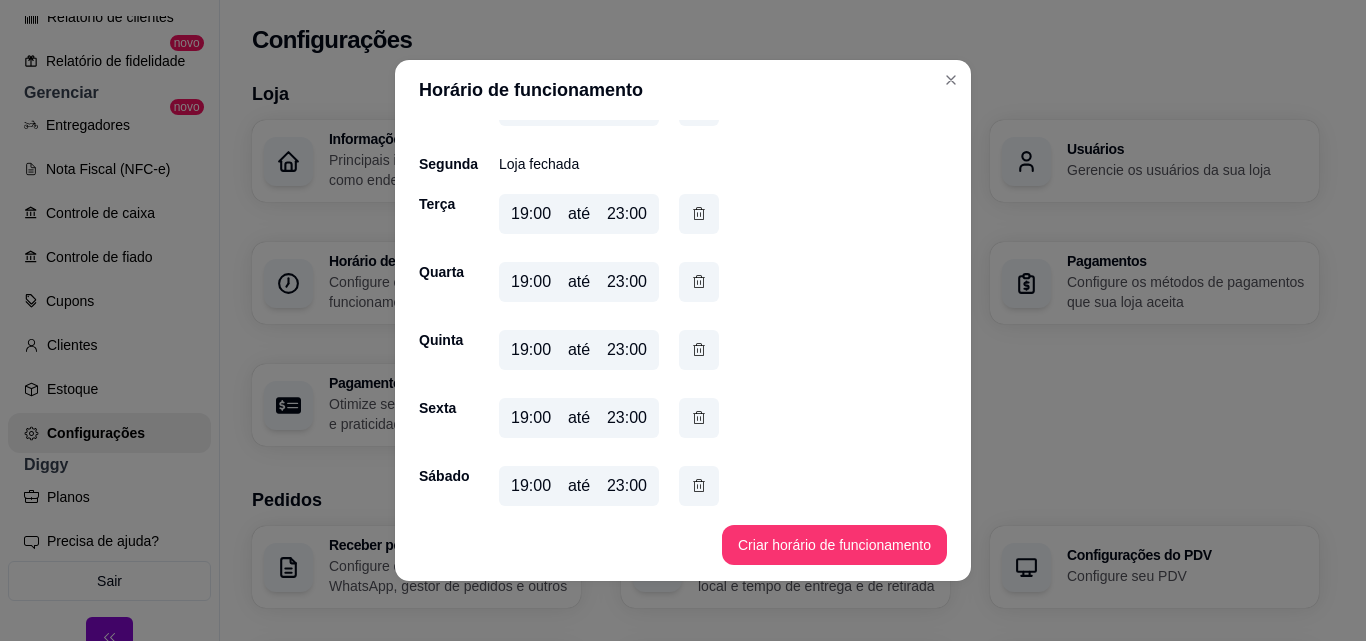 scroll, scrollTop: 139, scrollLeft: 0, axis: vertical 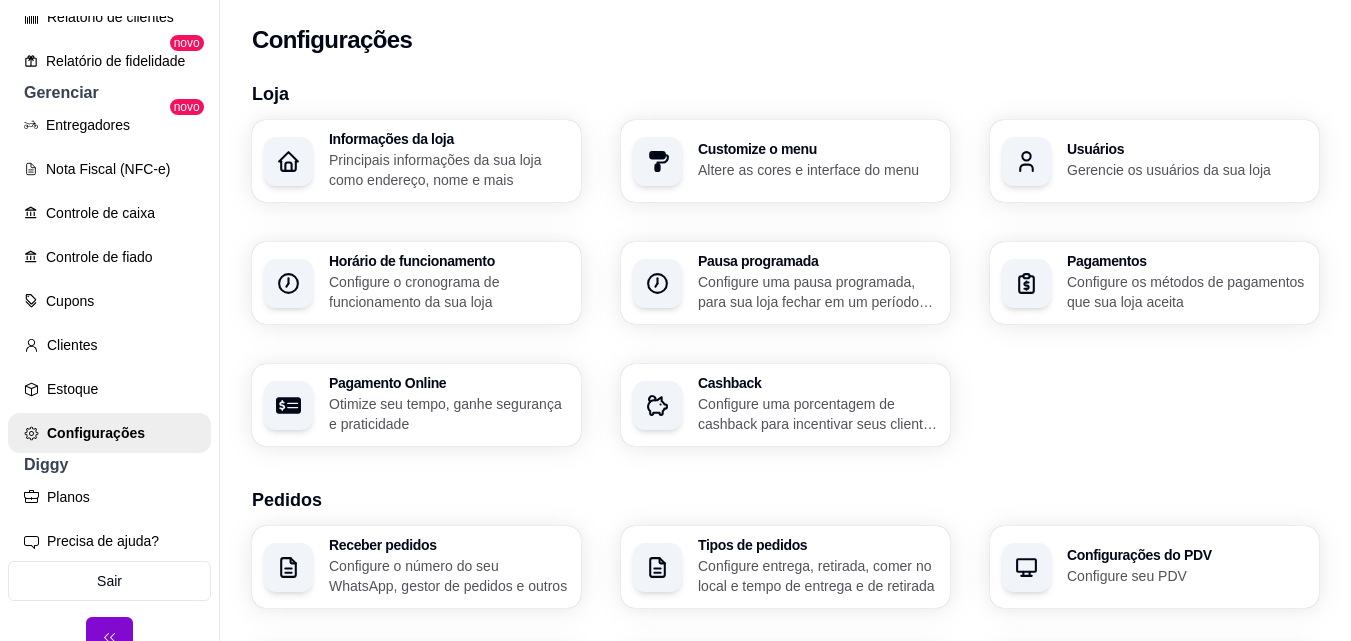 click on "Customize o menu Altere as cores e interface do menu" at bounding box center [785, 161] 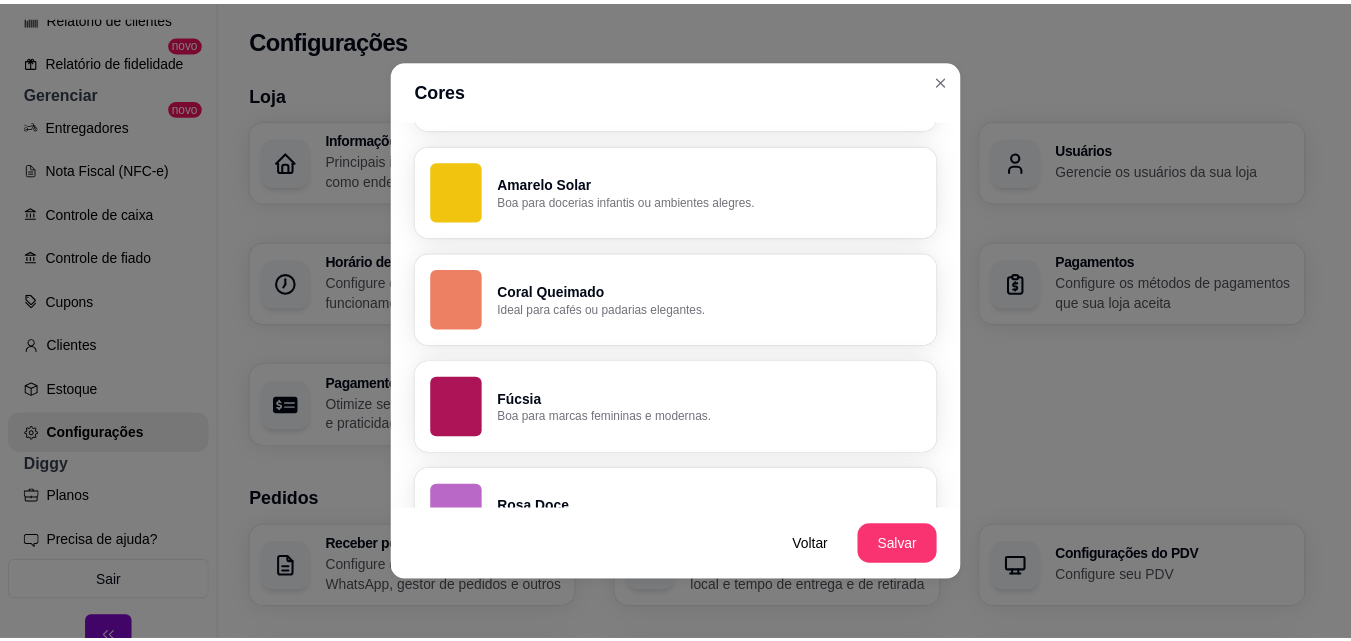 scroll, scrollTop: 1400, scrollLeft: 0, axis: vertical 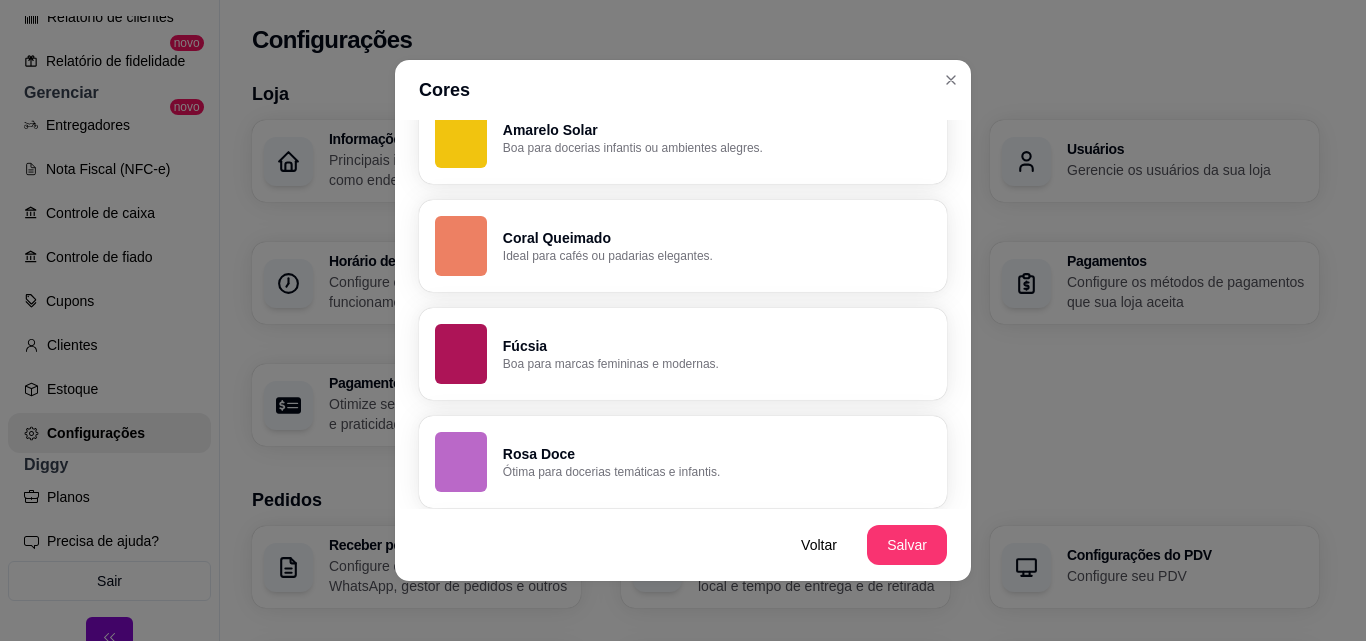 click on "Fúcsia" at bounding box center (717, 346) 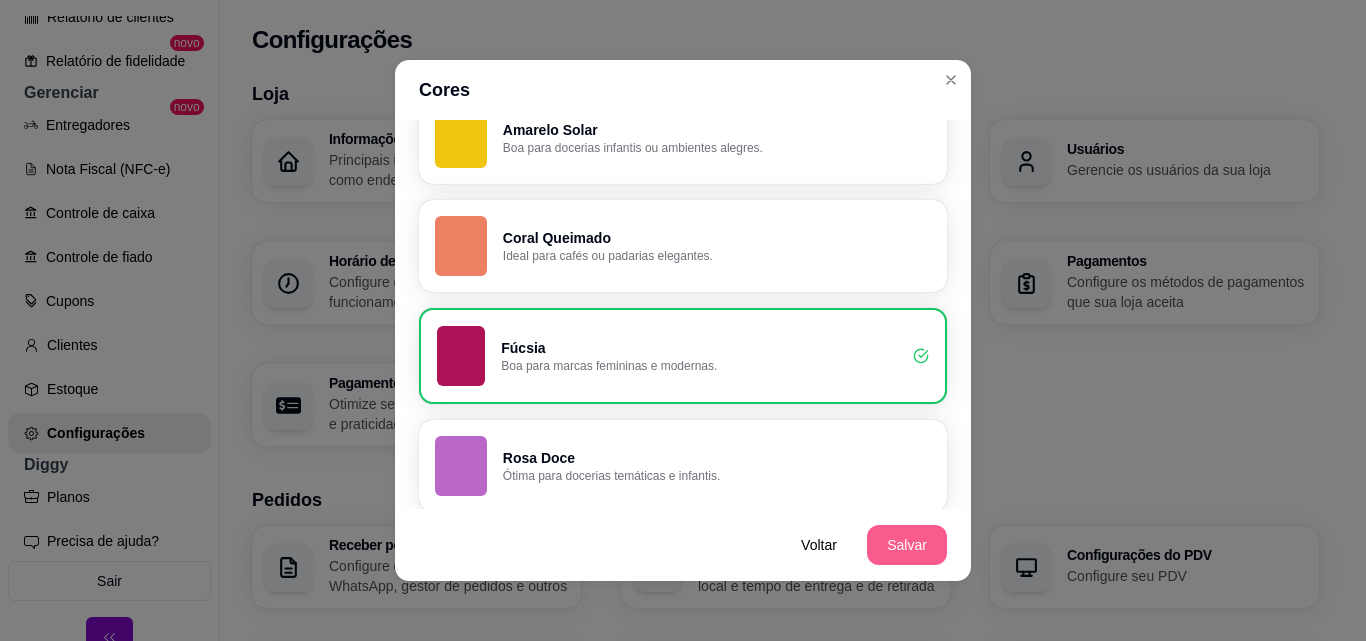click on "Salvar" at bounding box center [907, 545] 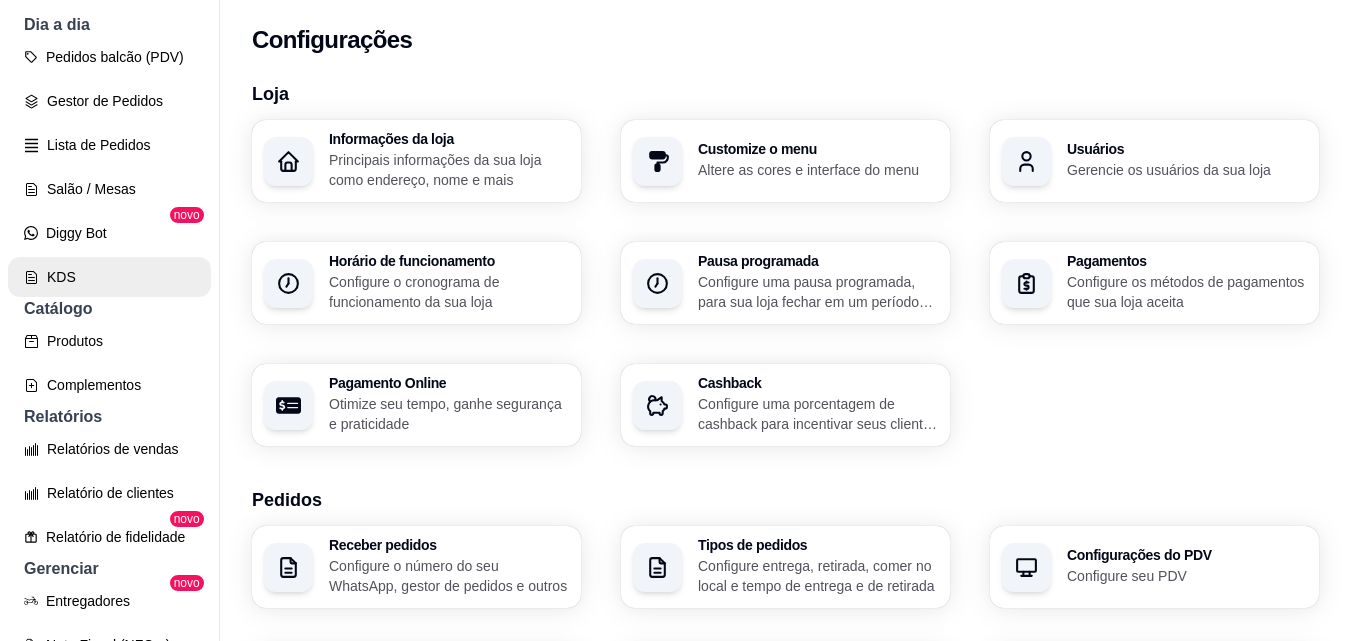 scroll, scrollTop: 0, scrollLeft: 0, axis: both 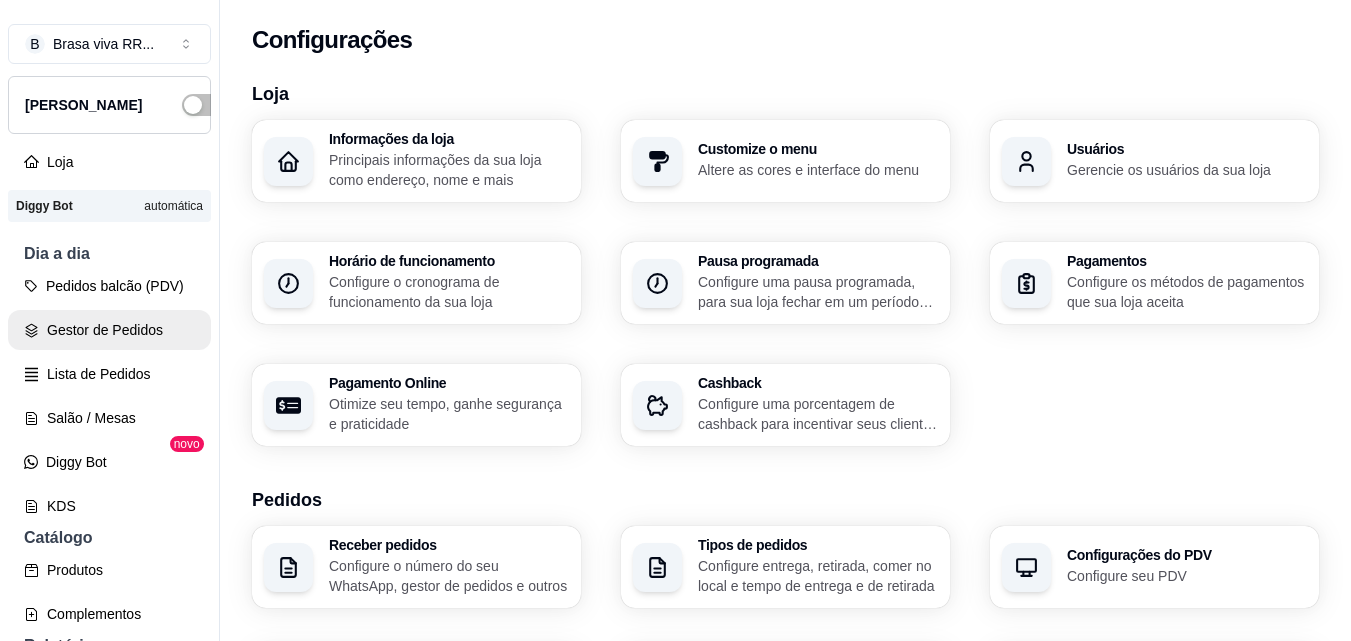 click on "Gestor de Pedidos" at bounding box center (109, 330) 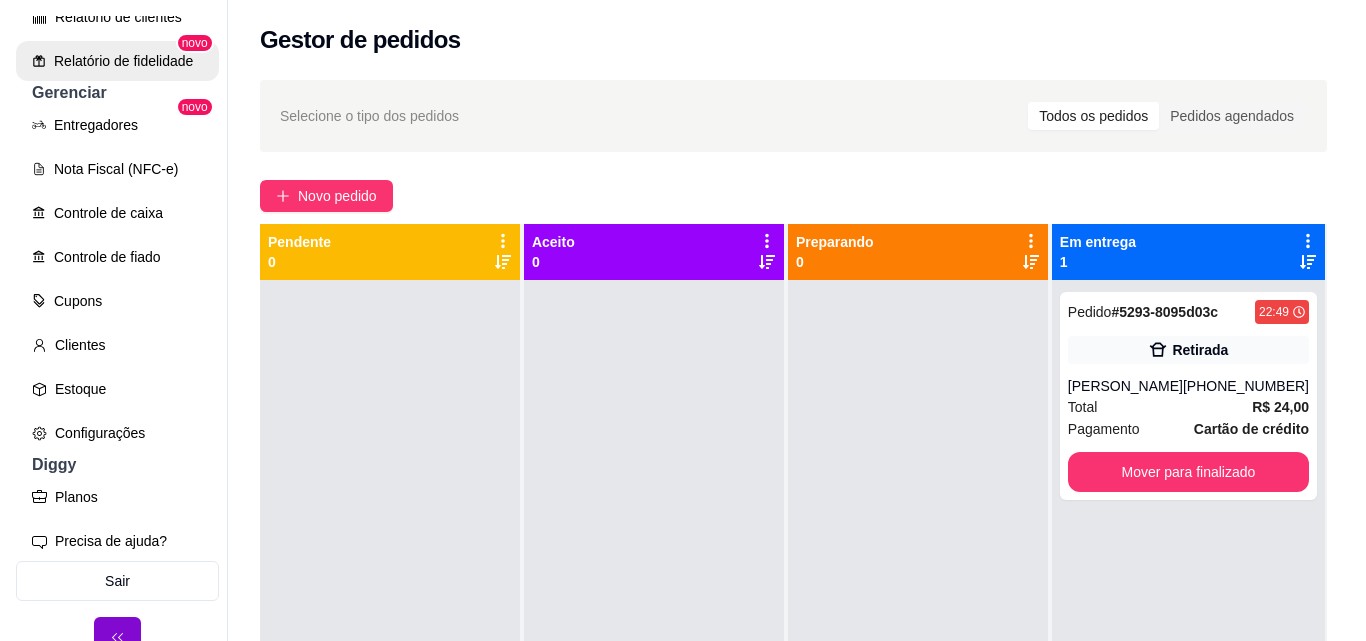 scroll, scrollTop: 729, scrollLeft: 0, axis: vertical 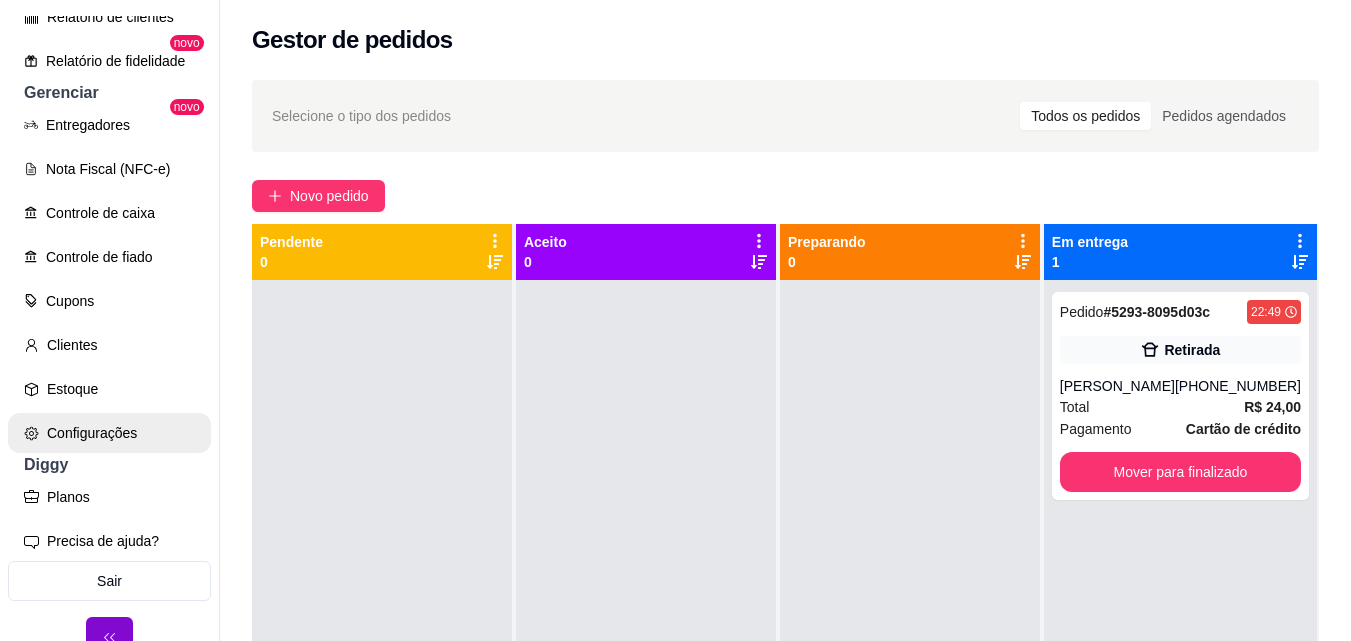 click on "Configurações" at bounding box center [109, 433] 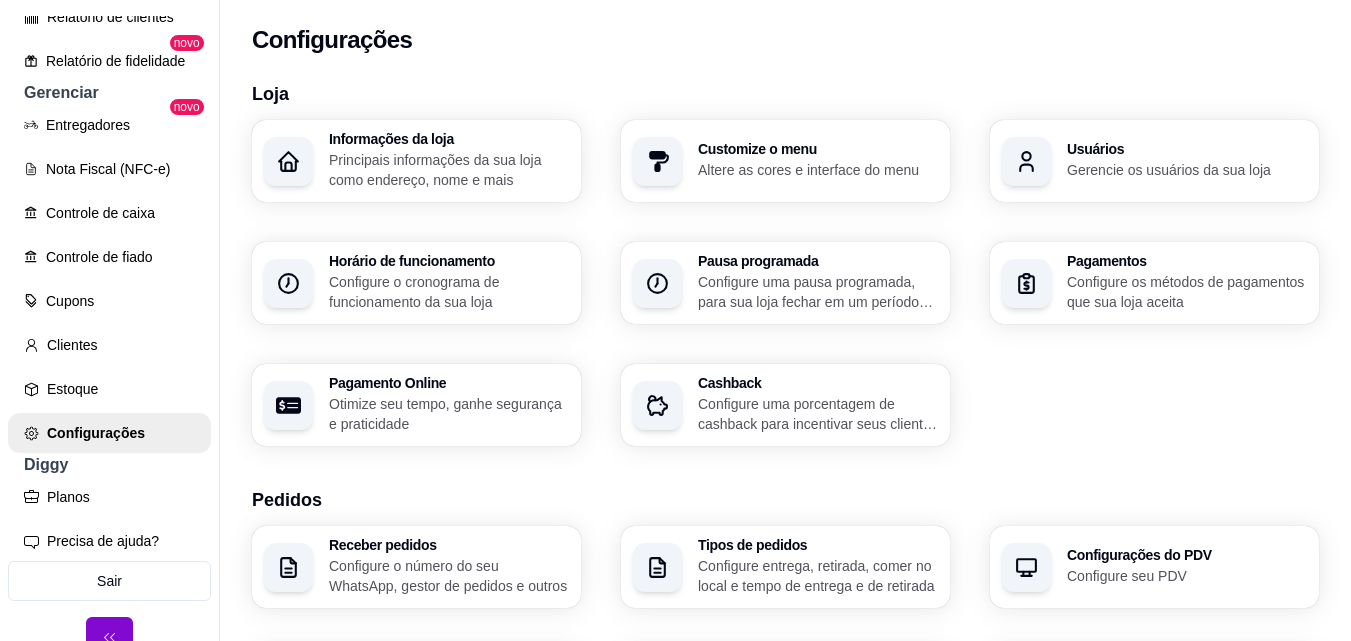 click on "Customize o menu Altere as cores e interface do menu" at bounding box center (785, 161) 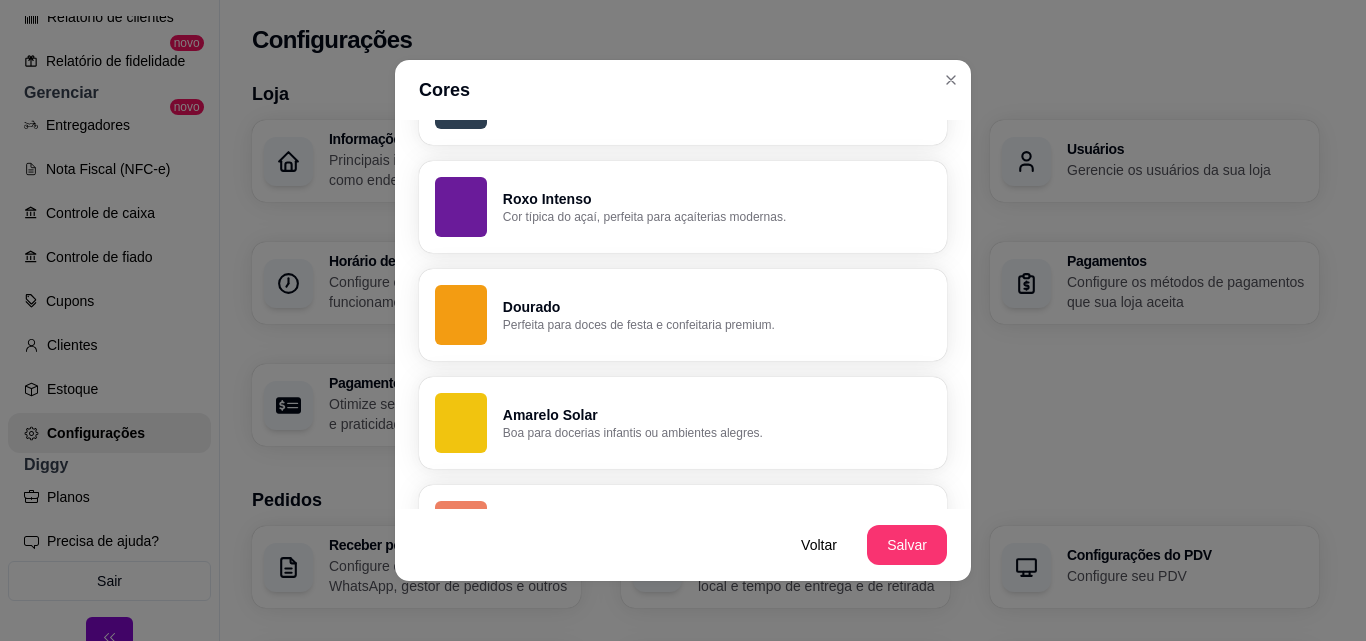 scroll, scrollTop: 1015, scrollLeft: 0, axis: vertical 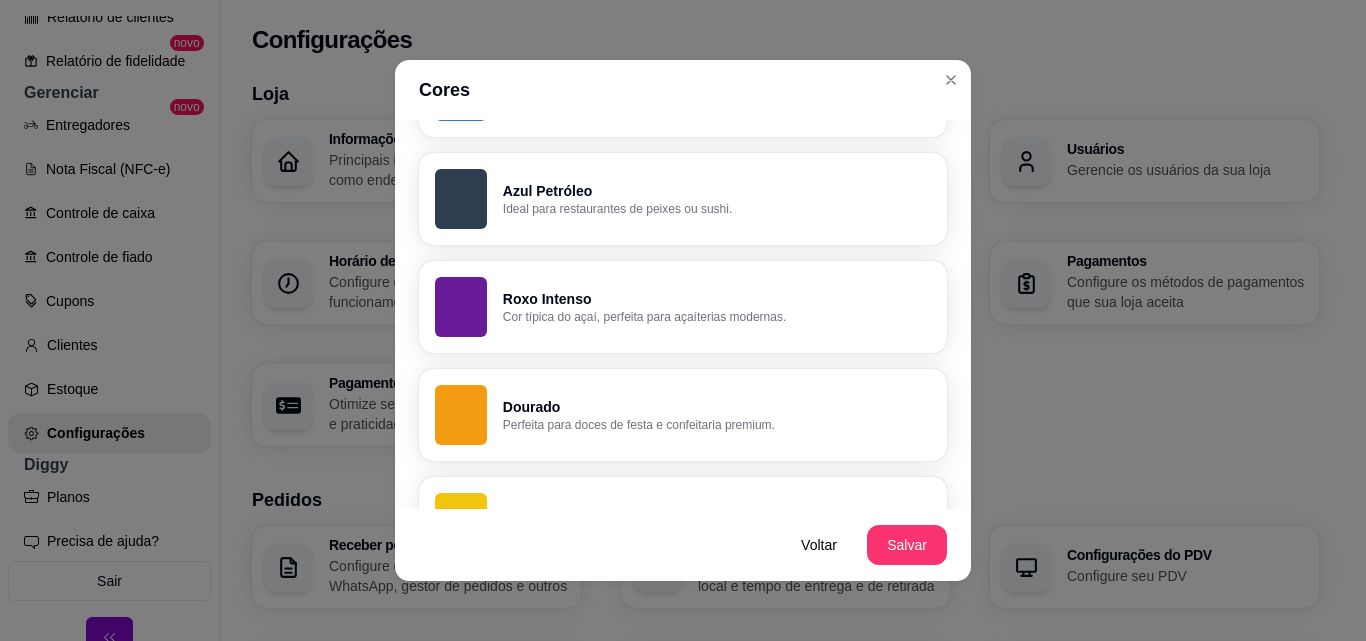 click on "Dourado" at bounding box center [717, 407] 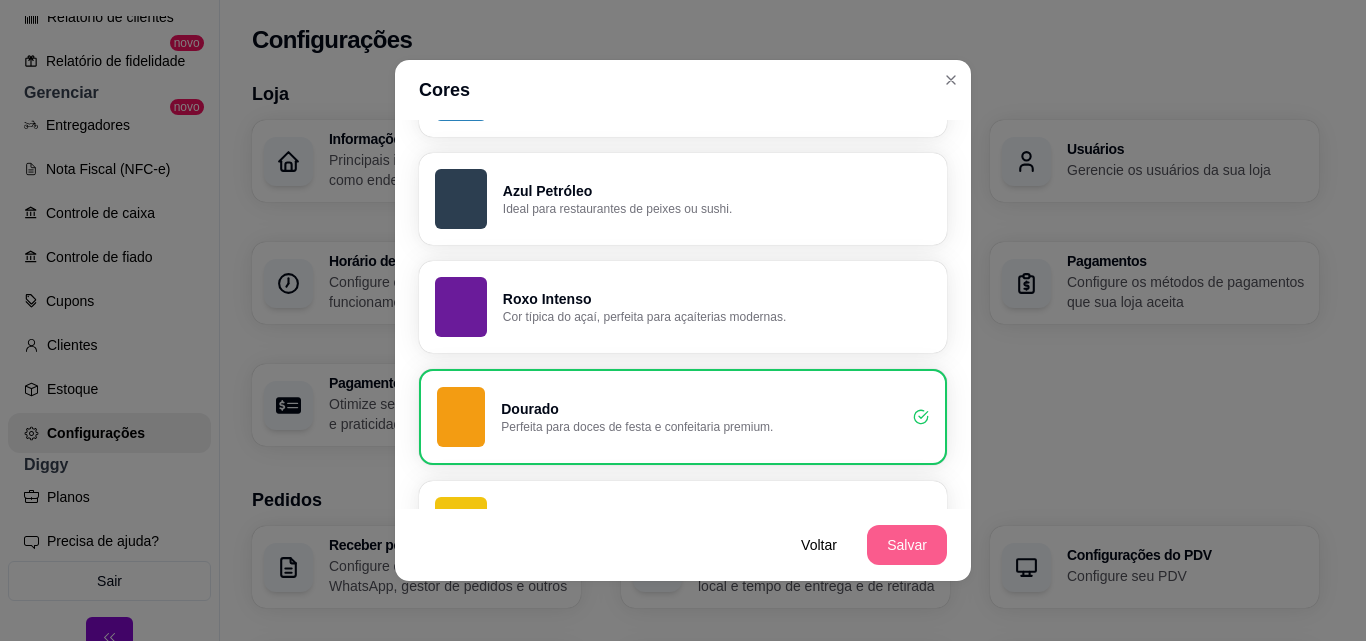 click on "Salvar" at bounding box center (907, 545) 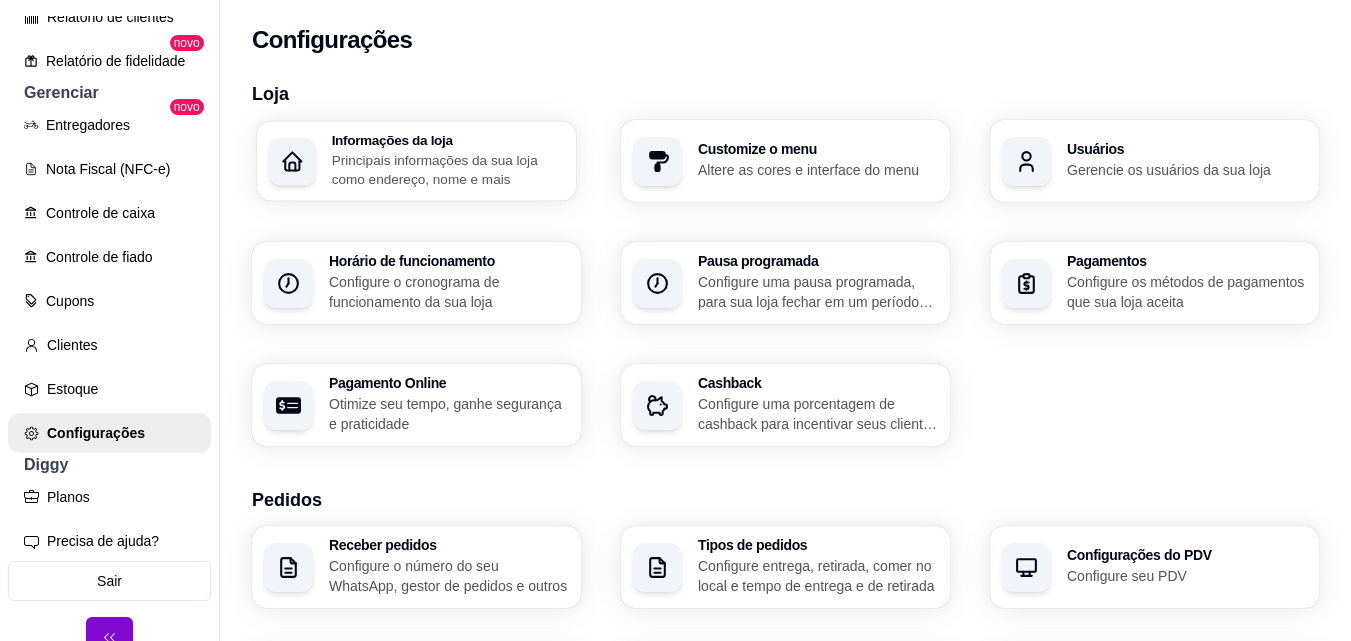 click on "Principais informações da sua loja como endereço, nome e mais" at bounding box center (448, 169) 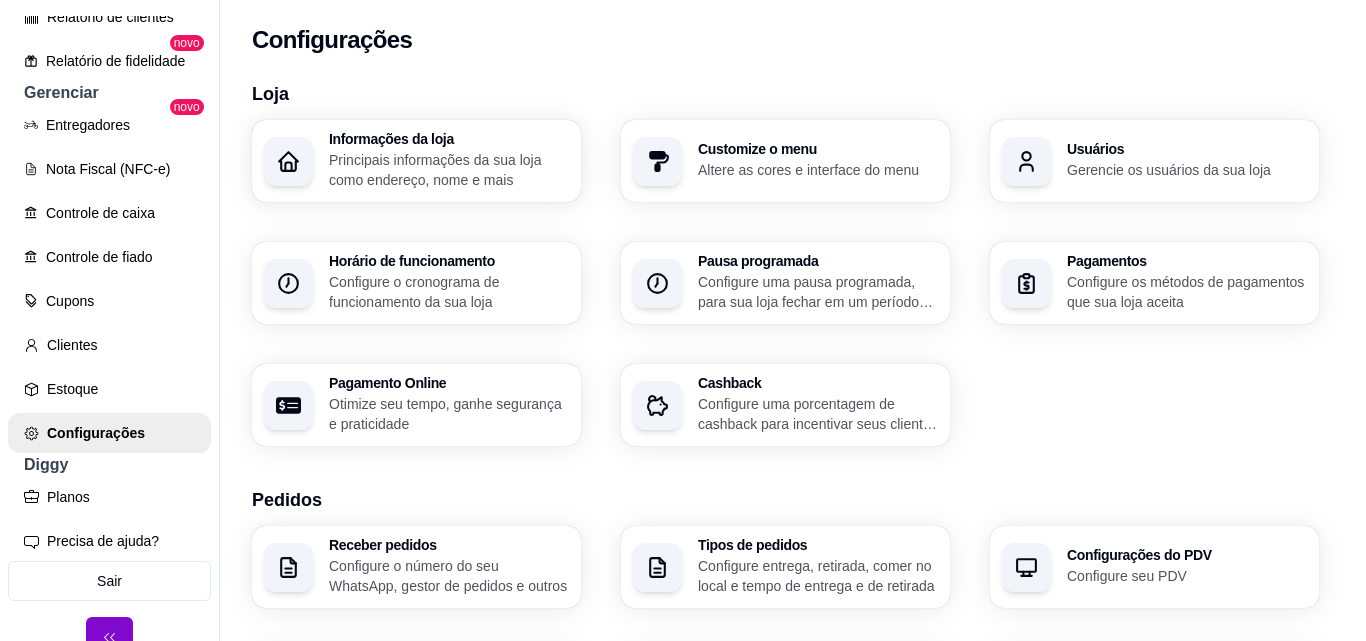 type on "Referência em hambúrguer ARTESANAL contamos com um cardápio digital gourmet completo E com os famosos industriais x-bacon, x-saladaAtendimento 100% automatizado sem burocracia, sem fila de espera para realizar seu pedido! Entre em contato pelos nossos canais de atendimento e prove. Por que aqui no RR BURGUER quem prova, aprova 😋🥇" 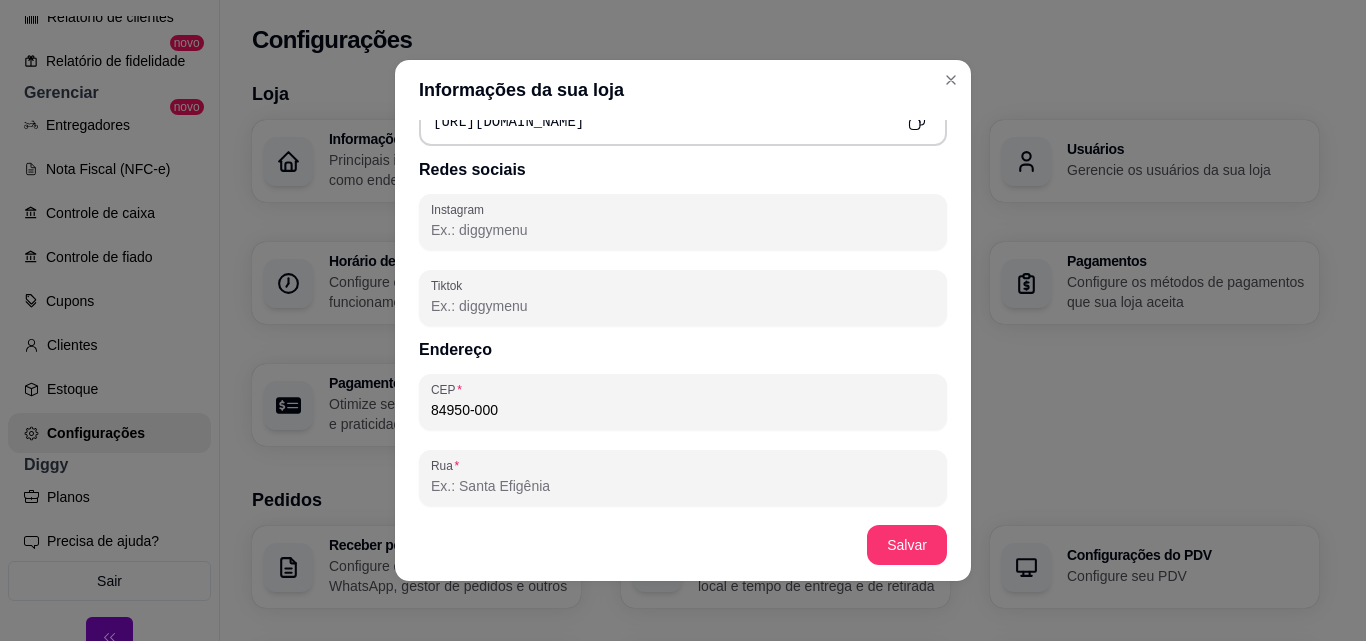 scroll, scrollTop: 889, scrollLeft: 0, axis: vertical 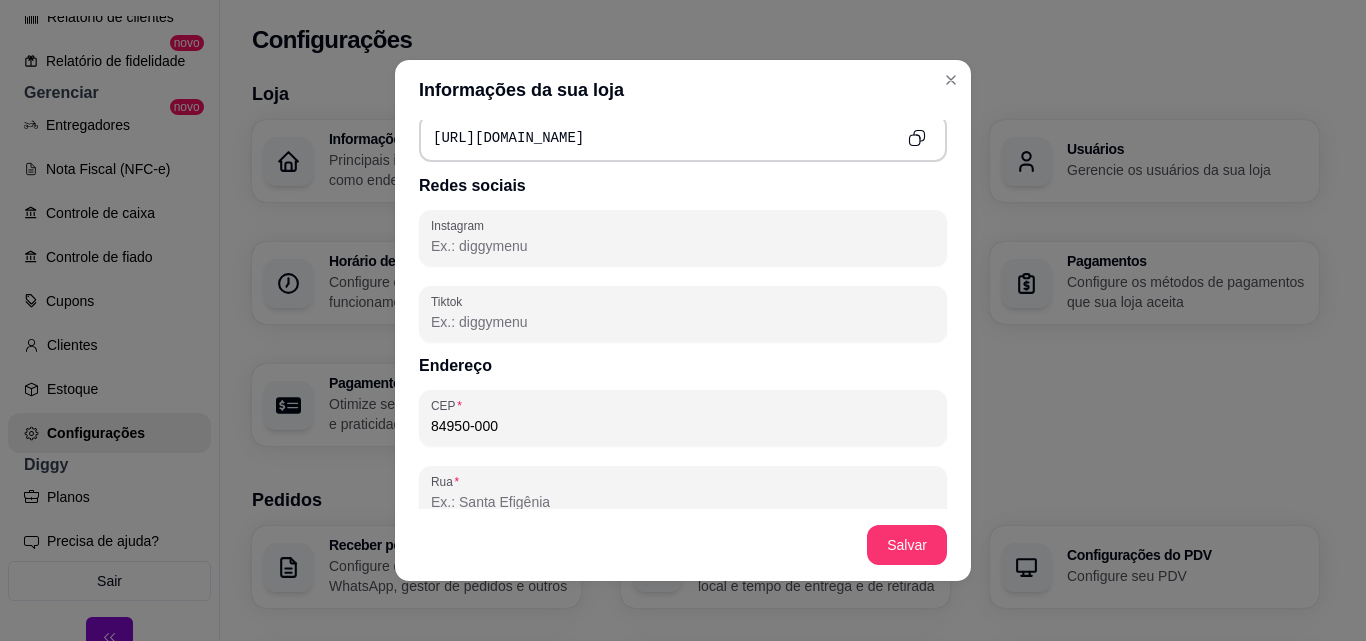 click on "Rua" at bounding box center [683, 502] 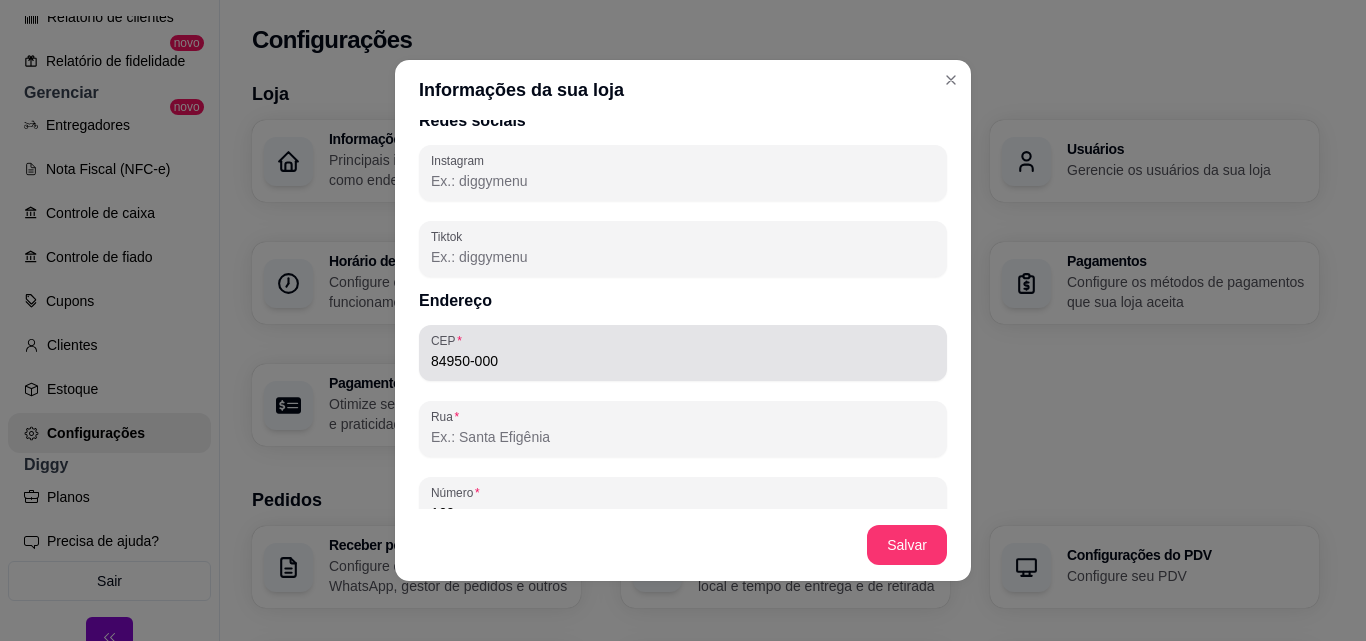 scroll, scrollTop: 989, scrollLeft: 0, axis: vertical 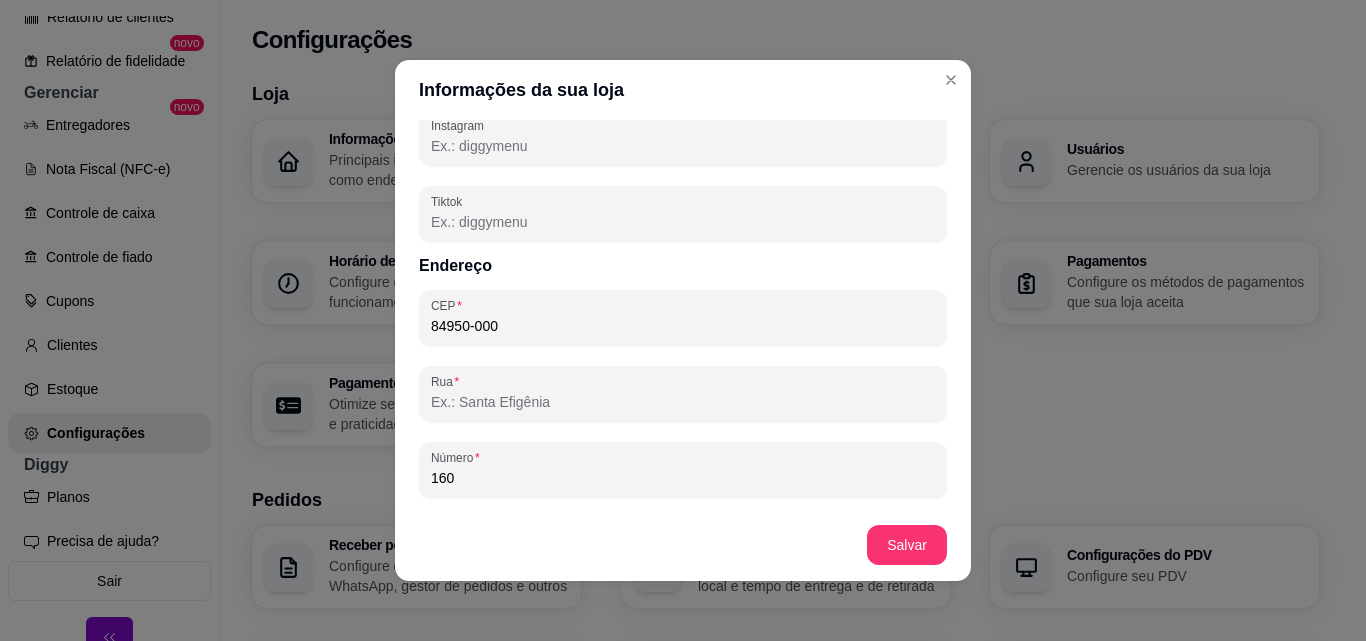 type on "Referência em hambúrguer ARTESANAL contamos com um cardápio digital gourmet completo E com os famosos industriais x-bacon, x-saladaAtendimento 100% automatizado sem burocracia, sem fila de espera para realizar seu pedido! Entre em contato pelos nossos canais de atendimento e prove. Por que aqui no RR BURGUER quem prova, aprova 😋🥇" 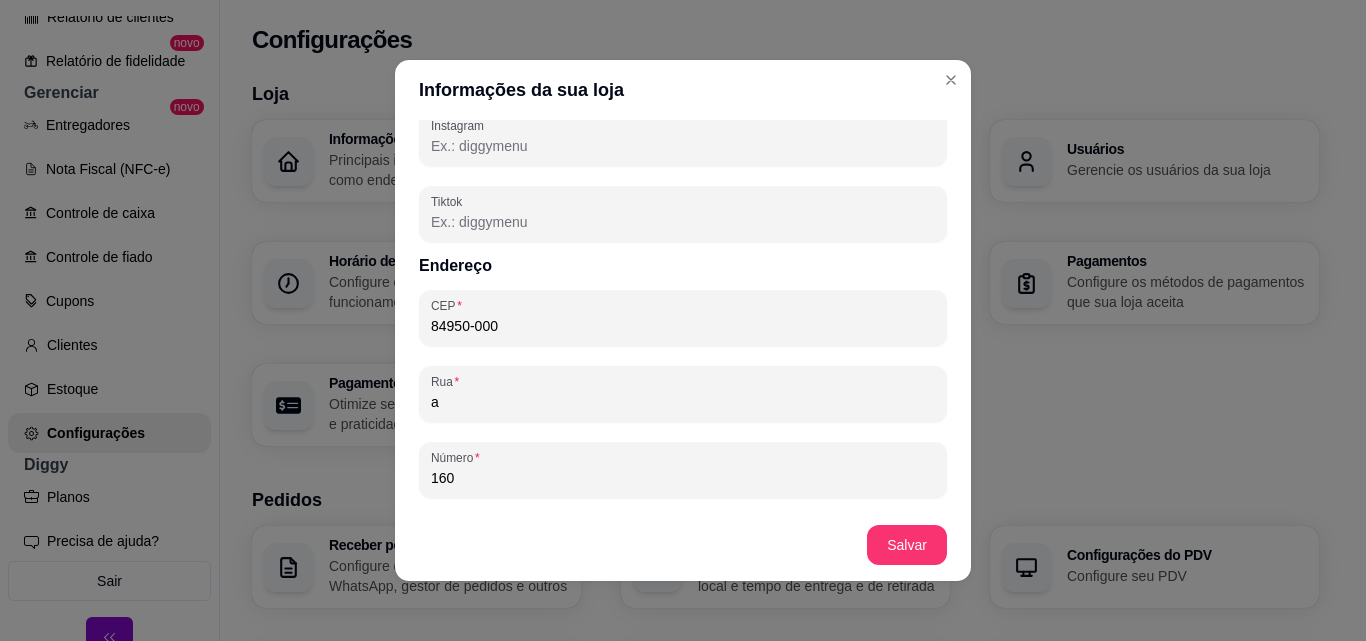 type on "Referência em hambúrguer ARTESANAL contamos com um cardápio digital gourmet completo E com os famosos industriais x-bacon, x-saladaAtendimento 100% automatizado sem burocracia, sem fila de espera para realizar seu pedido! Entre em contato pelos nossos canais de atendimento e prove. Por que aqui no RR BURGUER quem prova, aprova 😋🥇" 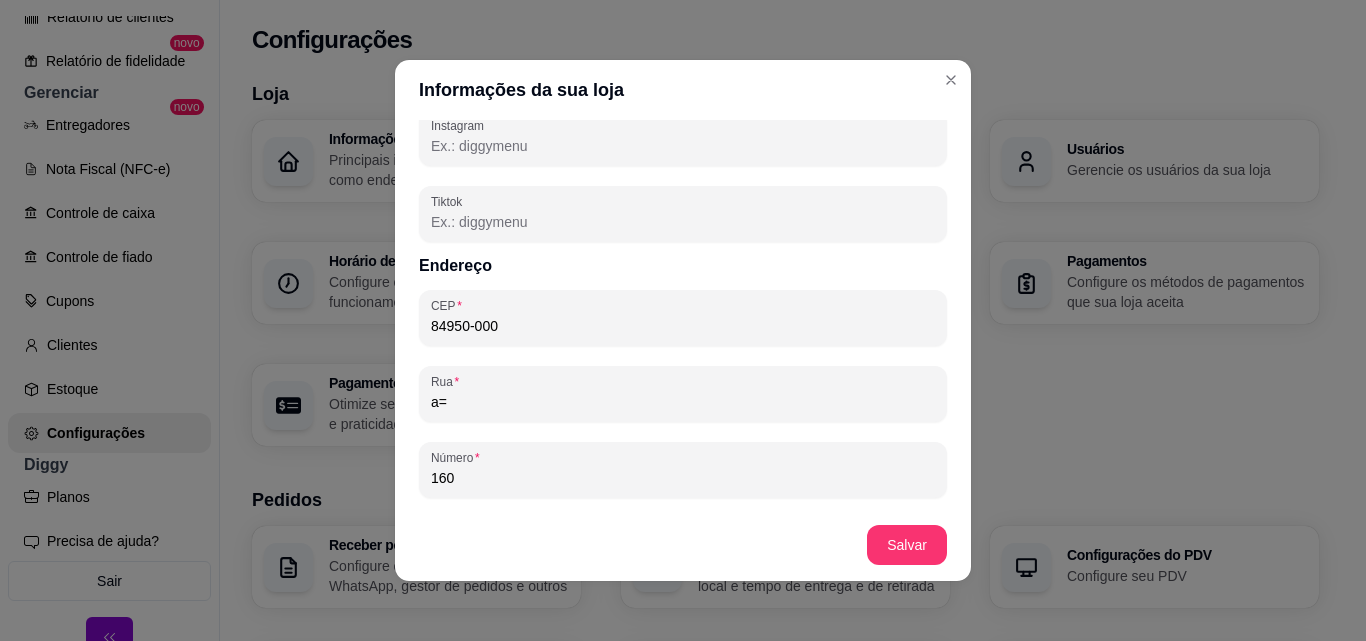 type on "Referência em hambúrguer ARTESANAL contamos com um cardápio digital gourmet completo E com os famosos industriais x-bacon, x-saladaAtendimento 100% automatizado sem burocracia, sem fila de espera para realizar seu pedido! Entre em contato pelos nossos canais de atendimento e prove. Por que aqui no RR BURGUER quem prova, aprova 😋🥇" 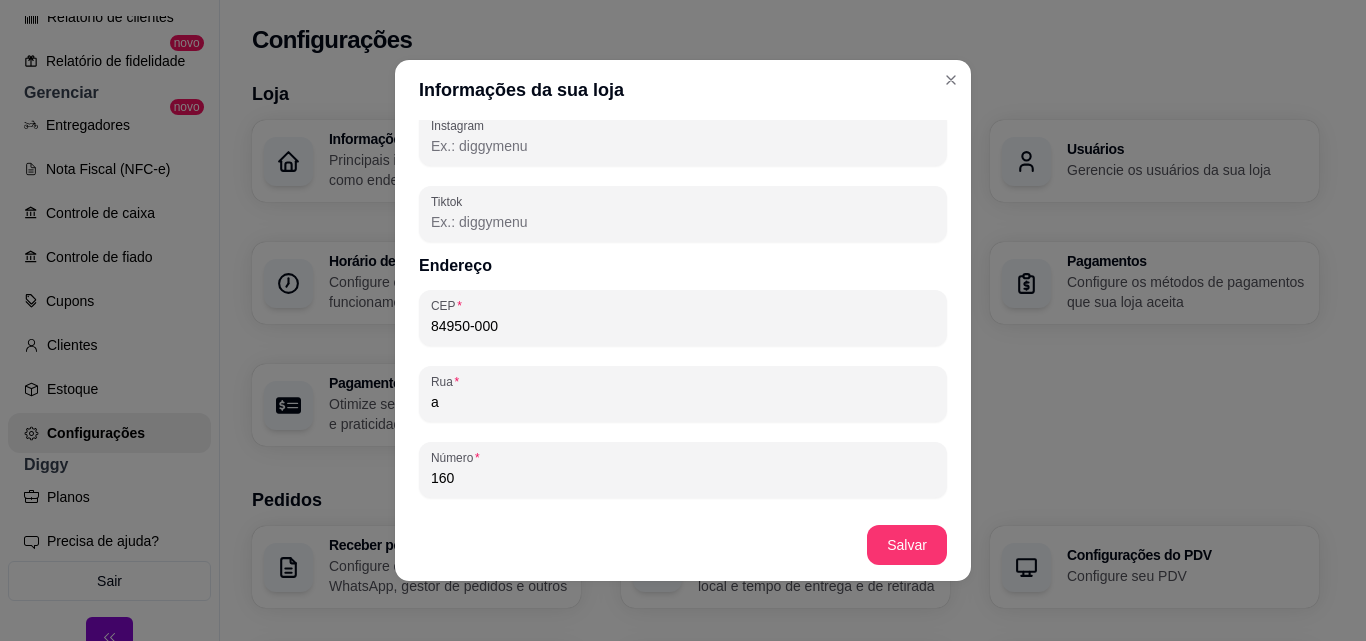 type on "Referência em hambúrguer ARTESANAL contamos com um cardápio digital gourmet completo E com os famosos industriais x-bacon, x-saladaAtendimento 100% automatizado sem burocracia, sem fila de espera para realizar seu pedido! Entre em contato pelos nossos canais de atendimento e prove. Por que aqui no RR BURGUER quem prova, aprova 😋🥇" 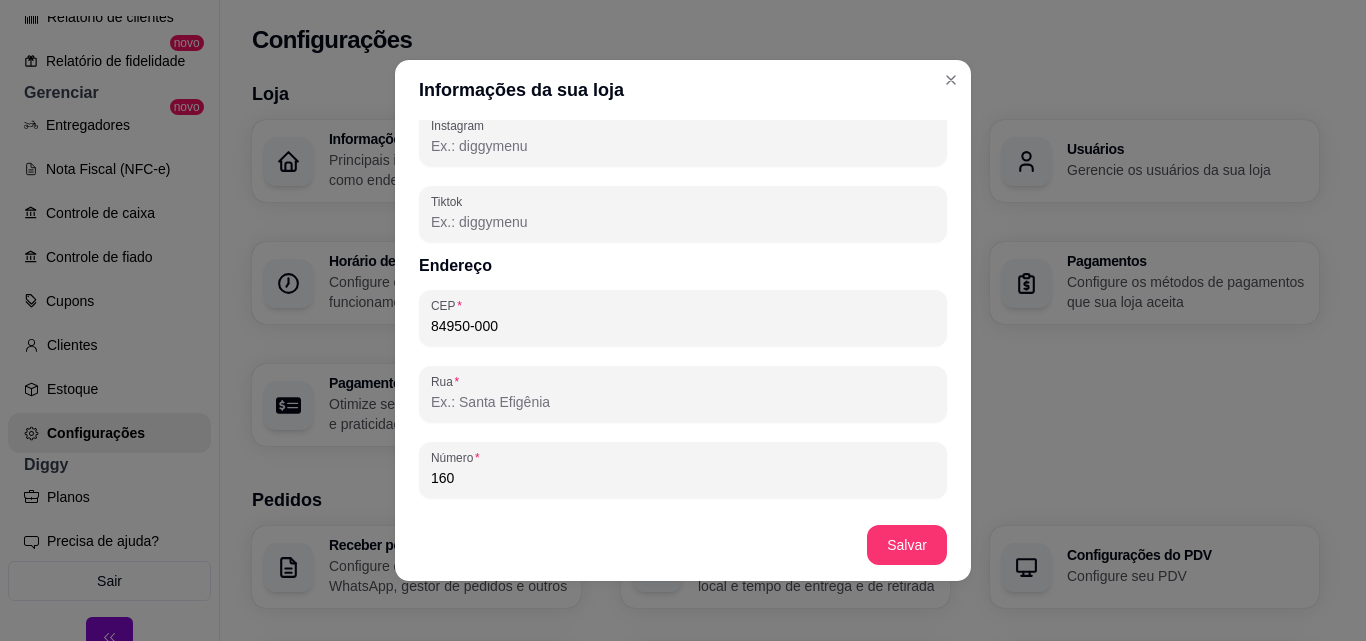 type on "Referência em hambúrguer ARTESANAL contamos com um cardápio digital gourmet completo E com os famosos industriais x-bacon, x-saladaAtendimento 100% automatizado sem burocracia, sem fila de espera para realizar seu pedido! Entre em contato pelos nossos canais de atendimento e prove. Por que aqui no RR BURGUER quem prova, aprova 😋🥇" 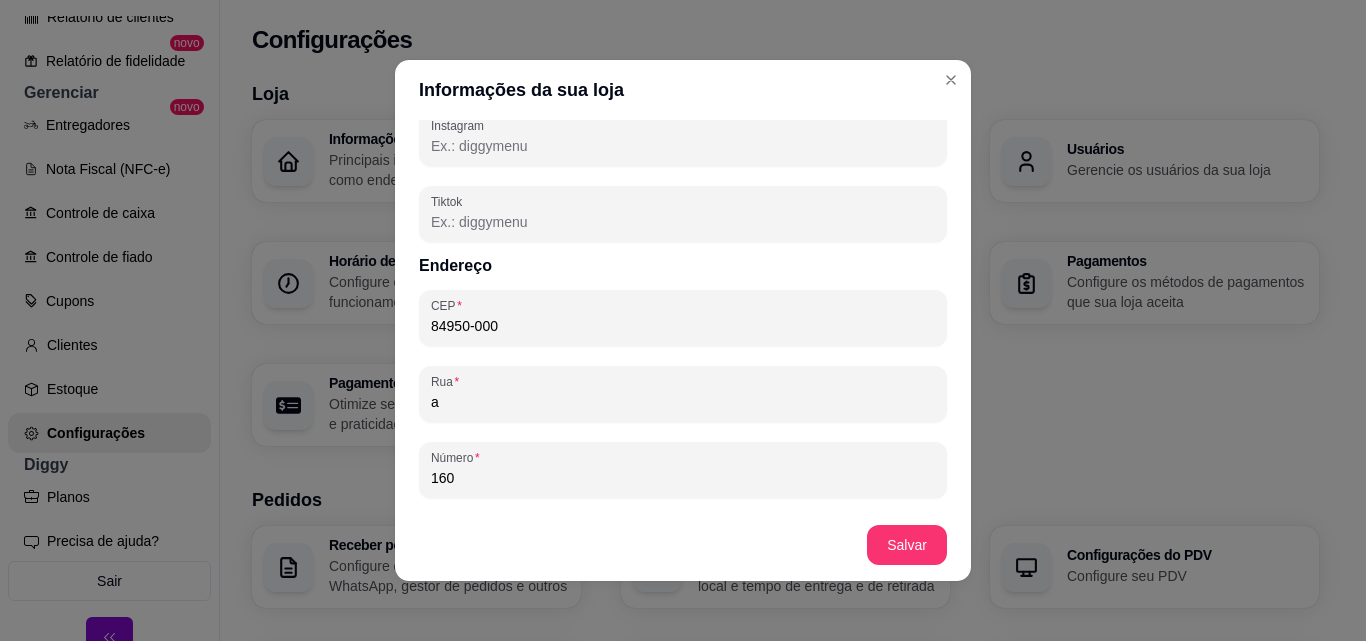 type on "Referência em hambúrguer ARTESANAL contamos com um cardápio digital gourmet completo E com os famosos industriais x-bacon, x-saladaAtendimento 100% automatizado sem burocracia, sem fila de espera para realizar seu pedido! Entre em contato pelos nossos canais de atendimento e prove. Por que aqui no RR BURGUER quem prova, aprova 😋🥇" 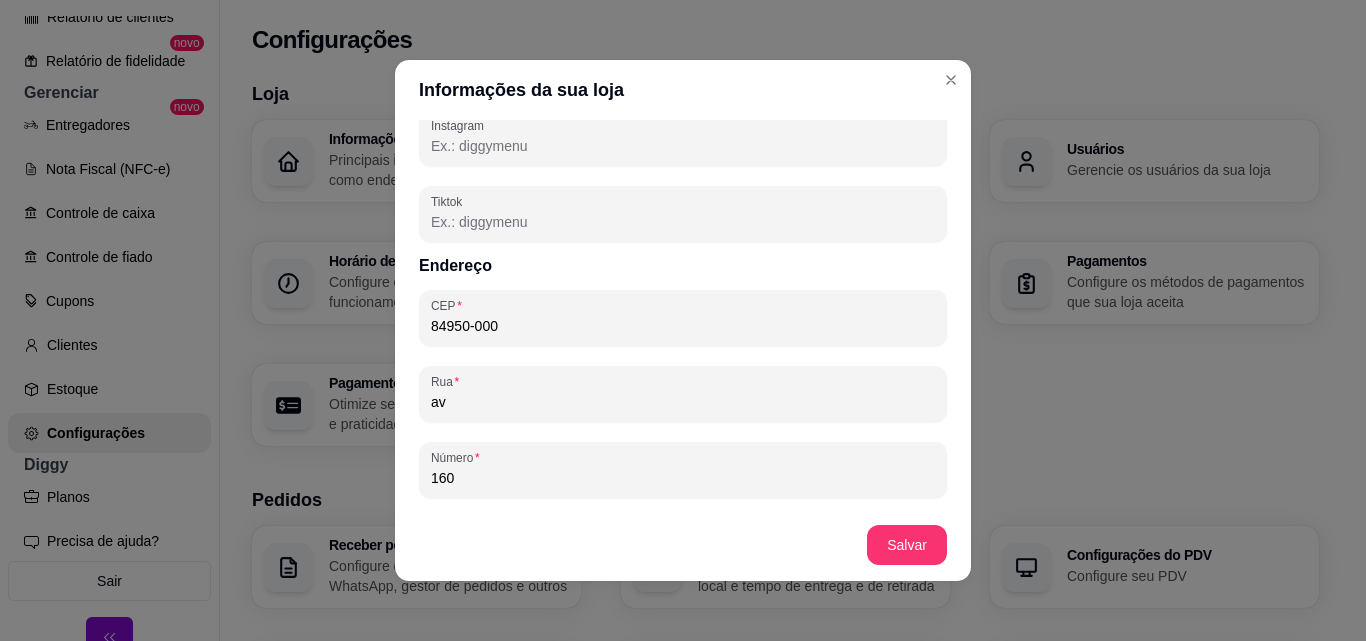 type on "Referência em hambúrguer ARTESANAL contamos com um cardápio digital gourmet completo E com os famosos industriais x-bacon, x-saladaAtendimento 100% automatizado sem burocracia, sem fila de espera para realizar seu pedido! Entre em contato pelos nossos canais de atendimento e prove. Por que aqui no RR BURGUER quem prova, aprova 😋🥇" 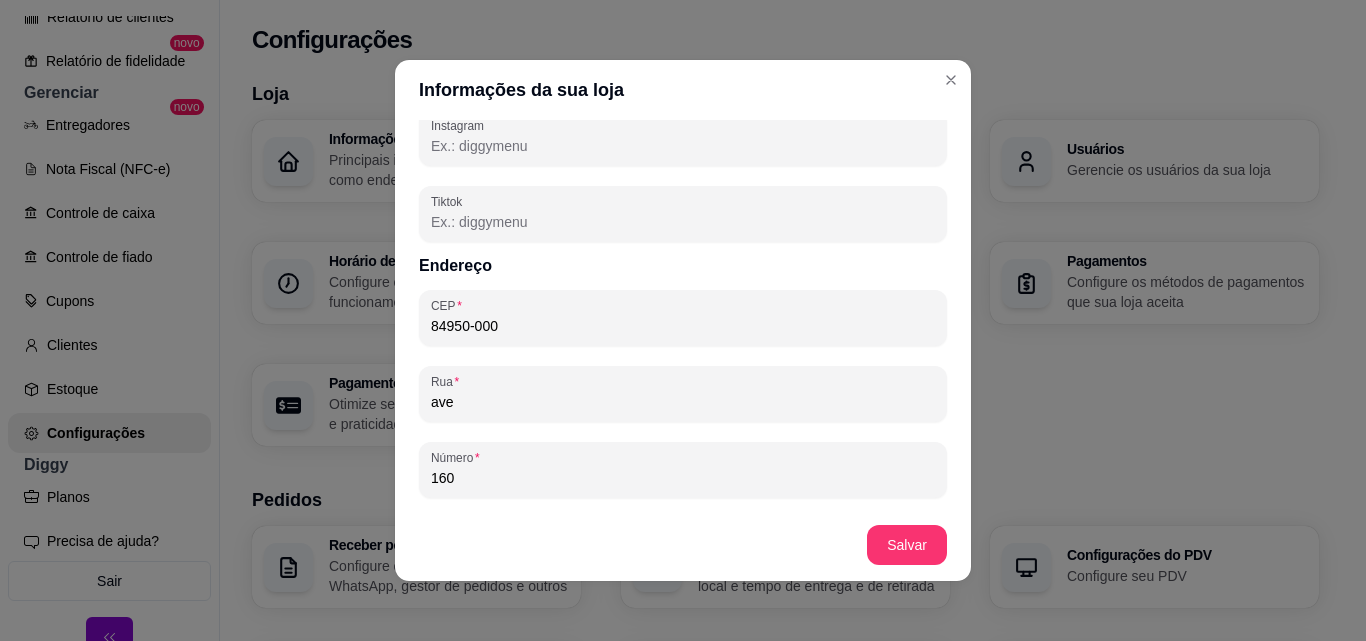 type on "Referência em hambúrguer ARTESANAL contamos com um cardápio digital gourmet completo E com os famosos industriais x-bacon, x-saladaAtendimento 100% automatizado sem burocracia, sem fila de espera para realizar seu pedido! Entre em contato pelos nossos canais de atendimento e prove. Por que aqui no RR BURGUER quem prova, aprova 😋🥇" 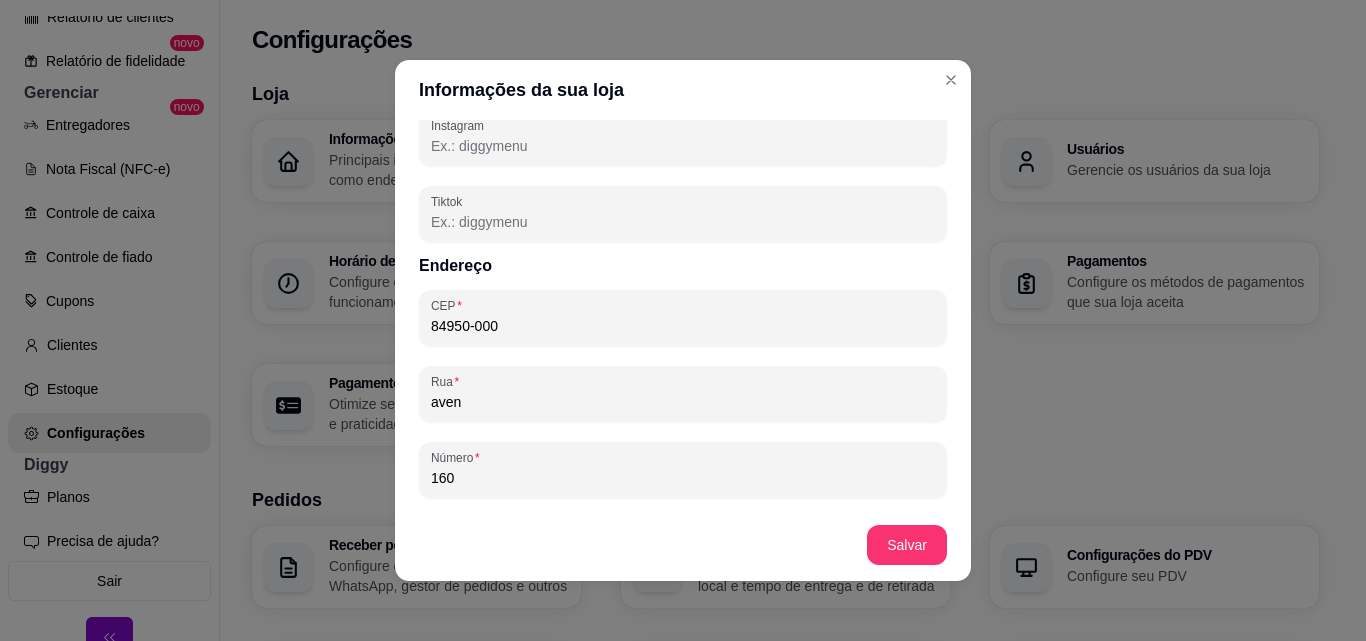 type on "Referência em hambúrguer ARTESANAL contamos com um cardápio digital gourmet completo E com os famosos industriais x-bacon, x-saladaAtendimento 100% automatizado sem burocracia, sem fila de espera para realizar seu pedido! Entre em contato pelos nossos canais de atendimento e prove. Por que aqui no RR BURGUER quem prova, aprova 😋🥇" 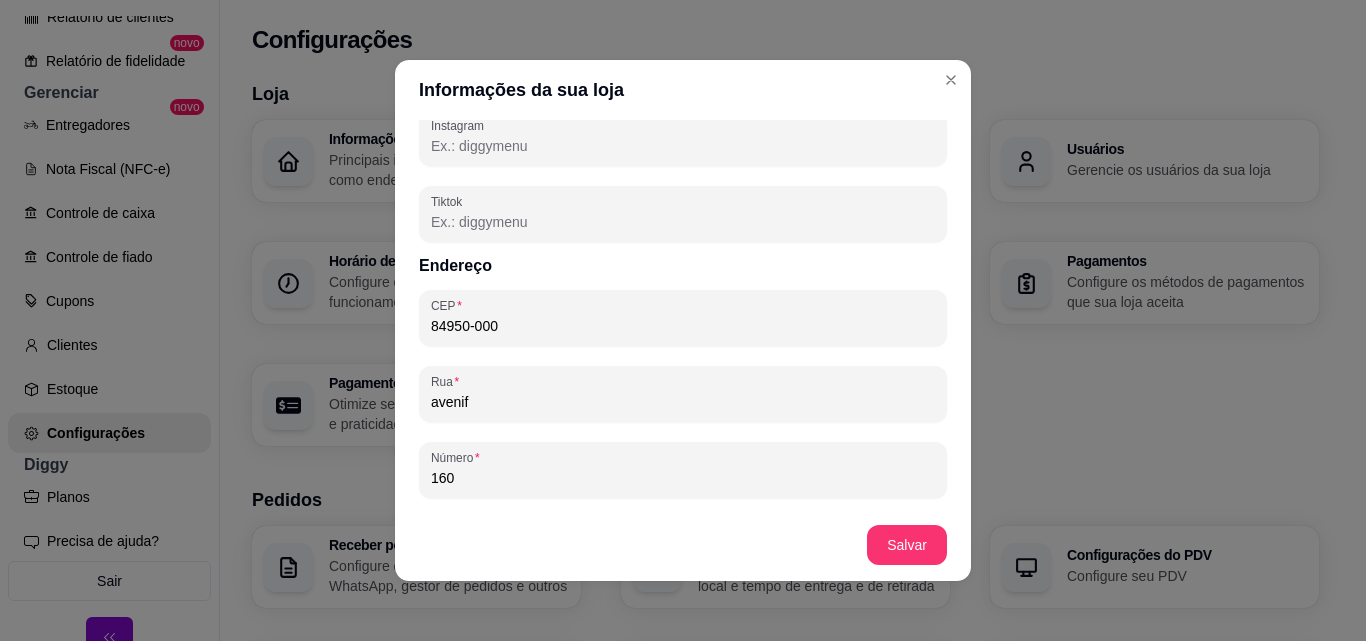 type on "avenifd" 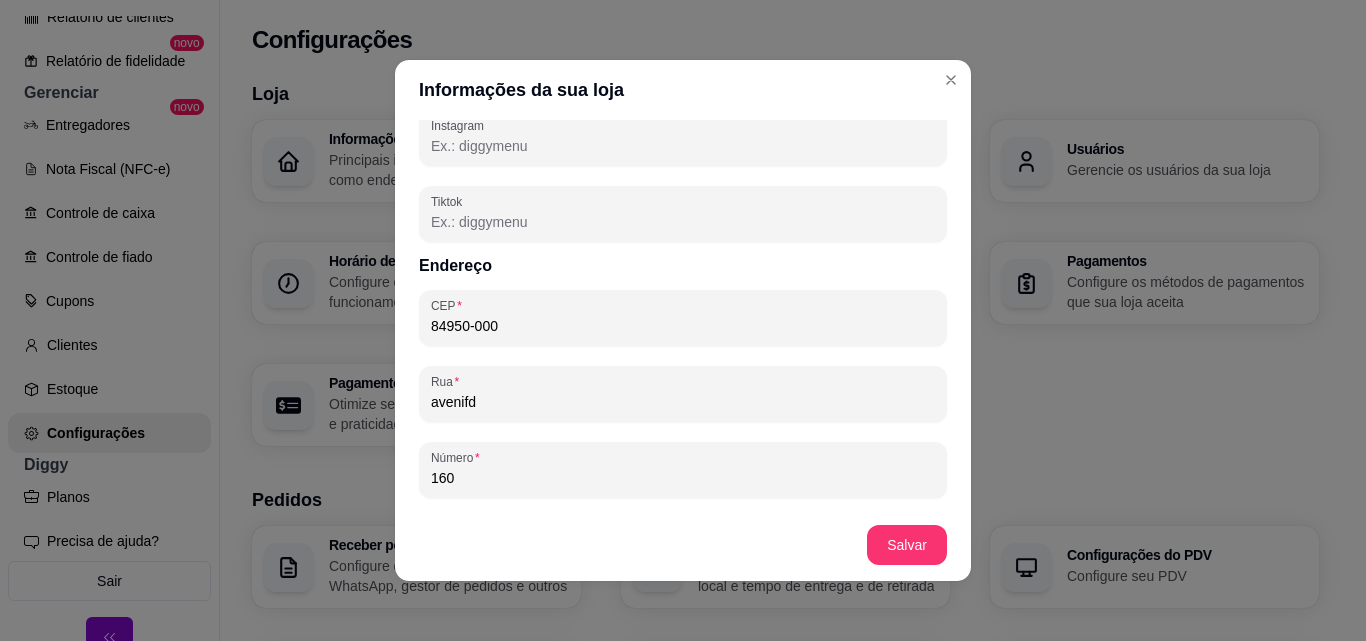 type on "Referência em hambúrguer ARTESANAL contamos com um cardápio digital gourmet completo E com os famosos industriais x-bacon, x-saladaAtendimento 100% automatizado sem burocracia, sem fila de espera para realizar seu pedido! Entre em contato pelos nossos canais de atendimento e prove. Por que aqui no RR BURGUER quem prova, aprova 😋🥇" 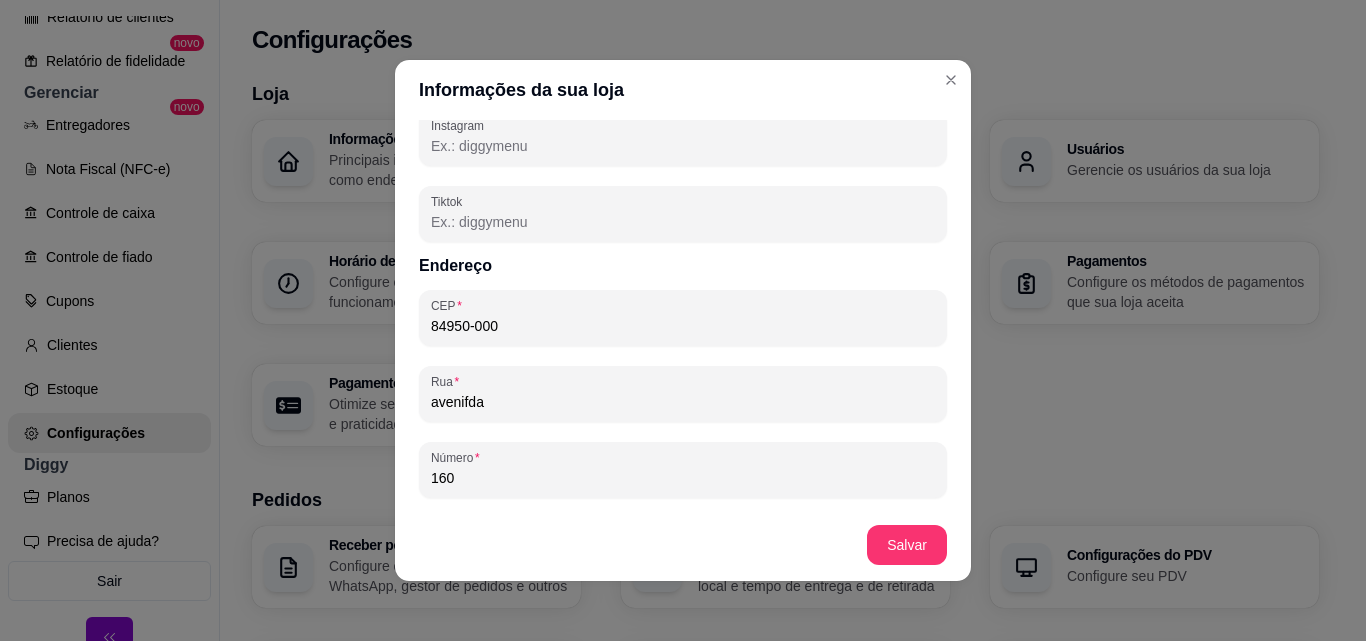 type on "Referência em hambúrguer ARTESANAL contamos com um cardápio digital gourmet completo E com os famosos industriais x-bacon, x-saladaAtendimento 100% automatizado sem burocracia, sem fila de espera para realizar seu pedido! Entre em contato pelos nossos canais de atendimento e prove. Por que aqui no RR BURGUER quem prova, aprova 😋🥇" 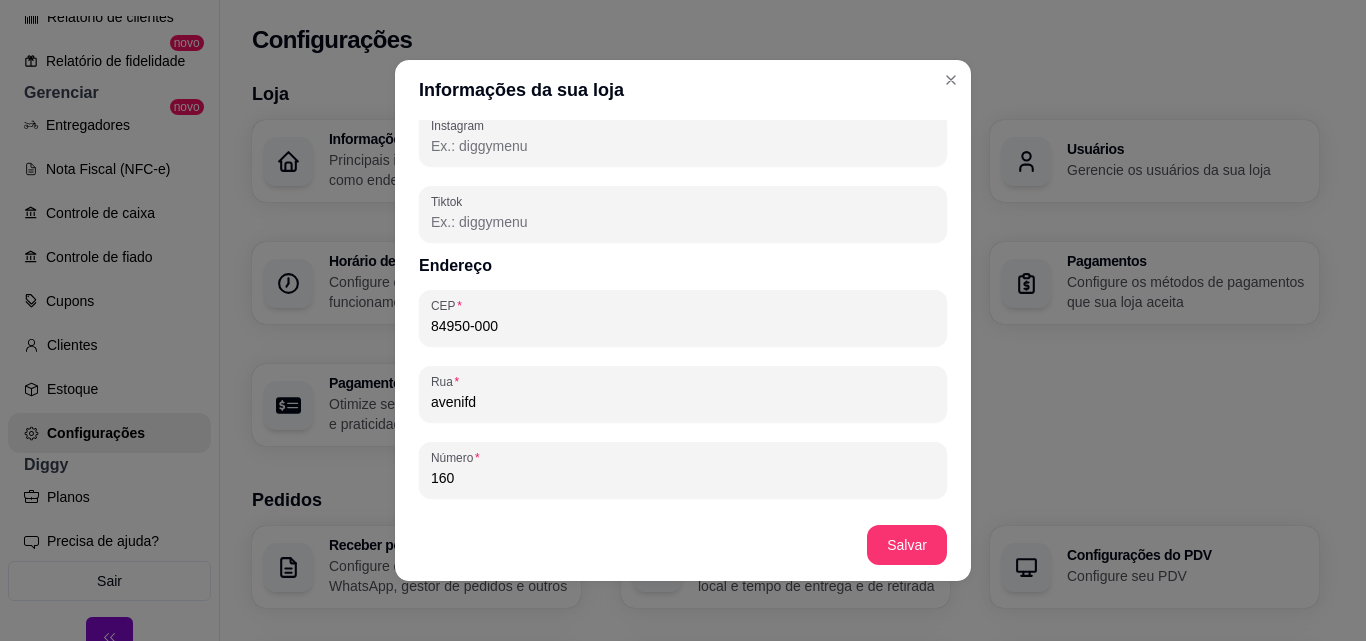 type on "Referência em hambúrguer ARTESANAL contamos com um cardápio digital gourmet completo E com os famosos industriais x-bacon, x-saladaAtendimento 100% automatizado sem burocracia, sem fila de espera para realizar seu pedido! Entre em contato pelos nossos canais de atendimento e prove. Por que aqui no RR BURGUER quem prova, aprova 😋🥇" 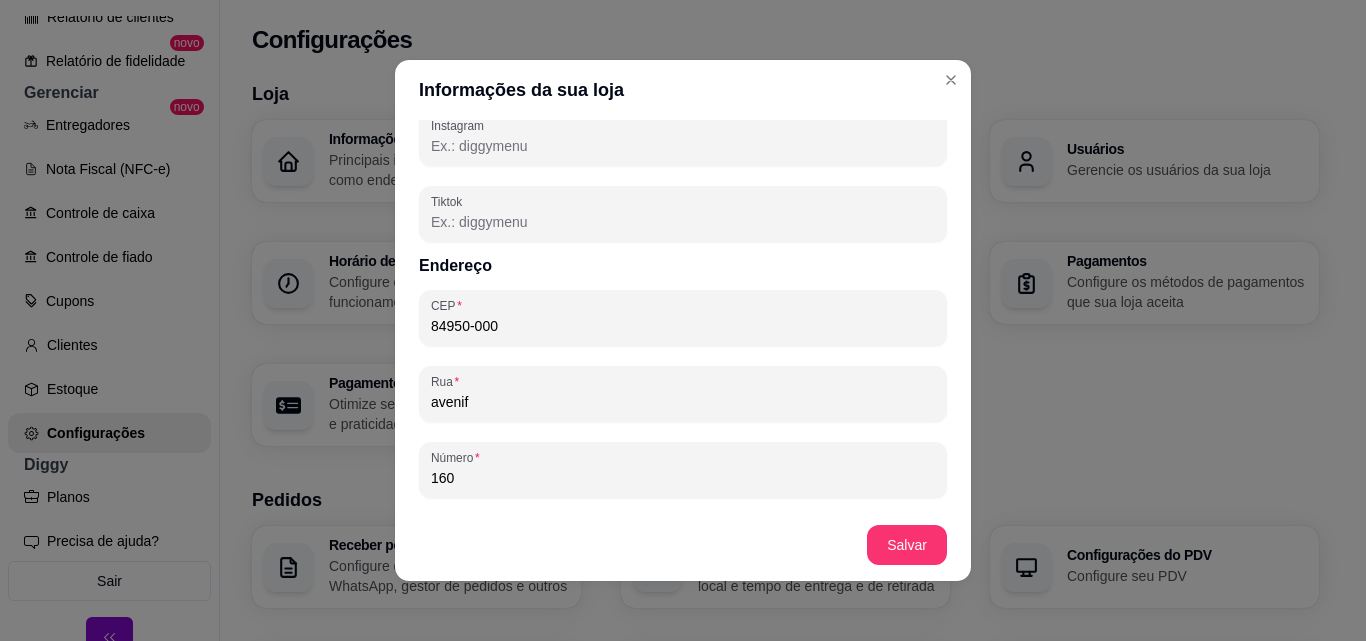 type on "Referência em hambúrguer ARTESANAL contamos com um cardápio digital gourmet completo E com os famosos industriais x-bacon, x-saladaAtendimento 100% automatizado sem burocracia, sem fila de espera para realizar seu pedido! Entre em contato pelos nossos canais de atendimento e prove. Por que aqui no RR BURGUER quem prova, aprova 😋🥇" 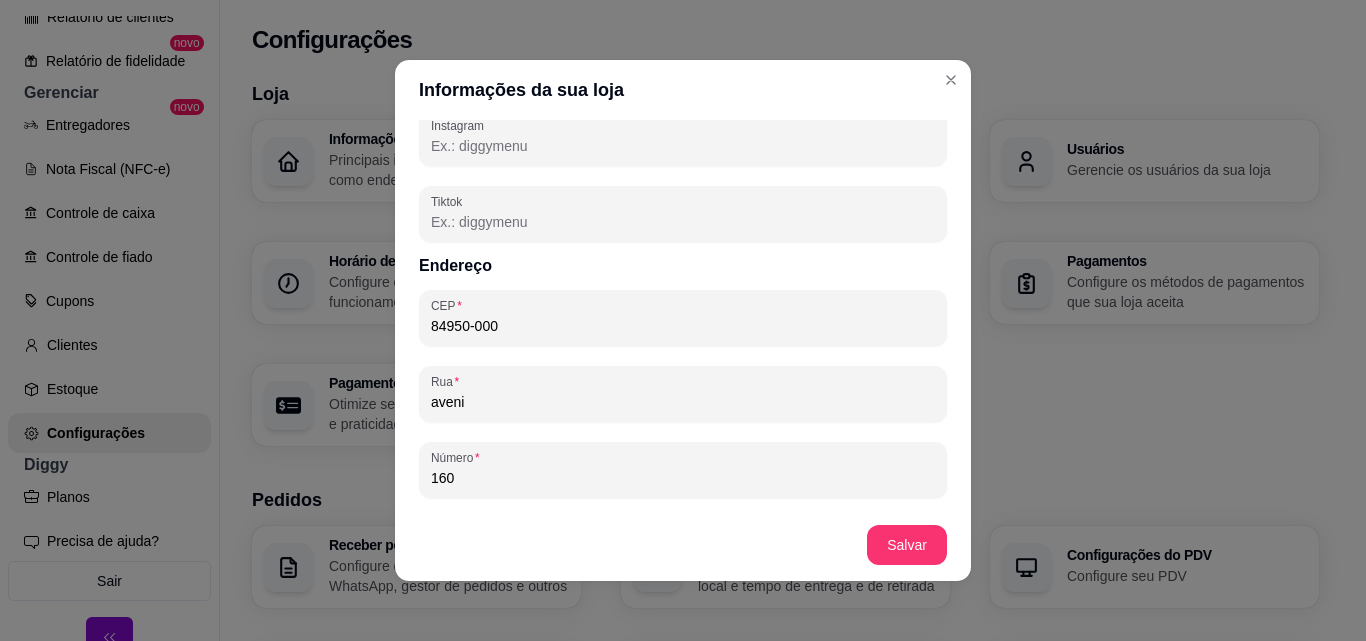 type on "Referência em hambúrguer ARTESANAL contamos com um cardápio digital gourmet completo E com os famosos industriais x-bacon, x-saladaAtendimento 100% automatizado sem burocracia, sem fila de espera para realizar seu pedido! Entre em contato pelos nossos canais de atendimento e prove. Por que aqui no RR BURGUER quem prova, aprova 😋🥇" 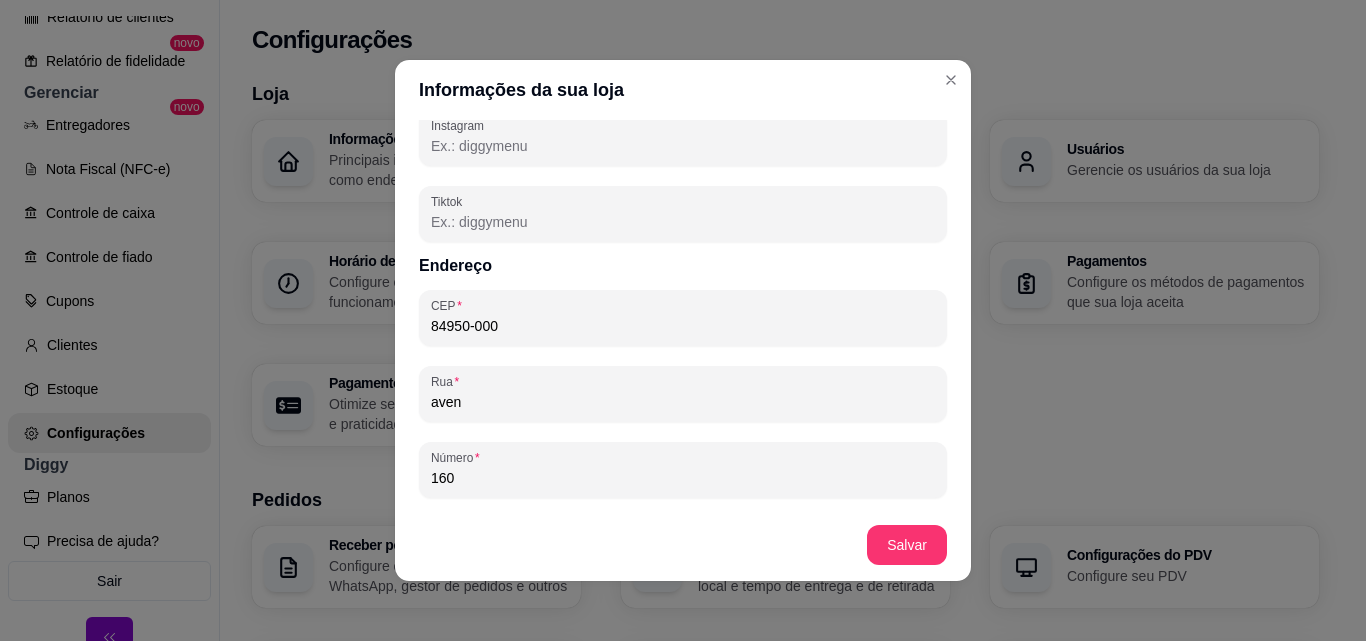 type on "Referência em hambúrguer ARTESANAL contamos com um cardápio digital gourmet completo E com os famosos industriais x-bacon, x-saladaAtendimento 100% automatizado sem burocracia, sem fila de espera para realizar seu pedido! Entre em contato pelos nossos canais de atendimento e prove. Por que aqui no RR BURGUER quem prova, aprova 😋🥇" 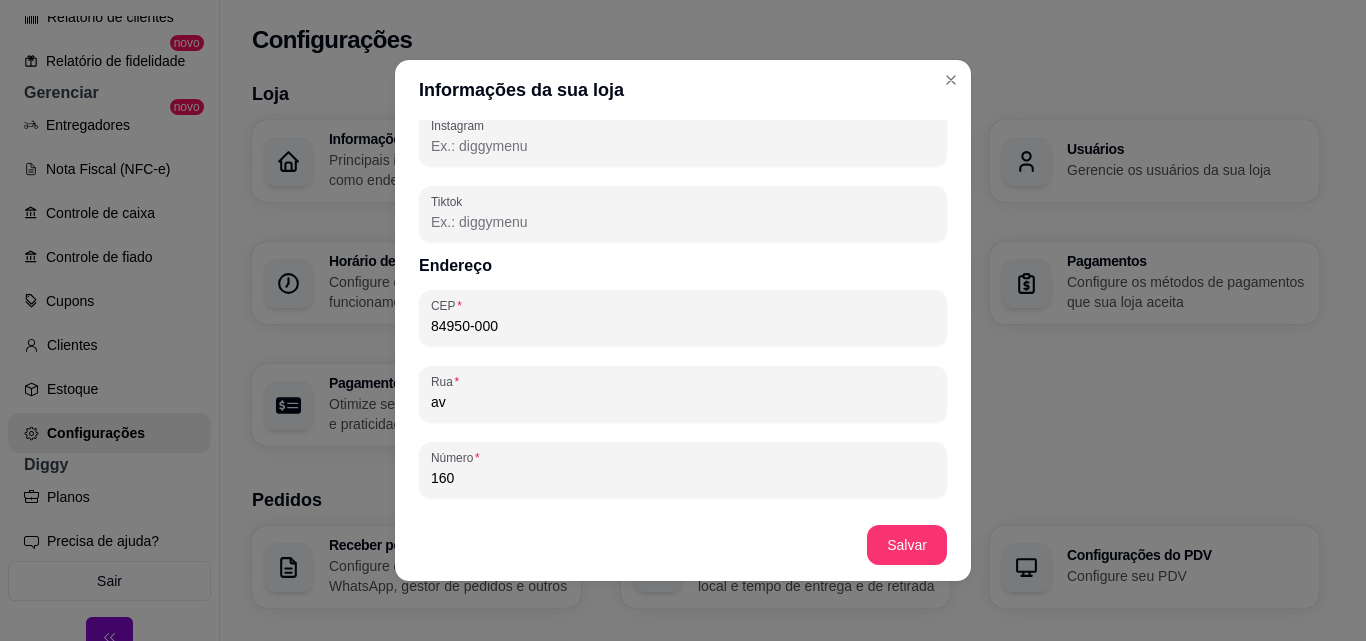 type on "a" 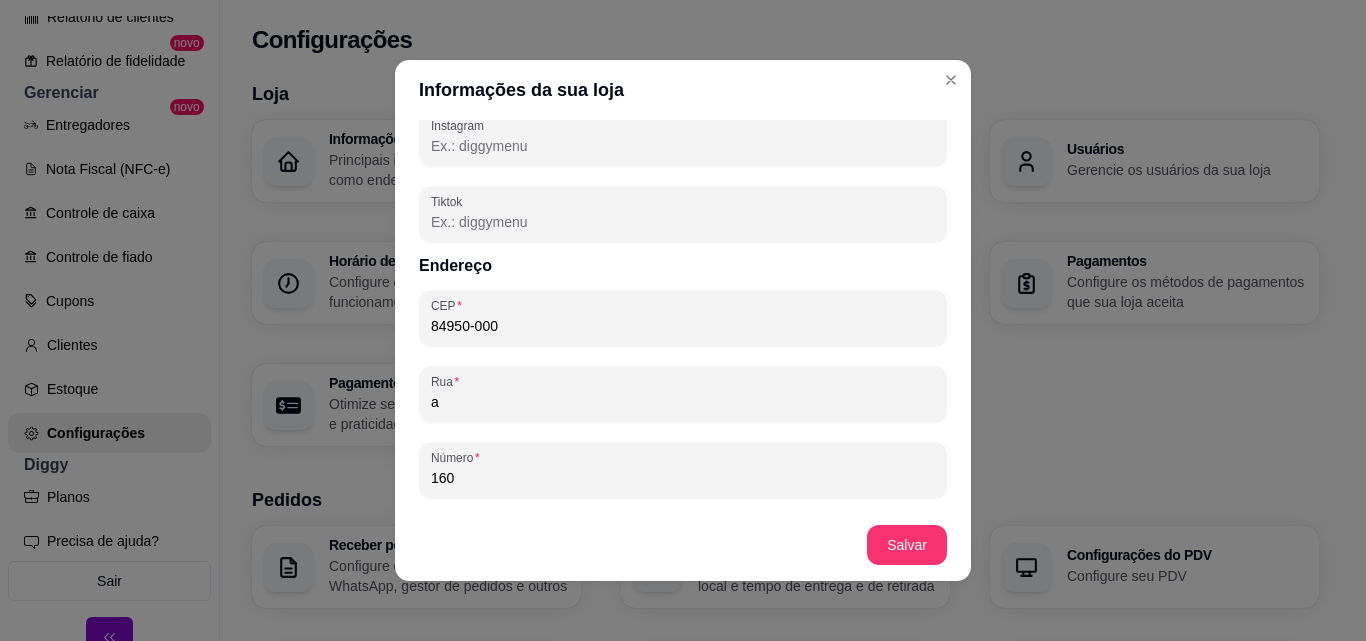 type 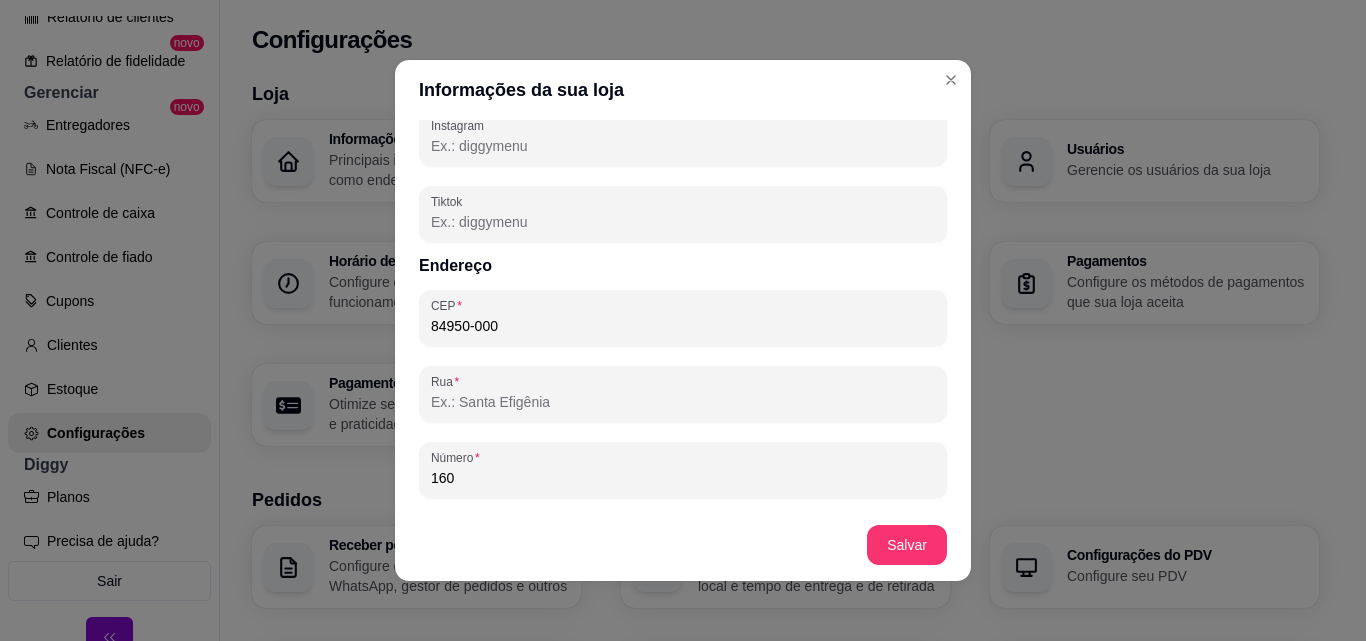 type on "Referência em hambúrguer ARTESANAL contamos com um cardápio digital gourmet completo E com os famosos industriais x-bacon, x-saladaAtendimento 100% automatizado sem burocracia, sem fila de espera para realizar seu pedido! Entre em contato pelos nossos canais de atendimento e prove. Por que aqui no RR BURGUER quem prova, aprova 😋🥇" 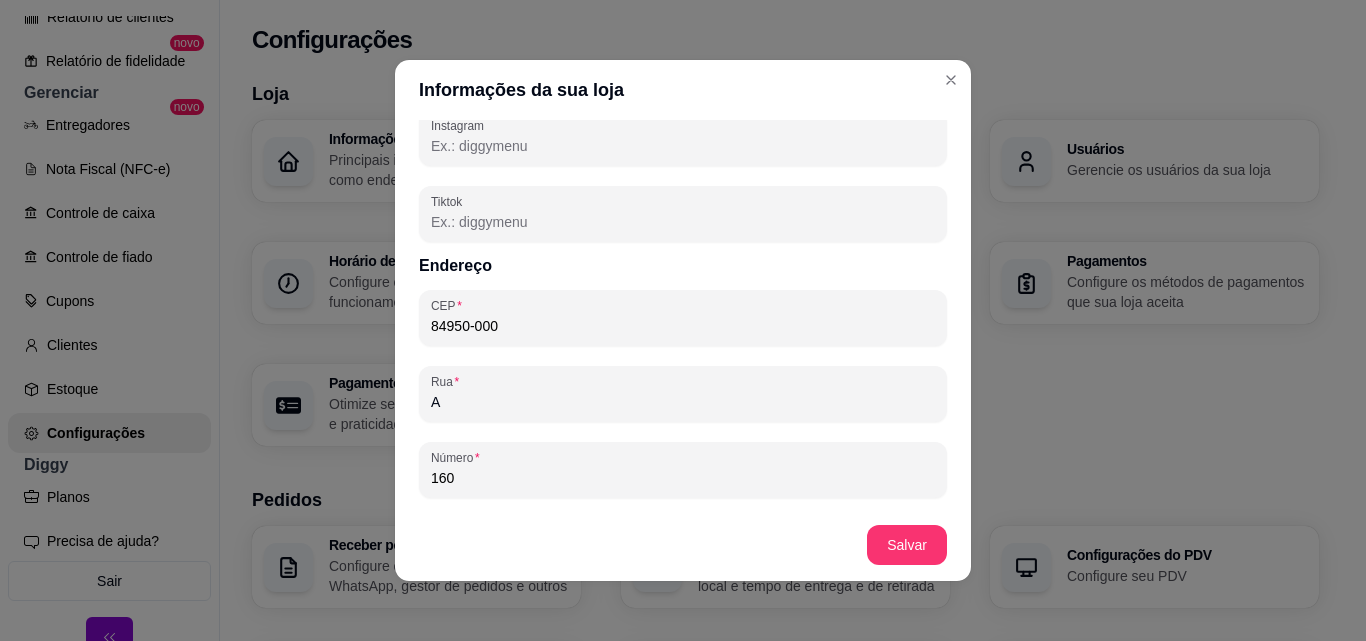 type on "Referência em hambúrguer ARTESANAL contamos com um cardápio digital gourmet completo E com os famosos industriais x-bacon, x-saladaAtendimento 100% automatizado sem burocracia, sem fila de espera para realizar seu pedido! Entre em contato pelos nossos canais de atendimento e prove. Por que aqui no RR BURGUER quem prova, aprova 😋🥇" 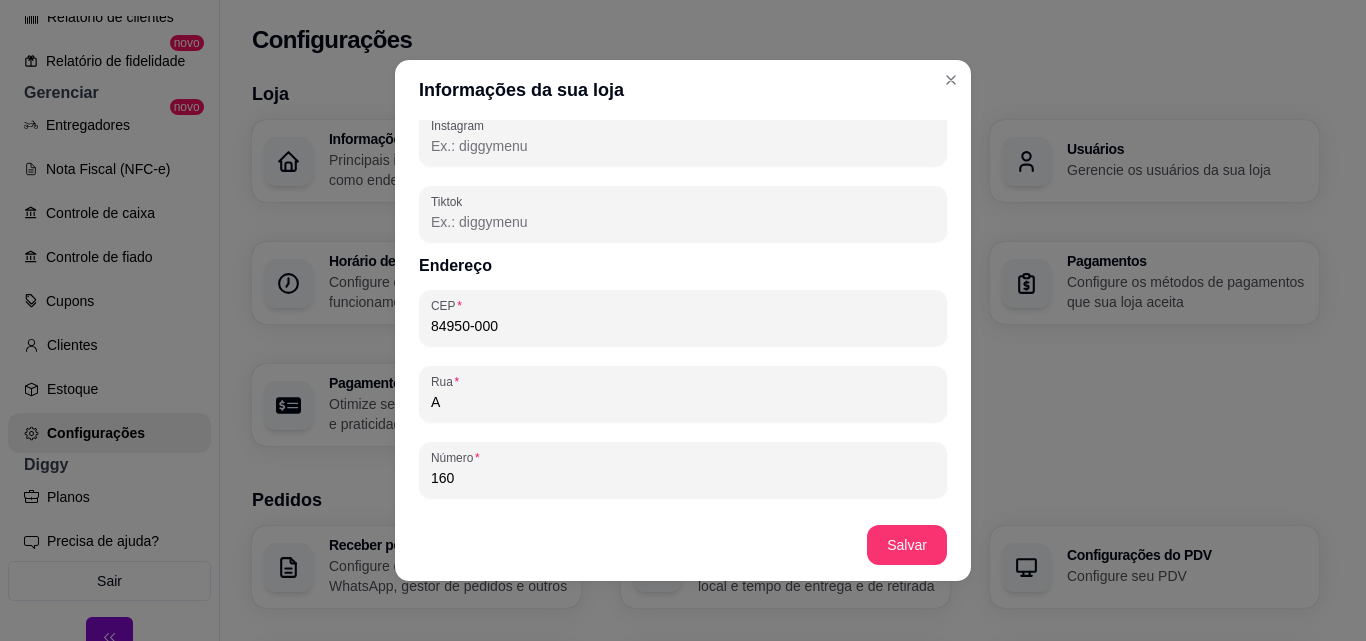 type on "Referência em hambúrguer ARTESANAL contamos com um cardápio digital gourmet completo E com os famosos industriais x-bacon, x-saladaAtendimento 100% automatizado sem burocracia, sem fila de espera para realizar seu pedido! Entre em contato pelos nossos canais de atendimento e prove. Por que aqui no RR BURGUER quem prova, aprova 😋🥇" 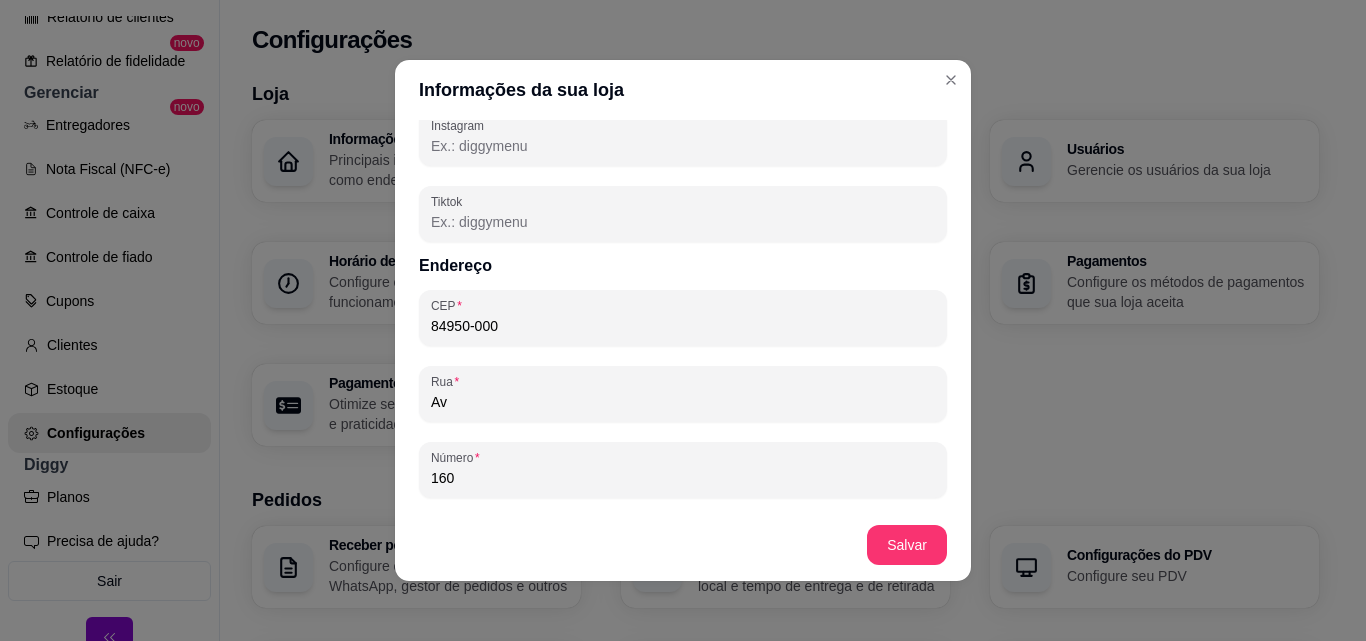 type on "Referência em hambúrguer ARTESANAL contamos com um cardápio digital gourmet completo E com os famosos industriais x-bacon, x-saladaAtendimento 100% automatizado sem burocracia, sem fila de espera para realizar seu pedido! Entre em contato pelos nossos canais de atendimento e prove. Por que aqui no RR BURGUER quem prova, aprova 😋🥇" 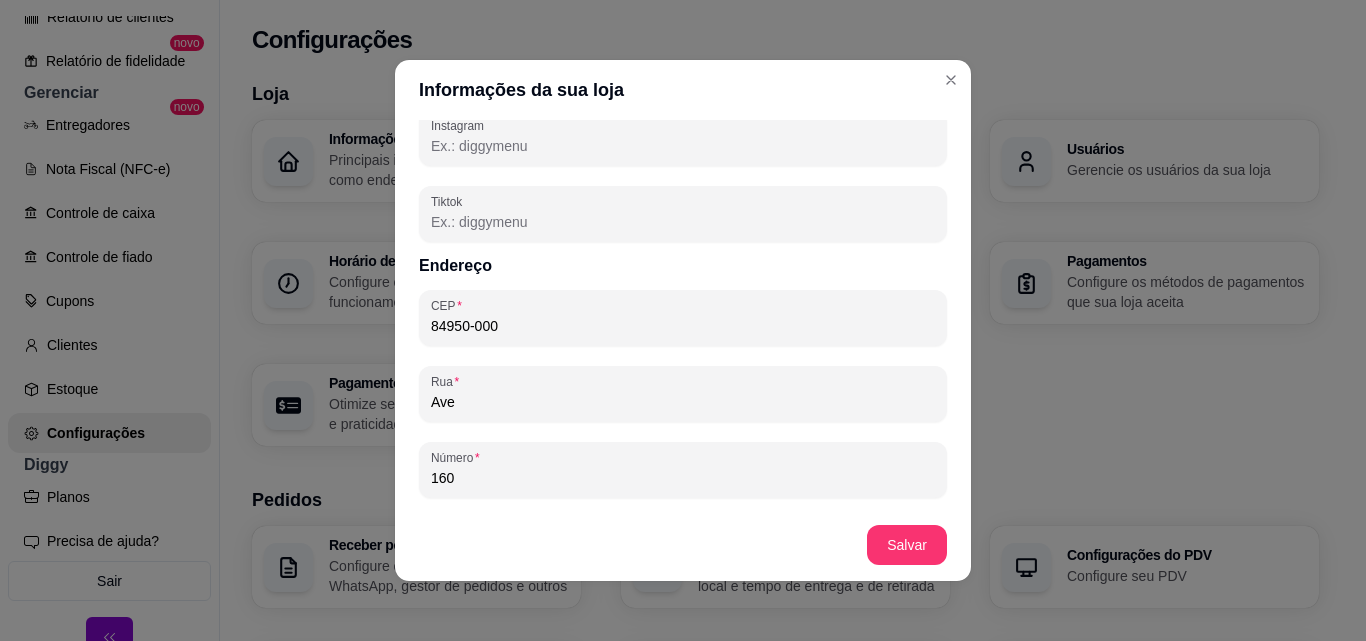 type on "Referência em hambúrguer ARTESANAL contamos com um cardápio digital gourmet completo E com os famosos industriais x-bacon, x-saladaAtendimento 100% automatizado sem burocracia, sem fila de espera para realizar seu pedido! Entre em contato pelos nossos canais de atendimento e prove. Por que aqui no RR BURGUER quem prova, aprova 😋🥇" 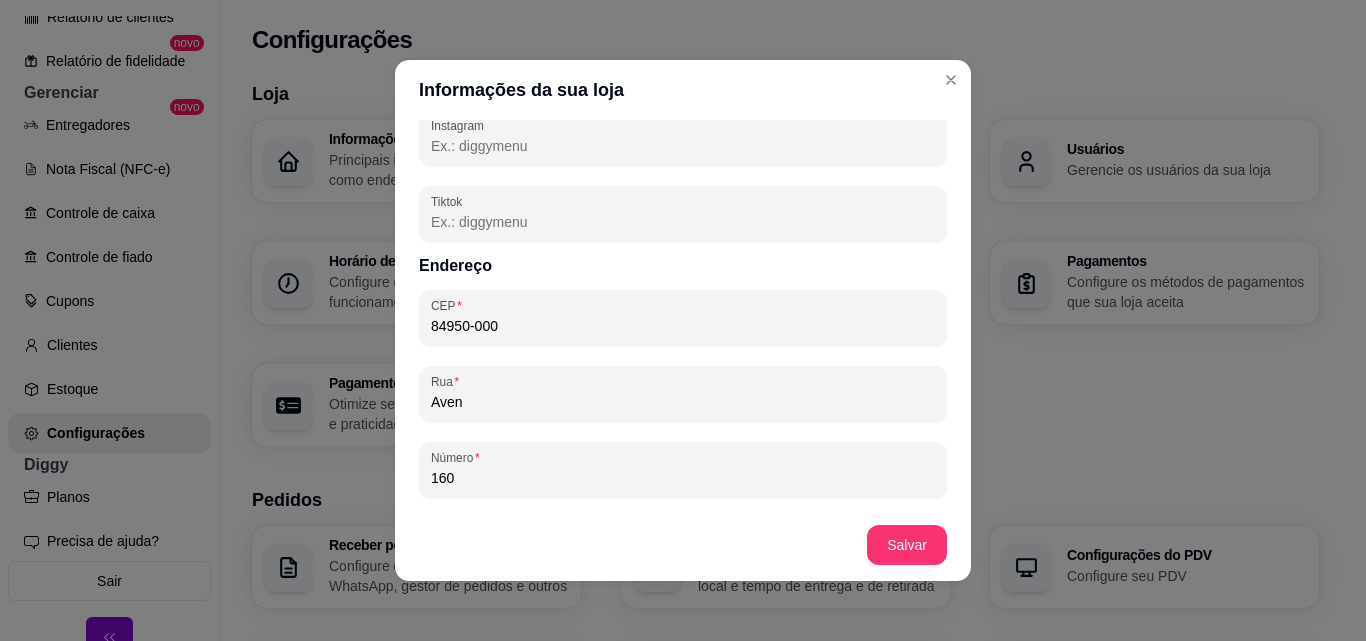 type on "Referência em hambúrguer ARTESANAL contamos com um cardápio digital gourmet completo E com os famosos industriais x-bacon, x-saladaAtendimento 100% automatizado sem burocracia, sem fila de espera para realizar seu pedido! Entre em contato pelos nossos canais de atendimento e prove. Por que aqui no RR BURGUER quem prova, aprova 😋🥇" 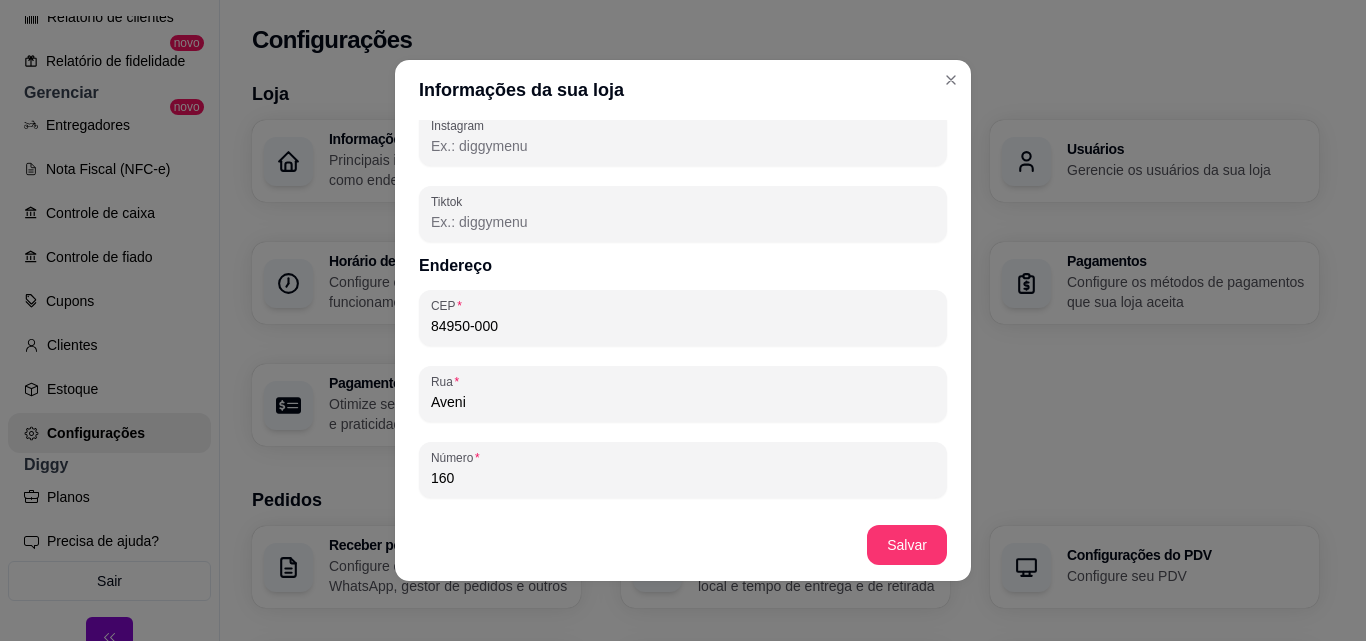 type on "Referência em hambúrguer ARTESANAL contamos com um cardápio digital gourmet completo E com os famosos industriais x-bacon, x-saladaAtendimento 100% automatizado sem burocracia, sem fila de espera para realizar seu pedido! Entre em contato pelos nossos canais de atendimento e prove. Por que aqui no RR BURGUER quem prova, aprova 😋🥇" 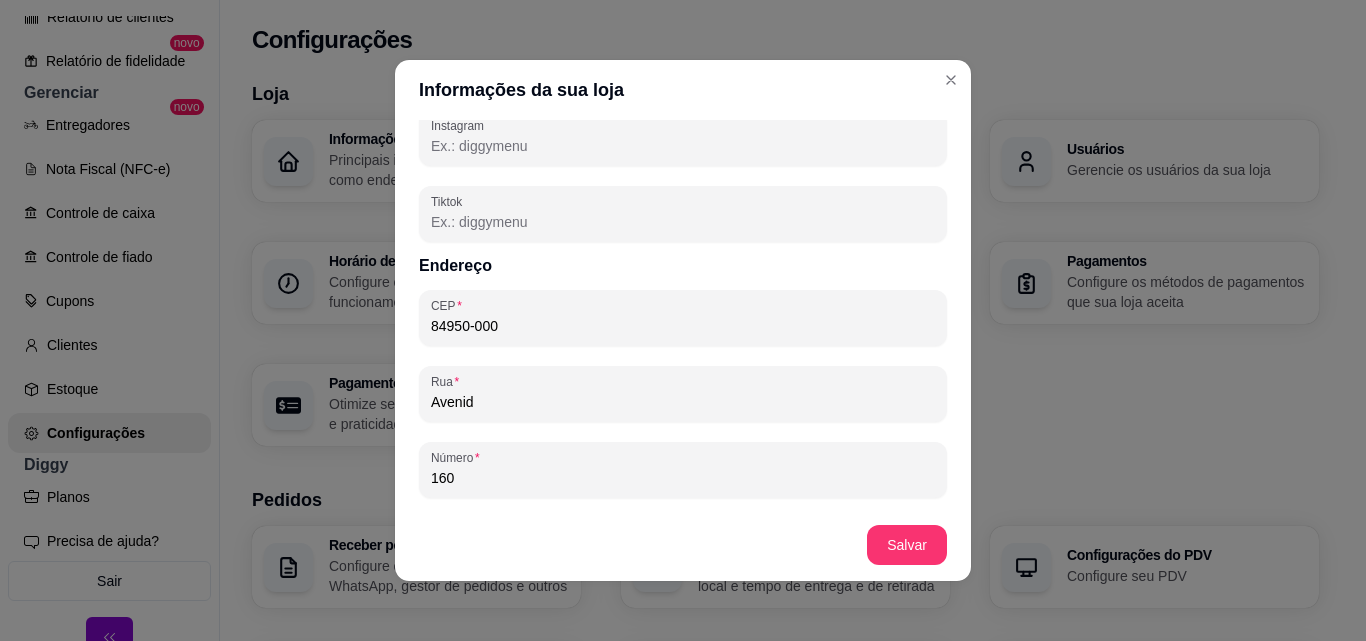 type on "Referência em hambúrguer ARTESANAL contamos com um cardápio digital gourmet completo E com os famosos industriais x-bacon, x-saladaAtendimento 100% automatizado sem burocracia, sem fila de espera para realizar seu pedido! Entre em contato pelos nossos canais de atendimento e prove. Por que aqui no RR BURGUER quem prova, aprova 😋🥇" 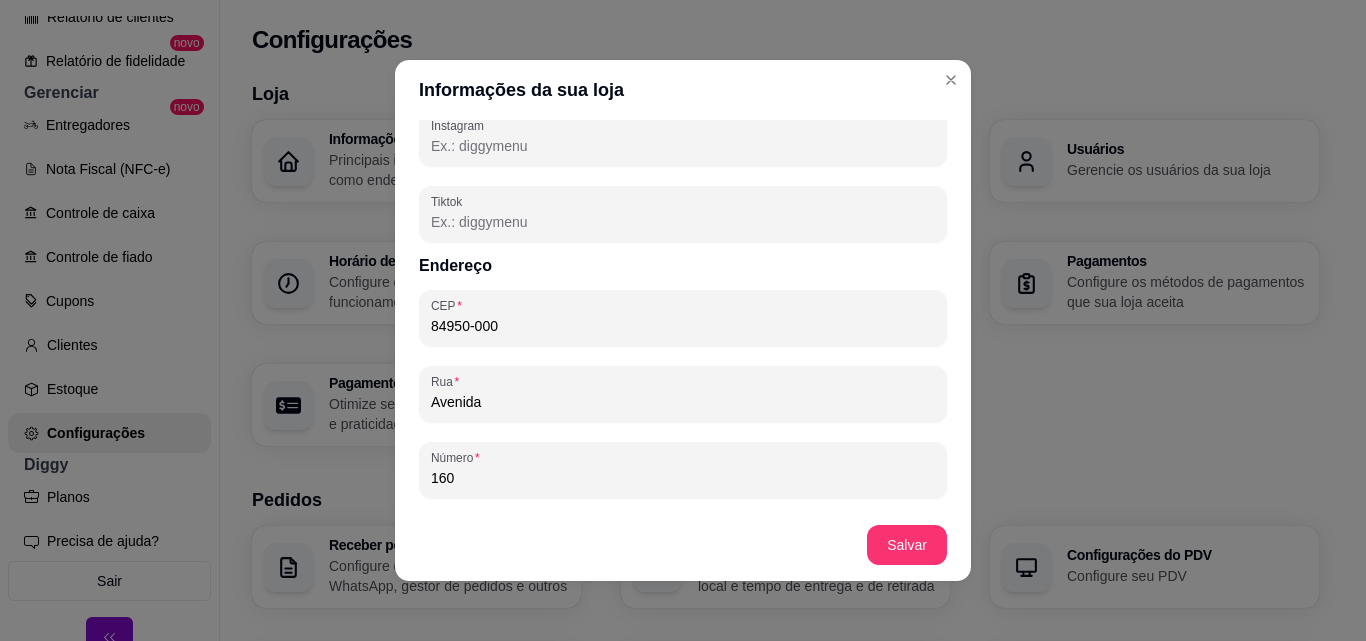 type on "Referência em hambúrguer ARTESANAL contamos com um cardápio digital gourmet completo E com os famosos industriais x-bacon, x-saladaAtendimento 100% automatizado sem burocracia, sem fila de espera para realizar seu pedido! Entre em contato pelos nossos canais de atendimento e prove. Por que aqui no RR BURGUER quem prova, aprova 😋🥇" 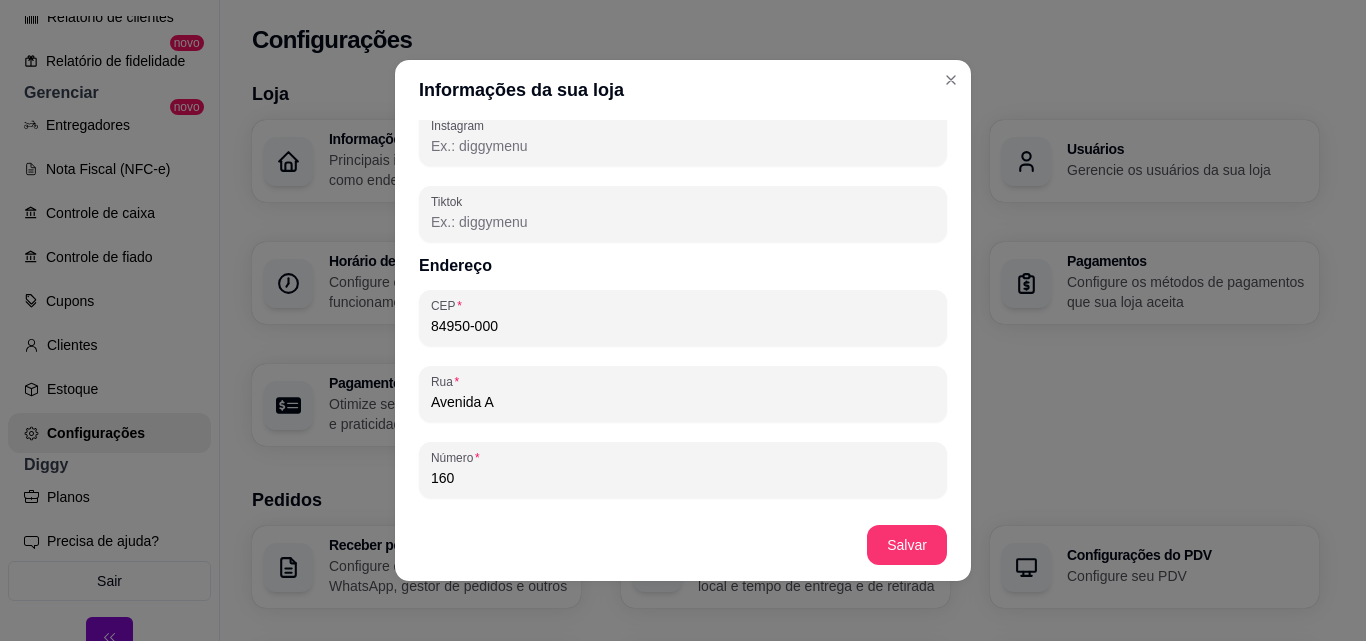 type on "Referência em hambúrguer ARTESANAL contamos com um cardápio digital gourmet completo E com os famosos industriais x-bacon, x-saladaAtendimento 100% automatizado sem burocracia, sem fila de espera para realizar seu pedido! Entre em contato pelos nossos canais de atendimento e prove. Por que aqui no RR BURGUER quem prova, aprova 😋🥇" 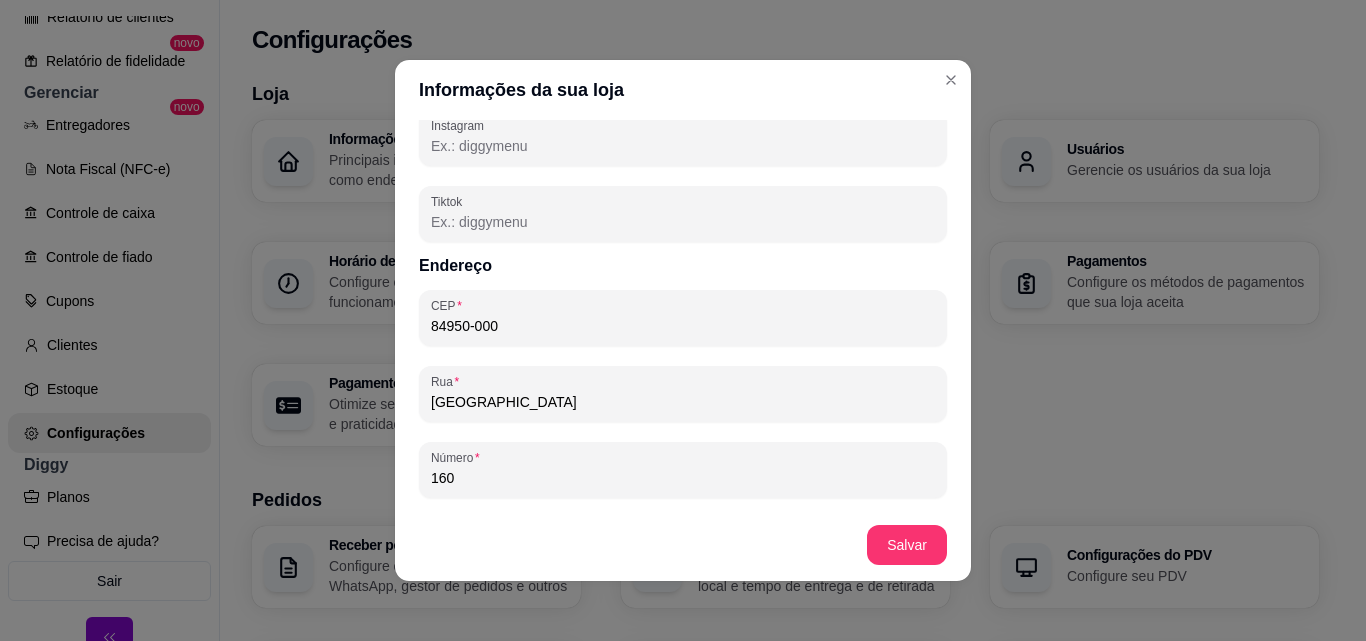 type on "Referência em hambúrguer ARTESANAL contamos com um cardápio digital gourmet completo E com os famosos industriais x-bacon, x-saladaAtendimento 100% automatizado sem burocracia, sem fila de espera para realizar seu pedido! Entre em contato pelos nossos canais de atendimento e prove. Por que aqui no RR BURGUER quem prova, aprova 😋🥇" 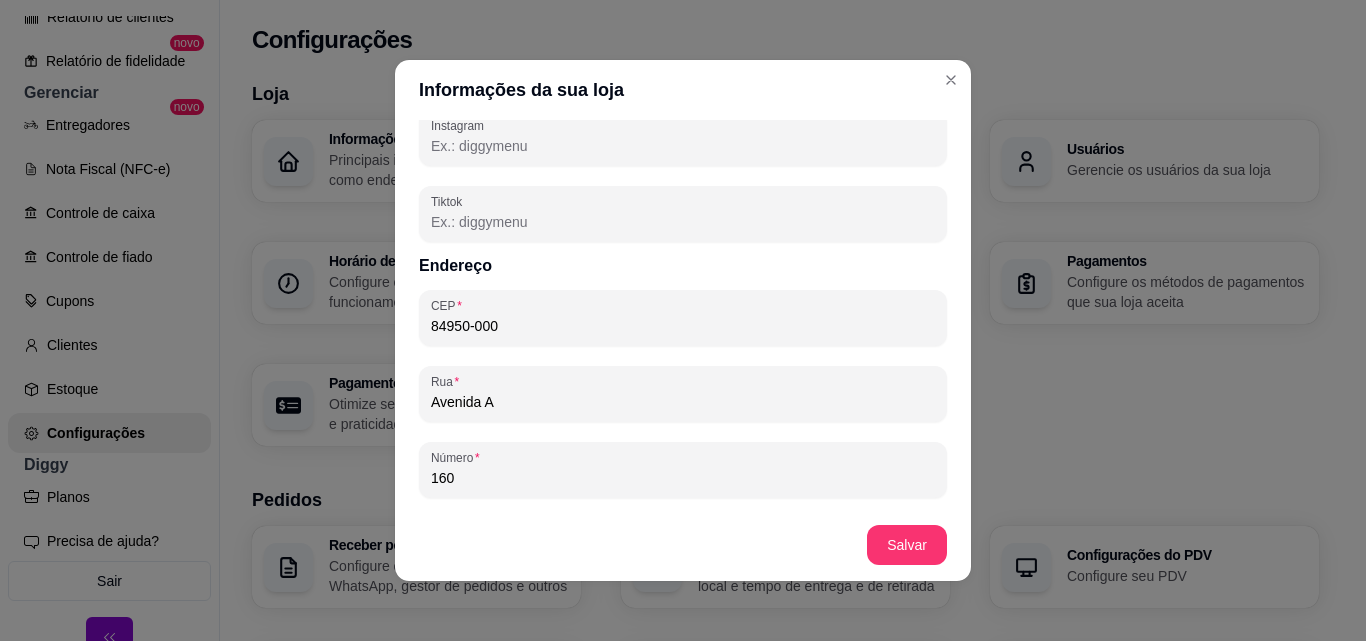 type on "Referência em hambúrguer ARTESANAL contamos com um cardápio digital gourmet completo E com os famosos industriais x-bacon, x-saladaAtendimento 100% automatizado sem burocracia, sem fila de espera para realizar seu pedido! Entre em contato pelos nossos canais de atendimento e prove. Por que aqui no RR BURGUER quem prova, aprova 😋🥇" 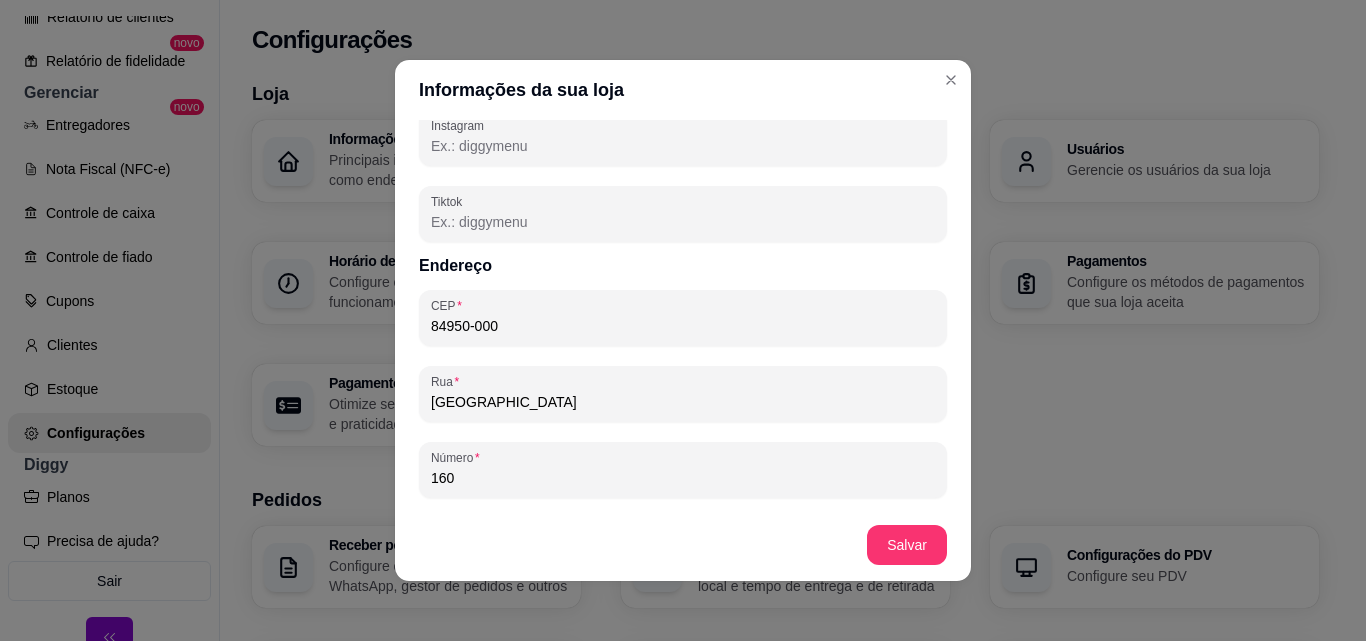 type on "Referência em hambúrguer ARTESANAL contamos com um cardápio digital gourmet completo E com os famosos industriais x-bacon, x-saladaAtendimento 100% automatizado sem burocracia, sem fila de espera para realizar seu pedido! Entre em contato pelos nossos canais de atendimento e prove. Por que aqui no RR BURGUER quem prova, aprova 😋🥇" 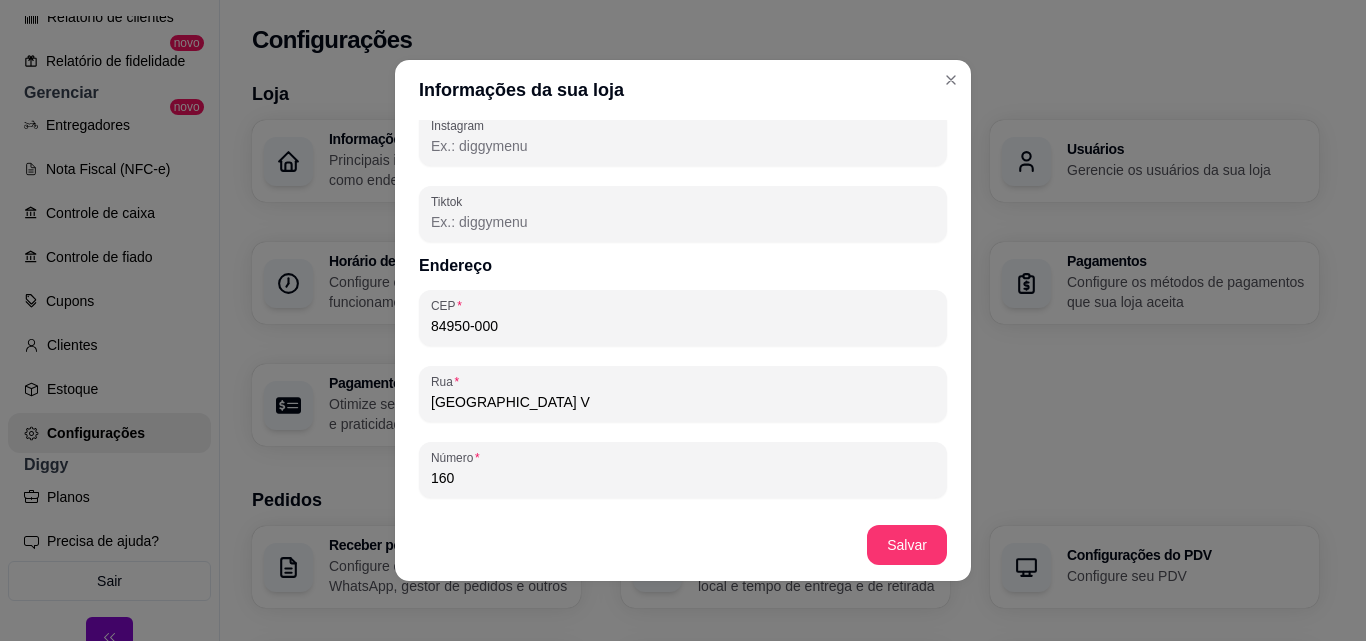 type on "Referência em hambúrguer ARTESANAL contamos com um cardápio digital gourmet completo E com os famosos industriais x-bacon, x-saladaAtendimento 100% automatizado sem burocracia, sem fila de espera para realizar seu pedido! Entre em contato pelos nossos canais de atendimento e prove. Por que aqui no RR BURGUER quem prova, aprova 😋🥇" 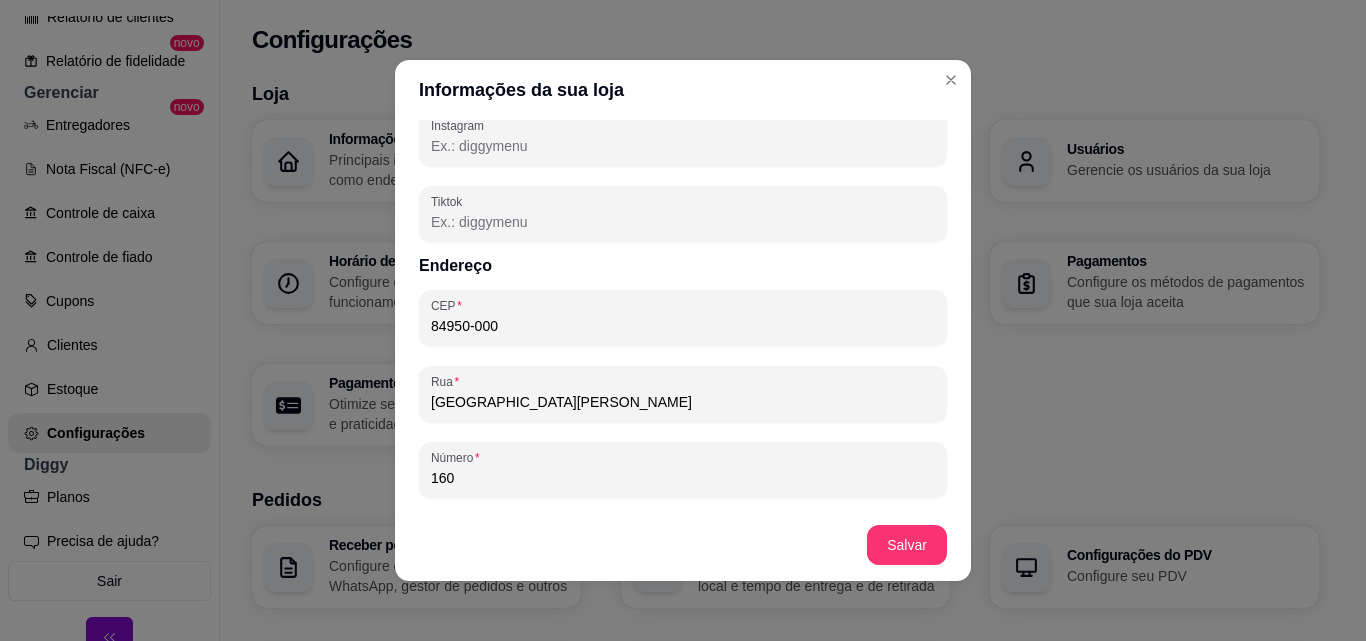 type on "Referência em hambúrguer ARTESANAL contamos com um cardápio digital gourmet completo E com os famosos industriais x-bacon, x-saladaAtendimento 100% automatizado sem burocracia, sem fila de espera para realizar seu pedido! Entre em contato pelos nossos canais de atendimento e prove. Por que aqui no RR BURGUER quem prova, aprova 😋🥇" 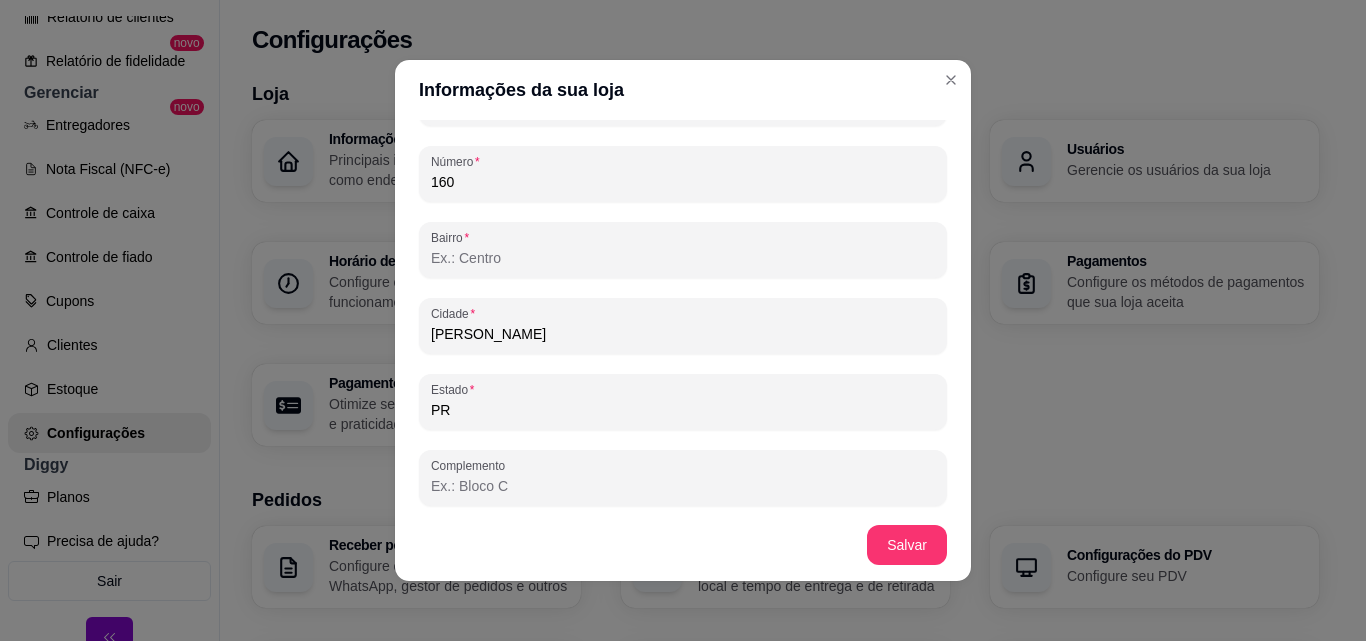scroll, scrollTop: 1289, scrollLeft: 0, axis: vertical 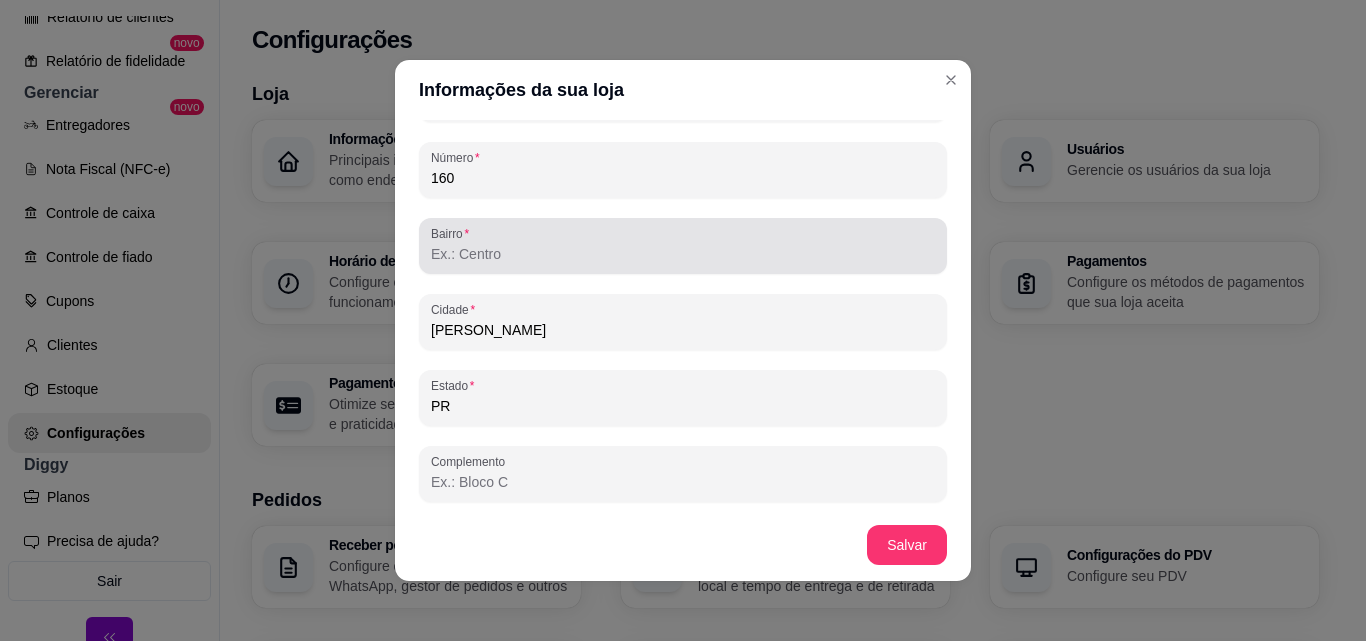 type on "[GEOGRAPHIC_DATA][PERSON_NAME]" 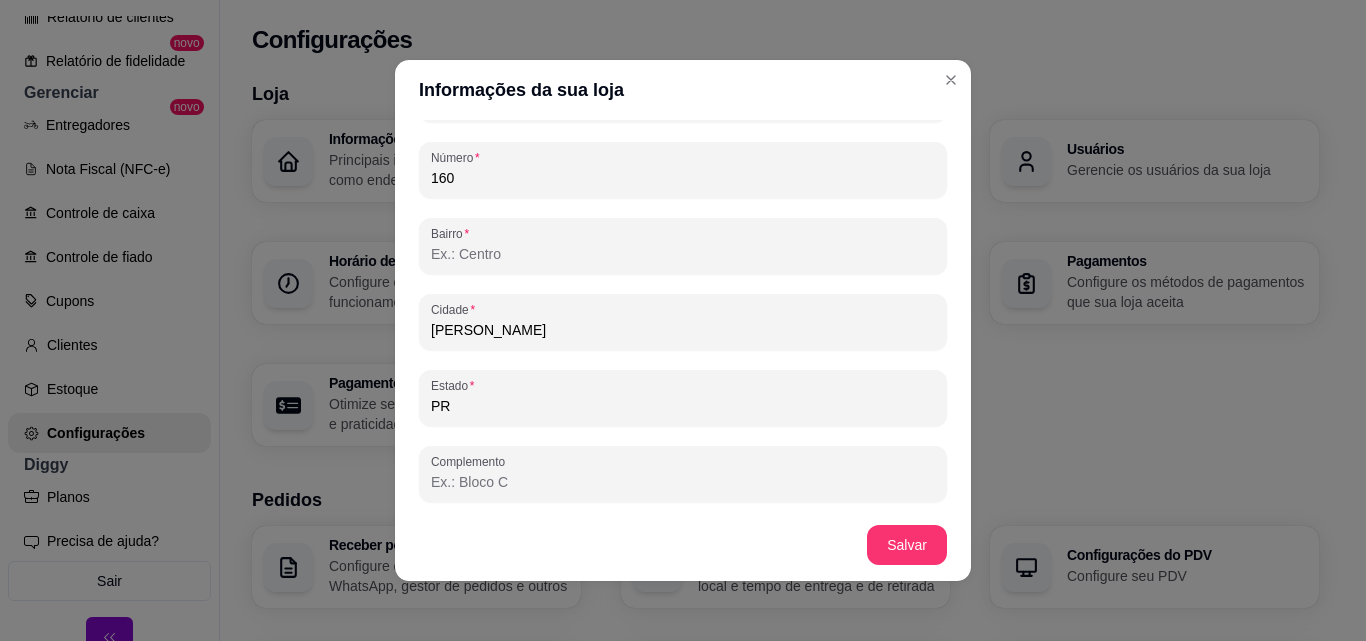 click on "Bairro" at bounding box center [683, 254] 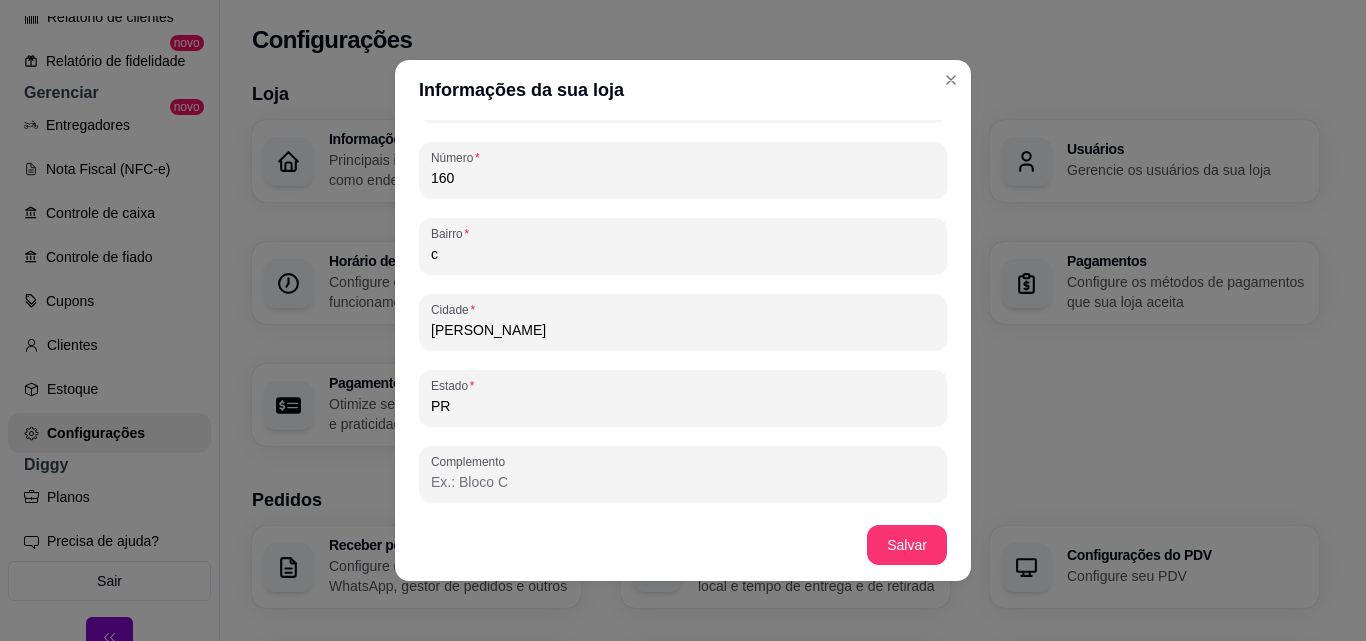 type on "Referência em hambúrguer ARTESANAL contamos com um cardápio digital gourmet completo E com os famosos industriais x-bacon, x-saladaAtendimento 100% automatizado sem burocracia, sem fila de espera para realizar seu pedido! Entre em contato pelos nossos canais de atendimento e prove. Por que aqui no RR BURGUER quem prova, aprova 😋🥇" 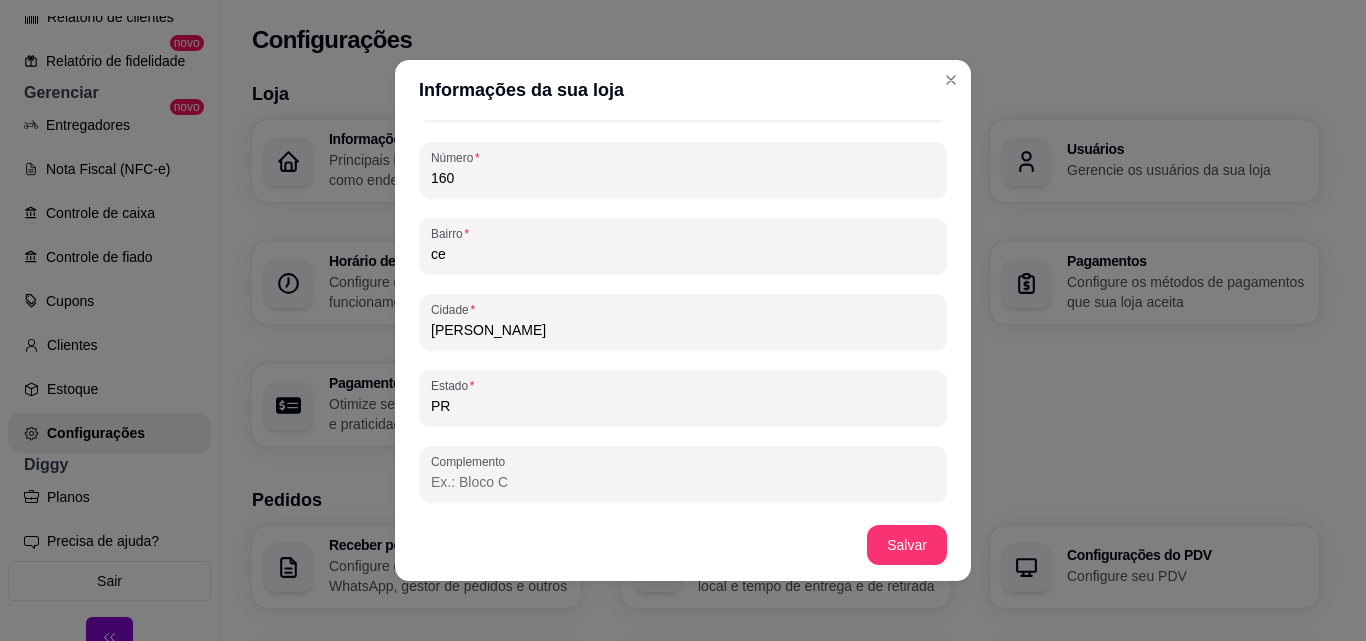 type on "Referência em hambúrguer ARTESANAL contamos com um cardápio digital gourmet completo E com os famosos industriais x-bacon, x-saladaAtendimento 100% automatizado sem burocracia, sem fila de espera para realizar seu pedido! Entre em contato pelos nossos canais de atendimento e prove. Por que aqui no RR BURGUER quem prova, aprova 😋🥇" 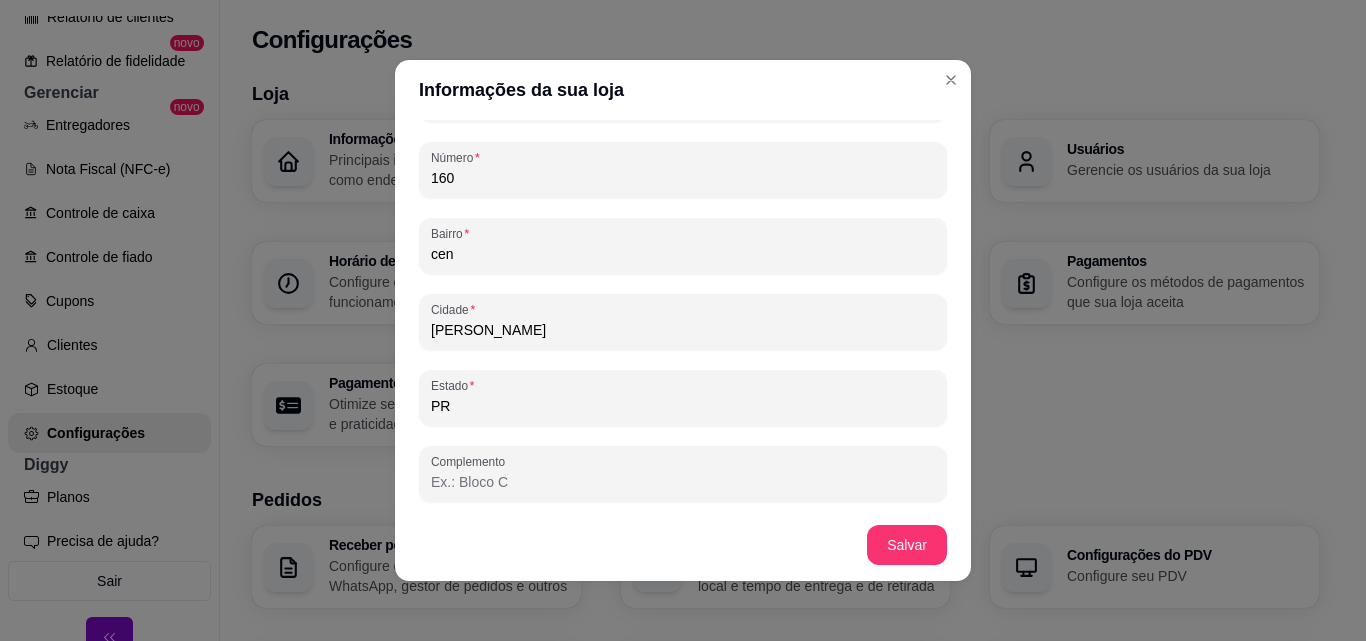 type on "Referência em hambúrguer ARTESANAL contamos com um cardápio digital gourmet completo E com os famosos industriais x-bacon, x-saladaAtendimento 100% automatizado sem burocracia, sem fila de espera para realizar seu pedido! Entre em contato pelos nossos canais de atendimento e prove. Por que aqui no RR BURGUER quem prova, aprova 😋🥇" 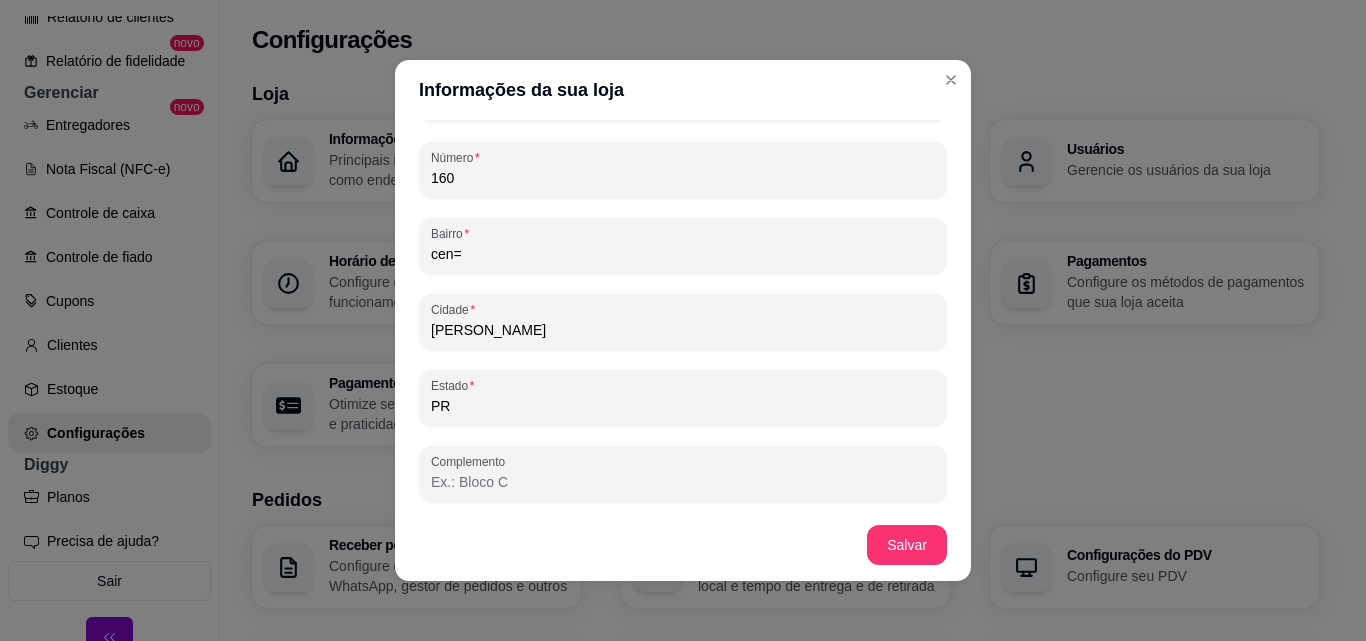 type on "Referência em hambúrguer ARTESANAL contamos com um cardápio digital gourmet completo E com os famosos industriais x-bacon, x-saladaAtendimento 100% automatizado sem burocracia, sem fila de espera para realizar seu pedido! Entre em contato pelos nossos canais de atendimento e prove. Por que aqui no RR BURGUER quem prova, aprova 😋🥇" 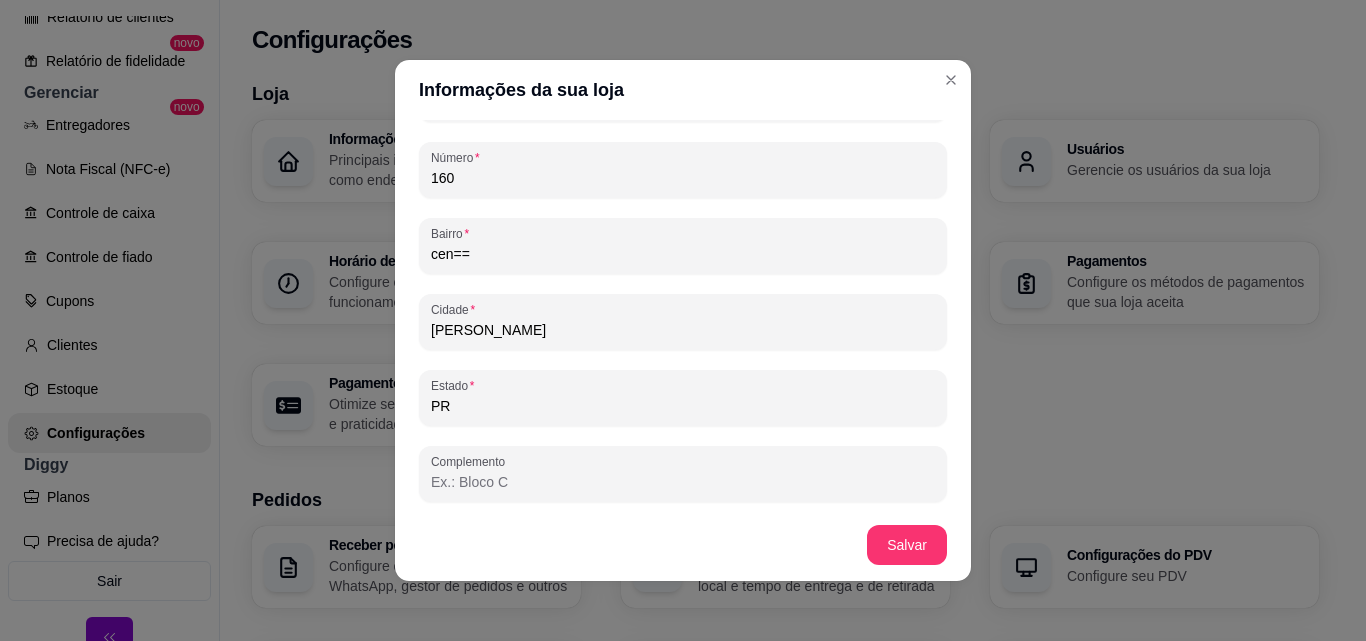 type on "Referência em hambúrguer ARTESANAL contamos com um cardápio digital gourmet completo E com os famosos industriais x-bacon, x-saladaAtendimento 100% automatizado sem burocracia, sem fila de espera para realizar seu pedido! Entre em contato pelos nossos canais de atendimento e prove. Por que aqui no RR BURGUER quem prova, aprova 😋🥇" 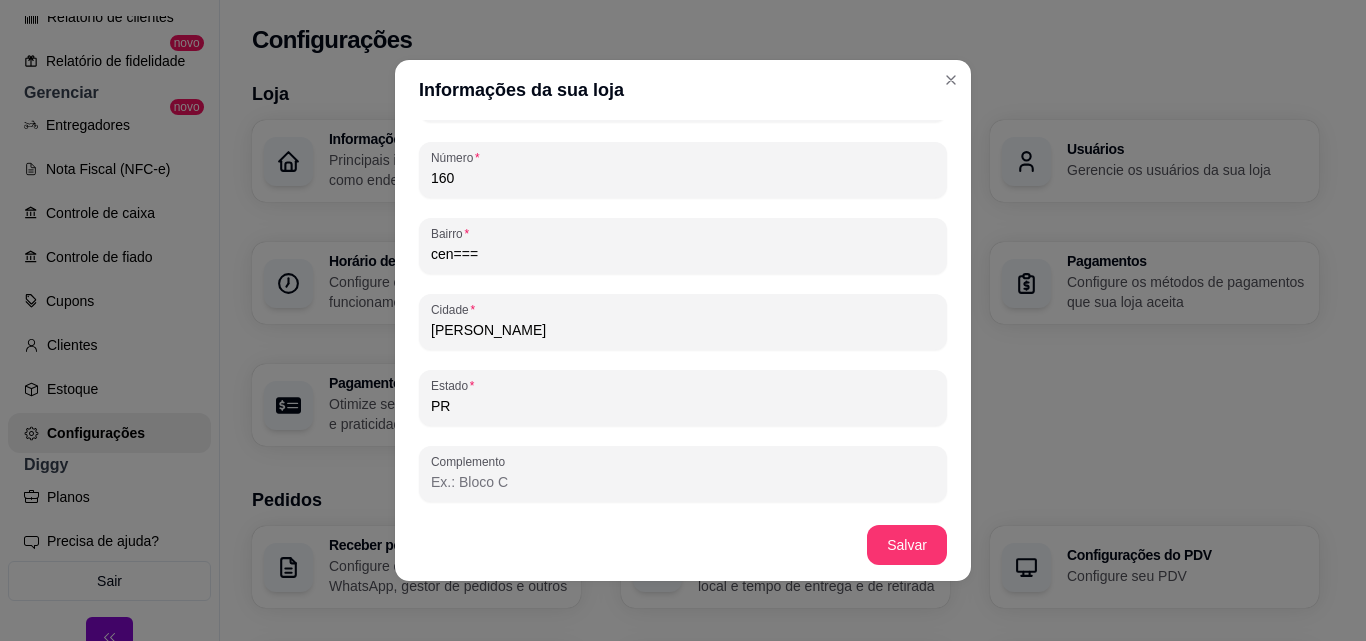 type on "Referência em hambúrguer ARTESANAL contamos com um cardápio digital gourmet completo E com os famosos industriais x-bacon, x-saladaAtendimento 100% automatizado sem burocracia, sem fila de espera para realizar seu pedido! Entre em contato pelos nossos canais de atendimento e prove. Por que aqui no RR BURGUER quem prova, aprova 😋🥇" 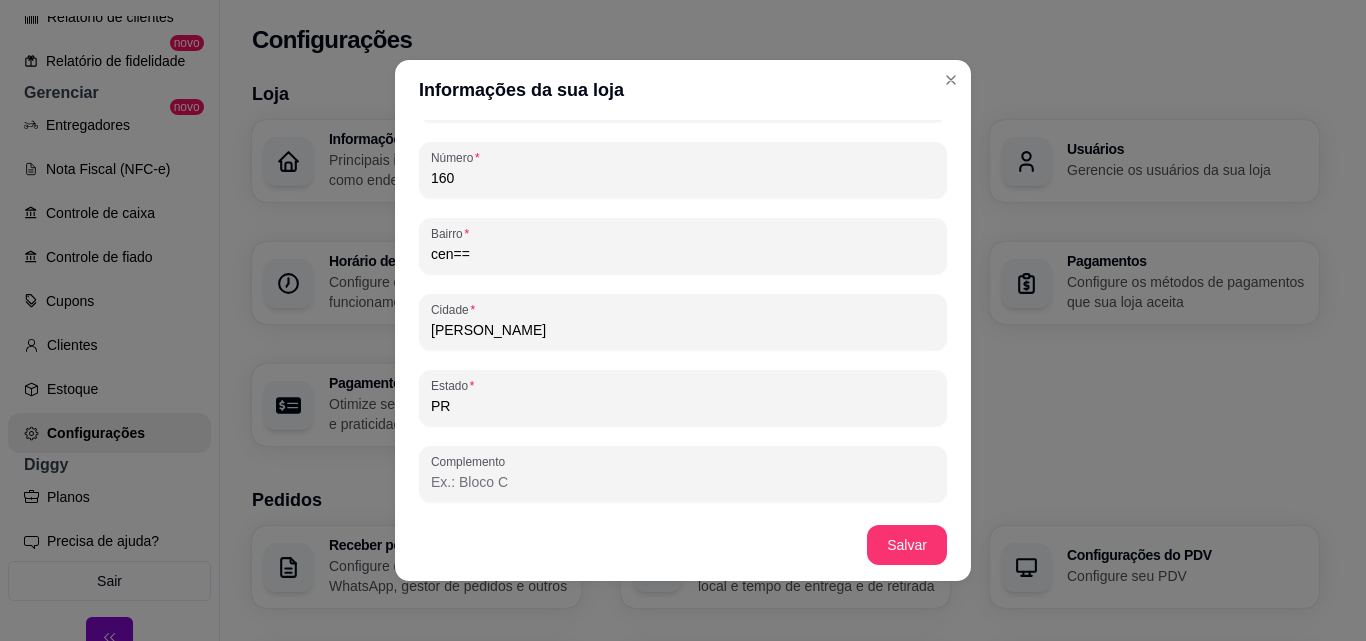 type on "Referência em hambúrguer ARTESANAL contamos com um cardápio digital gourmet completo E com os famosos industriais x-bacon, x-saladaAtendimento 100% automatizado sem burocracia, sem fila de espera para realizar seu pedido! Entre em contato pelos nossos canais de atendimento e prove. Por que aqui no RR BURGUER quem prova, aprova 😋🥇" 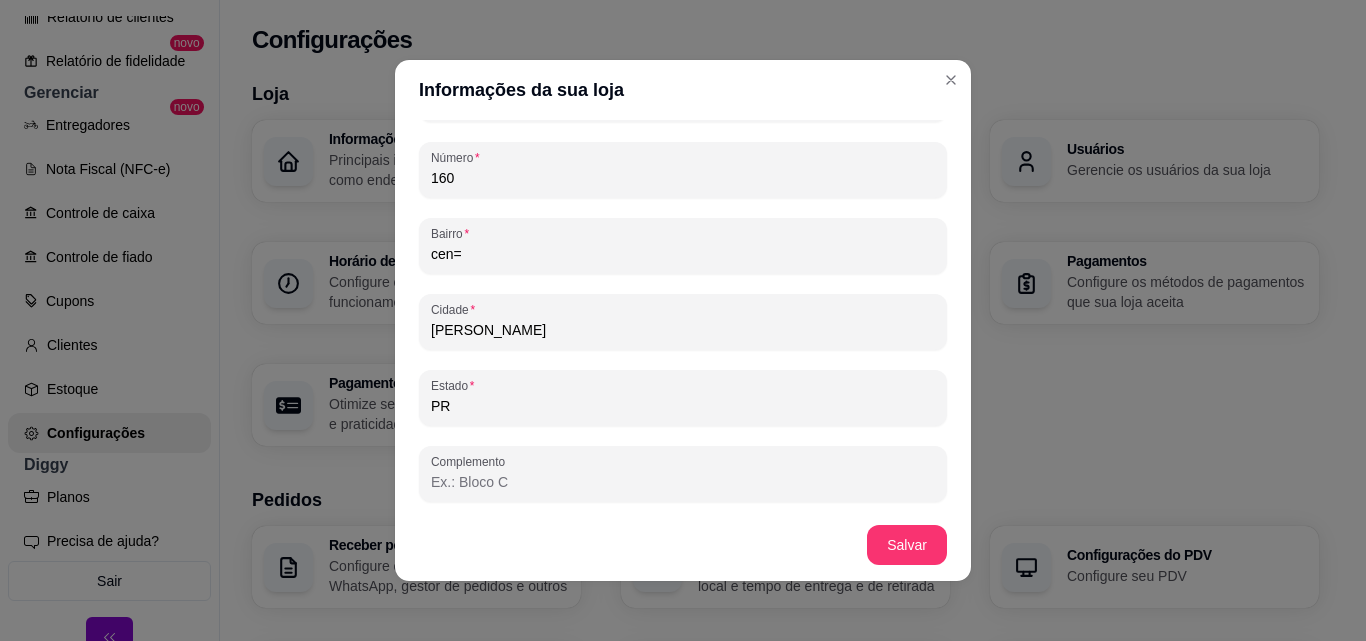 type on "Referência em hambúrguer ARTESANAL contamos com um cardápio digital gourmet completo E com os famosos industriais x-bacon, x-saladaAtendimento 100% automatizado sem burocracia, sem fila de espera para realizar seu pedido! Entre em contato pelos nossos canais de atendimento e prove. Por que aqui no RR BURGUER quem prova, aprova 😋🥇" 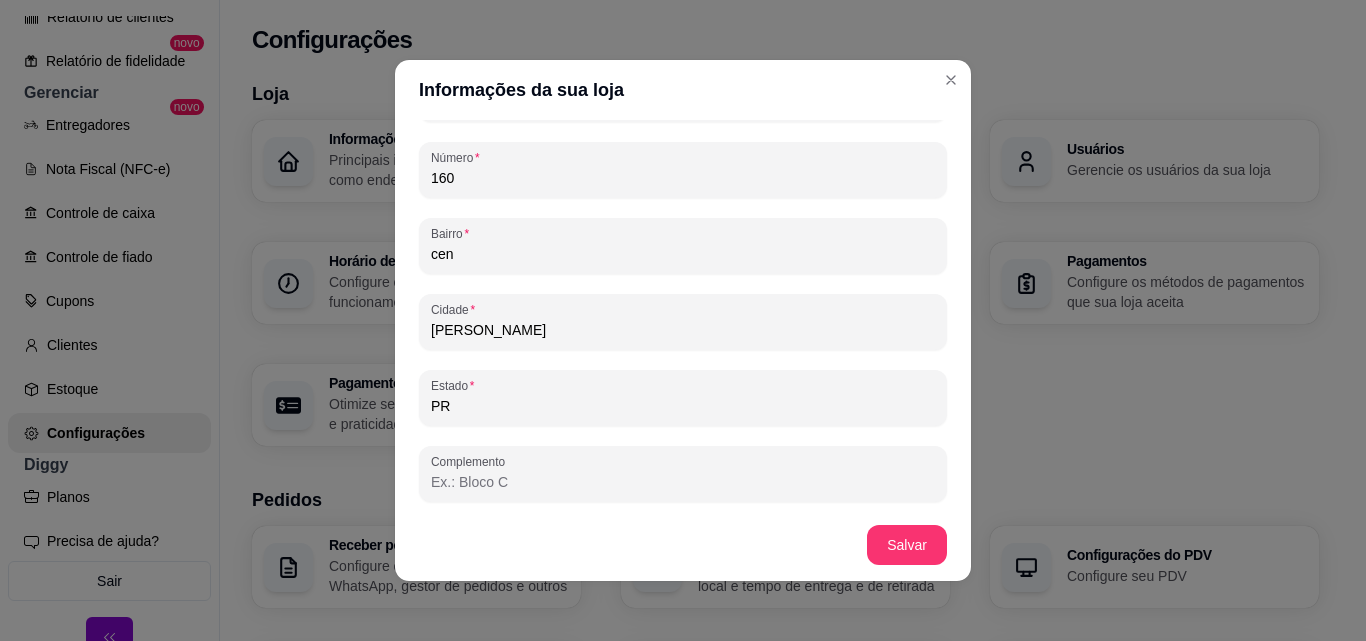 type on "Referência em hambúrguer ARTESANAL contamos com um cardápio digital gourmet completo E com os famosos industriais x-bacon, x-saladaAtendimento 100% automatizado sem burocracia, sem fila de espera para realizar seu pedido! Entre em contato pelos nossos canais de atendimento e prove. Por que aqui no RR BURGUER quem prova, aprova 😋🥇" 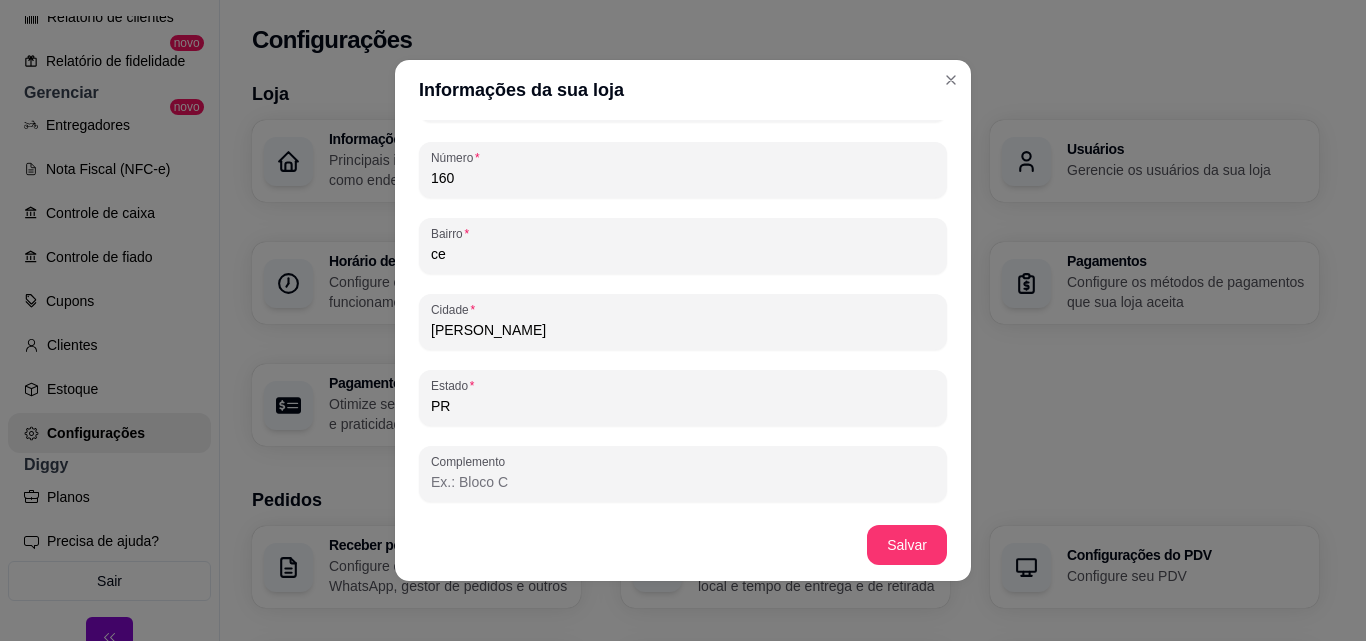 type on "Referência em hambúrguer ARTESANAL contamos com um cardápio digital gourmet completo E com os famosos industriais x-bacon, x-saladaAtendimento 100% automatizado sem burocracia, sem fila de espera para realizar seu pedido! Entre em contato pelos nossos canais de atendimento e prove. Por que aqui no RR BURGUER quem prova, aprova 😋🥇" 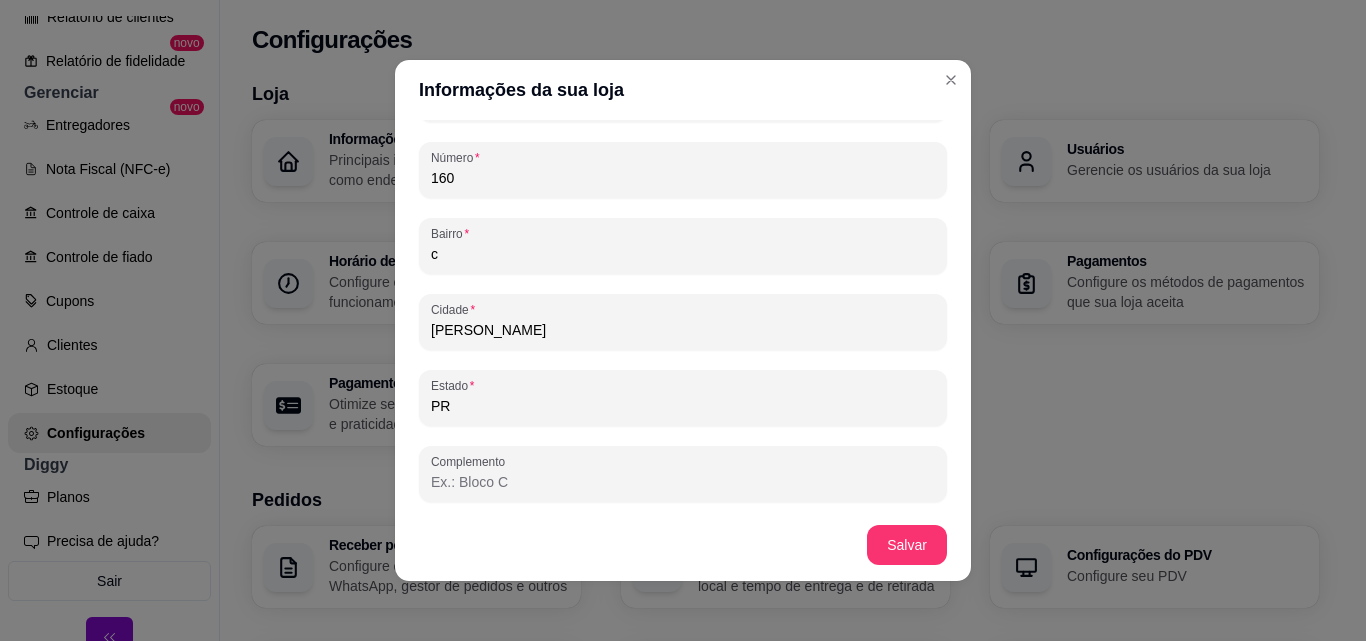 type on "Referência em hambúrguer ARTESANAL contamos com um cardápio digital gourmet completo E com os famosos industriais x-bacon, x-saladaAtendimento 100% automatizado sem burocracia, sem fila de espera para realizar seu pedido! Entre em contato pelos nossos canais de atendimento e prove. Por que aqui no RR BURGUER quem prova, aprova 😋🥇" 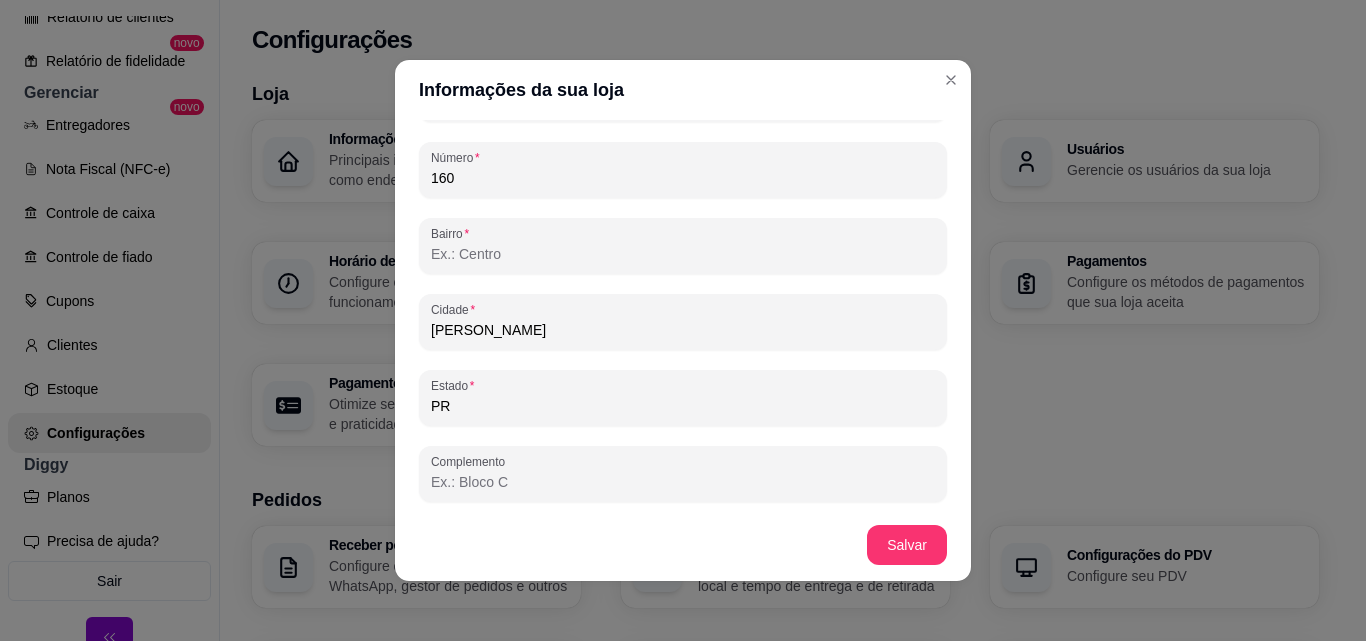 type on "C" 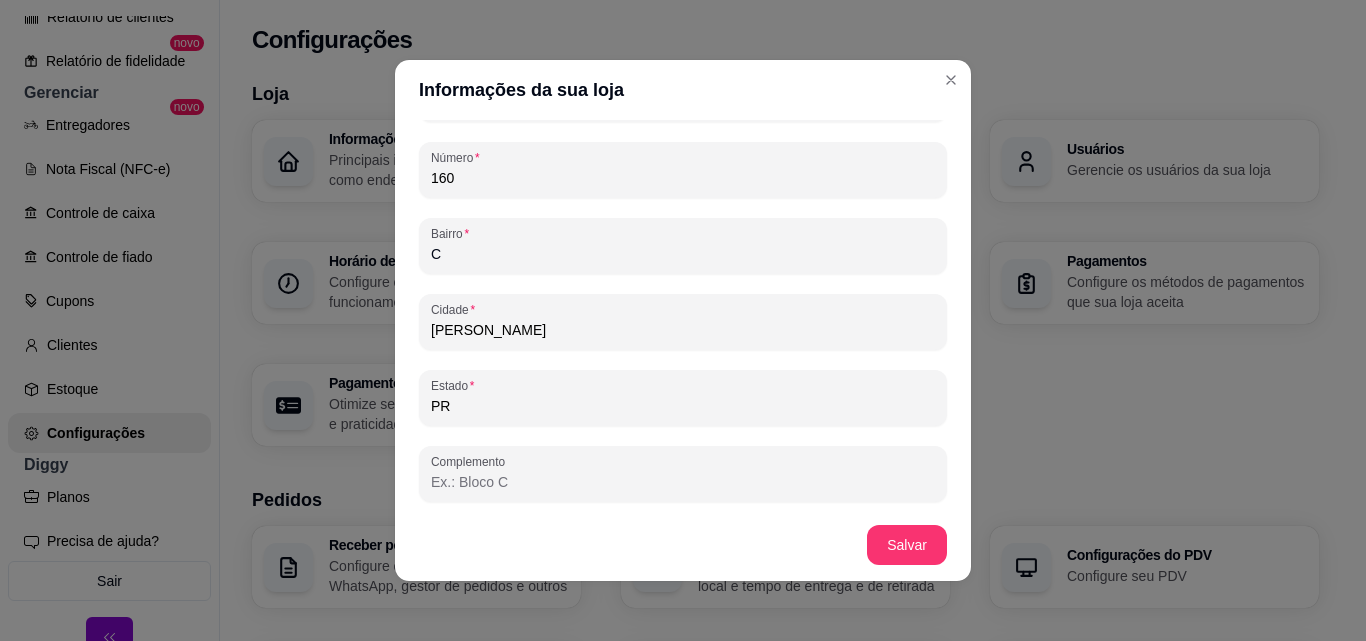 type on "Referência em hambúrguer ARTESANAL contamos com um cardápio digital gourmet completo E com os famosos industriais x-bacon, x-saladaAtendimento 100% automatizado sem burocracia, sem fila de espera para realizar seu pedido! Entre em contato pelos nossos canais de atendimento e prove. Por que aqui no RR BURGUER quem prova, aprova 😋🥇" 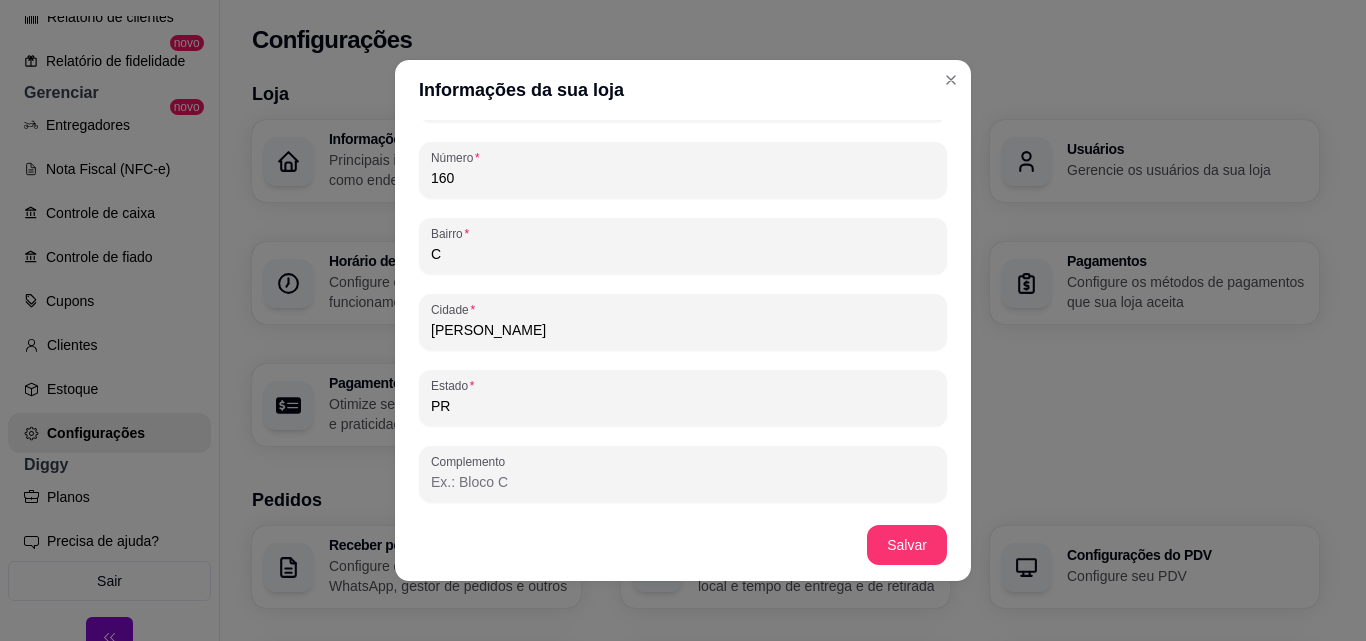 type on "Referência em hambúrguer ARTESANAL contamos com um cardápio digital gourmet completo E com os famosos industriais x-bacon, x-saladaAtendimento 100% automatizado sem burocracia, sem fila de espera para realizar seu pedido! Entre em contato pelos nossos canais de atendimento e prove. Por que aqui no RR BURGUER quem prova, aprova 😋🥇" 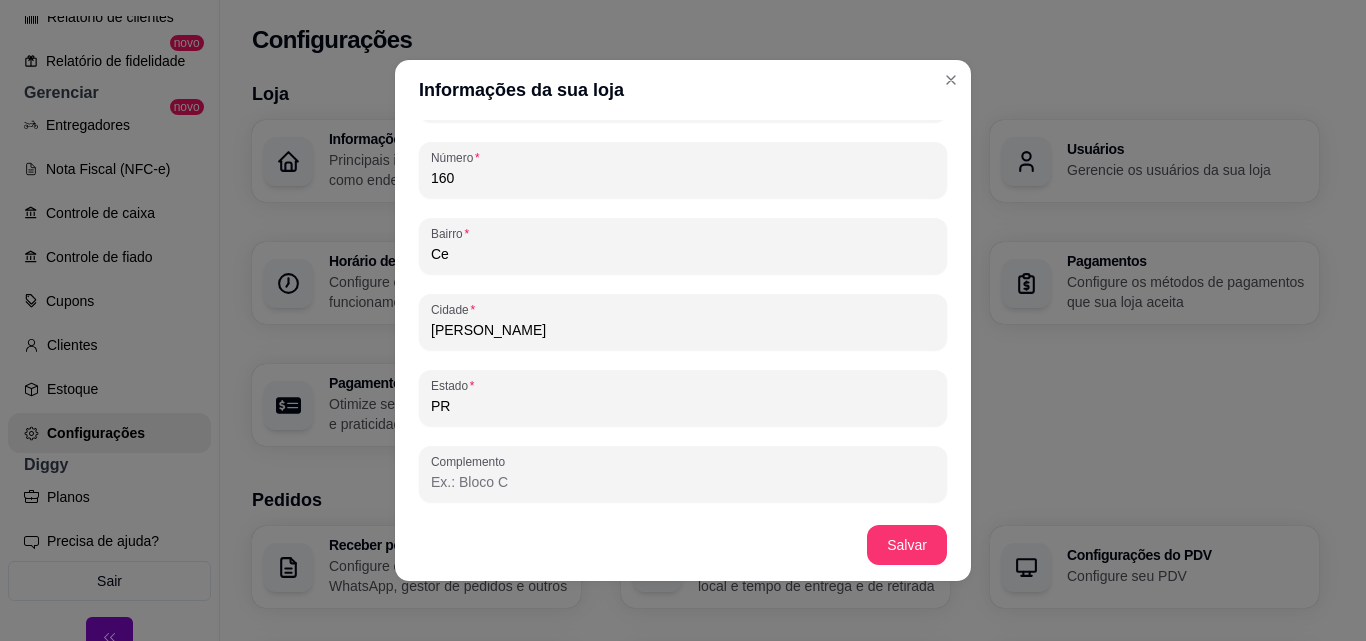 type on "Referência em hambúrguer ARTESANAL contamos com um cardápio digital gourmet completo E com os famosos industriais x-bacon, x-saladaAtendimento 100% automatizado sem burocracia, sem fila de espera para realizar seu pedido! Entre em contato pelos nossos canais de atendimento e prove. Por que aqui no RR BURGUER quem prova, aprova 😋🥇" 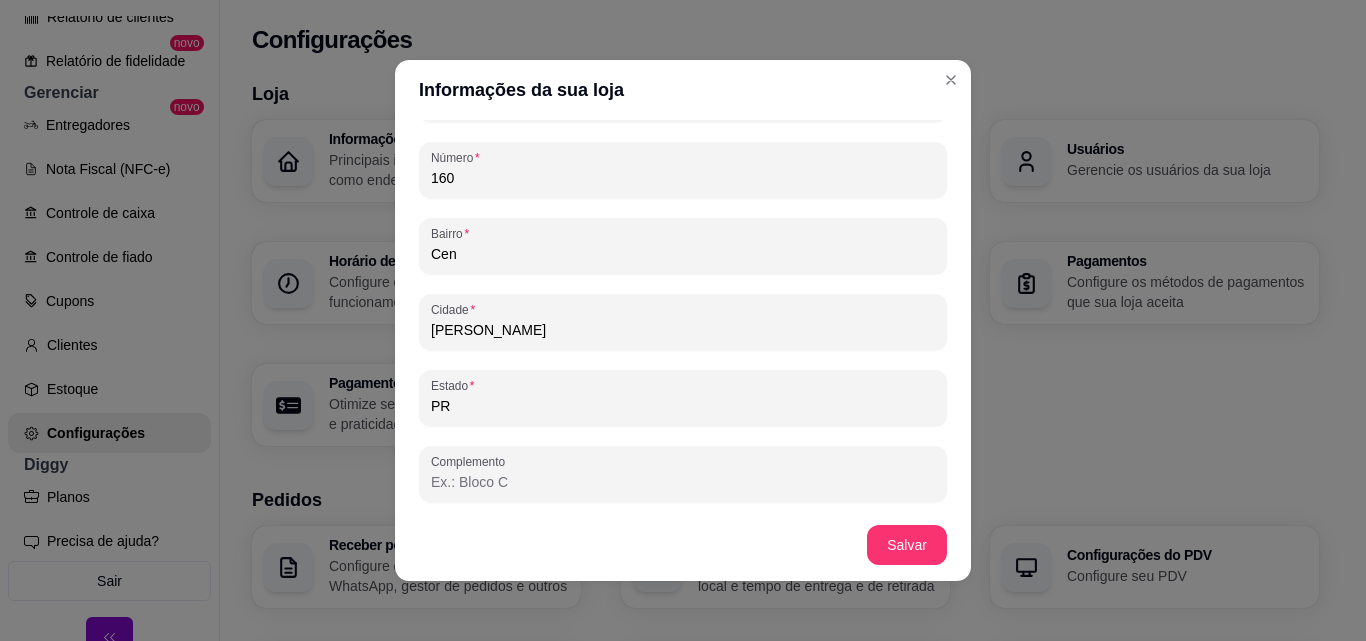 type on "Referência em hambúrguer ARTESANAL contamos com um cardápio digital gourmet completo E com os famosos industriais x-bacon, x-saladaAtendimento 100% automatizado sem burocracia, sem fila de espera para realizar seu pedido! Entre em contato pelos nossos canais de atendimento e prove. Por que aqui no RR BURGUER quem prova, aprova 😋🥇" 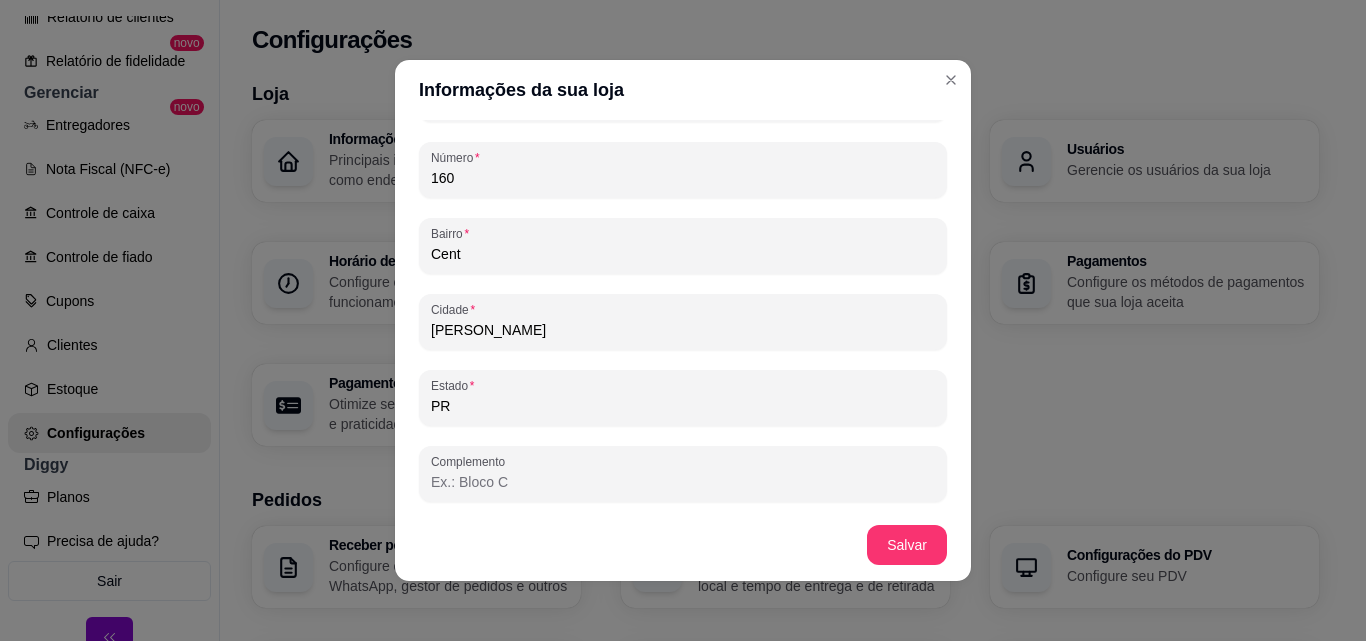 type on "Referência em hambúrguer ARTESANAL contamos com um cardápio digital gourmet completo E com os famosos industriais x-bacon, x-saladaAtendimento 100% automatizado sem burocracia, sem fila de espera para realizar seu pedido! Entre em contato pelos nossos canais de atendimento e prove. Por que aqui no RR BURGUER quem prova, aprova 😋🥇" 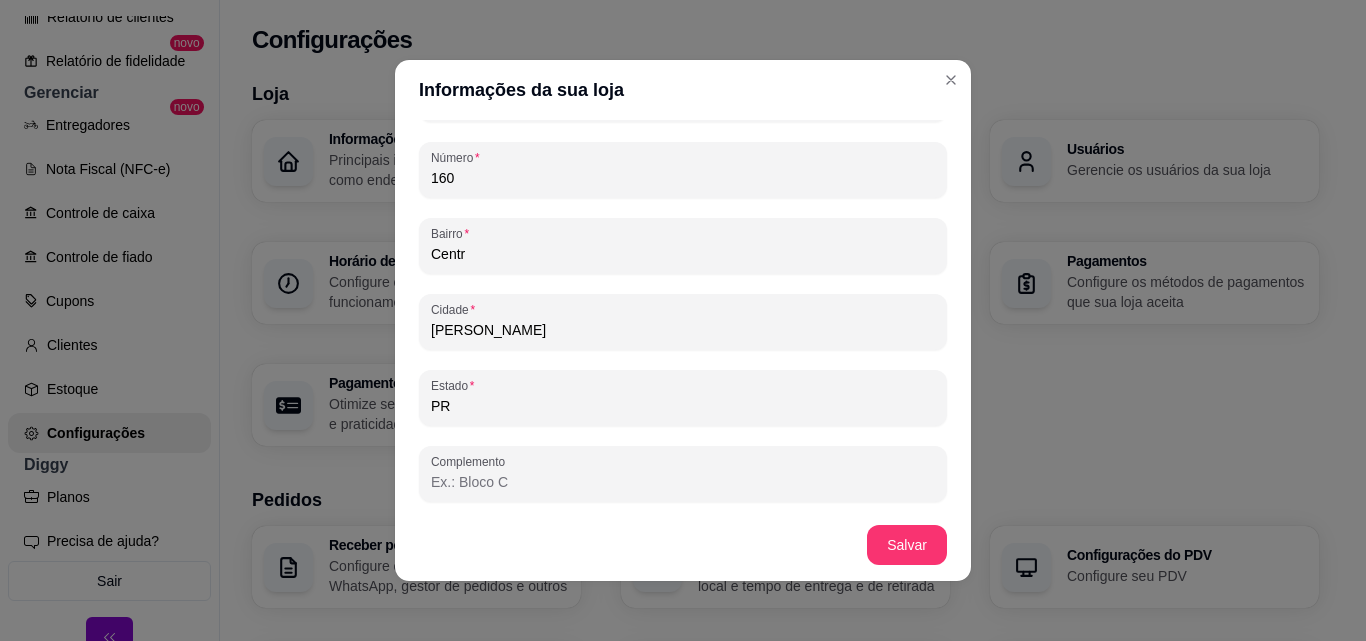 type on "Referência em hambúrguer ARTESANAL contamos com um cardápio digital gourmet completo E com os famosos industriais x-bacon, x-saladaAtendimento 100% automatizado sem burocracia, sem fila de espera para realizar seu pedido! Entre em contato pelos nossos canais de atendimento e prove. Por que aqui no RR BURGUER quem prova, aprova 😋🥇" 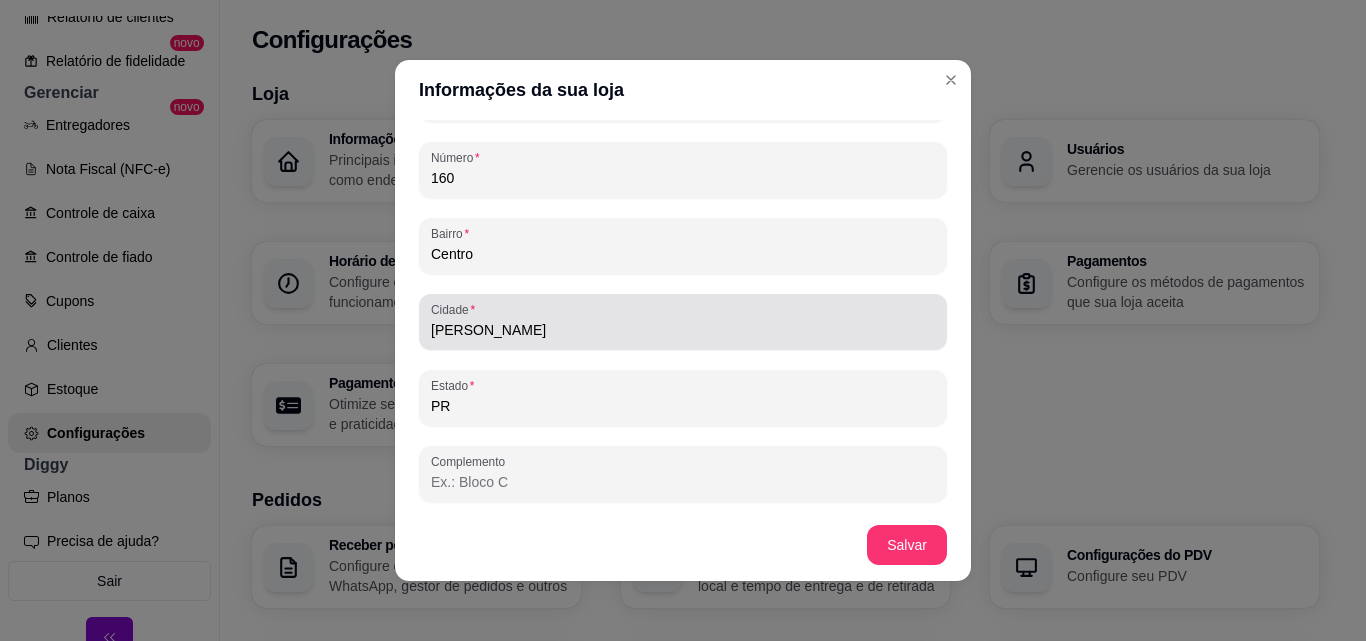 scroll, scrollTop: 4, scrollLeft: 0, axis: vertical 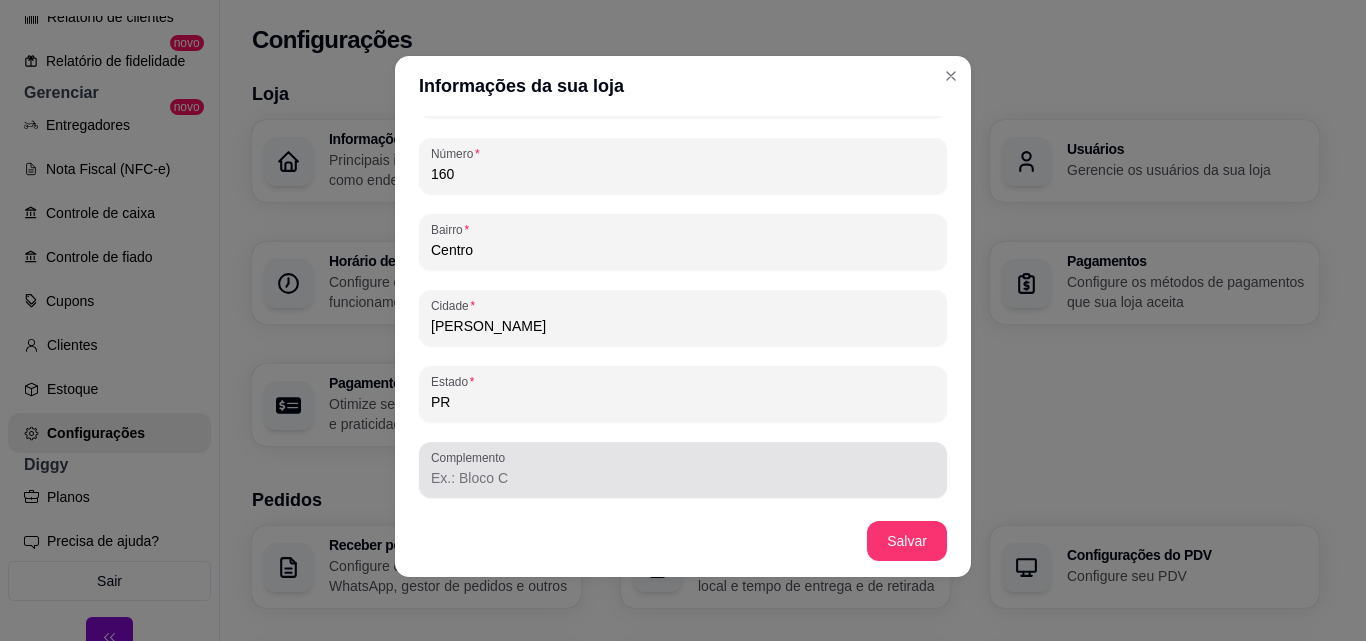 type on "Centro" 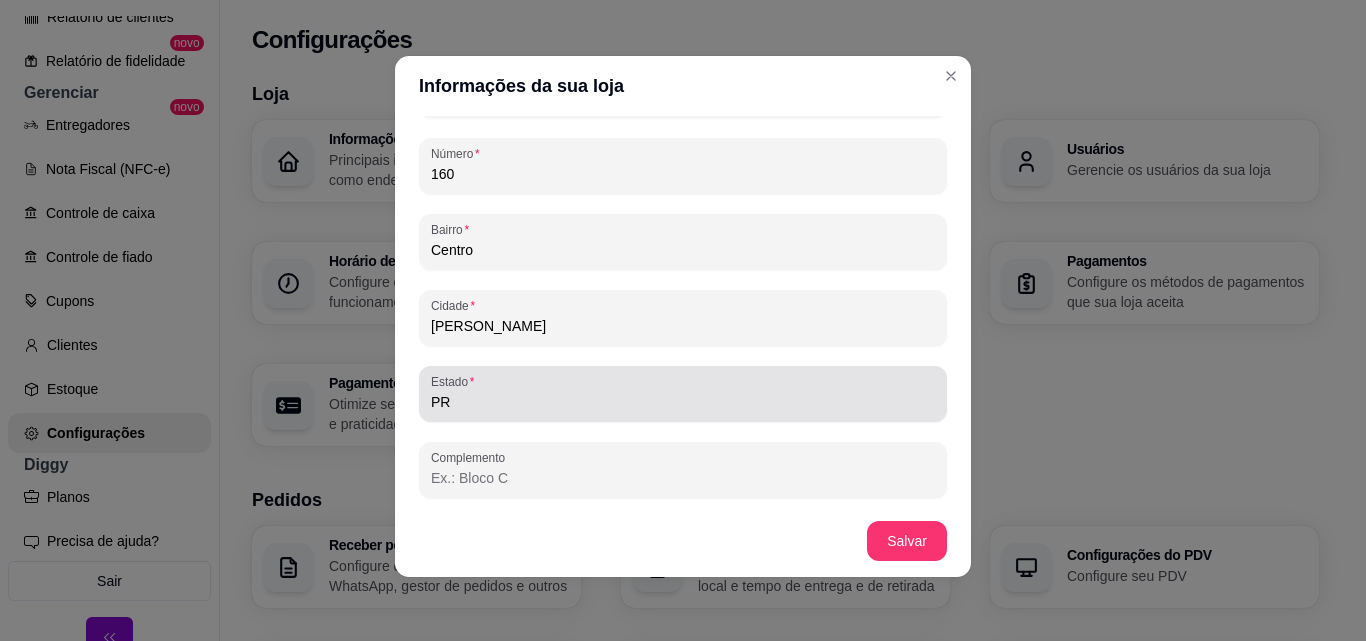 type on "Referência em hambúrguer ARTESANAL contamos com um cardápio digital gourmet completo E com os famosos industriais x-bacon, x-saladaAtendimento 100% automatizado sem burocracia, sem fila de espera para realizar seu pedido! Entre em contato pelos nossos canais de atendimento e prove. Por que aqui no RR BURGUER quem prova, aprova 😋🥇" 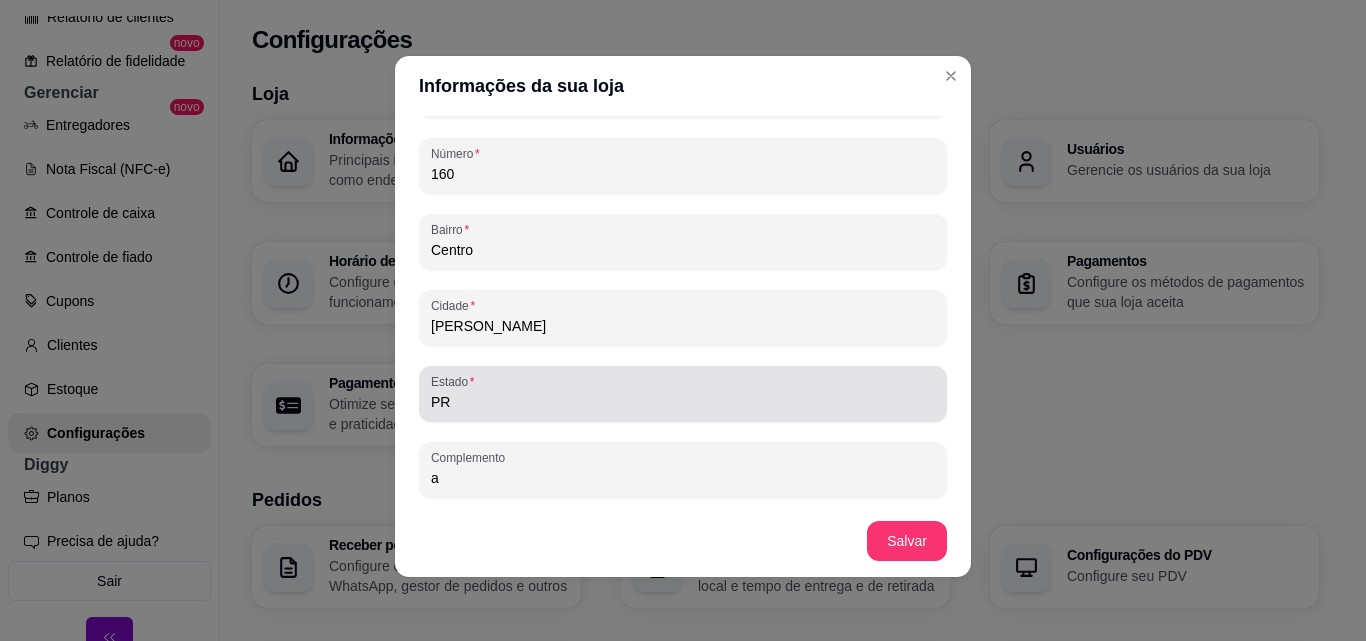 type on "ao" 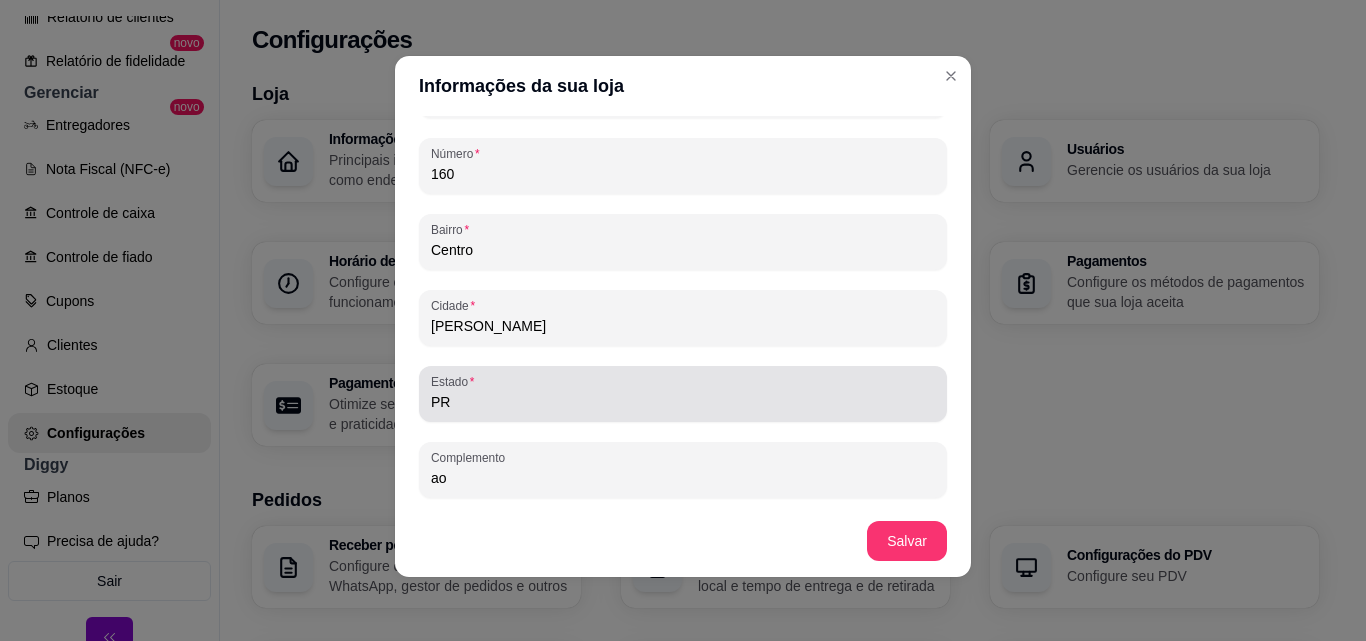 type on "Referência em hambúrguer ARTESANAL contamos com um cardápio digital gourmet completo E com os famosos industriais x-bacon, x-saladaAtendimento 100% automatizado sem burocracia, sem fila de espera para realizar seu pedido! Entre em contato pelos nossos canais de atendimento e prove. Por que aqui no RR BURGUER quem prova, aprova 😋🥇" 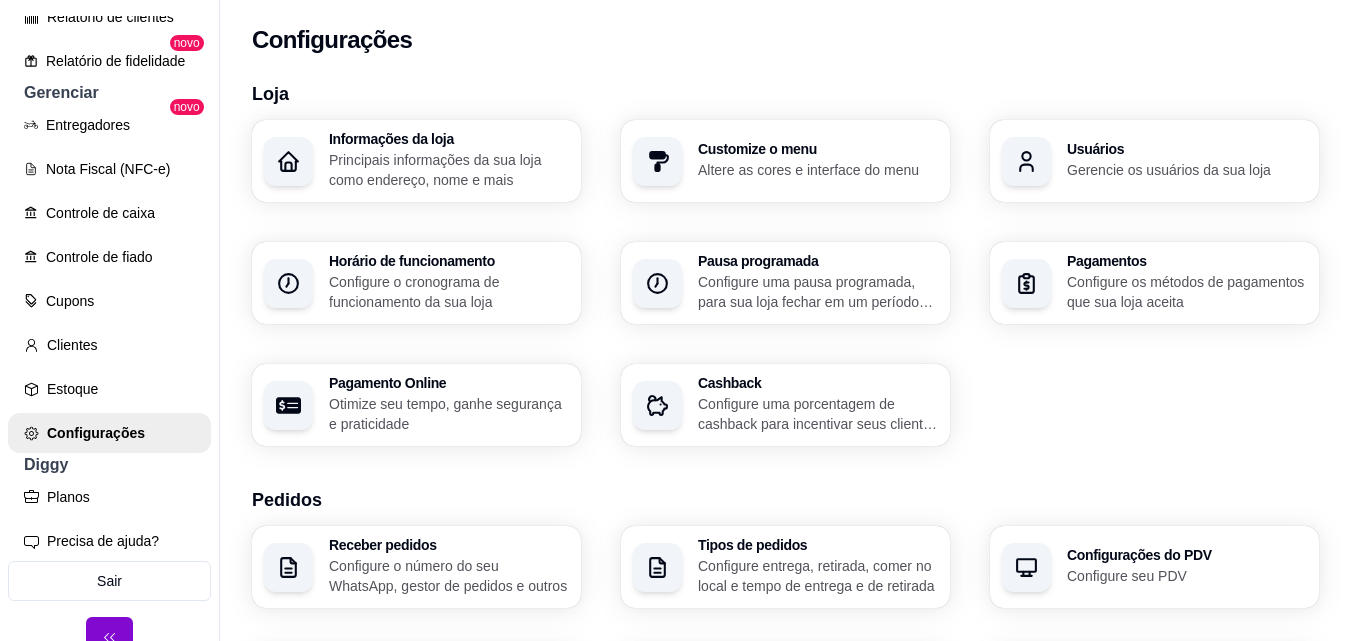 click on "Informações da loja" at bounding box center [449, 139] 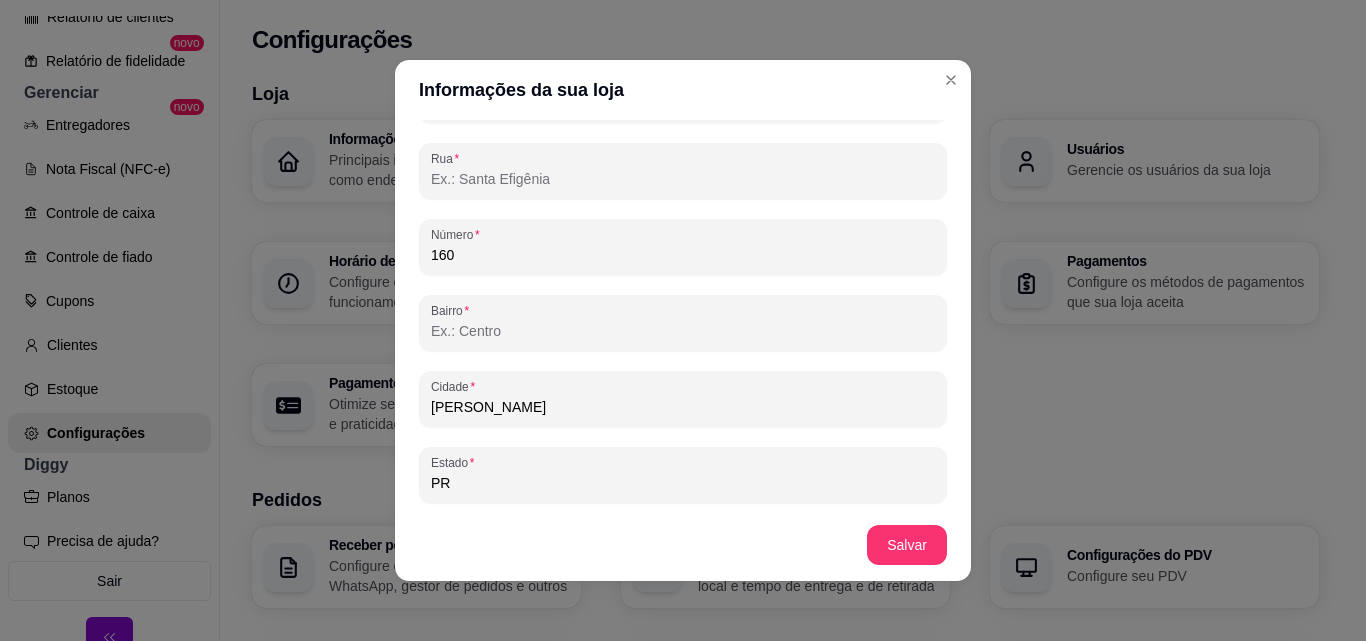 scroll, scrollTop: 1289, scrollLeft: 0, axis: vertical 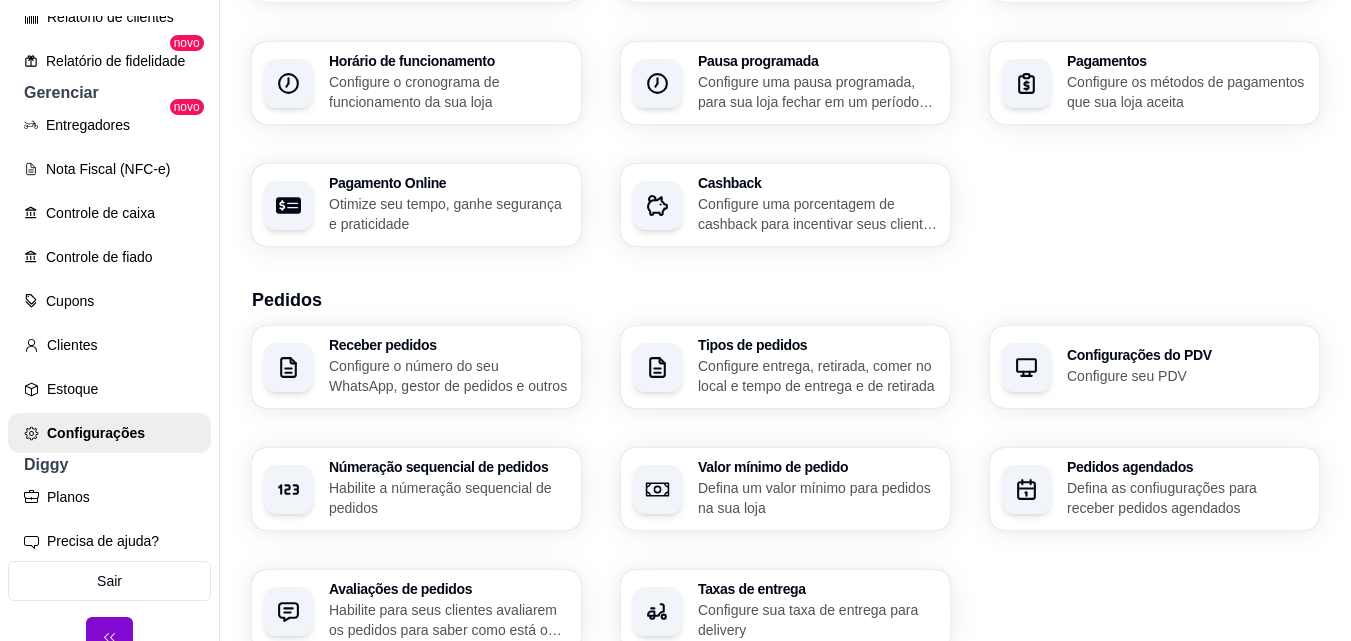 click on "Habilite a númeração sequencial de pedidos" at bounding box center [449, 498] 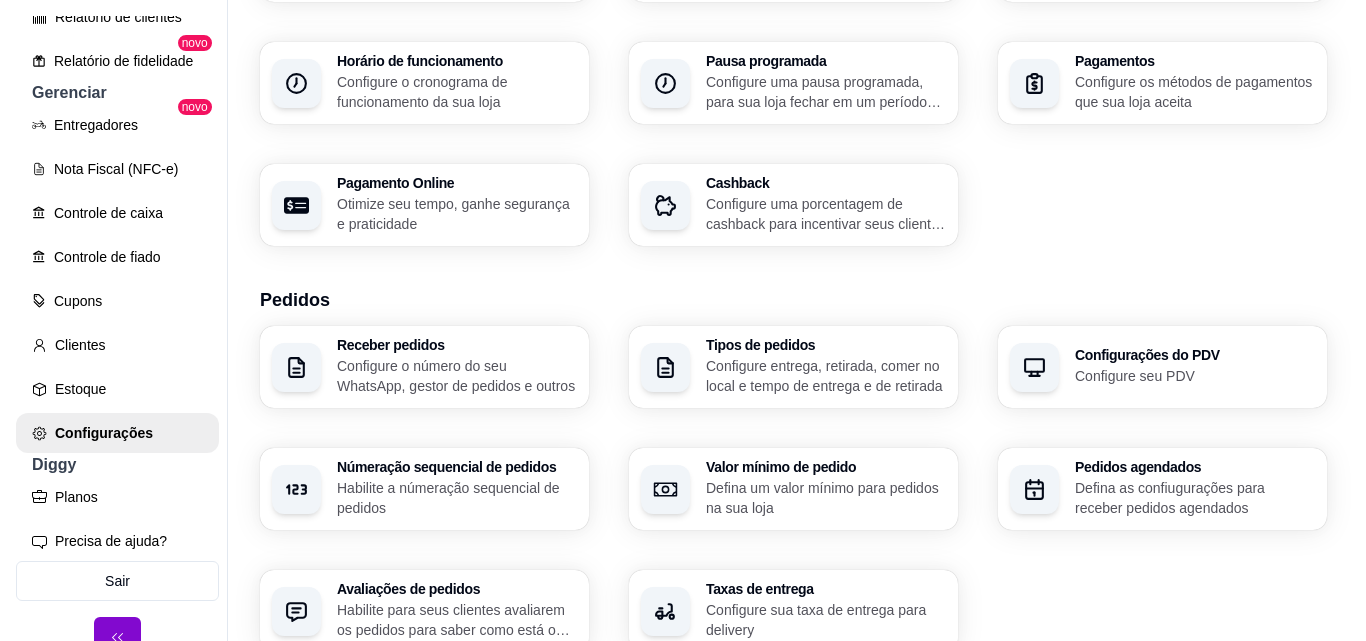 scroll, scrollTop: 300, scrollLeft: 0, axis: vertical 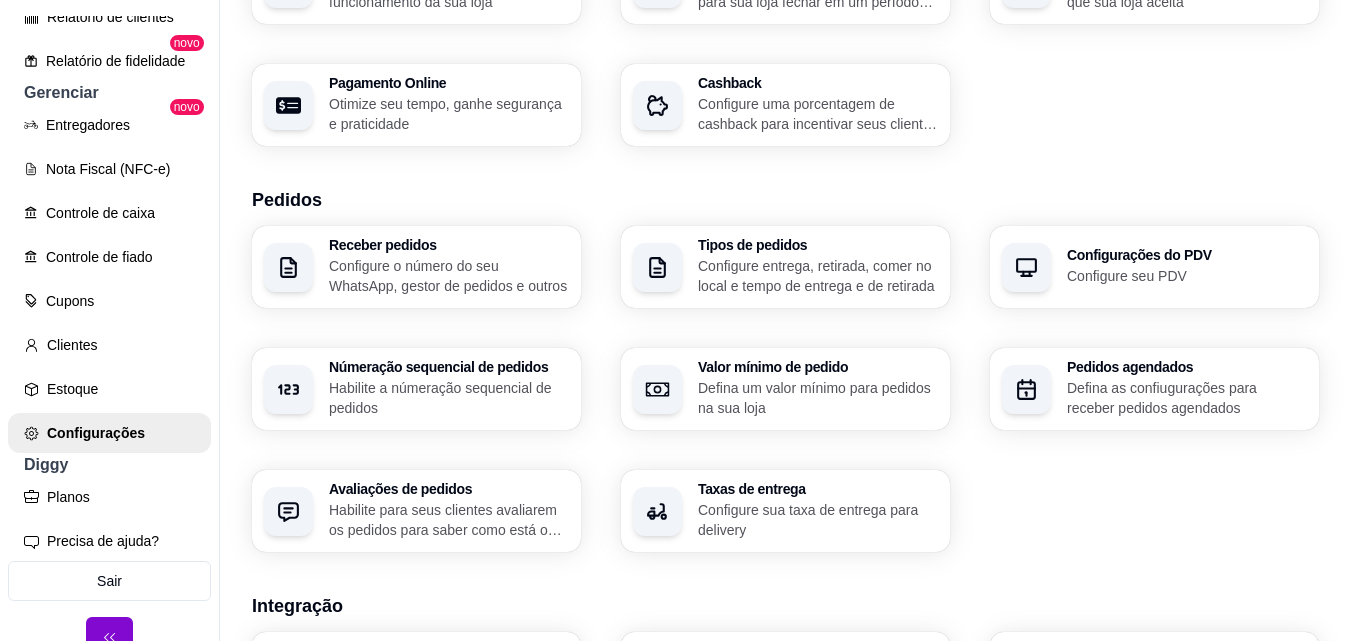 click on "Tipos de pedidos" at bounding box center [818, 245] 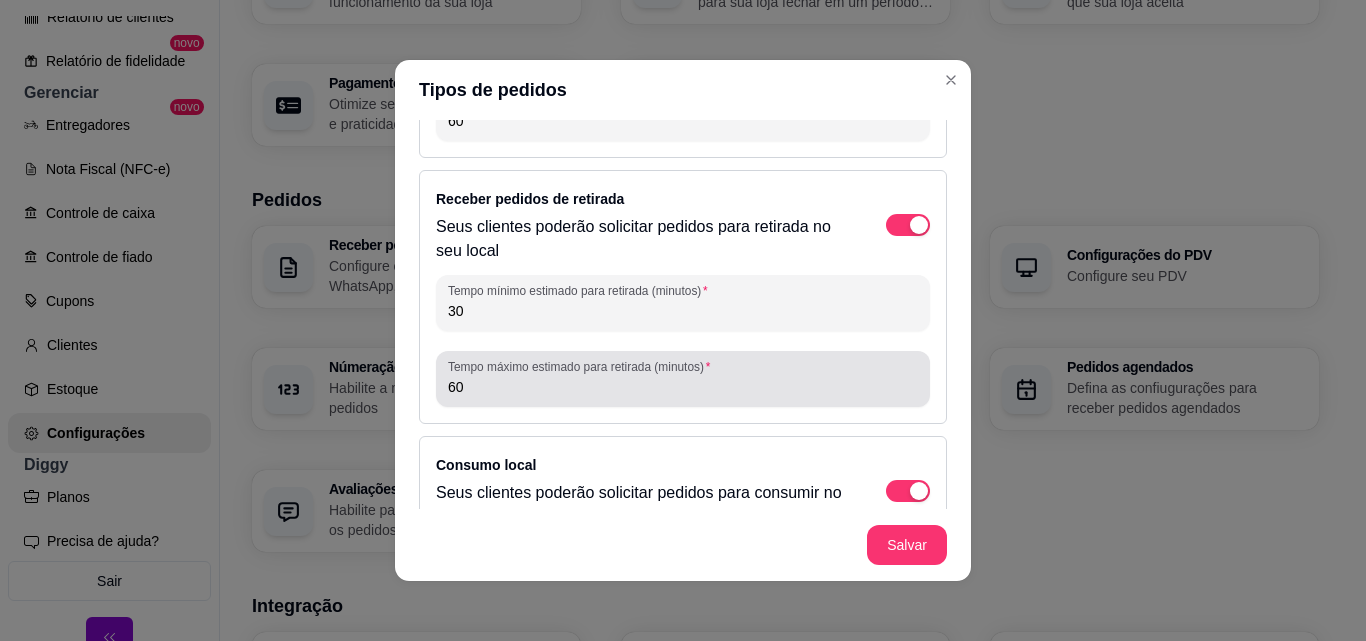 scroll, scrollTop: 245, scrollLeft: 0, axis: vertical 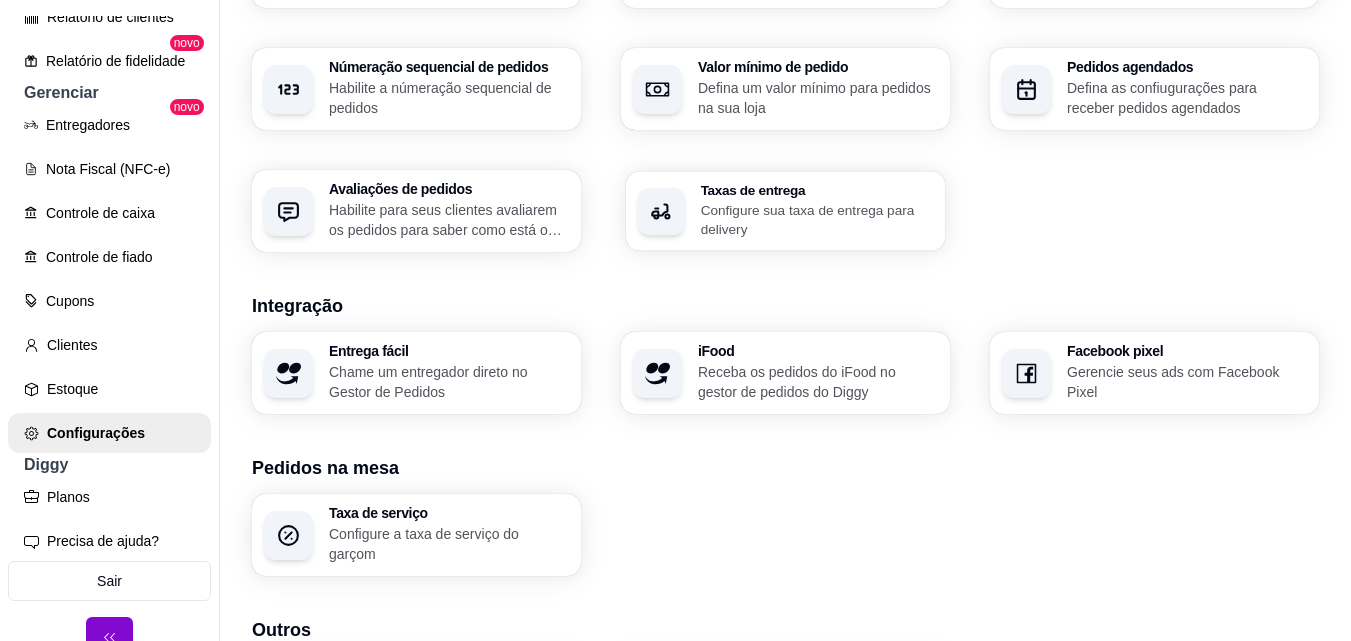 click on "Taxas de entrega" at bounding box center [817, 190] 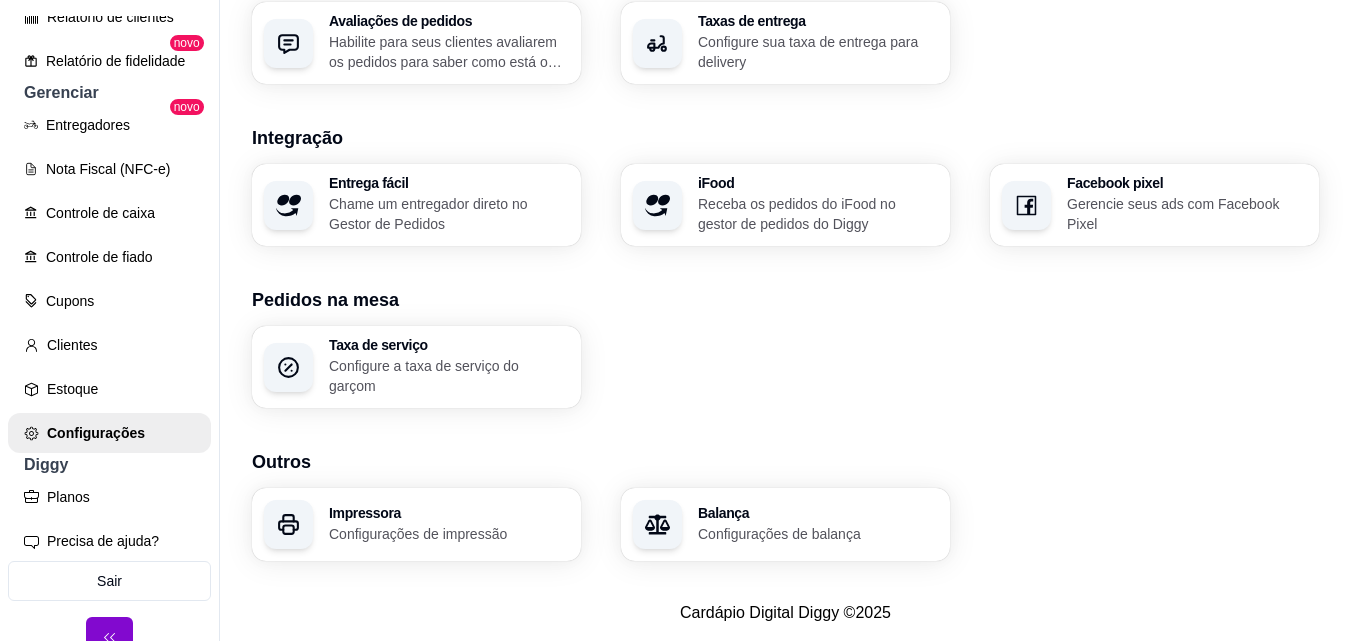 scroll, scrollTop: 783, scrollLeft: 0, axis: vertical 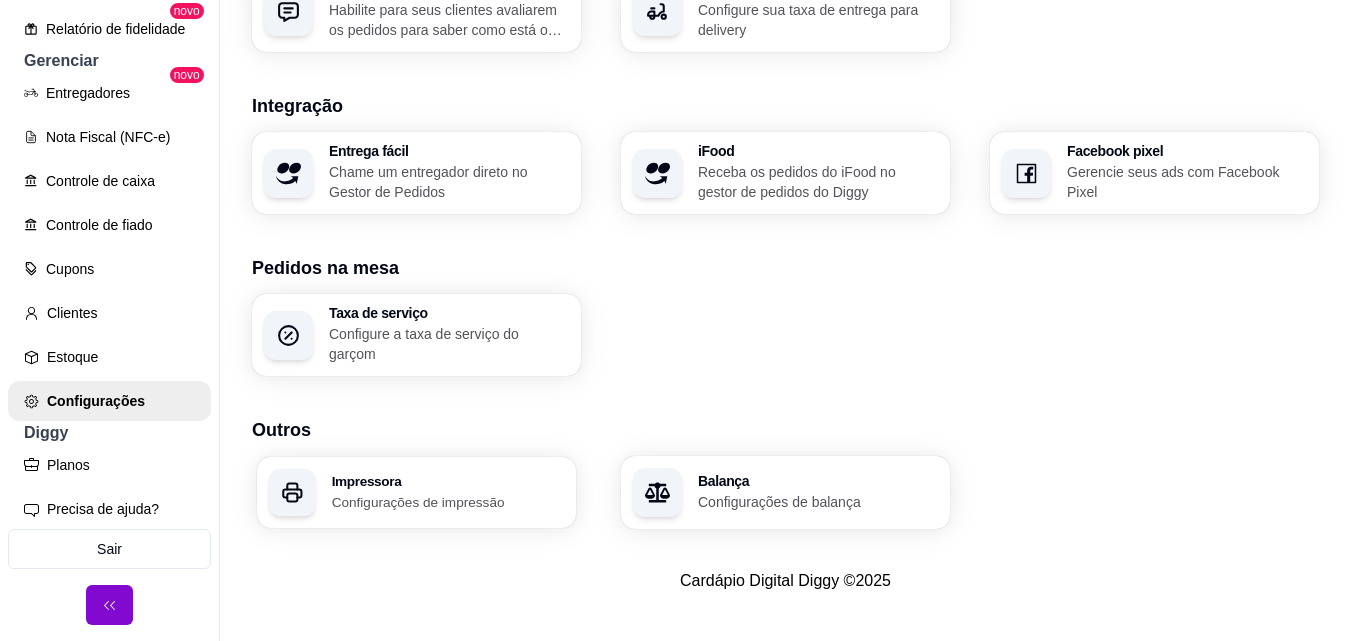 click on "Impressora" at bounding box center [448, 481] 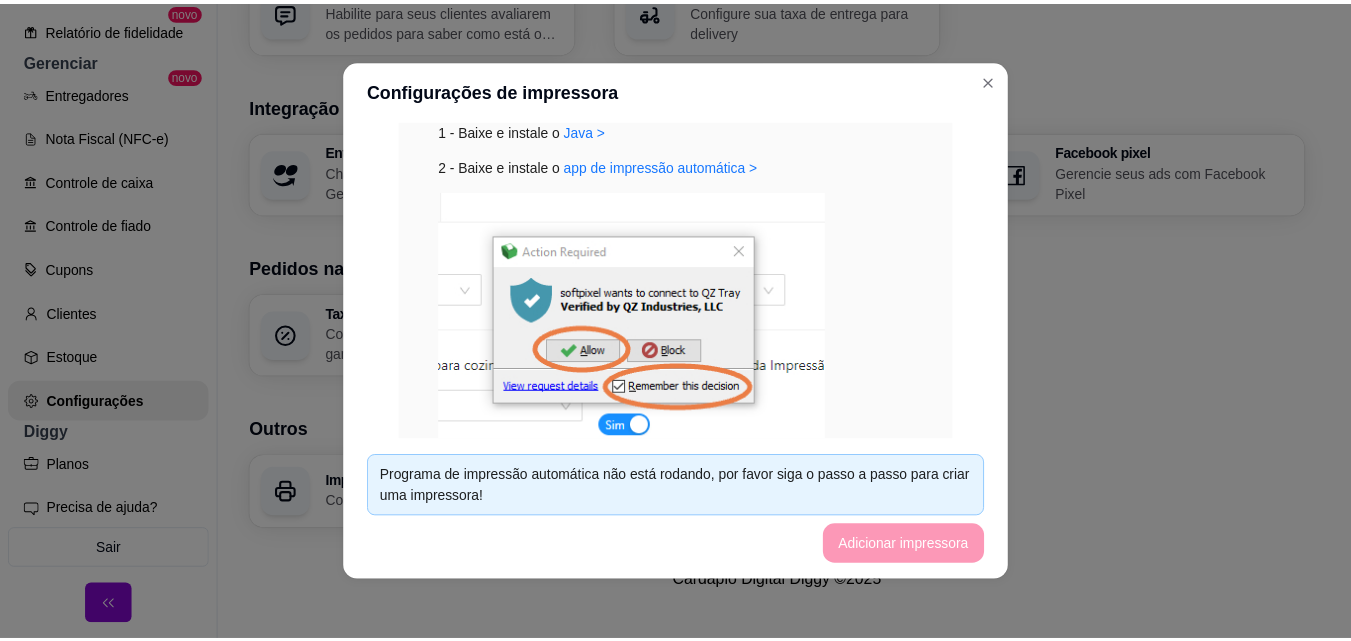 scroll, scrollTop: 600, scrollLeft: 0, axis: vertical 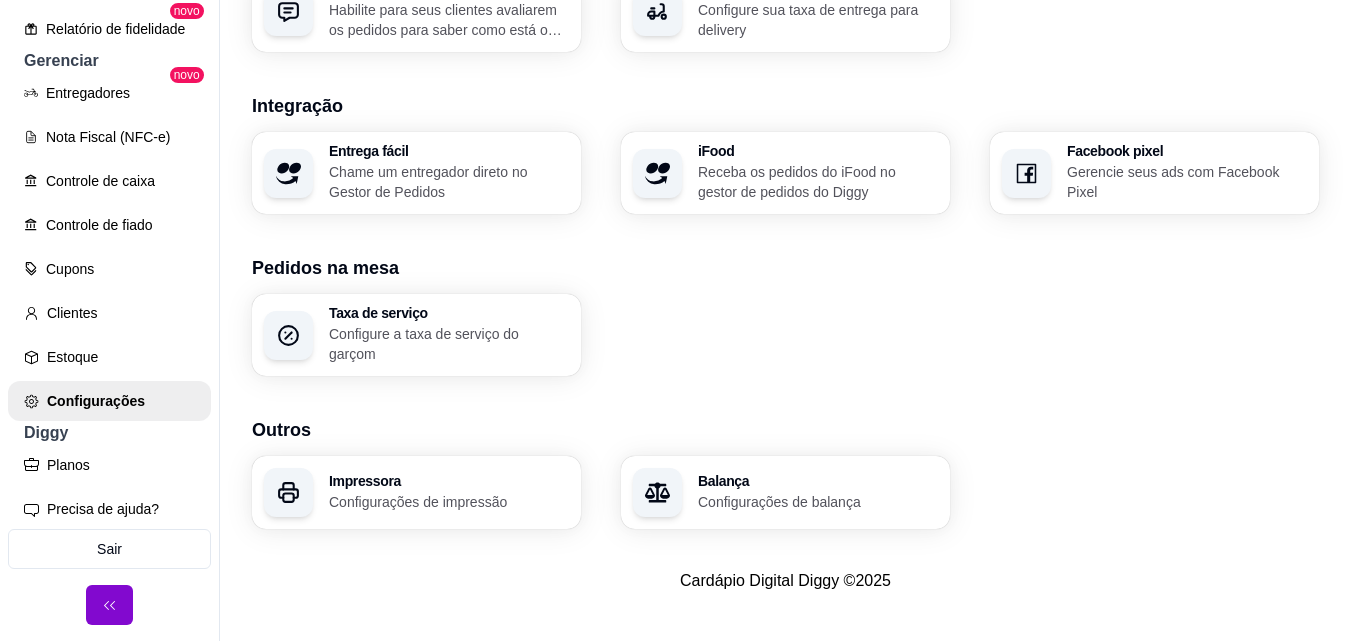 click on "Balança" at bounding box center (818, 481) 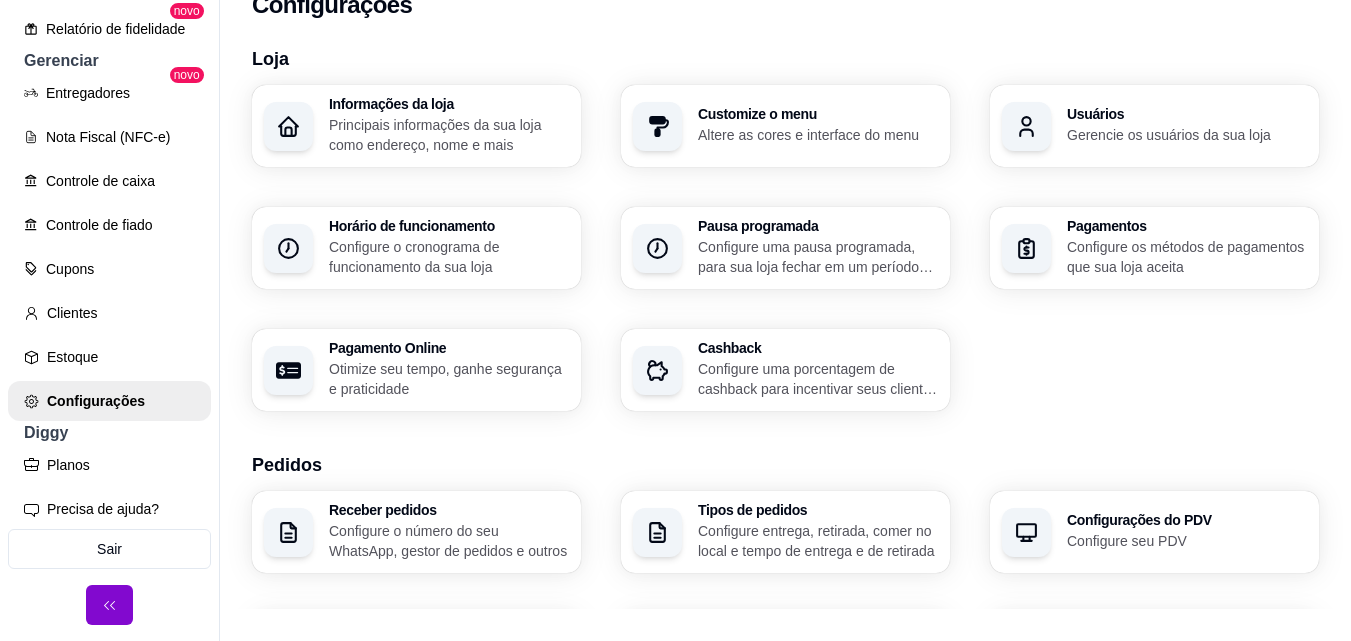 scroll, scrollTop: 0, scrollLeft: 0, axis: both 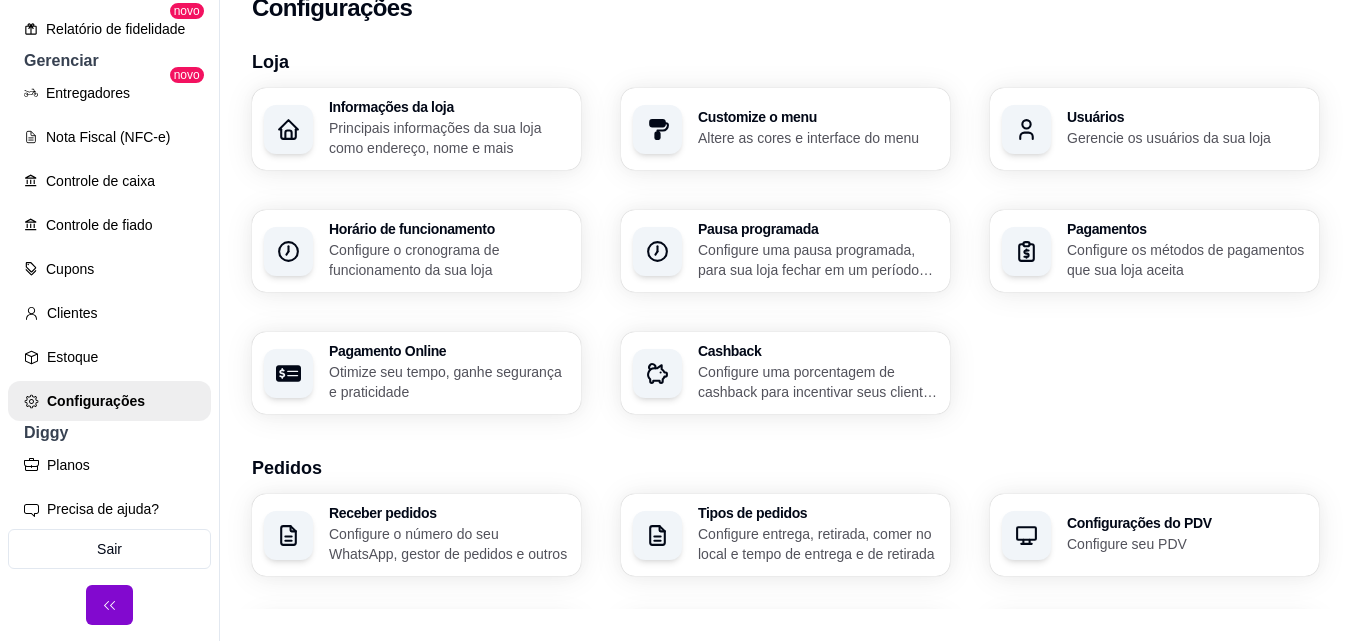 click on "Usuários" at bounding box center (1187, 117) 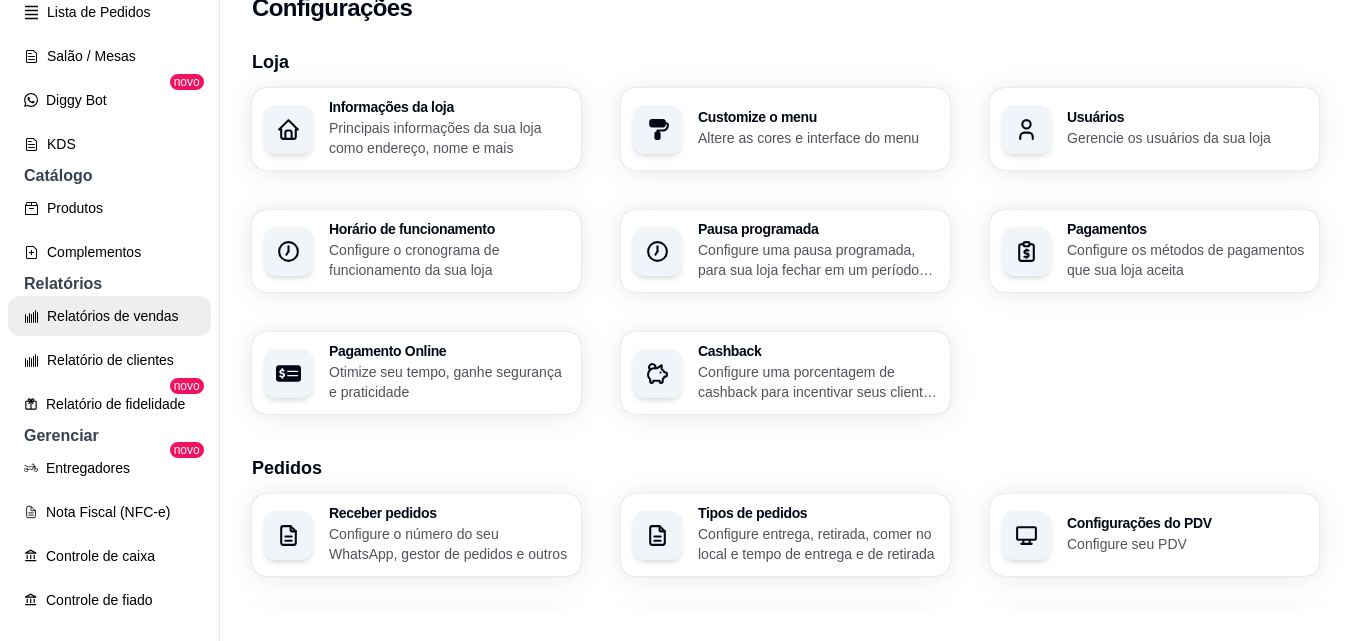 scroll, scrollTop: 329, scrollLeft: 0, axis: vertical 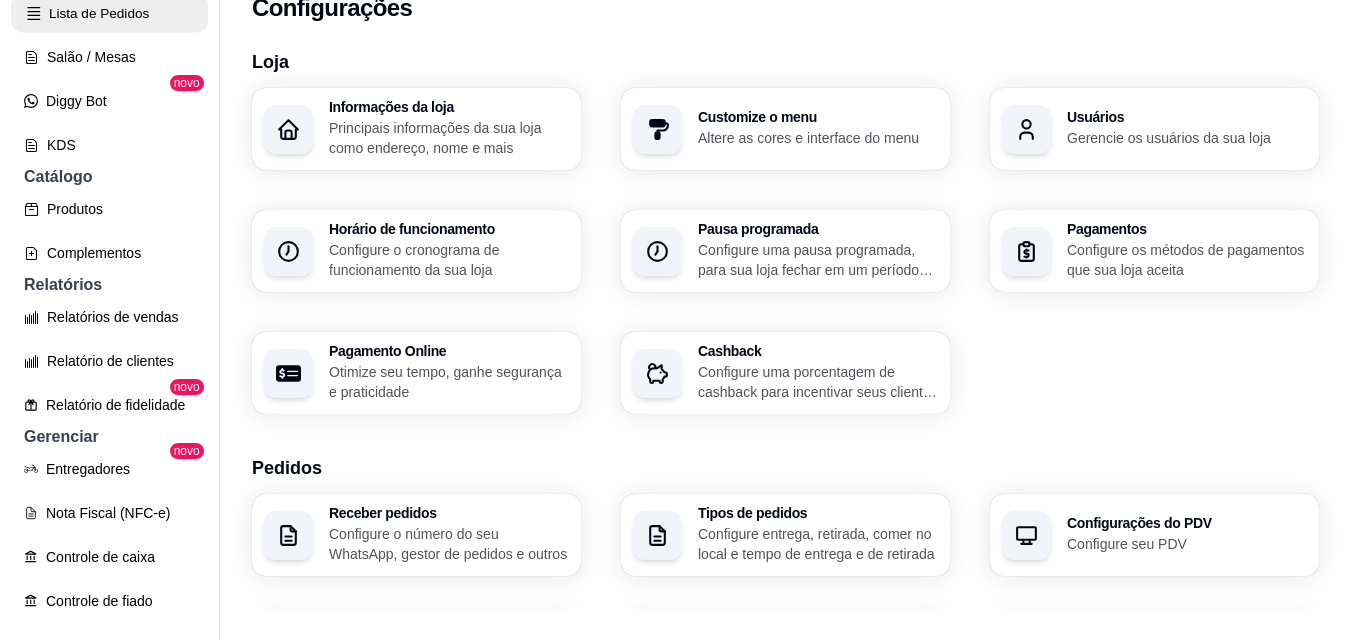 click on "Lista de Pedidos" at bounding box center [109, 13] 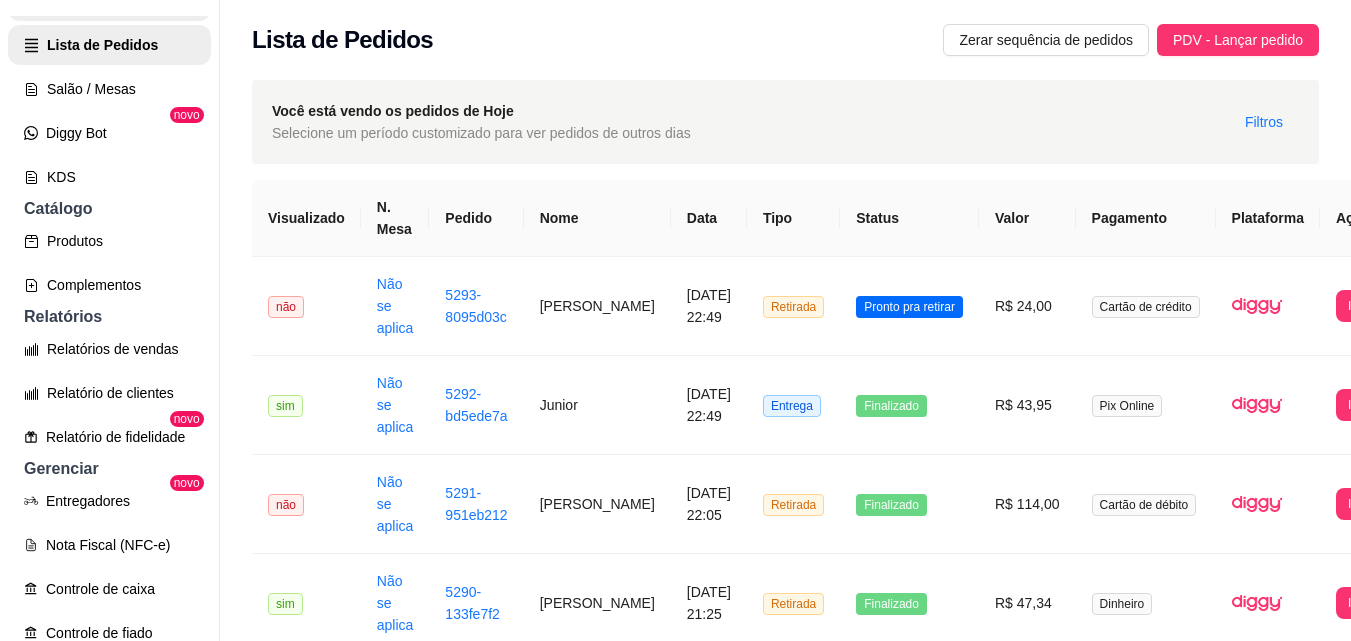 scroll, scrollTop: 0, scrollLeft: 0, axis: both 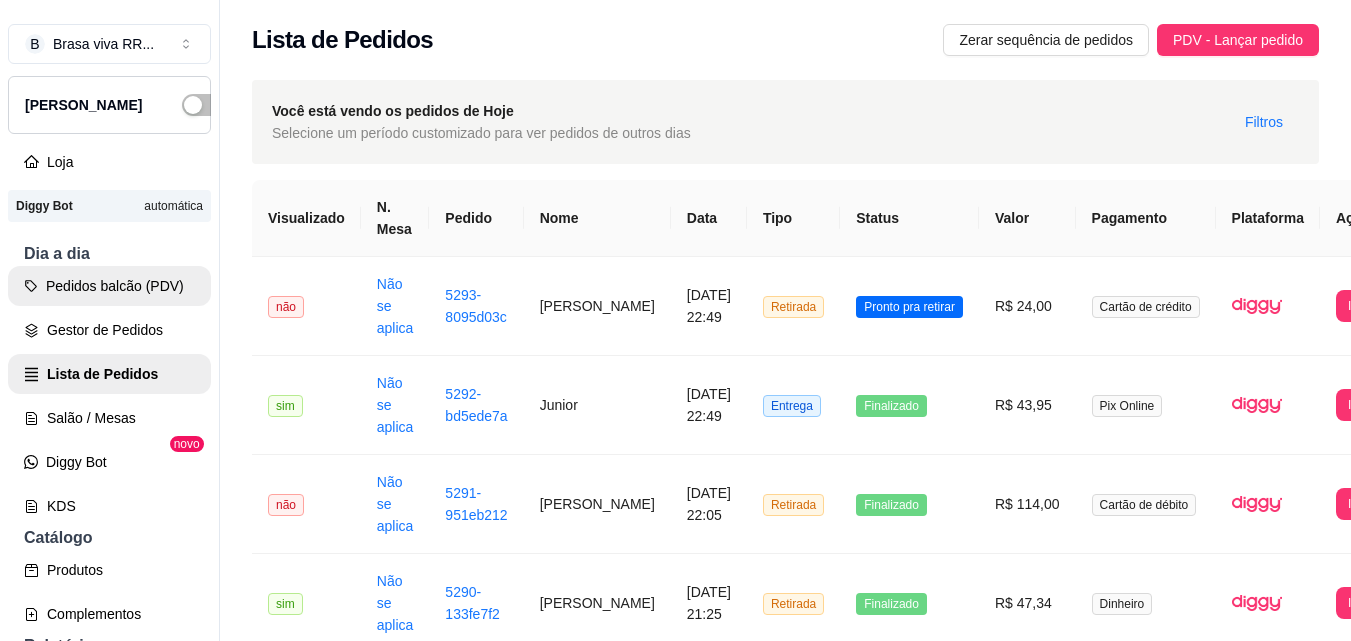 click on "Pedidos balcão (PDV)" at bounding box center (109, 286) 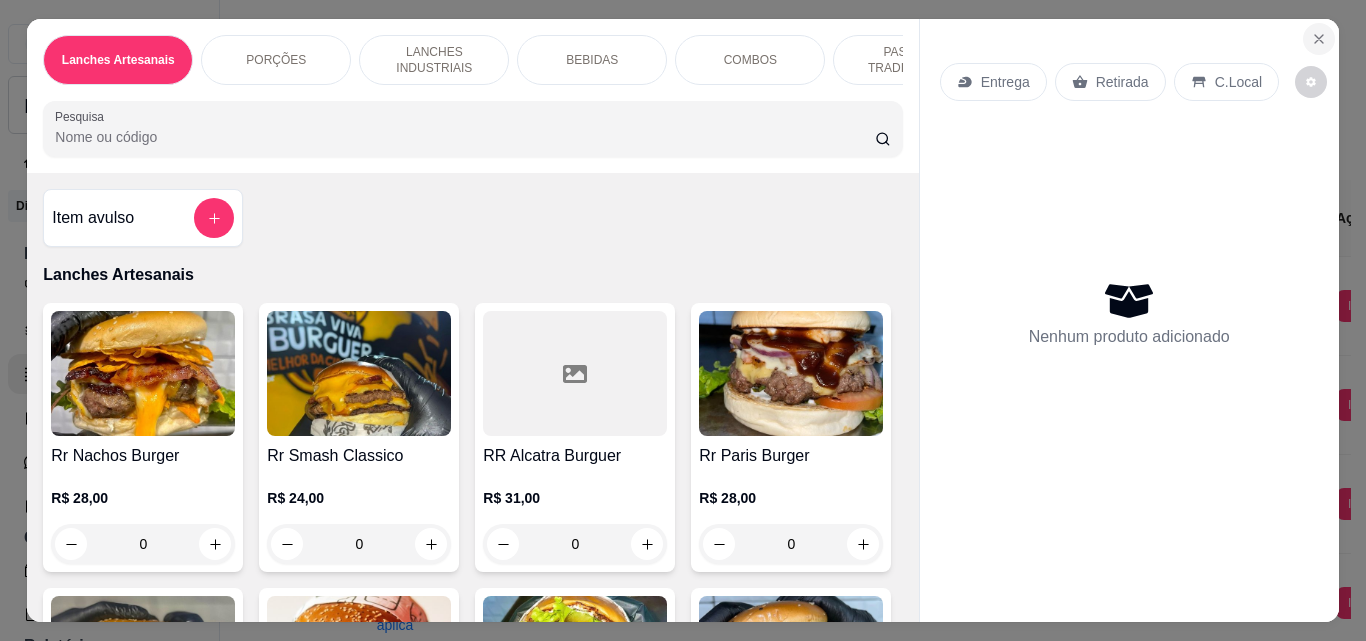 click 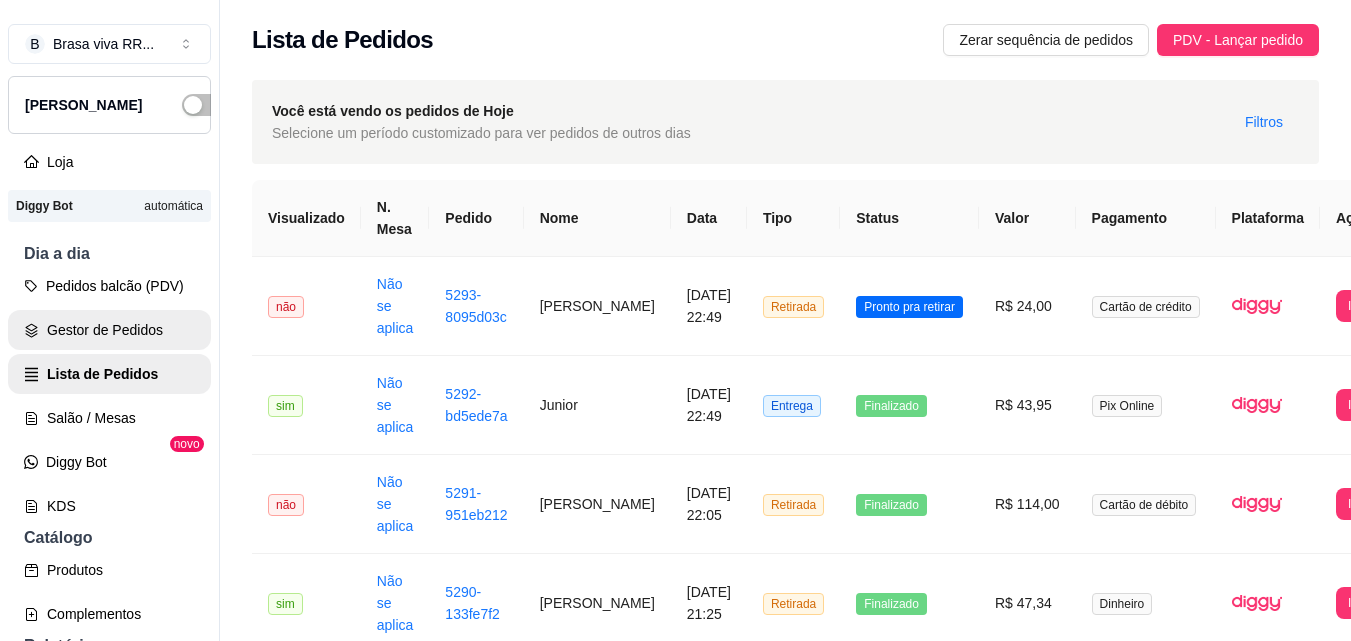 click on "Gestor de Pedidos" at bounding box center (109, 330) 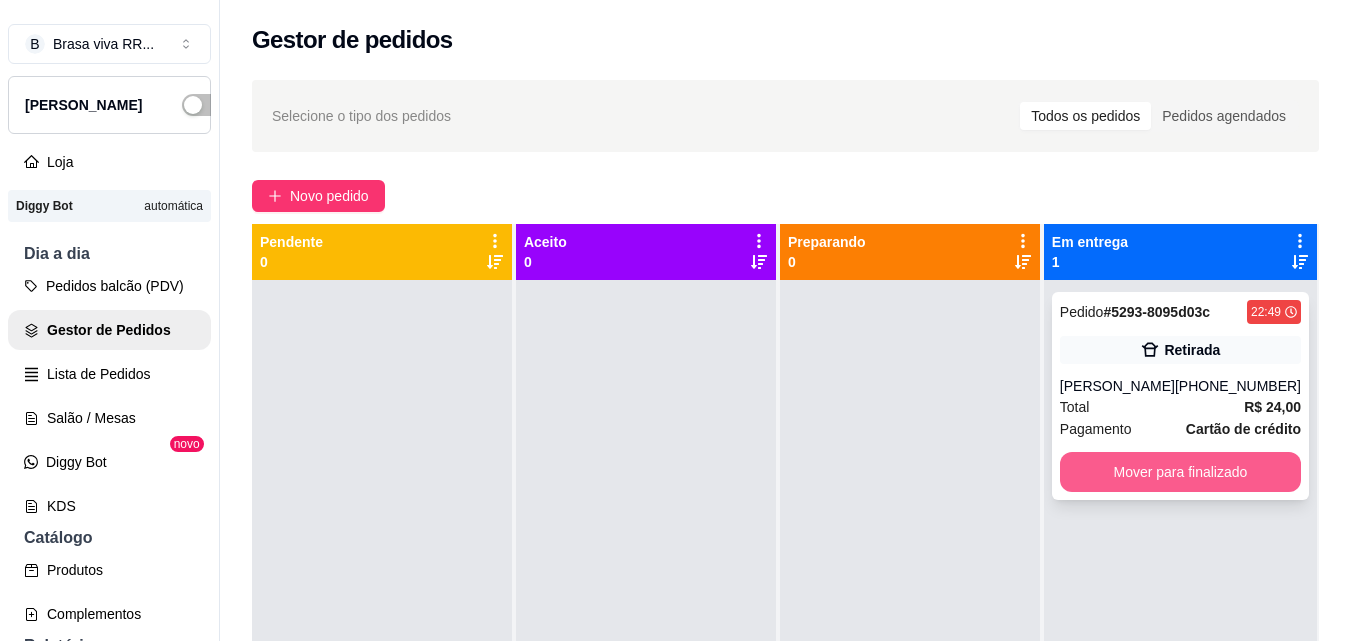 click on "Mover para finalizado" at bounding box center (1180, 472) 